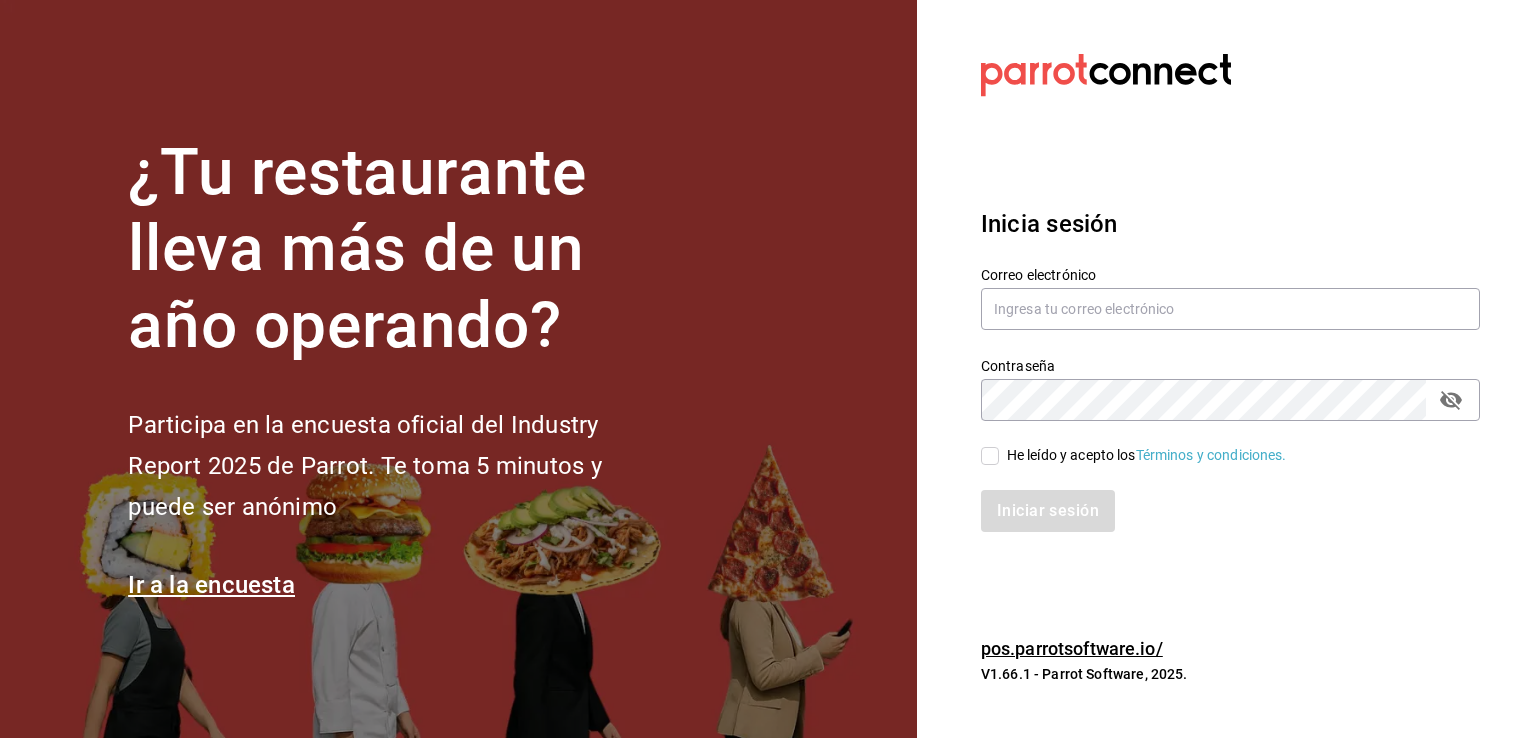 scroll, scrollTop: 0, scrollLeft: 0, axis: both 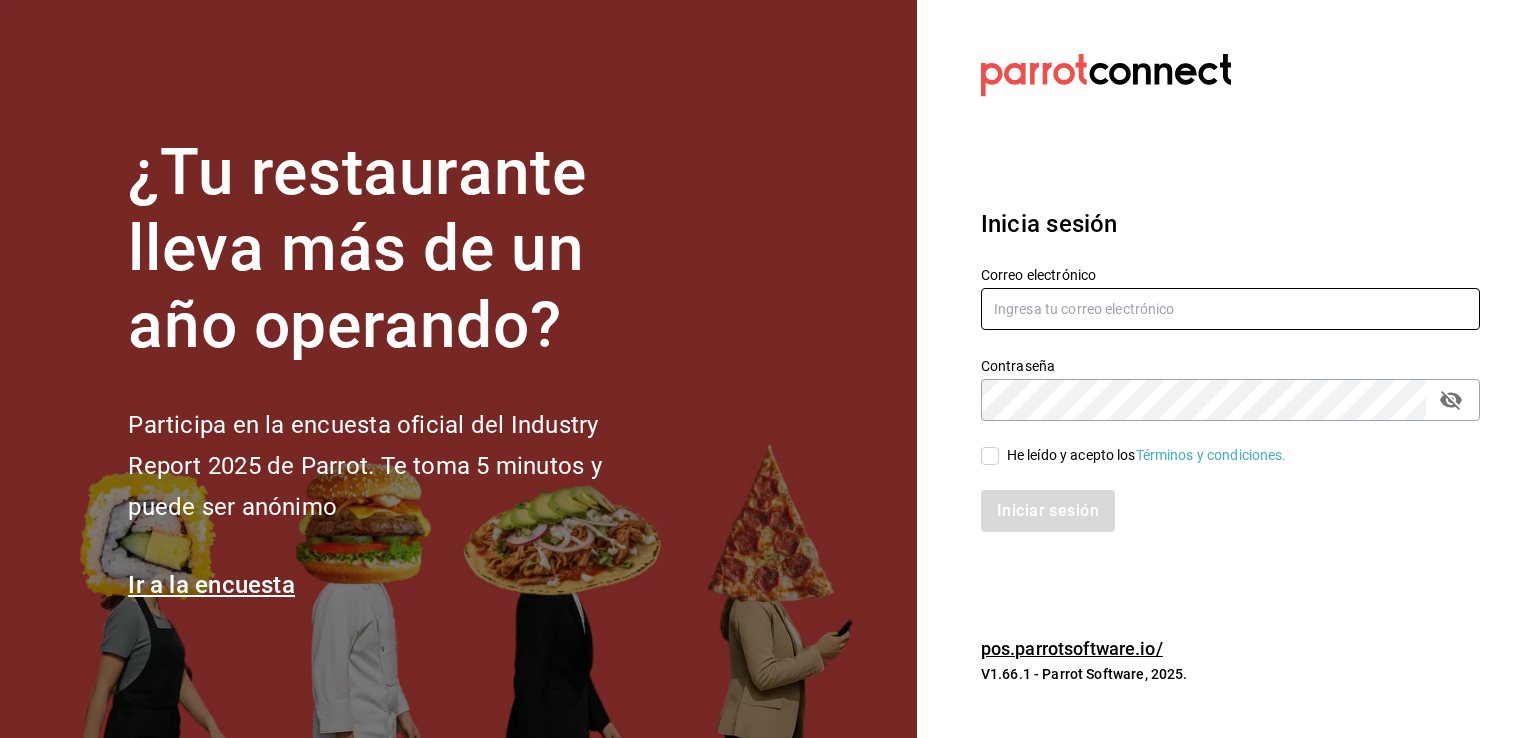 type on "[EMAIL]" 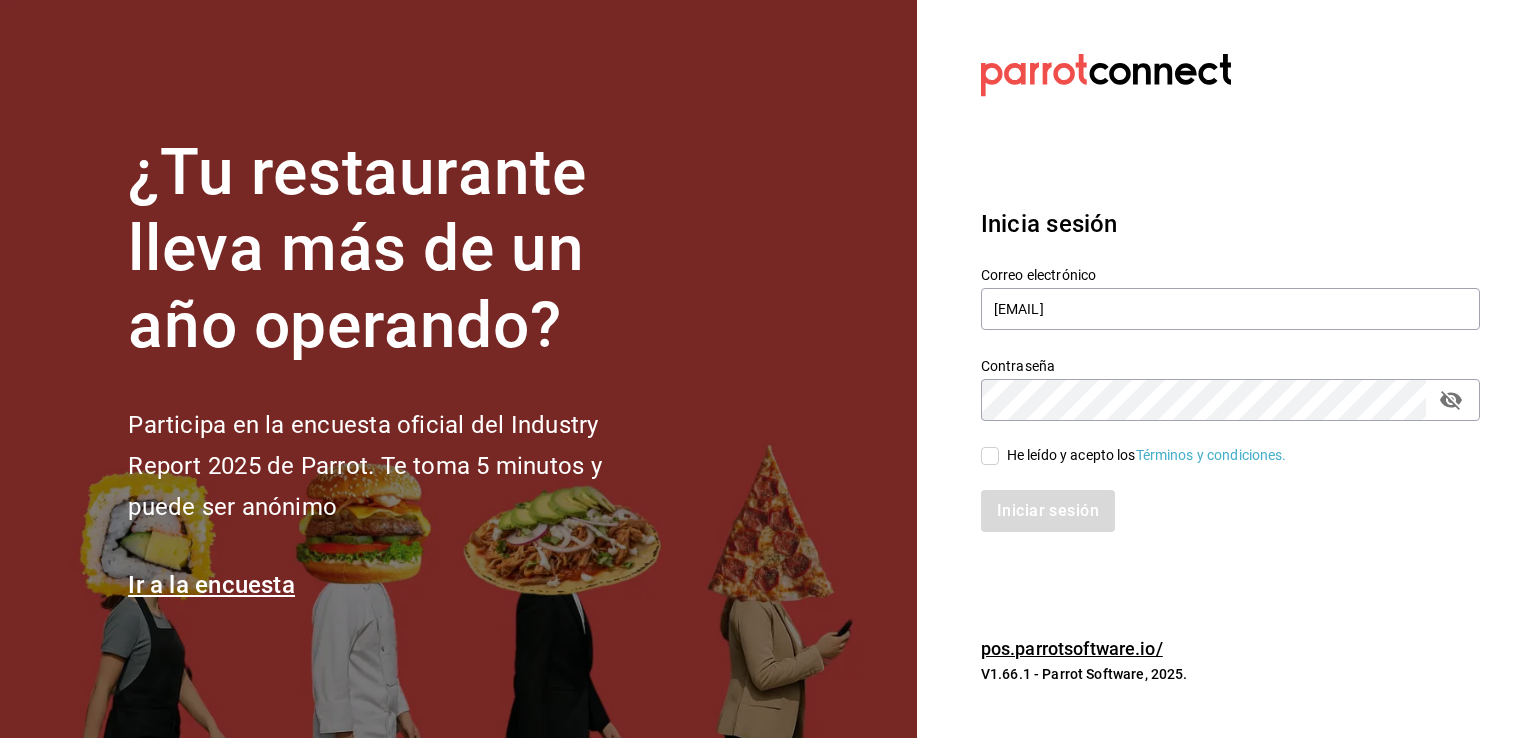 click on "He leído y acepto los  Términos y condiciones." at bounding box center (990, 456) 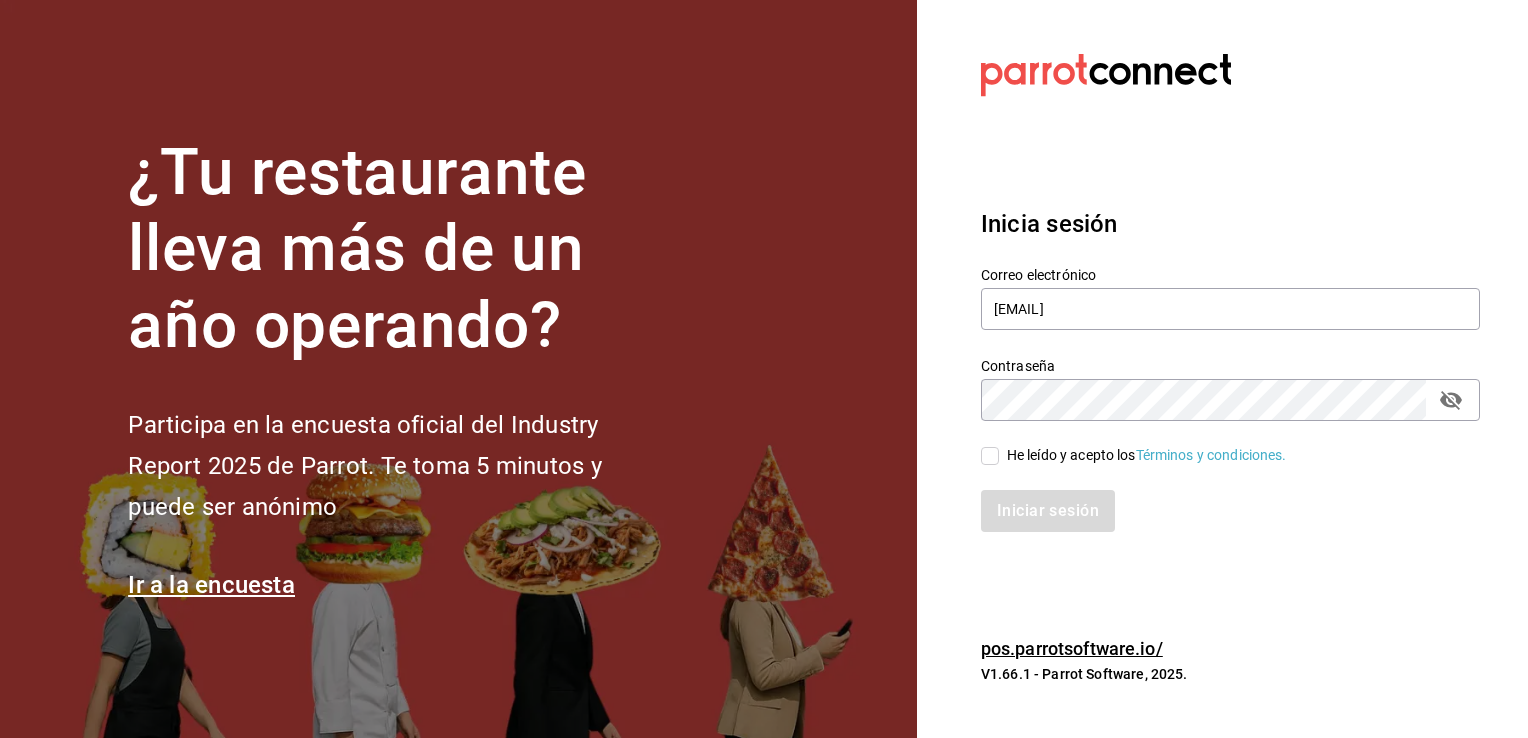 checkbox on "true" 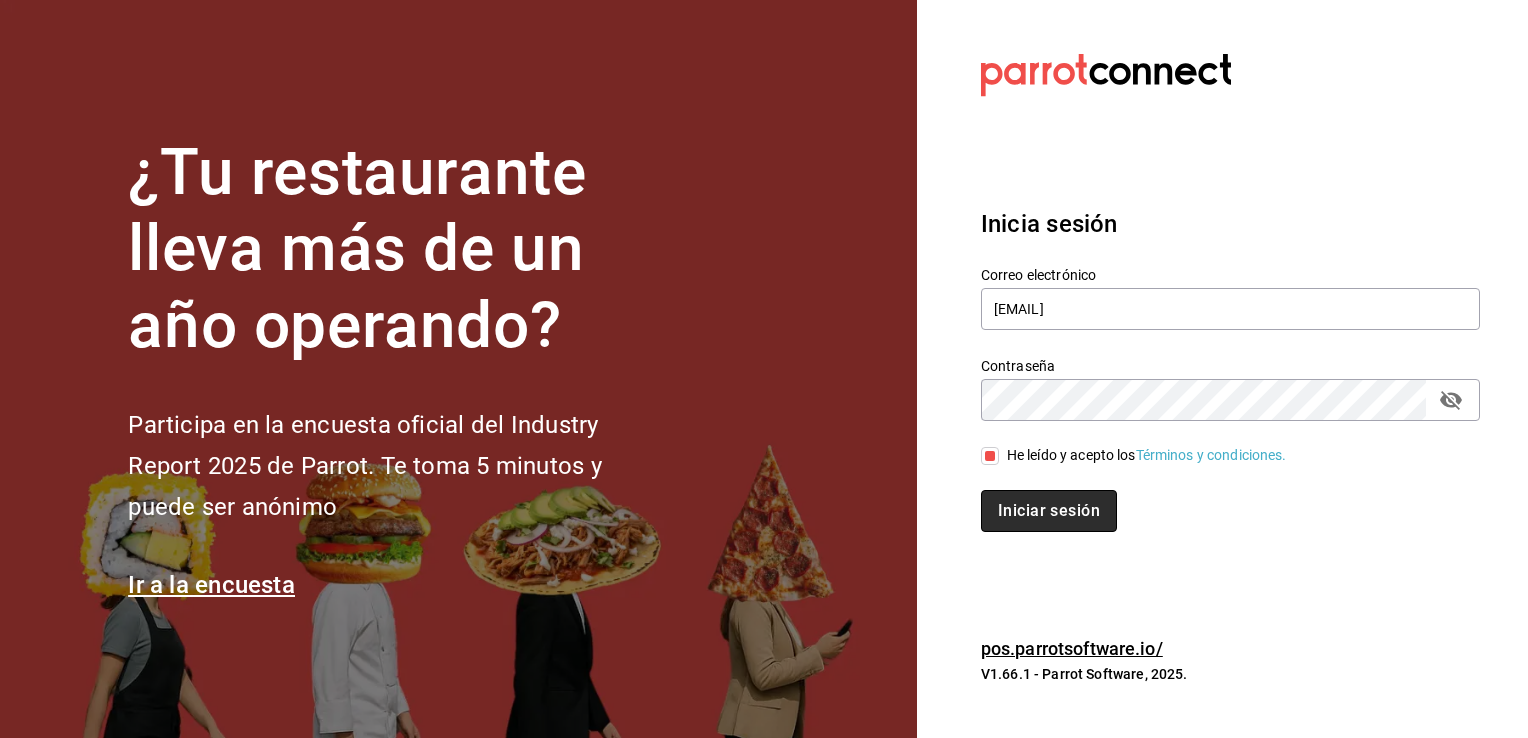 click on "Iniciar sesión" at bounding box center (1049, 511) 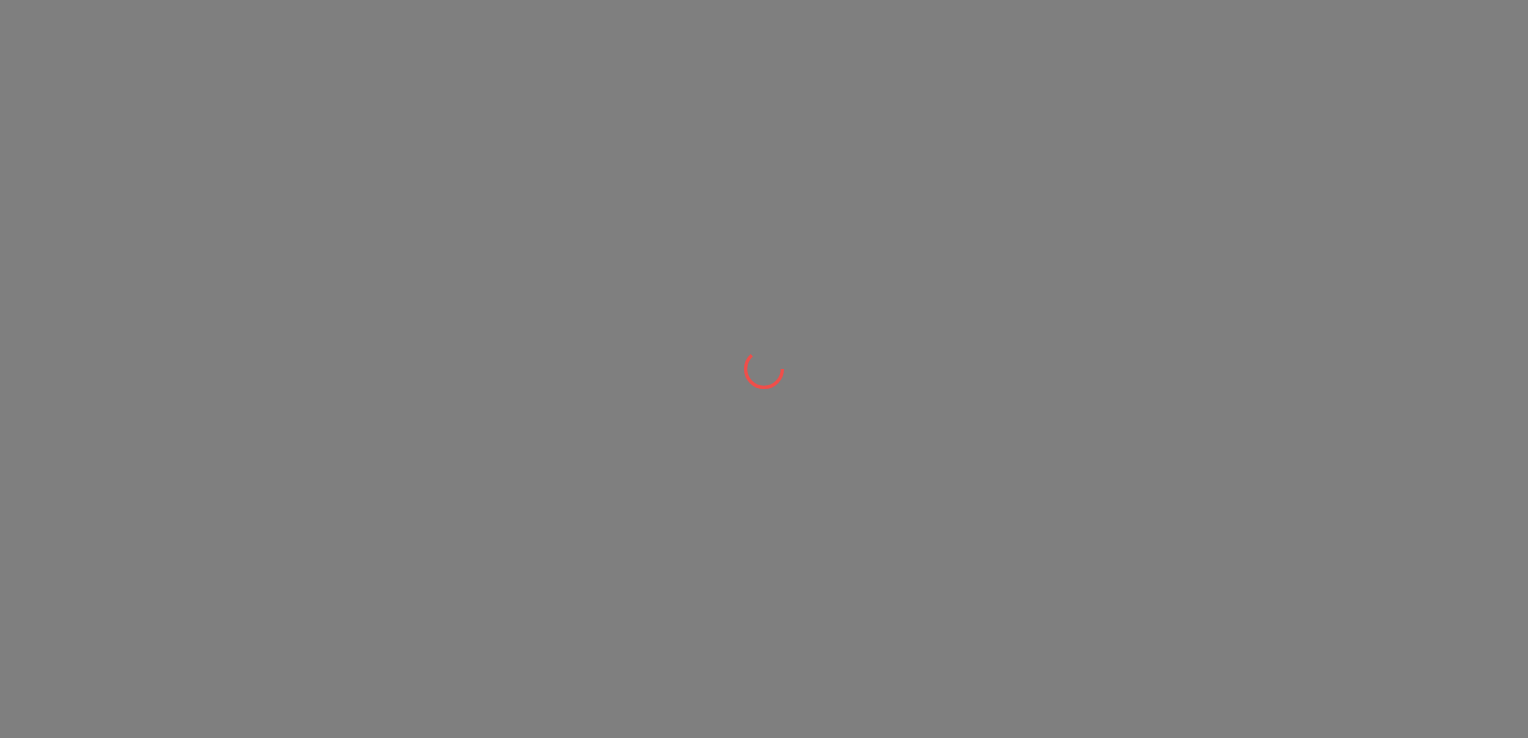 scroll, scrollTop: 0, scrollLeft: 0, axis: both 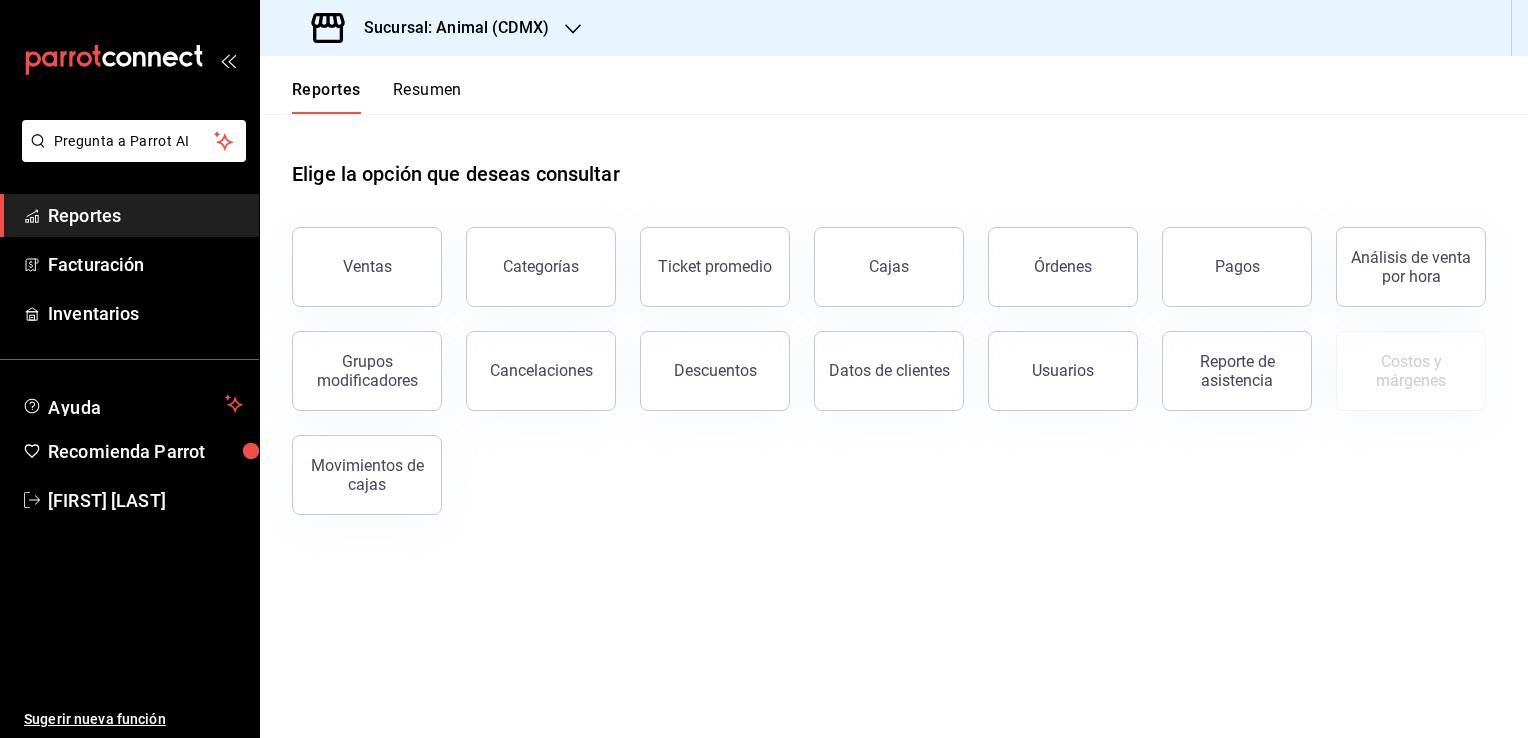 click on "Sucursal: Animal (CDMX)" at bounding box center [448, 28] 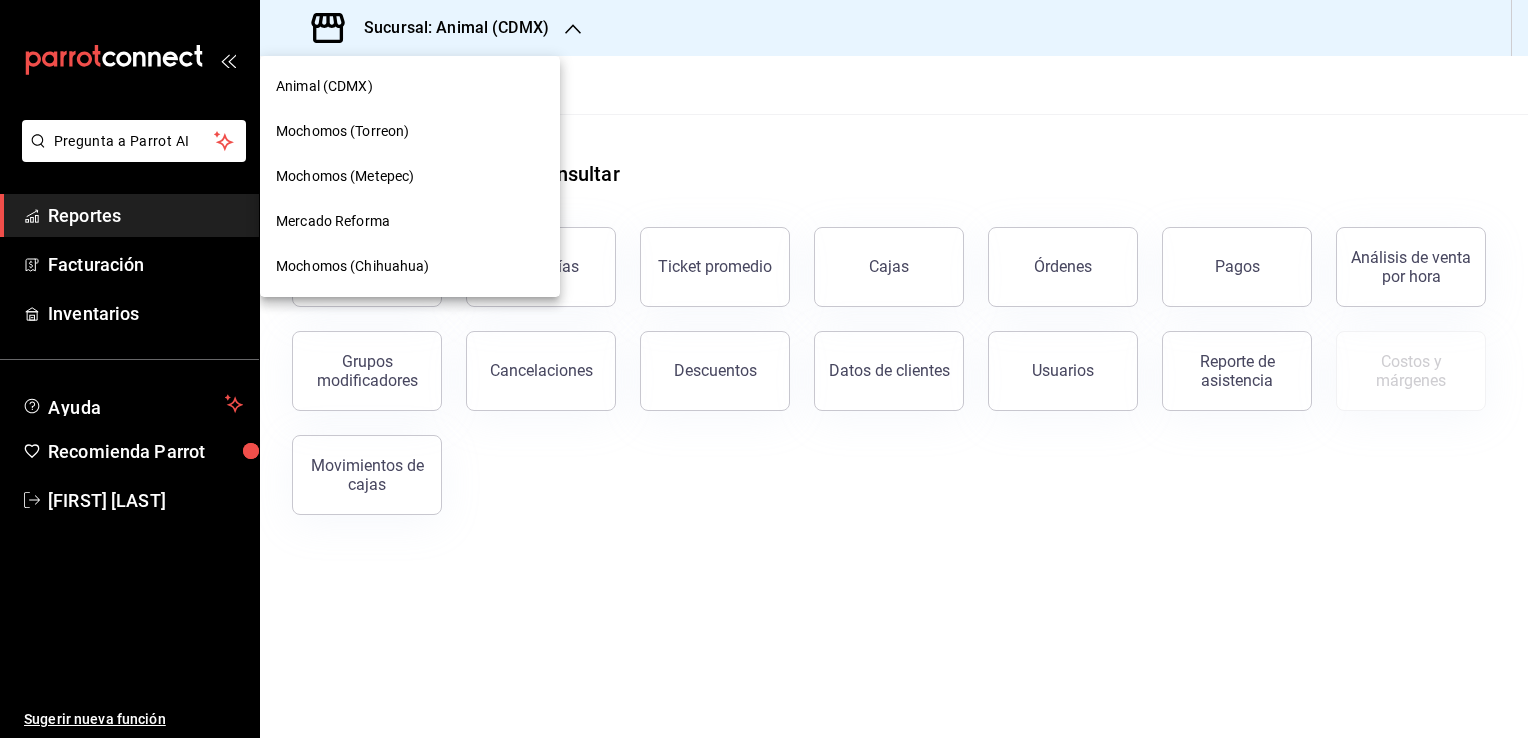 click on "Mochomos (Torreon)" at bounding box center (342, 131) 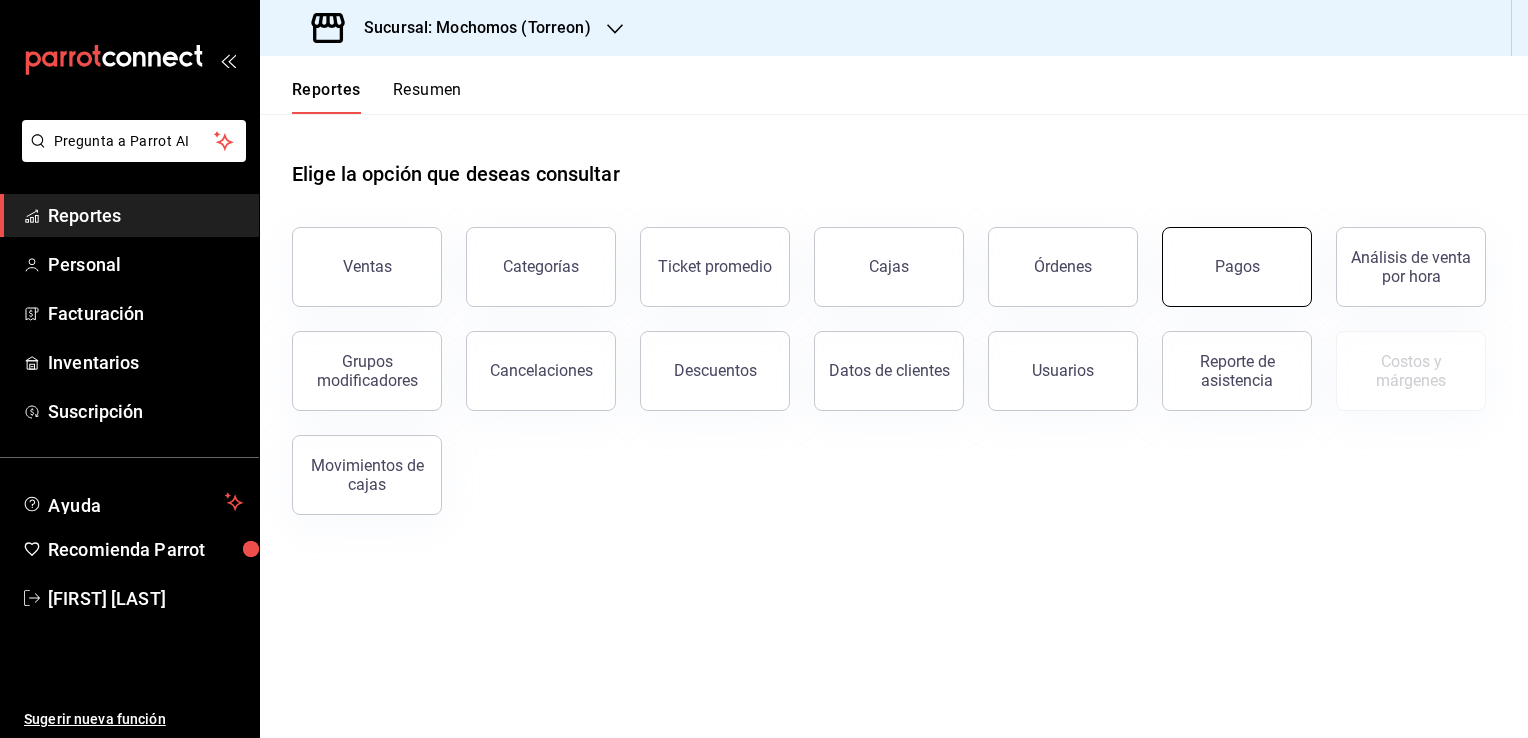 click on "Pagos" at bounding box center [1237, 267] 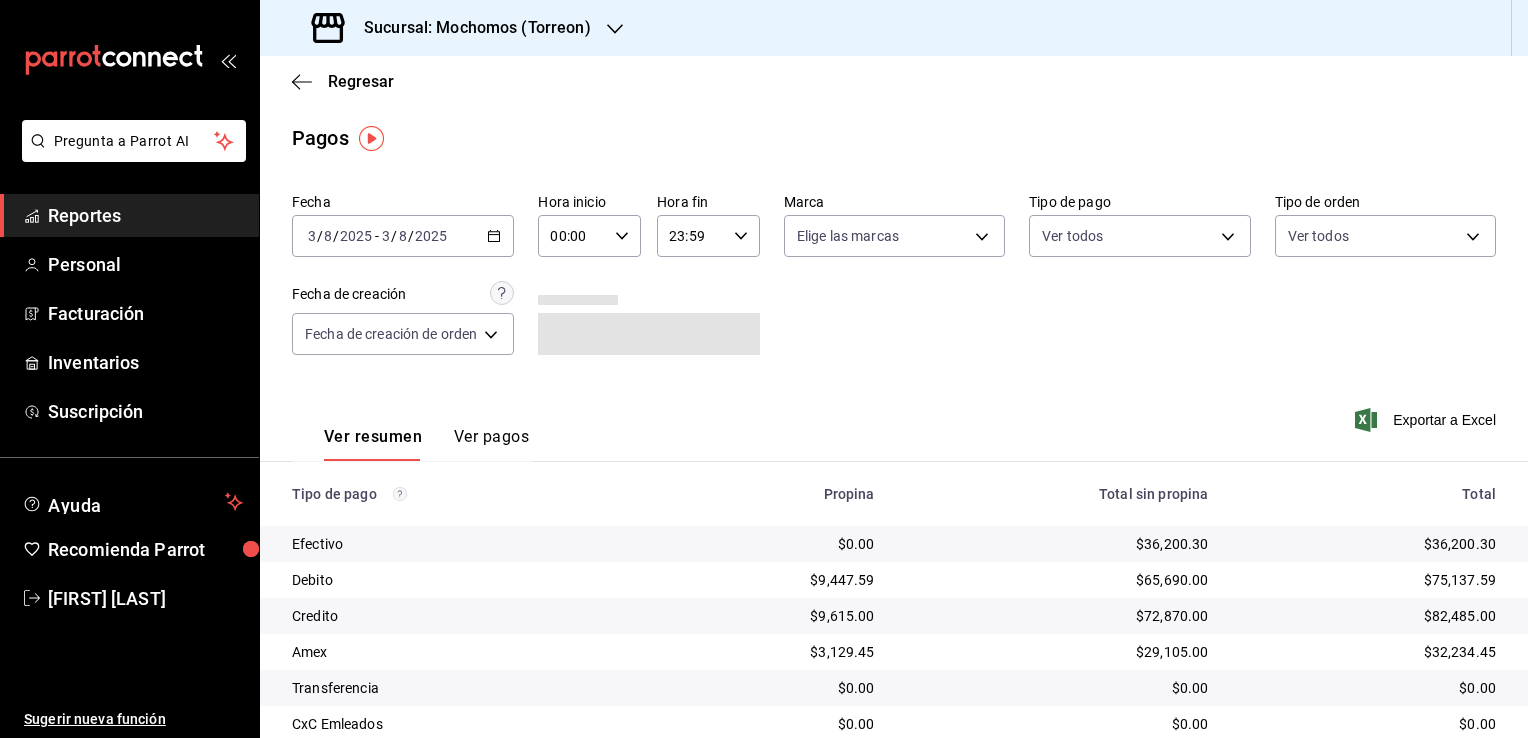 click 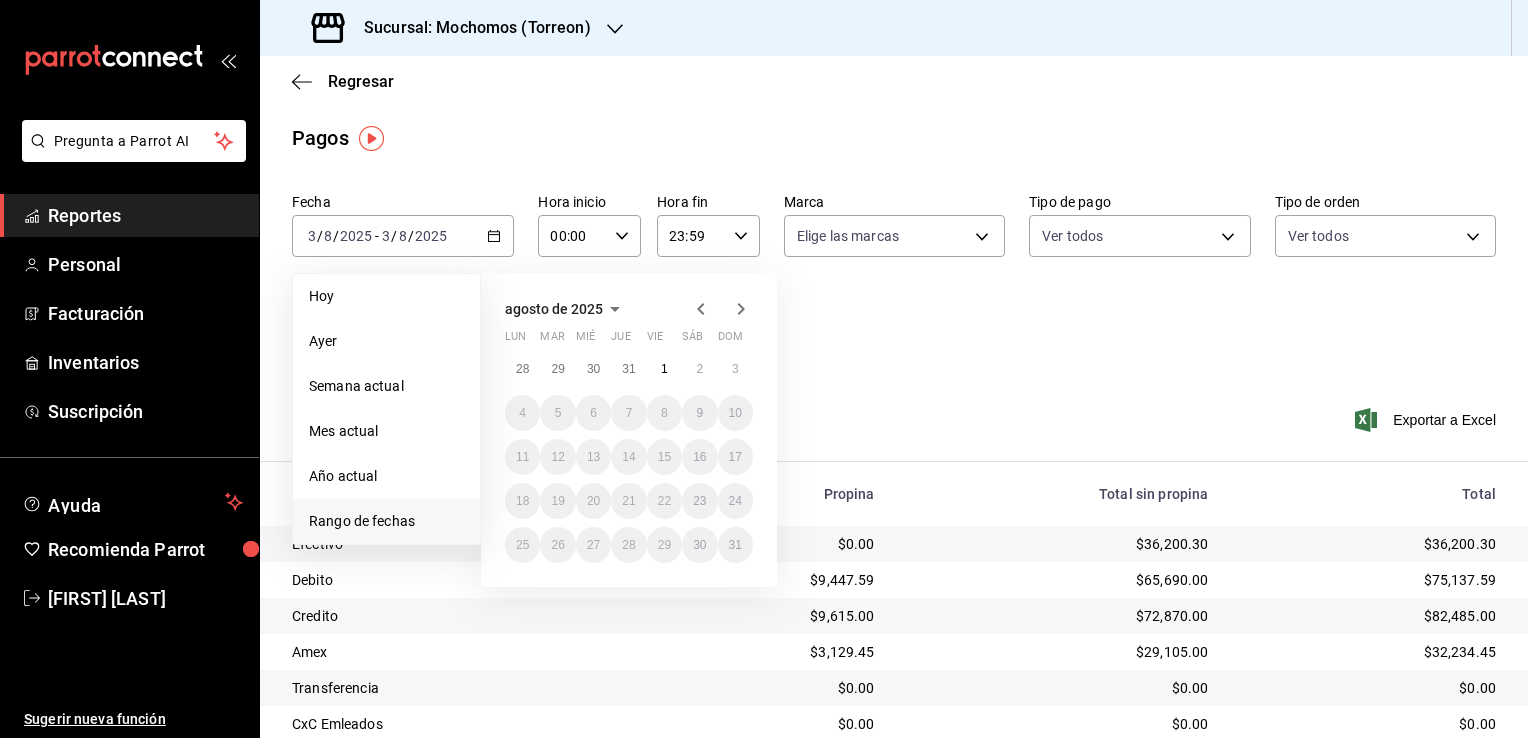click 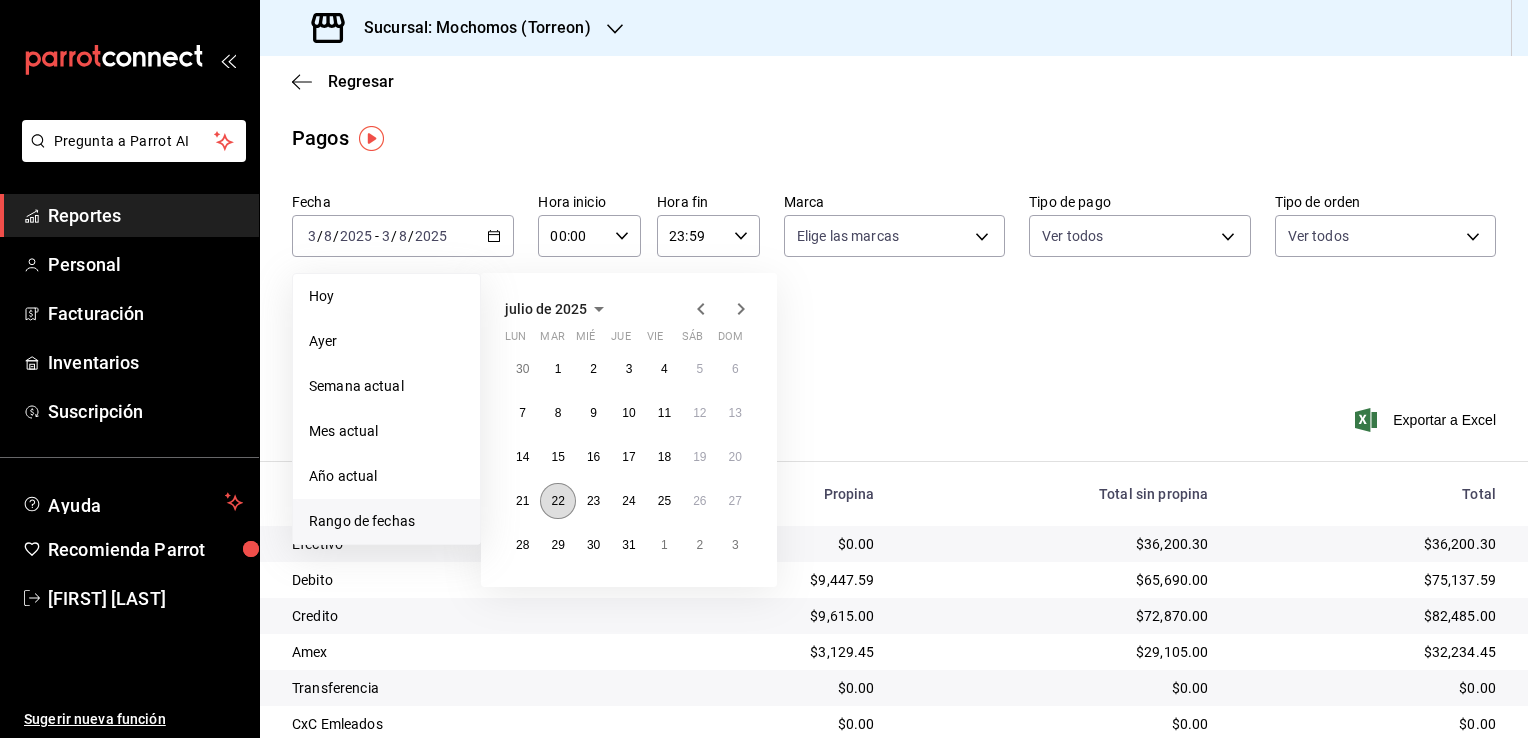 click on "22" at bounding box center (557, 501) 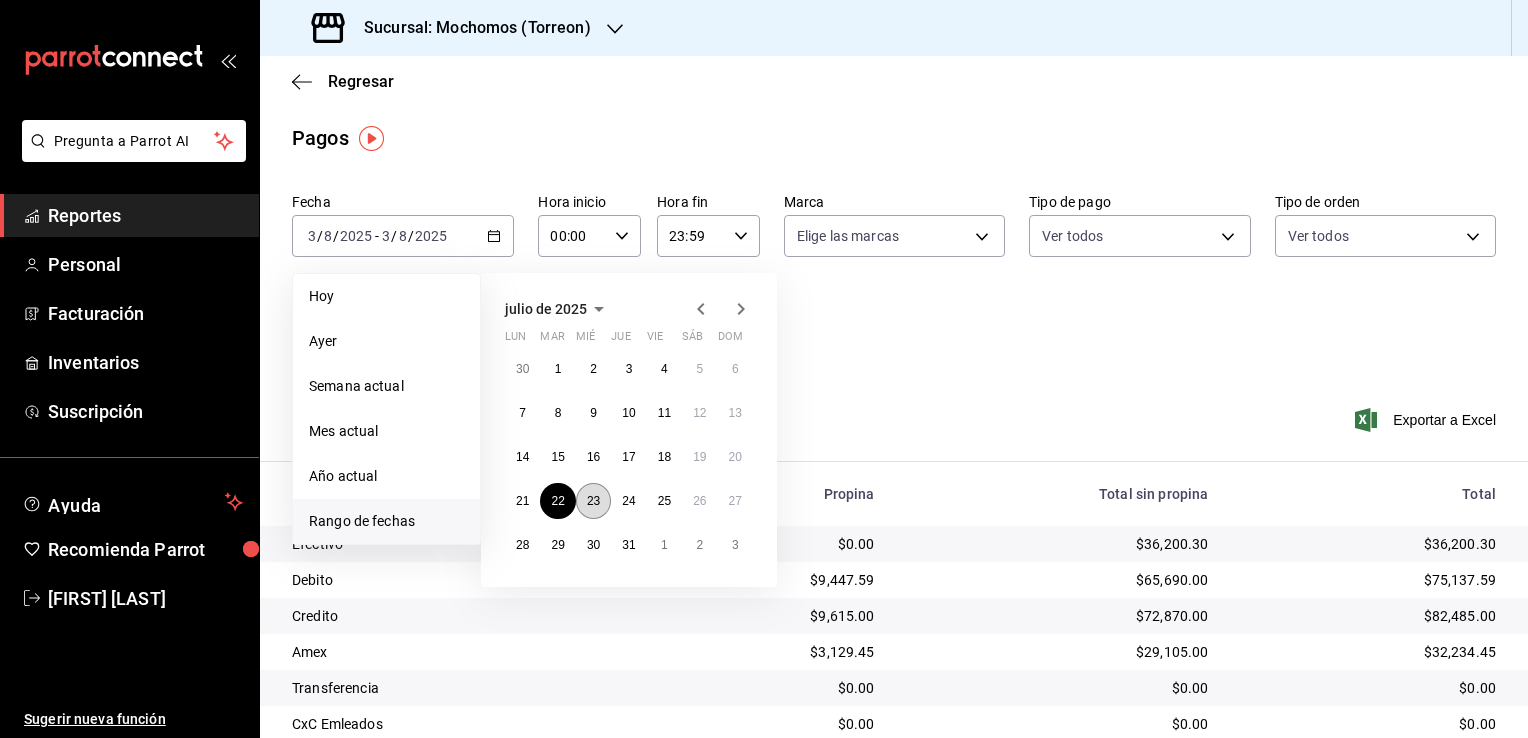 click on "23" at bounding box center [593, 501] 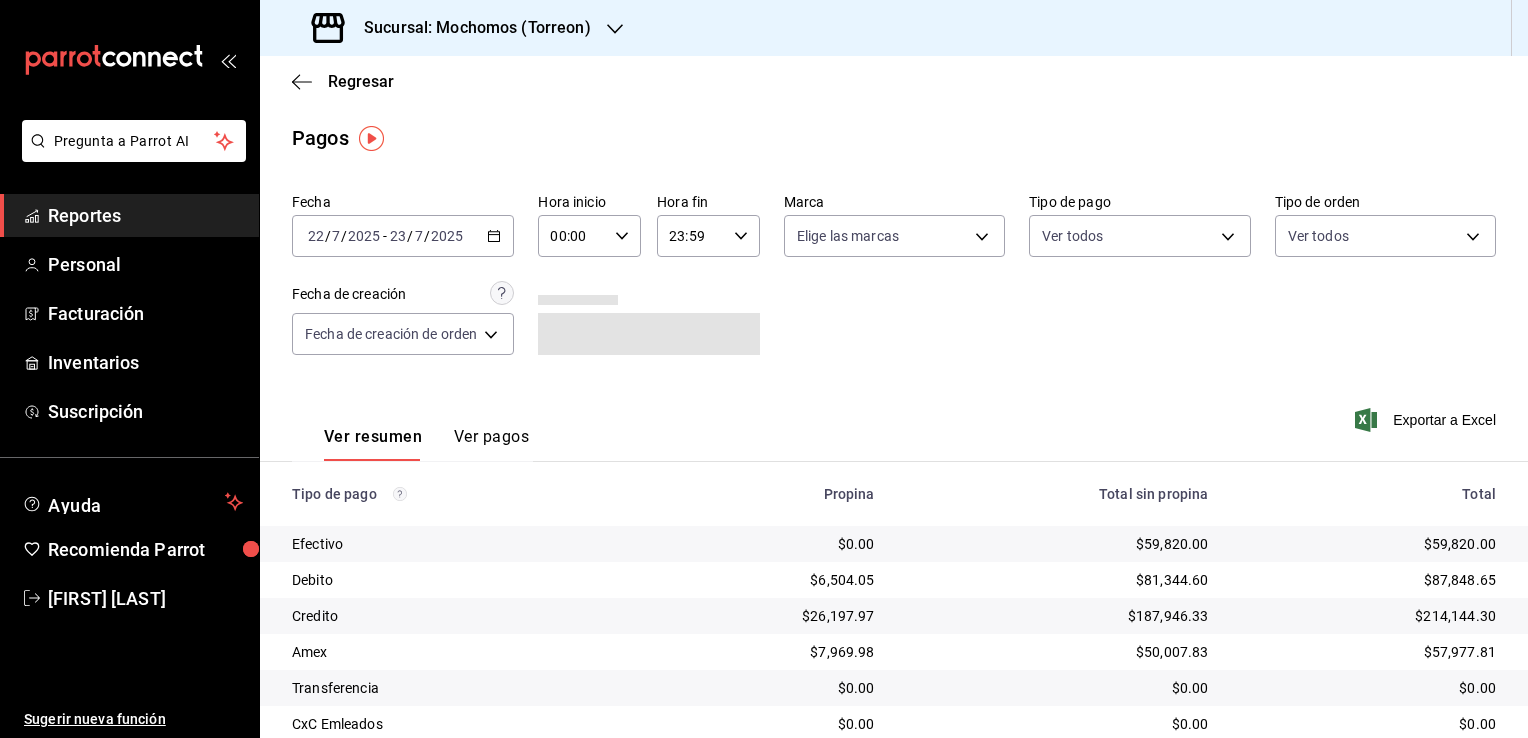click 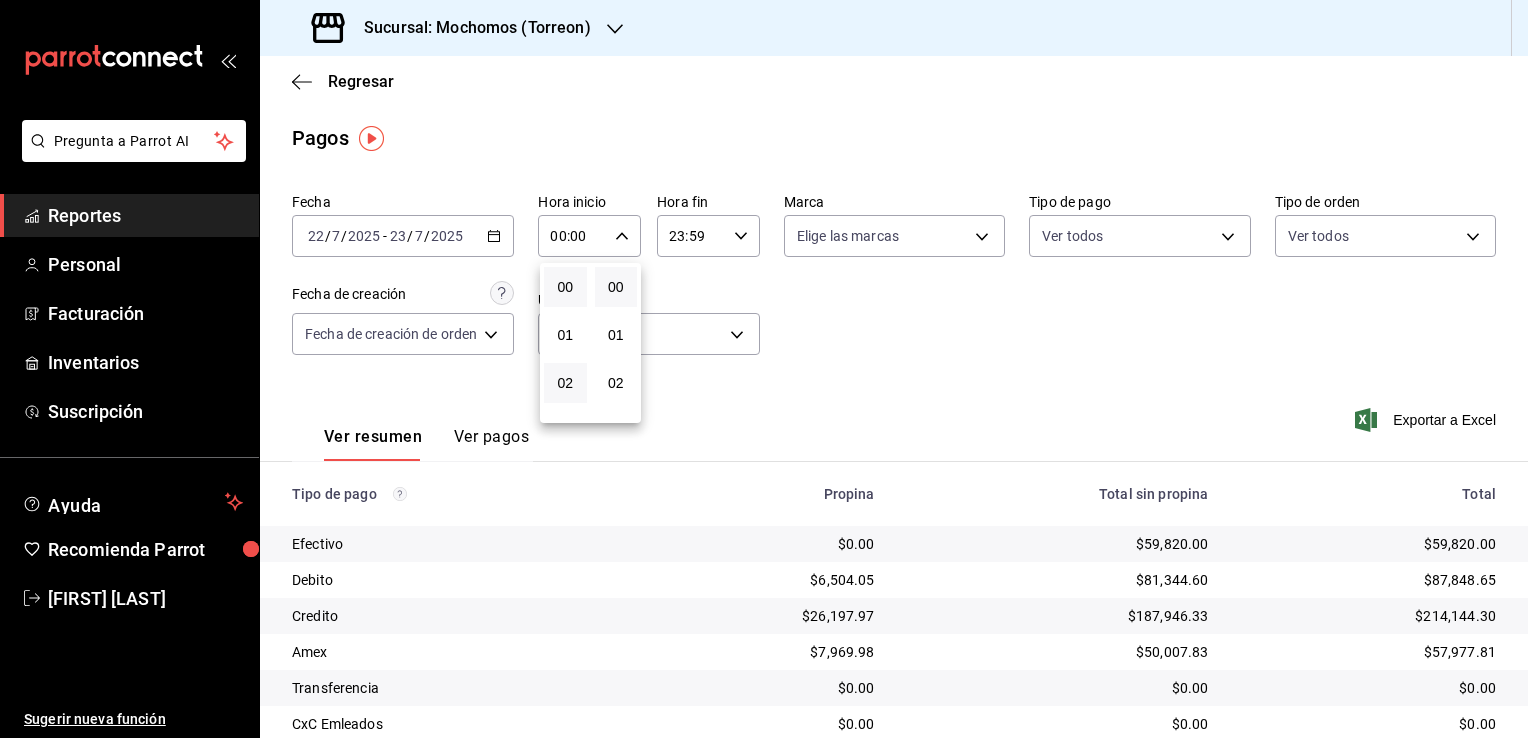 click on "02" at bounding box center (565, 383) 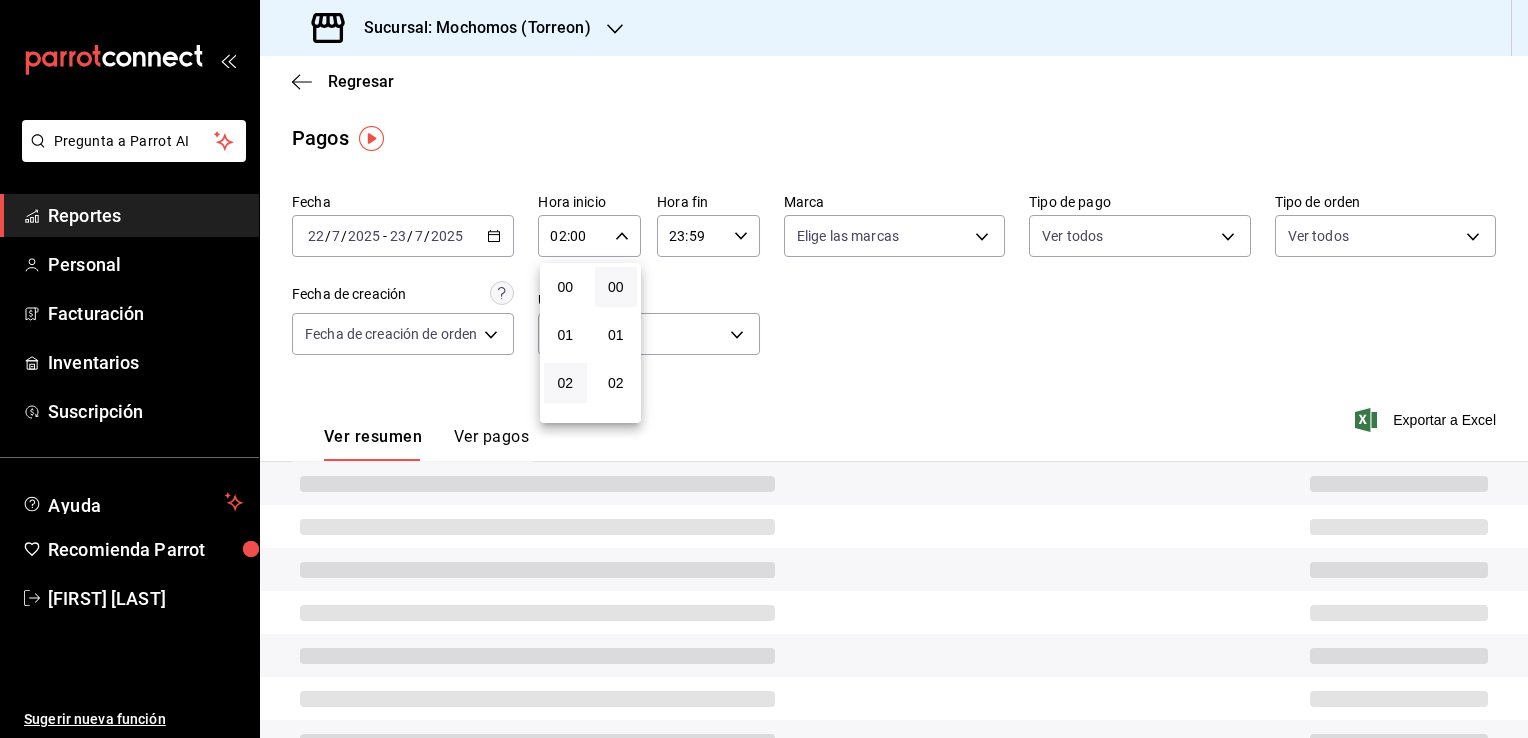 type 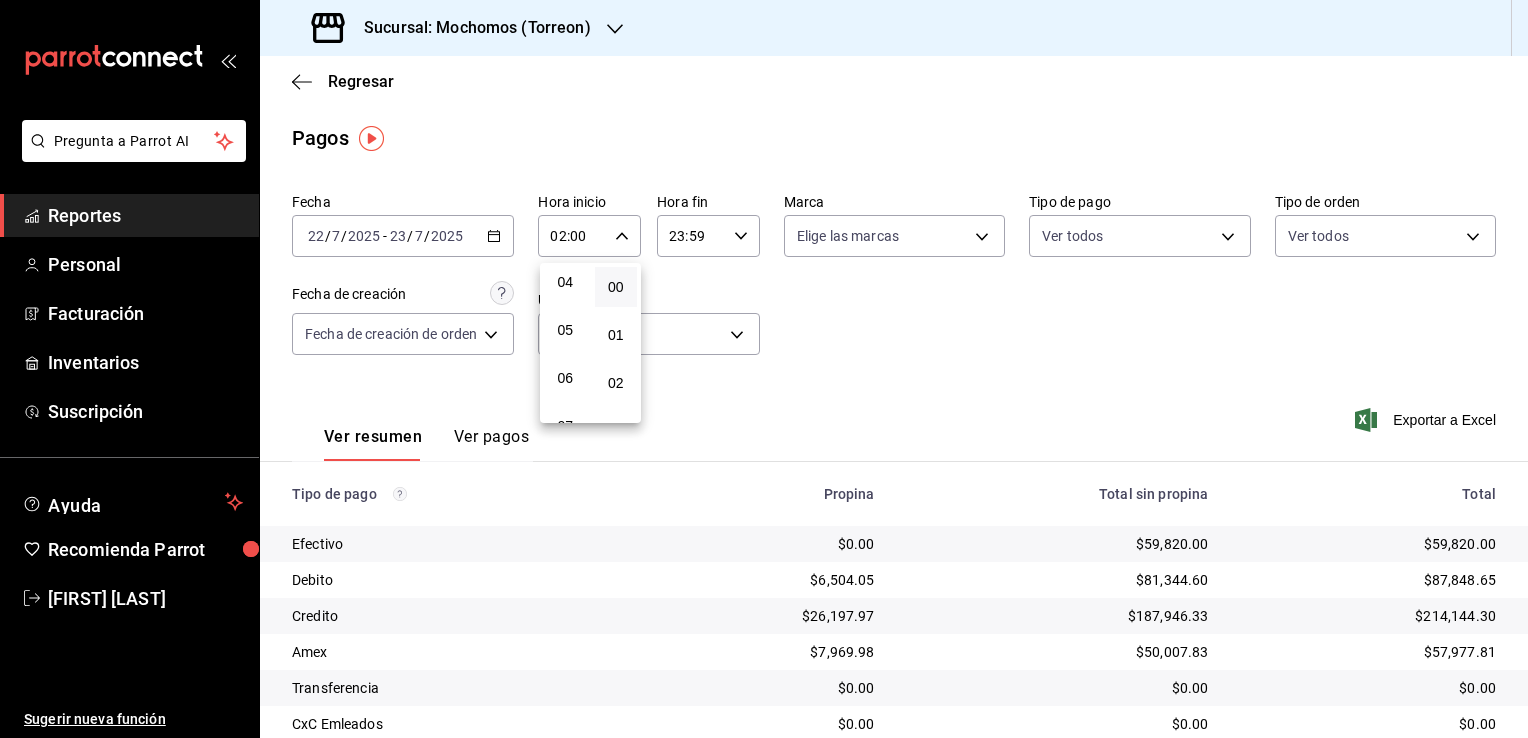 scroll, scrollTop: 200, scrollLeft: 0, axis: vertical 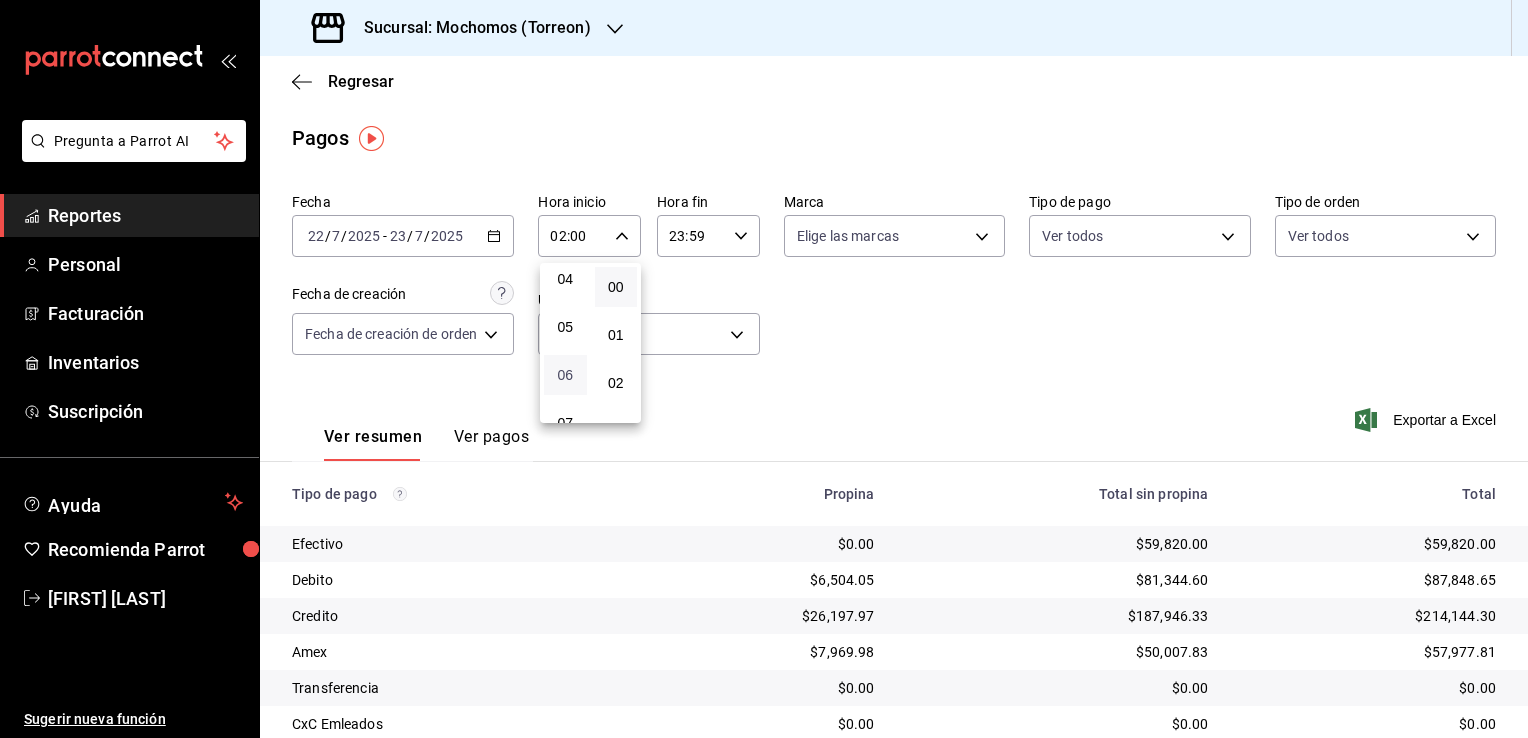 click on "06" at bounding box center (565, 375) 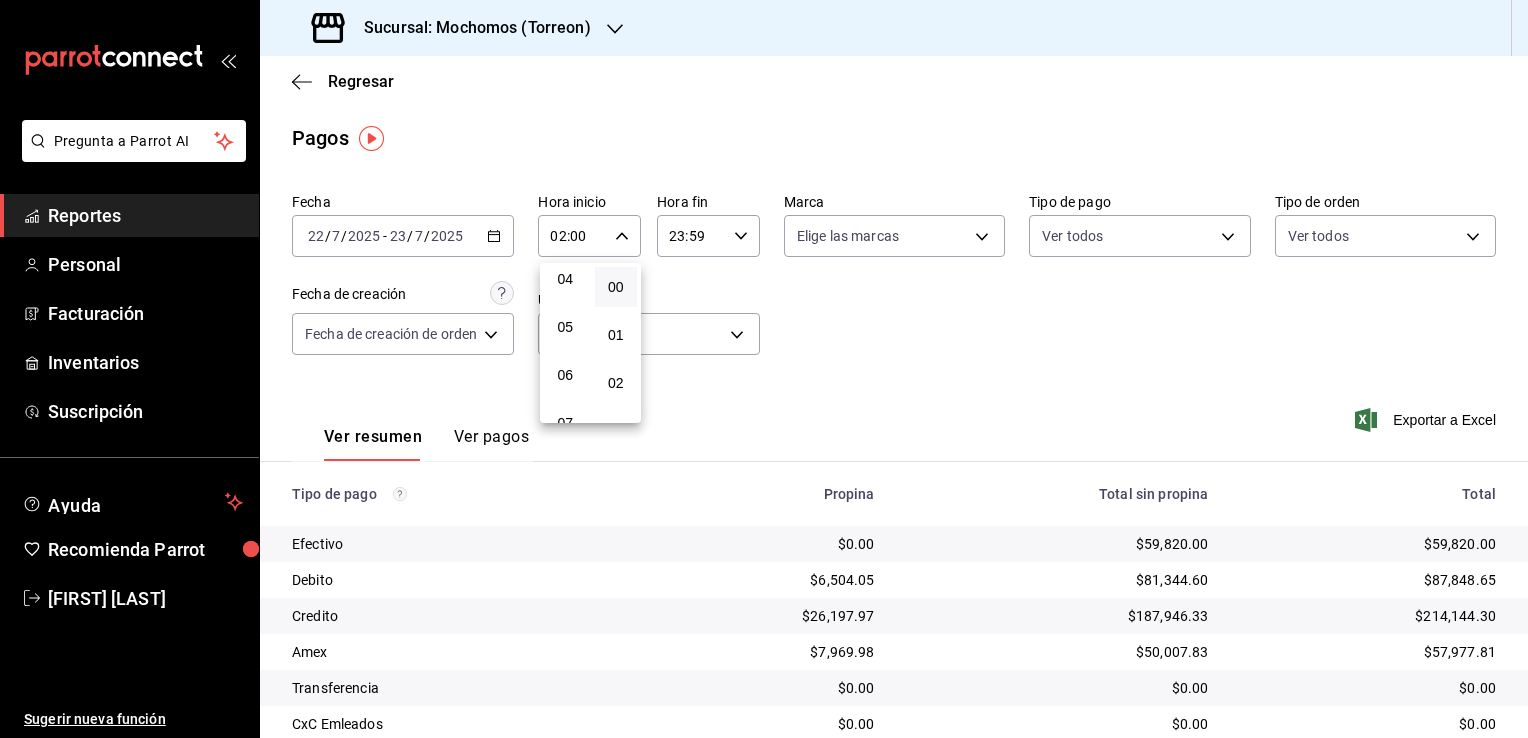 type on "06:00" 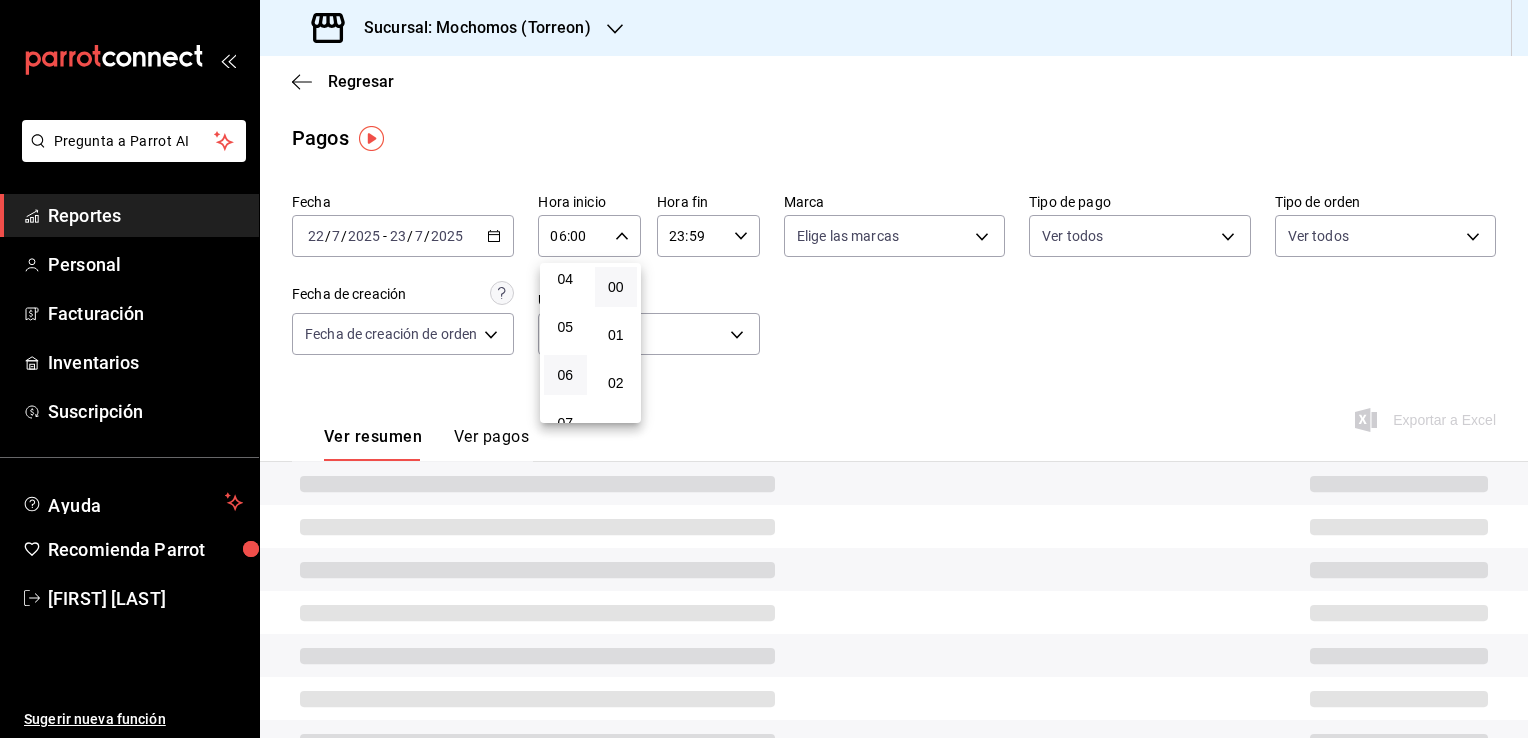 click at bounding box center [764, 369] 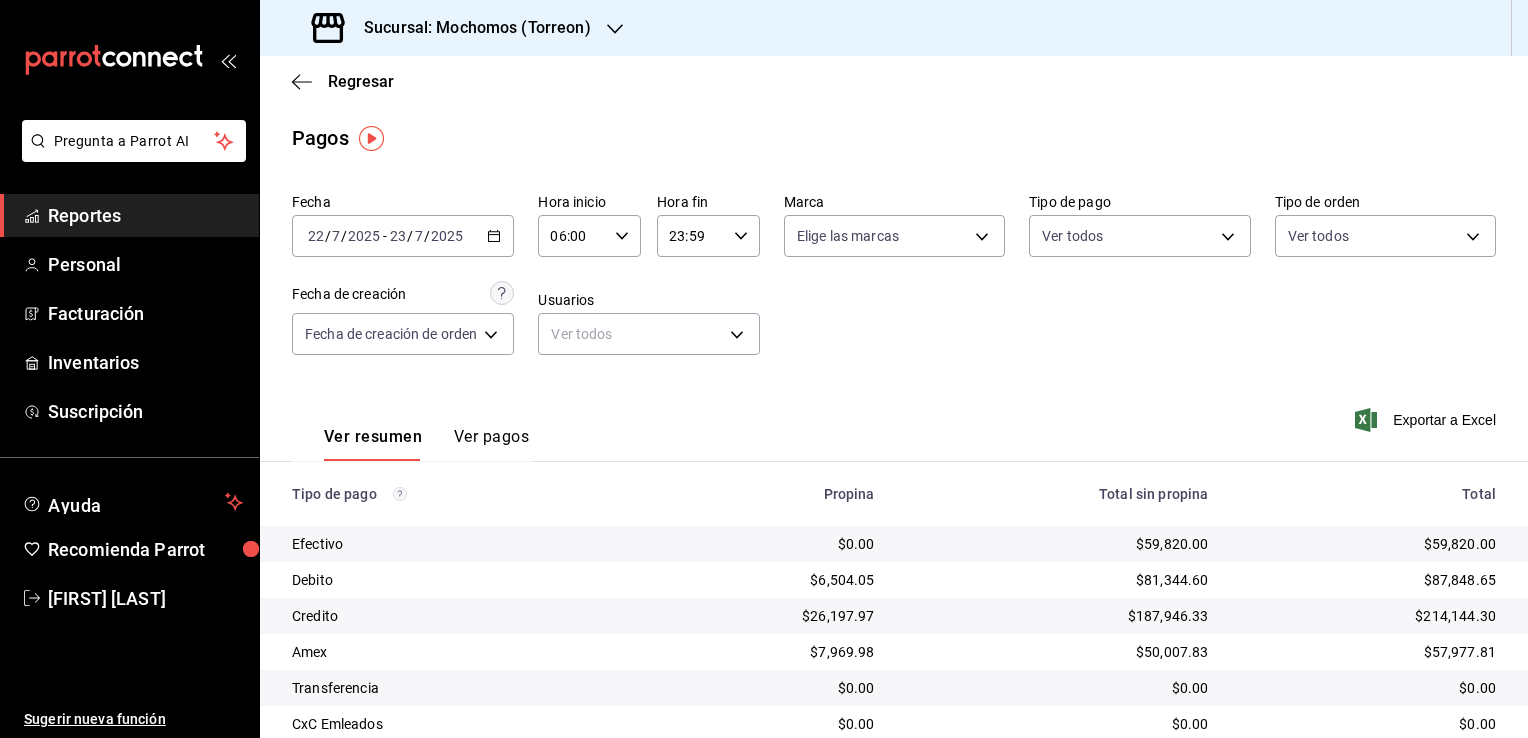 click 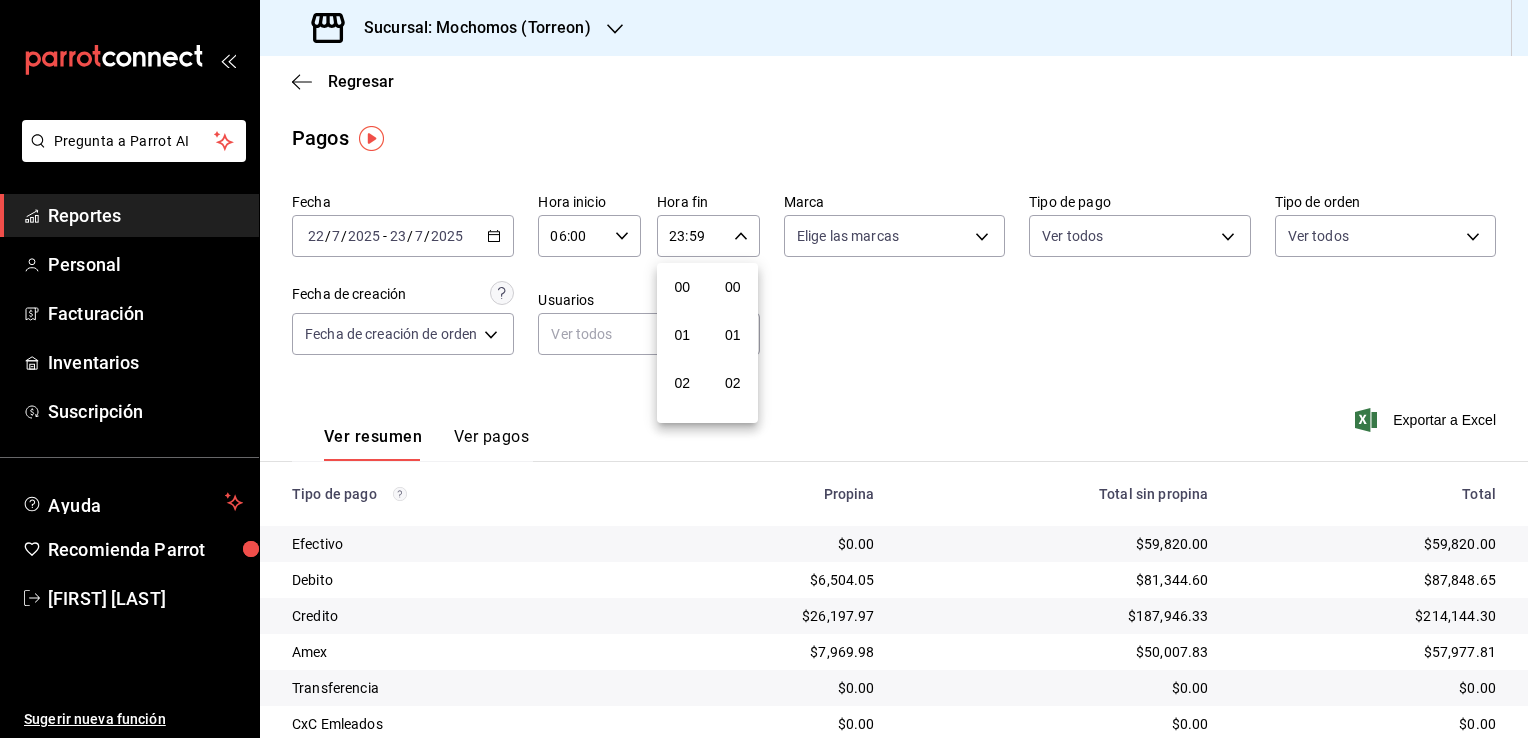 scroll, scrollTop: 1011, scrollLeft: 0, axis: vertical 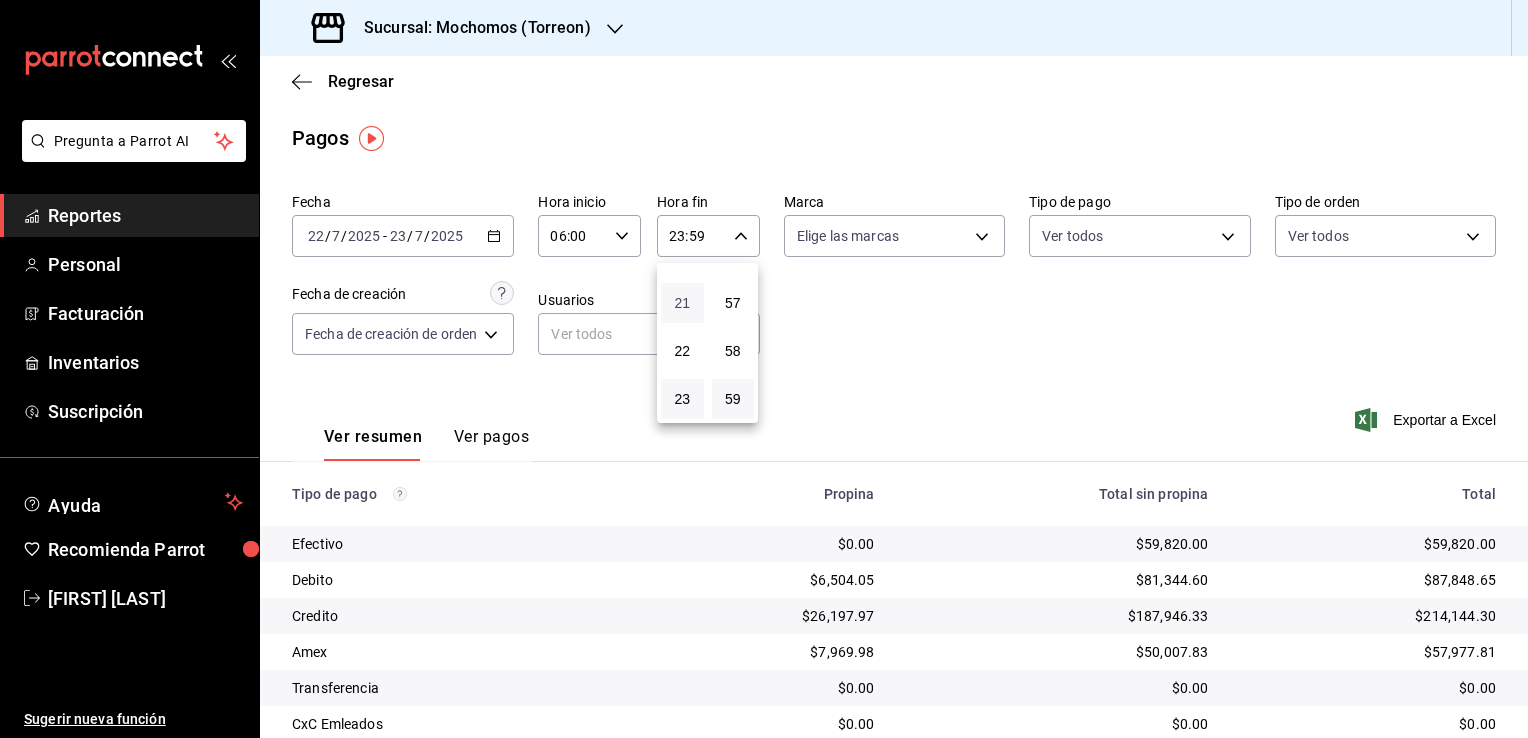 click on "21" at bounding box center [682, 303] 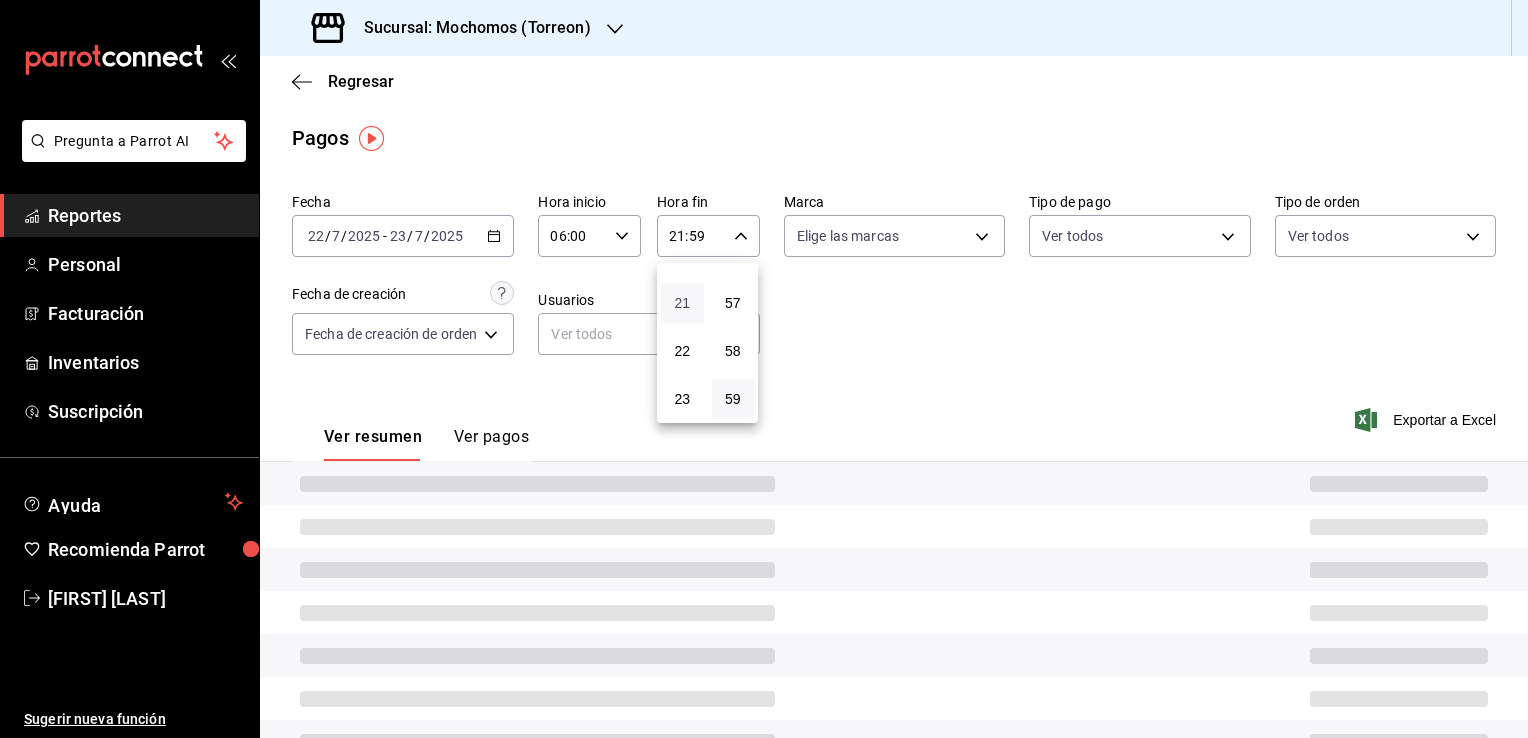 type 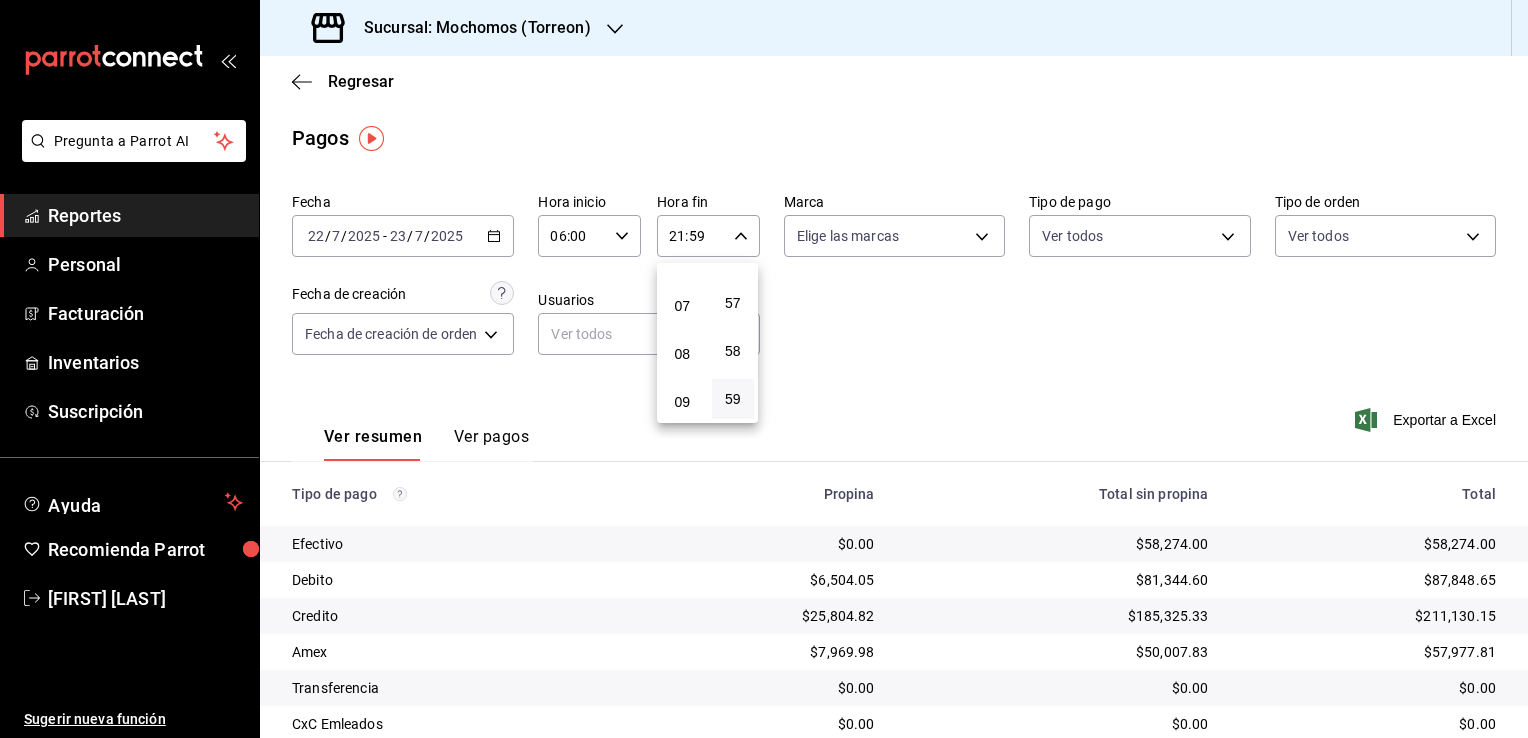 scroll, scrollTop: 311, scrollLeft: 0, axis: vertical 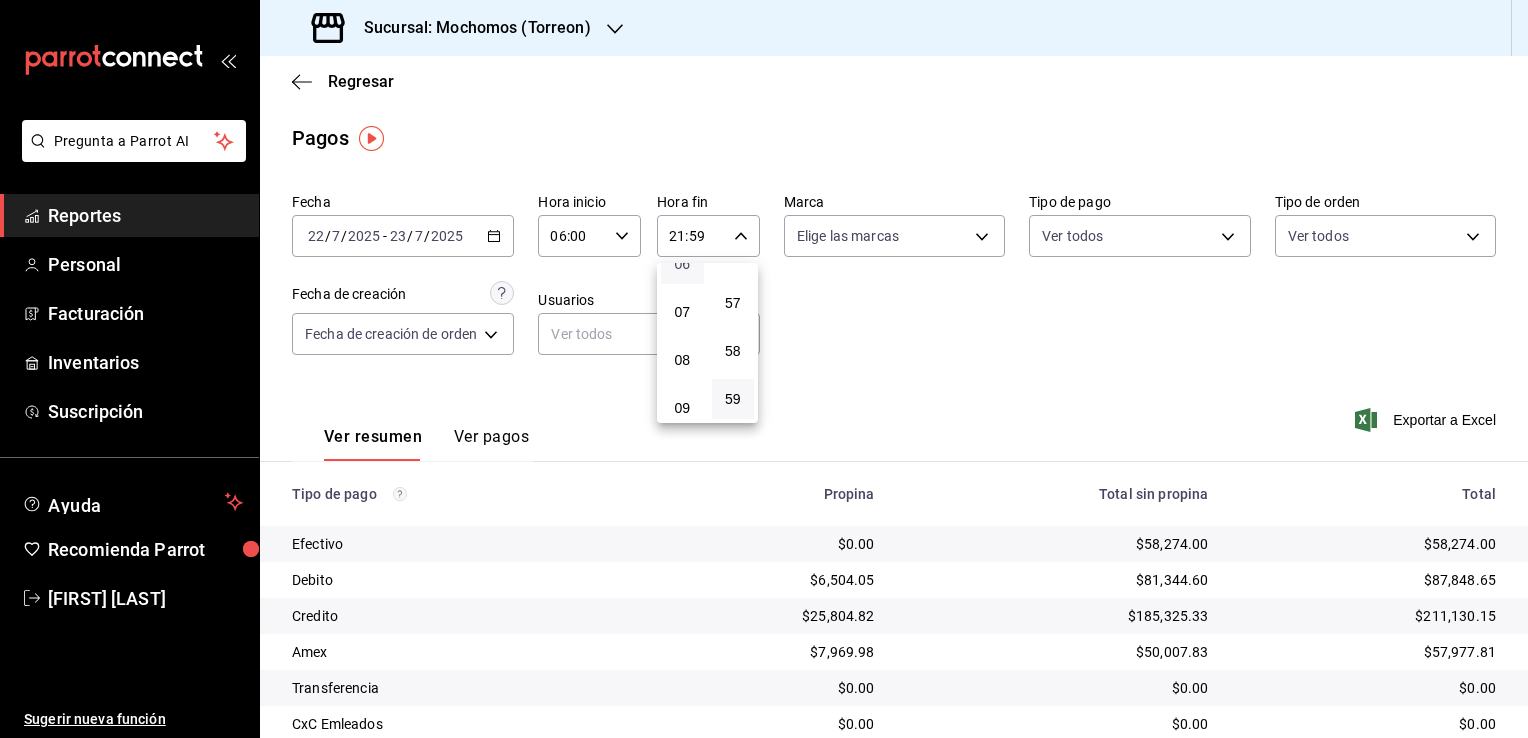 click on "06" at bounding box center (682, 264) 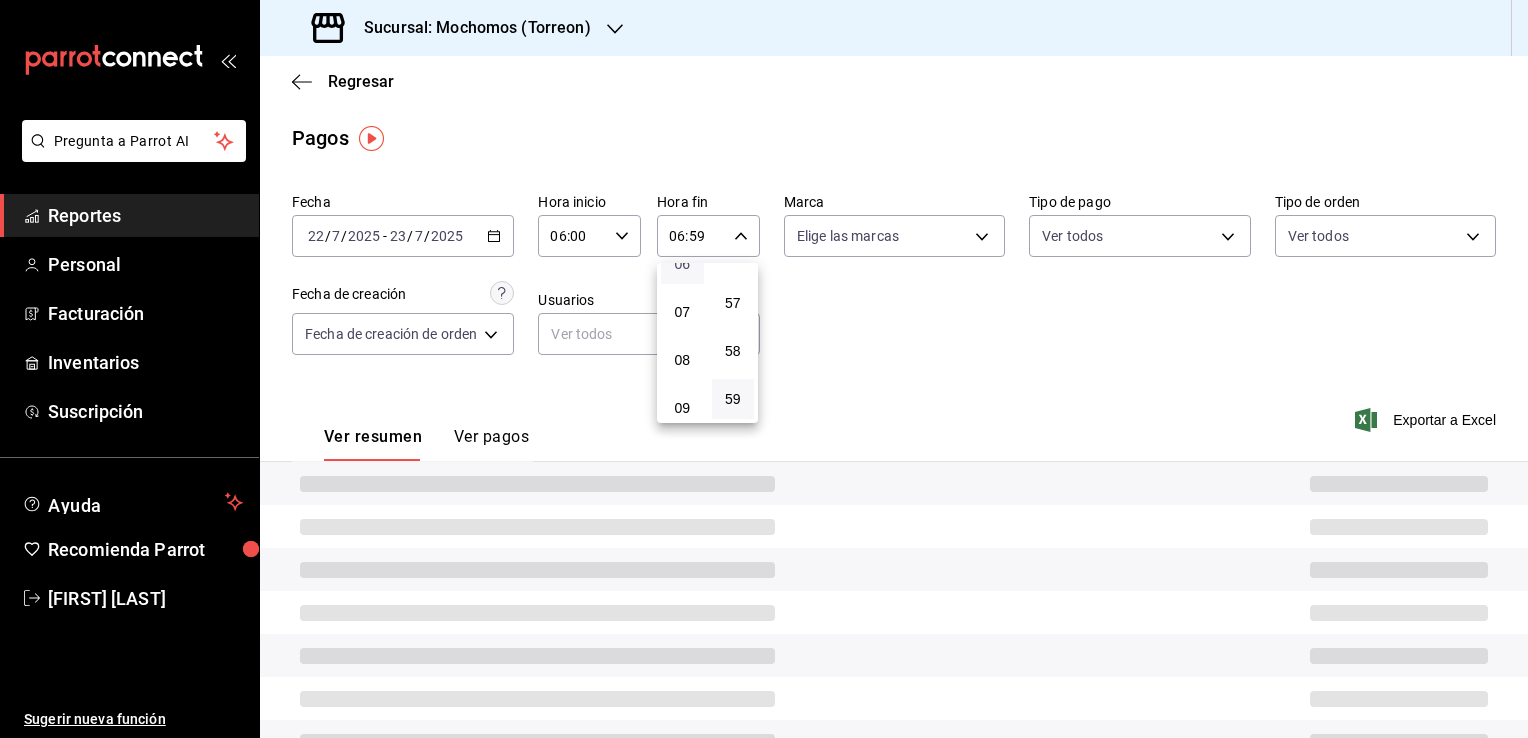type 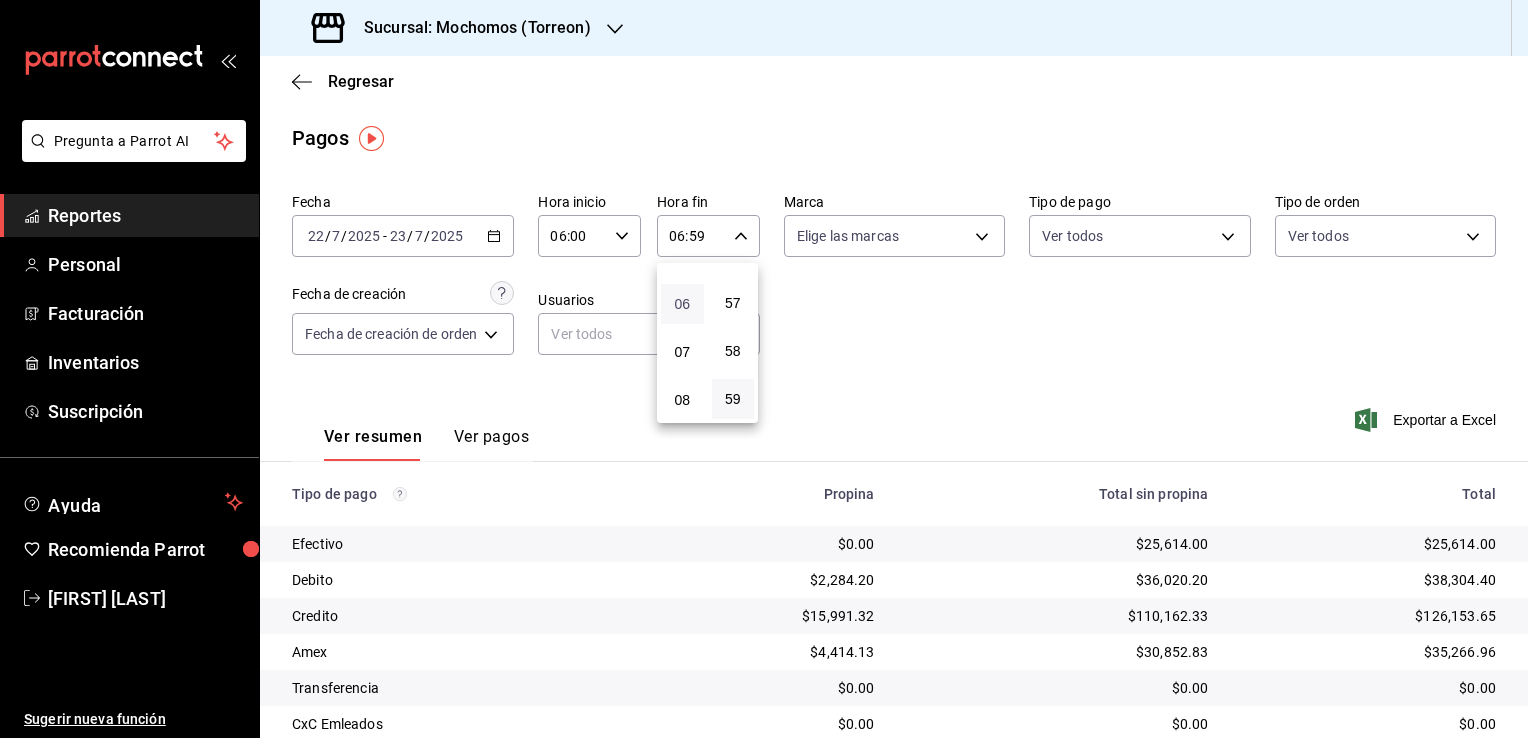 scroll, scrollTop: 231, scrollLeft: 0, axis: vertical 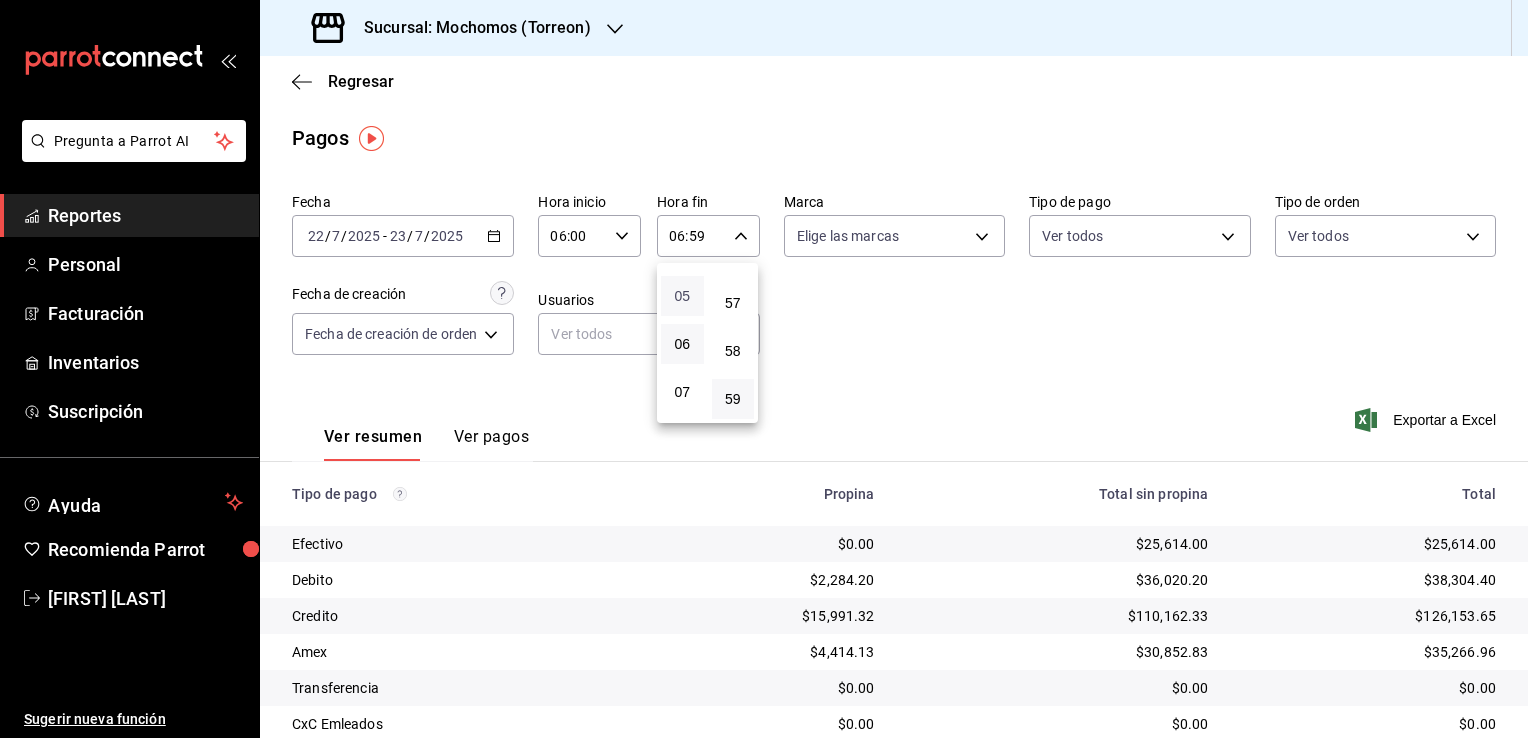 click on "05" at bounding box center (682, 296) 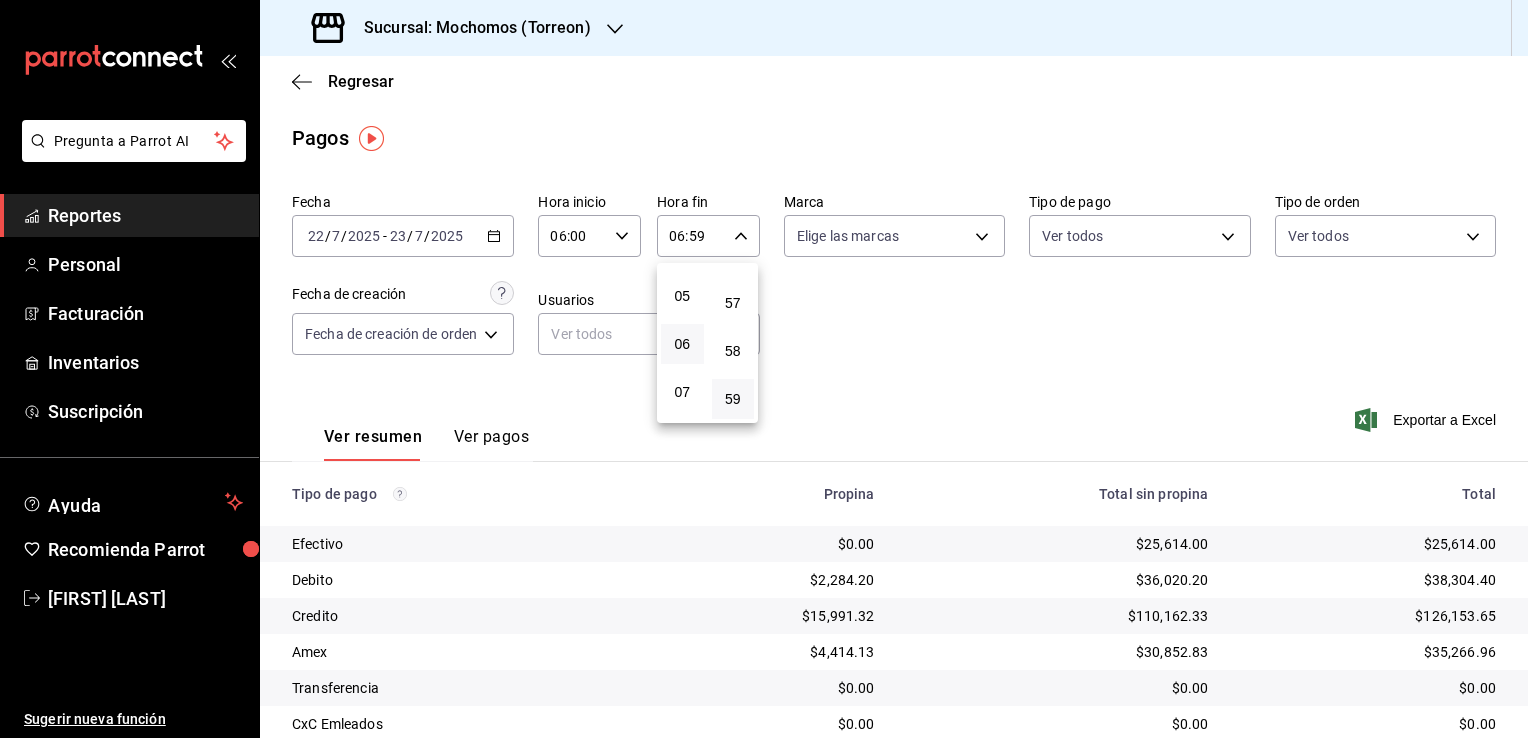 type on "05:59" 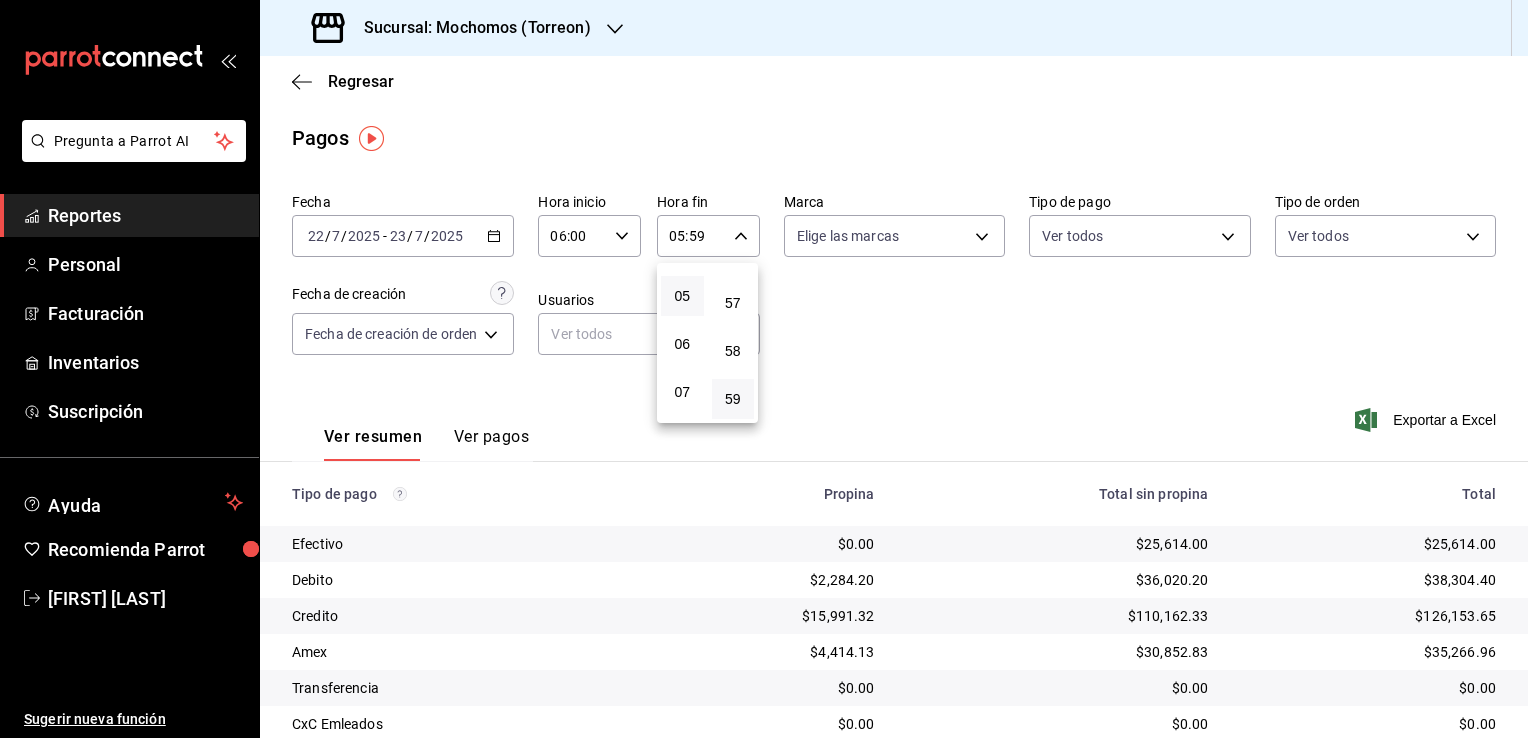 click at bounding box center (764, 369) 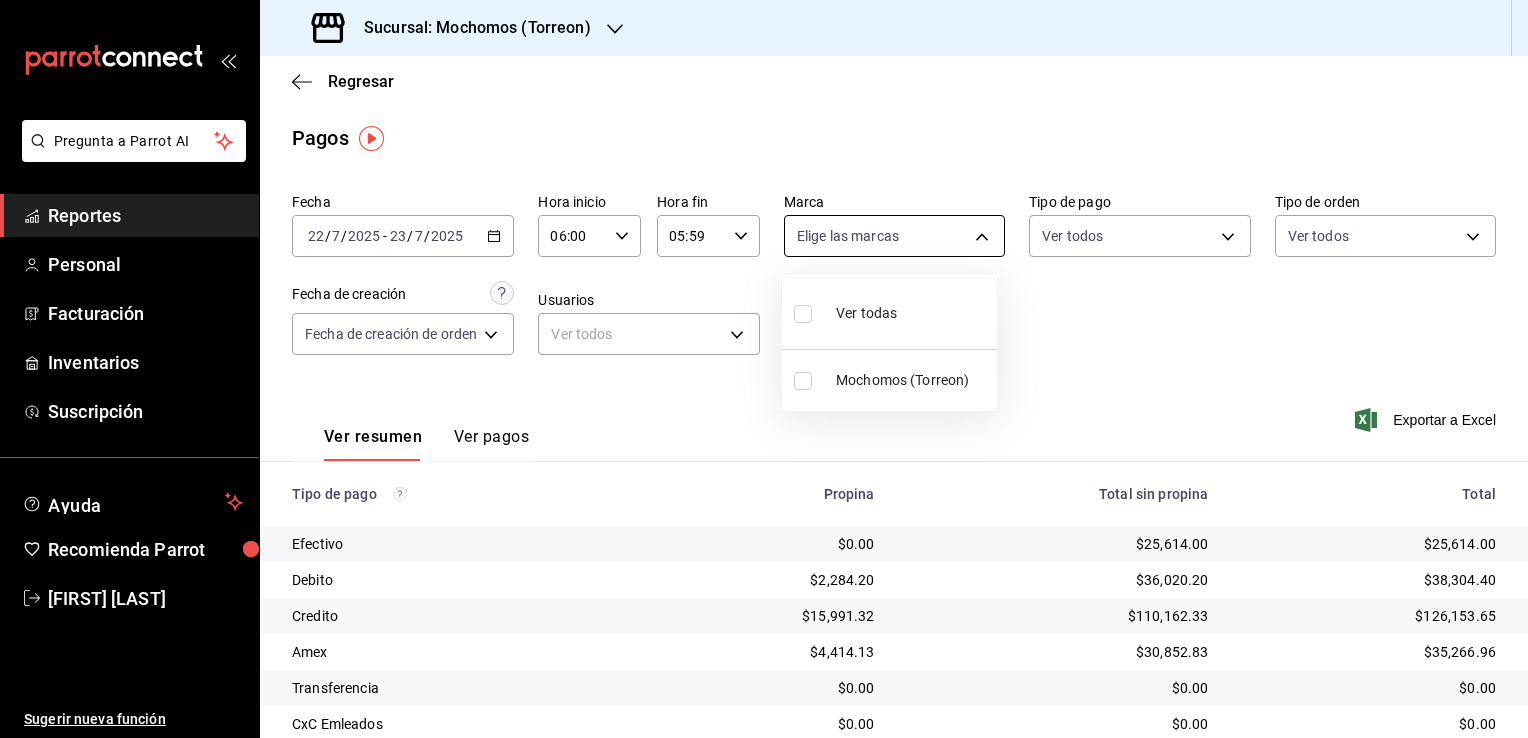 click on "Pregunta a Parrot AI Reportes   Personal   Facturación   Inventarios   Suscripción   Ayuda Recomienda Parrot   [FIRST] [LAST]   Sugerir nueva función   Sucursal: Mochomos ([CITY]) Regresar Pagos Fecha [DATE] [DATE] - [DATE] [DATE] Hora inicio [TIME] Hora inicio Hora fin [TIME] Hora fin Marca Elige las marcas Tipo de pago Ver todos Tipo de orden Ver todos Fecha de creación   Fecha de creación de orden ORDER Usuarios Ver todos null Ver resumen Ver pagos Exportar a Excel Tipo de pago   Propina Total sin propina Total Efectivo $0.00 $[PRICE] $[PRICE] Debito $[PRICE] $[PRICE] $[PRICE] Credito $[PRICE] $[PRICE] $[PRICE] Amex $[PRICE] $[PRICE] $[PRICE] Transferencia $0.00 $0.00 $0.00 CxC Emleados $0.00 $0.00 $0.00 CxC Clientes $0.00 $0.00 $0.00 Total $[PRICE] $[PRICE] $[PRICE] GANA 1 MES GRATIS EN TU SUSCRIPCIÓN AQUÍ Ver video tutorial Ir a video Pregunta a Parrot AI Reportes   Personal   Facturación   Inventarios   Suscripción   Ayuda Recomienda Parrot" at bounding box center (764, 369) 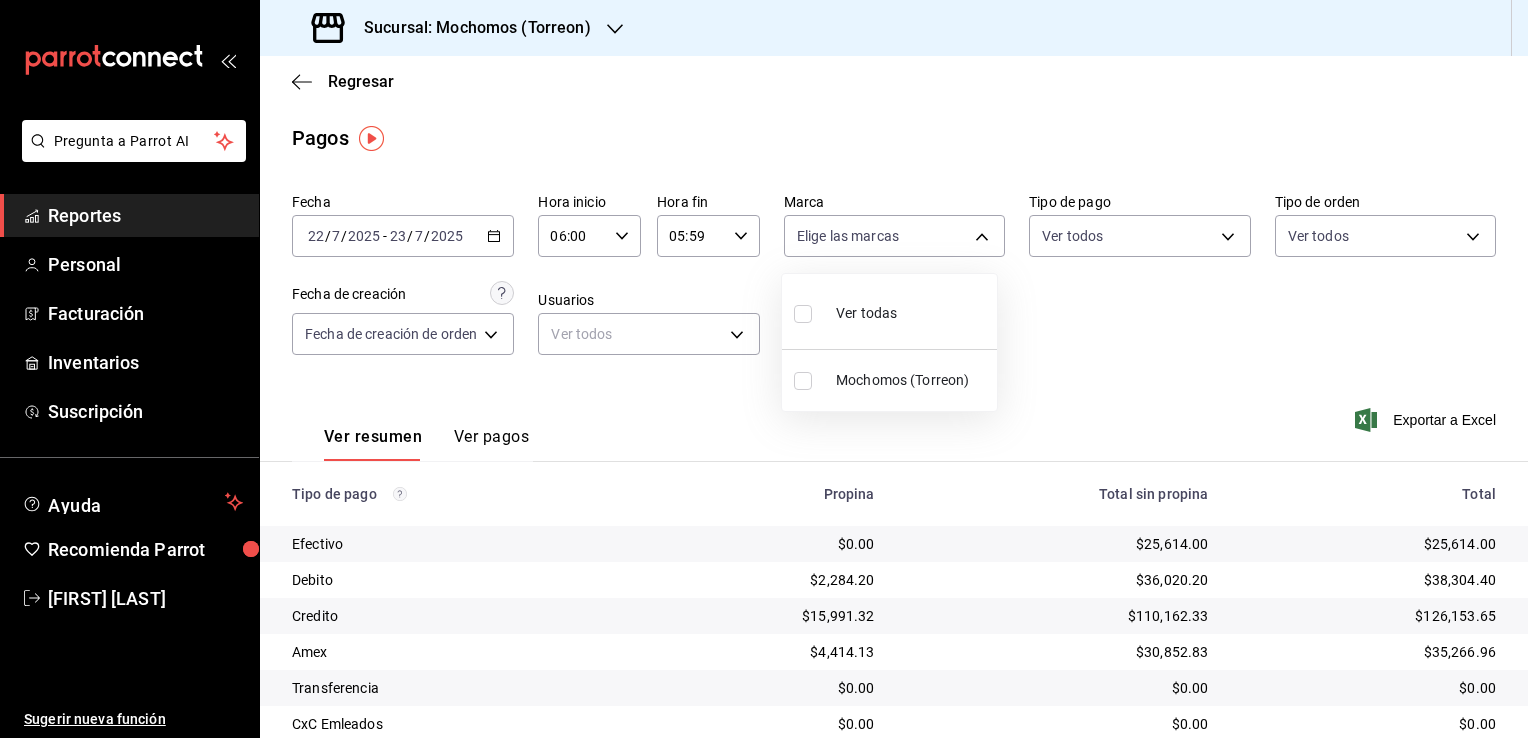 click on "Ver todas" at bounding box center [866, 313] 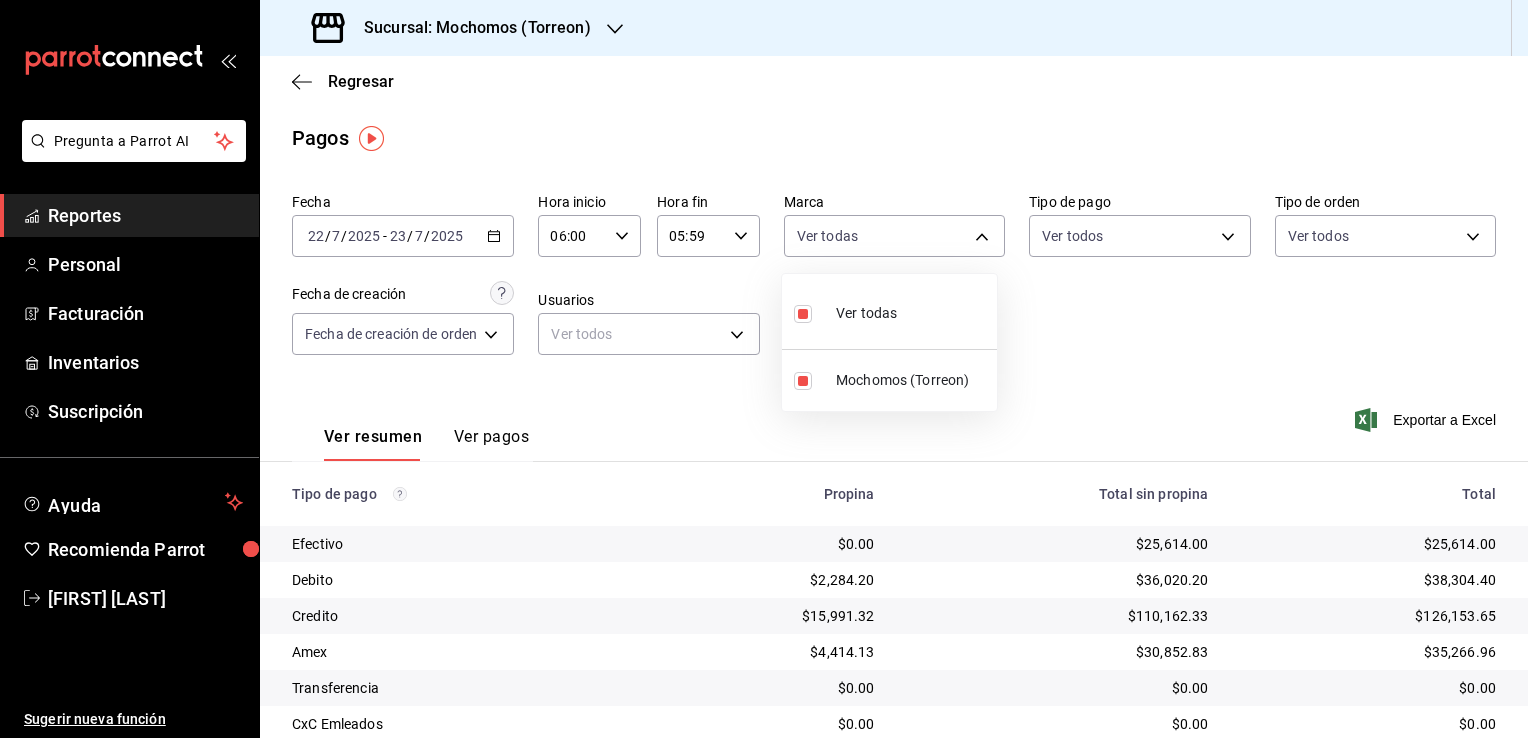 click at bounding box center [764, 369] 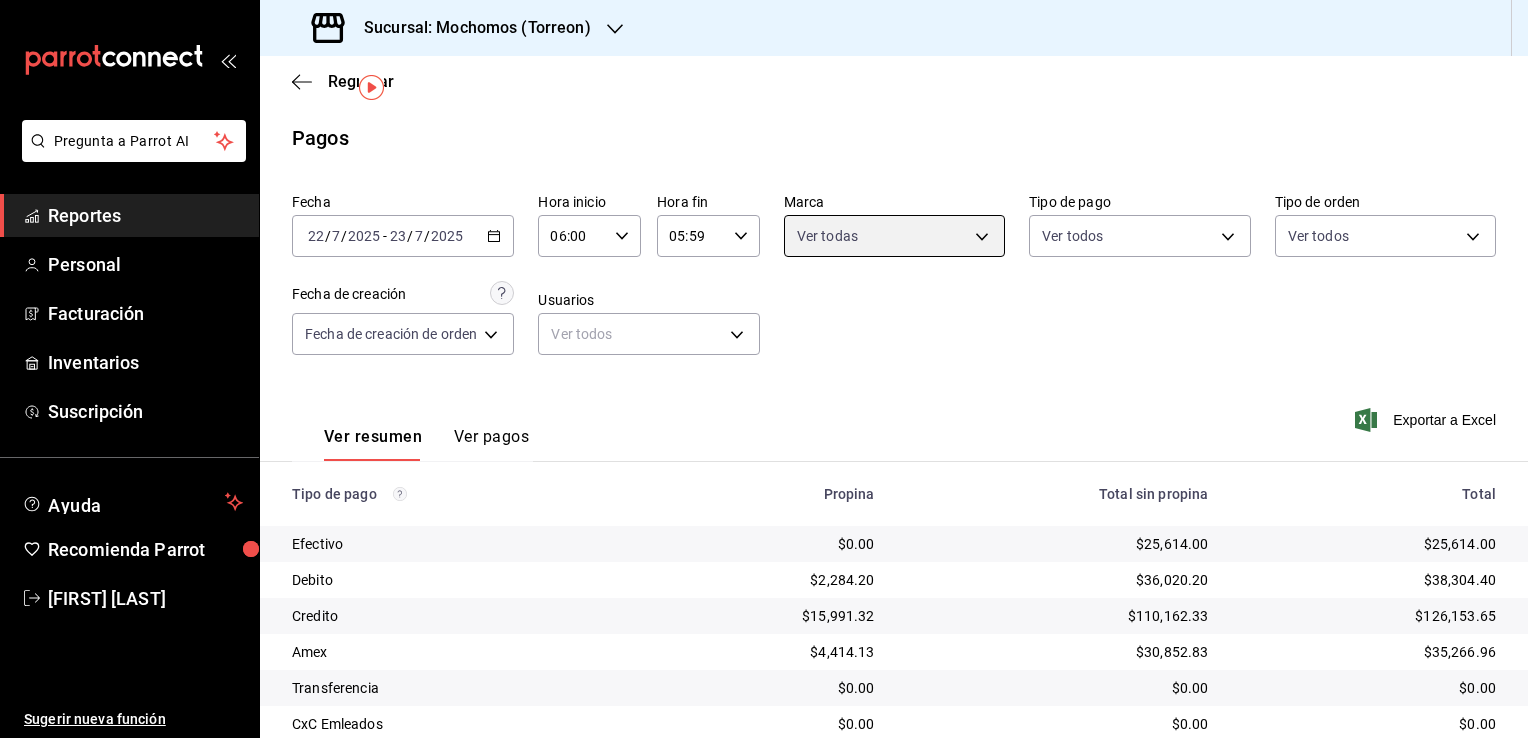 scroll, scrollTop: 108, scrollLeft: 0, axis: vertical 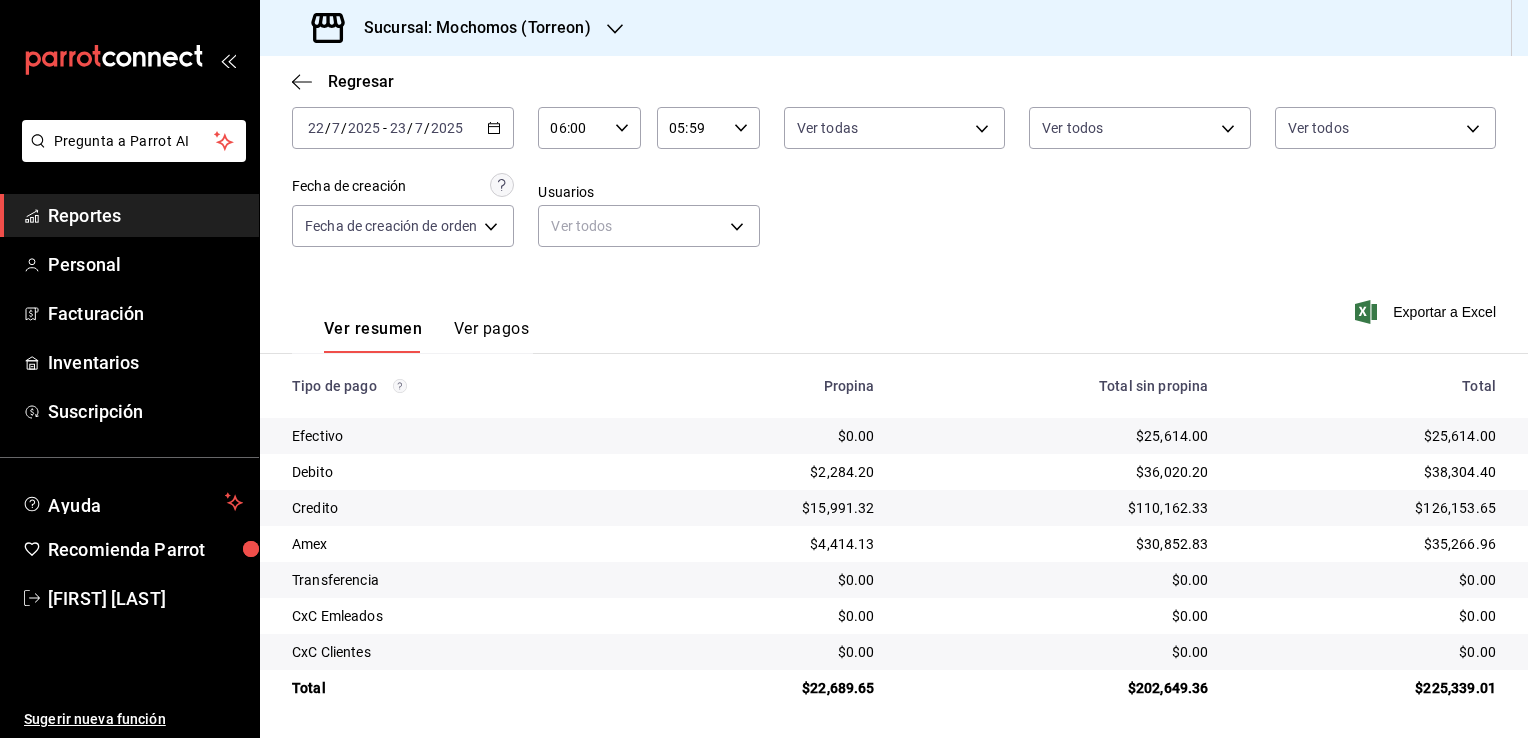 click 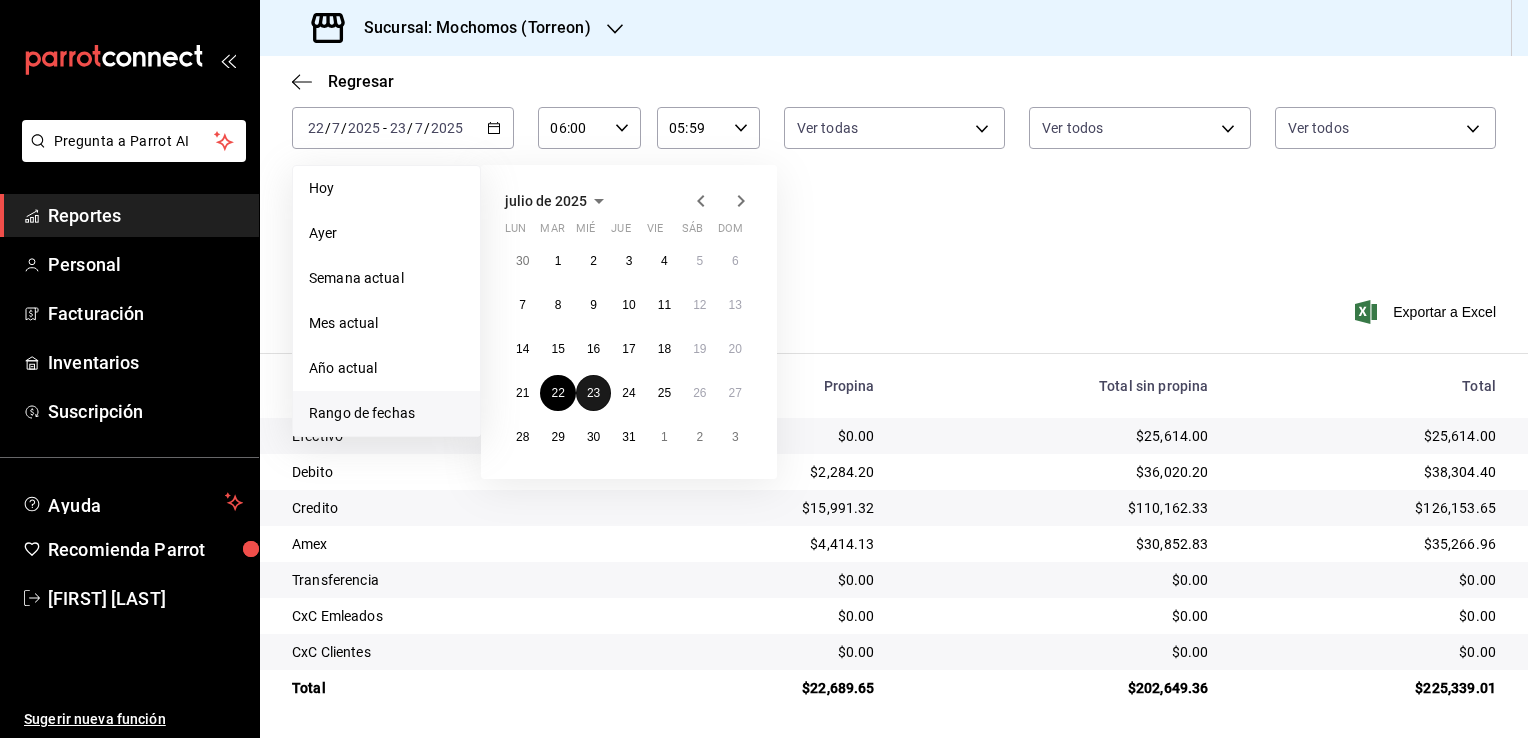 click on "23" at bounding box center [593, 393] 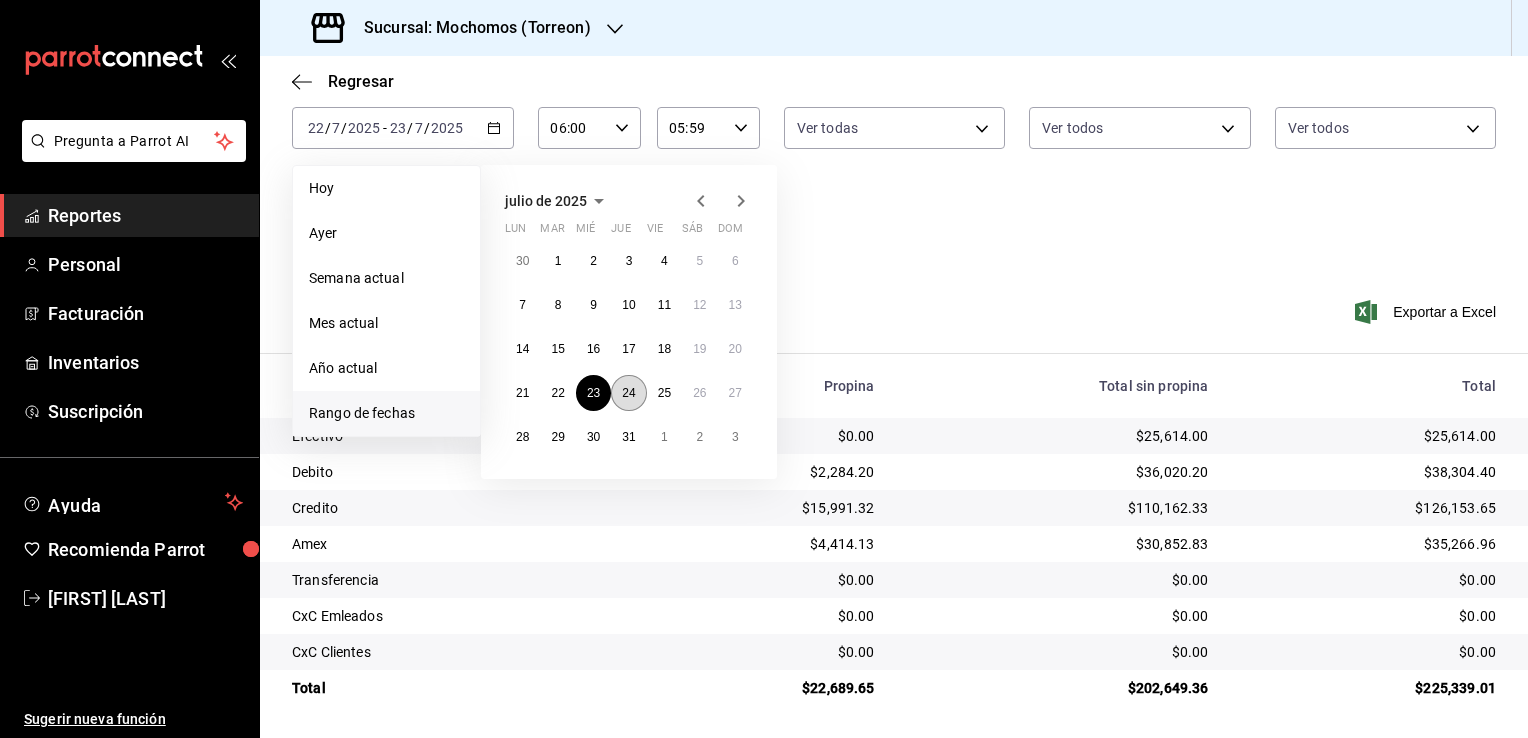 click on "24" at bounding box center [628, 393] 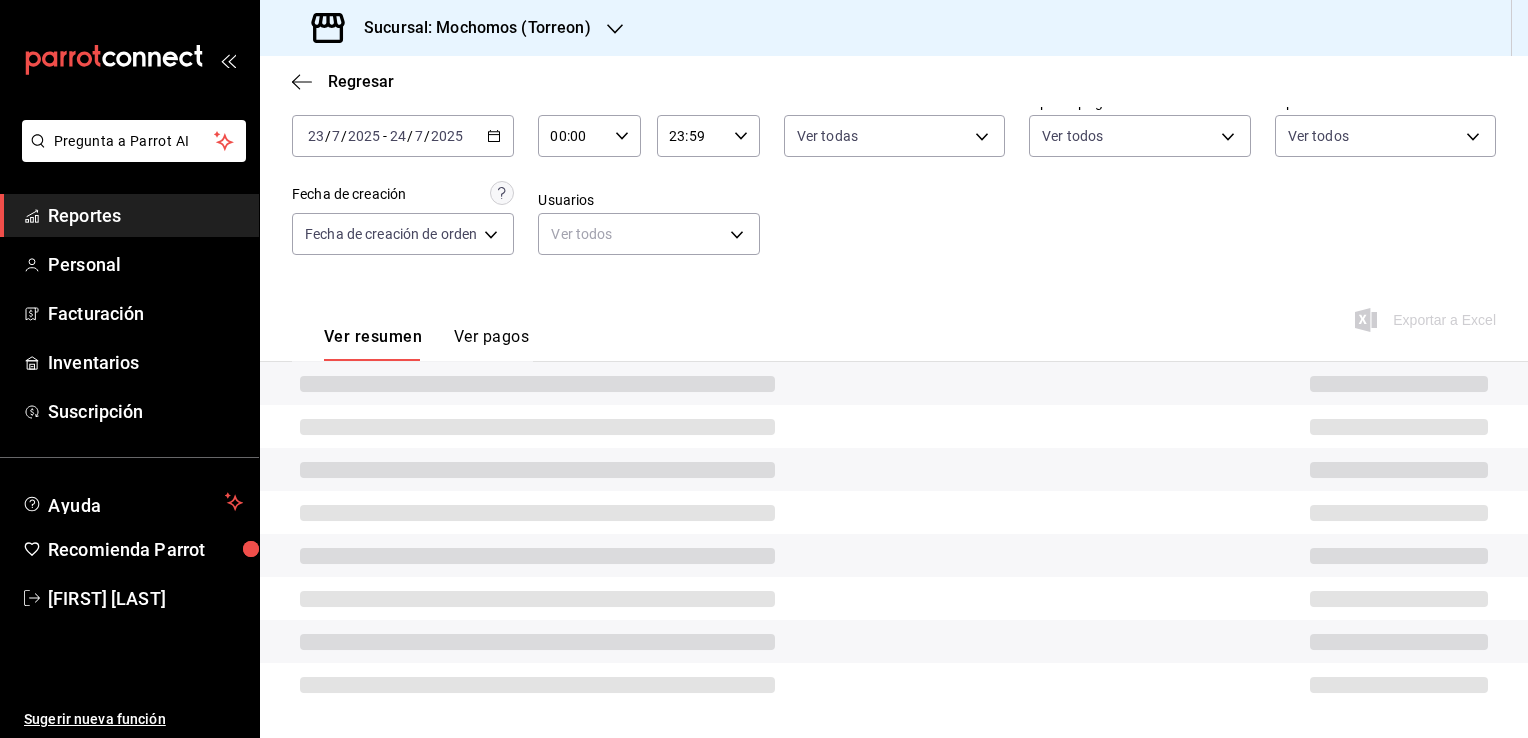 scroll, scrollTop: 108, scrollLeft: 0, axis: vertical 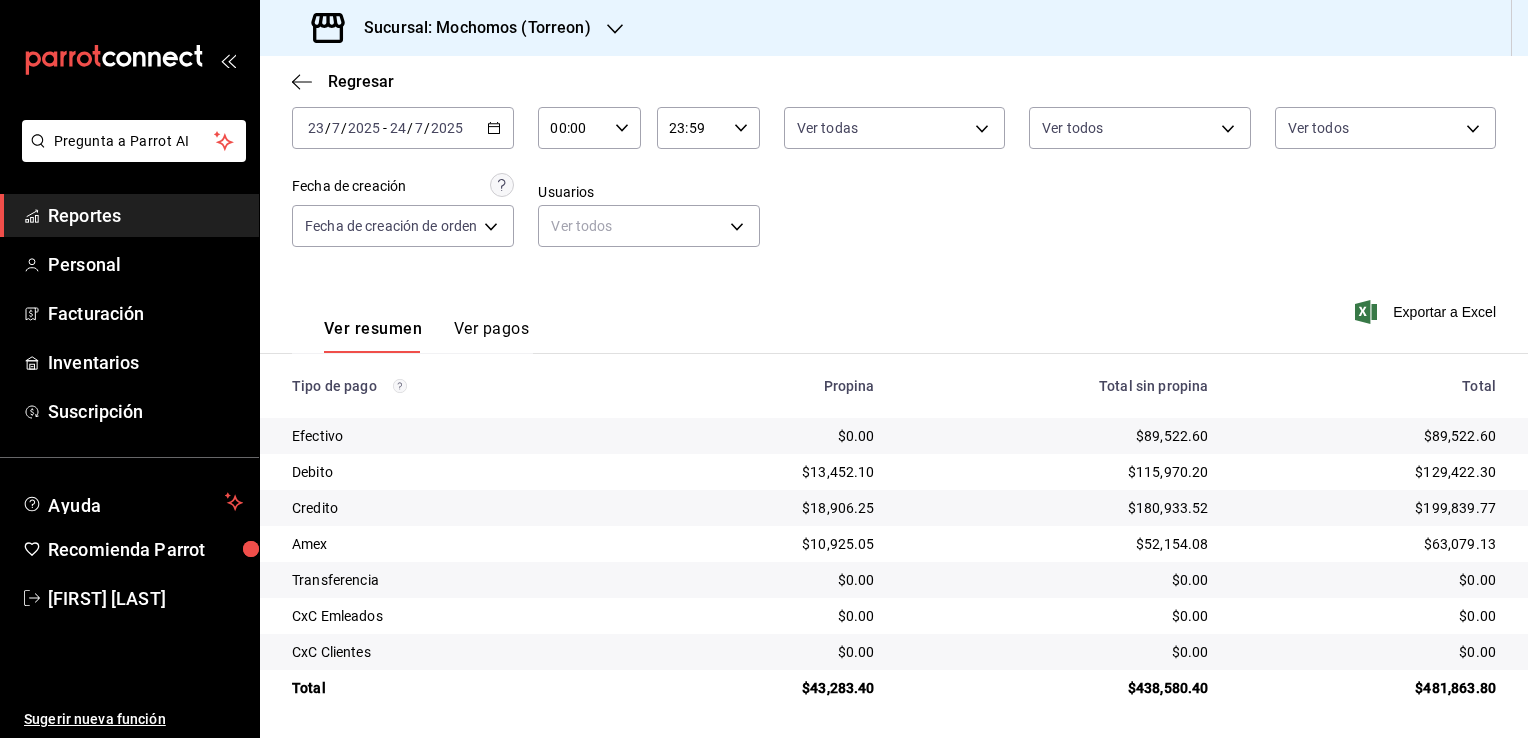 click 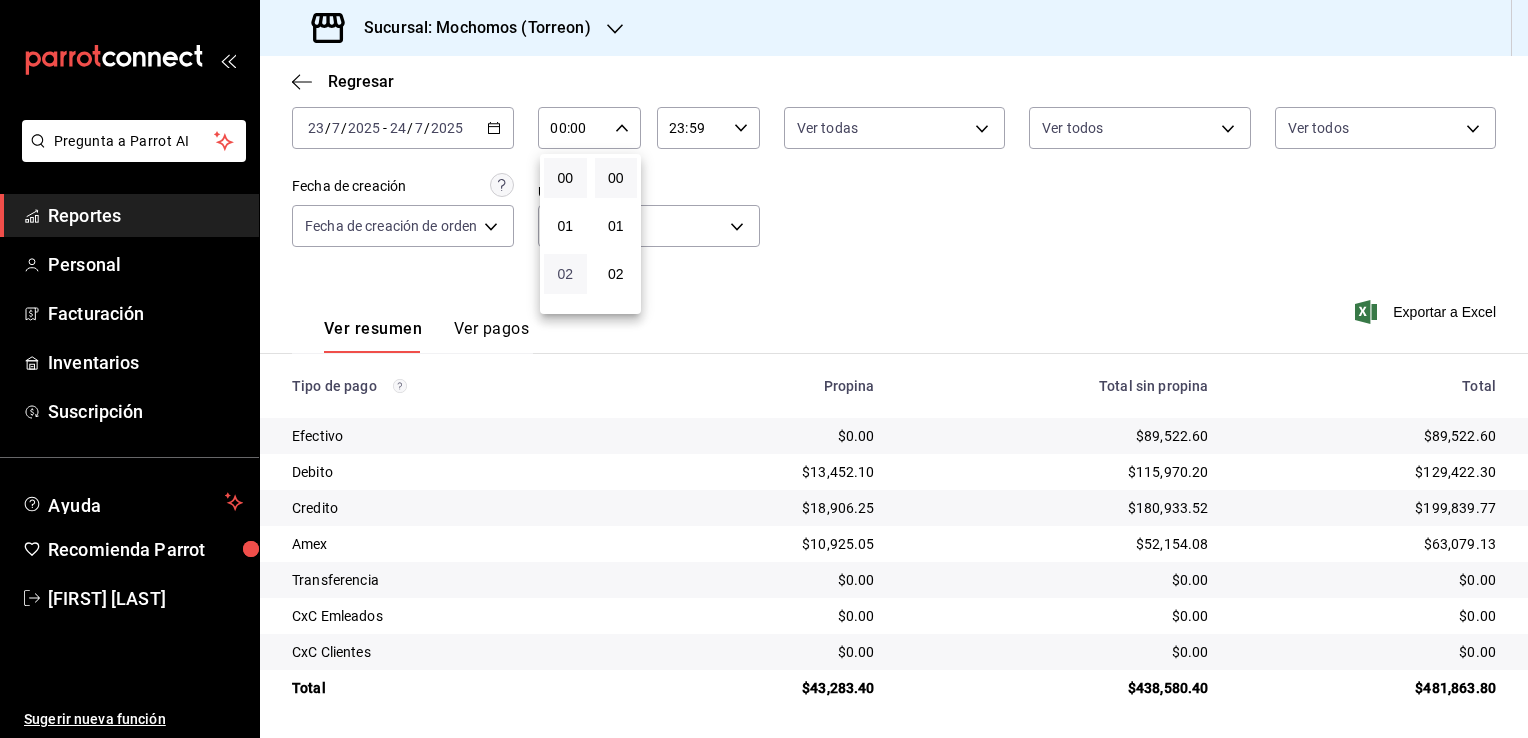 click on "02" at bounding box center (565, 274) 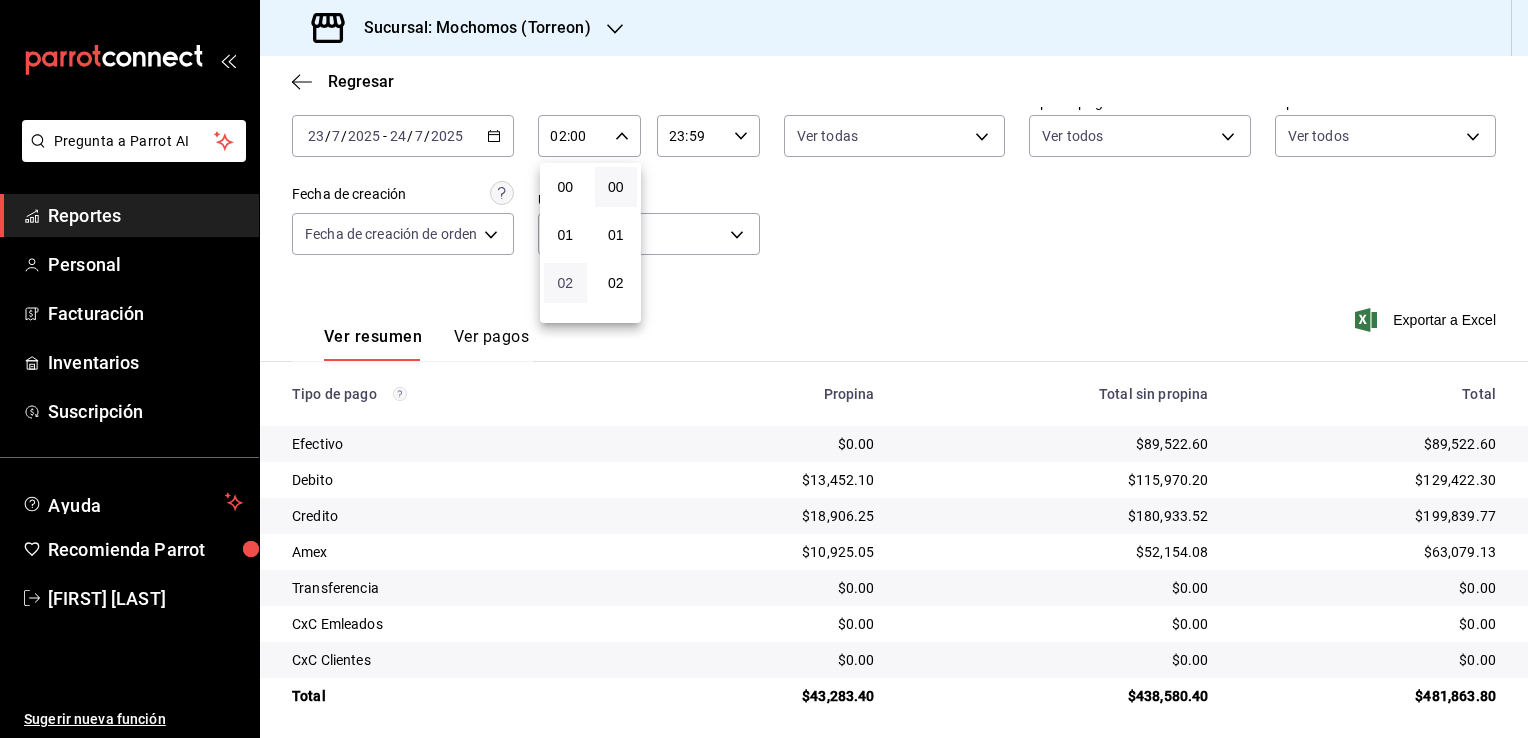 scroll, scrollTop: 108, scrollLeft: 0, axis: vertical 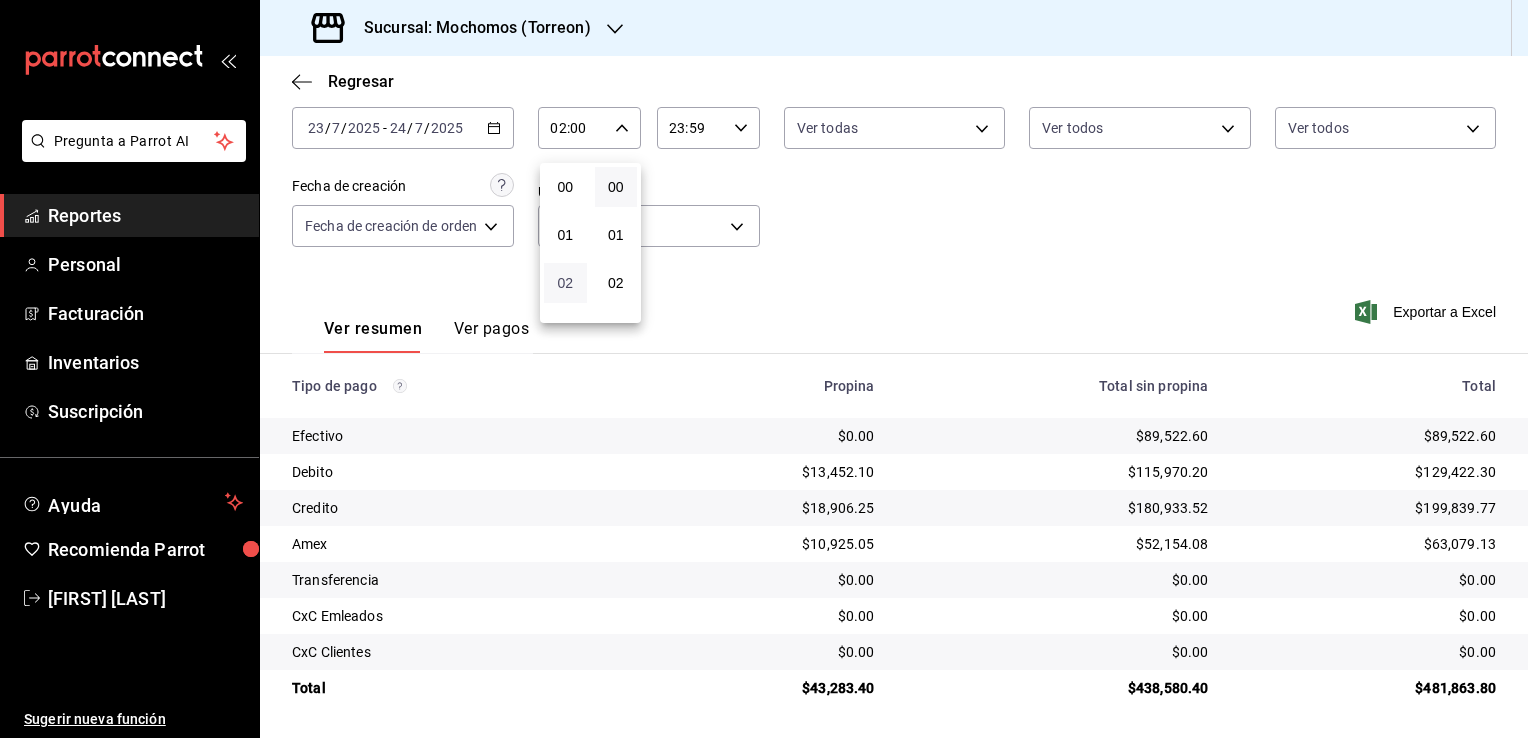 type 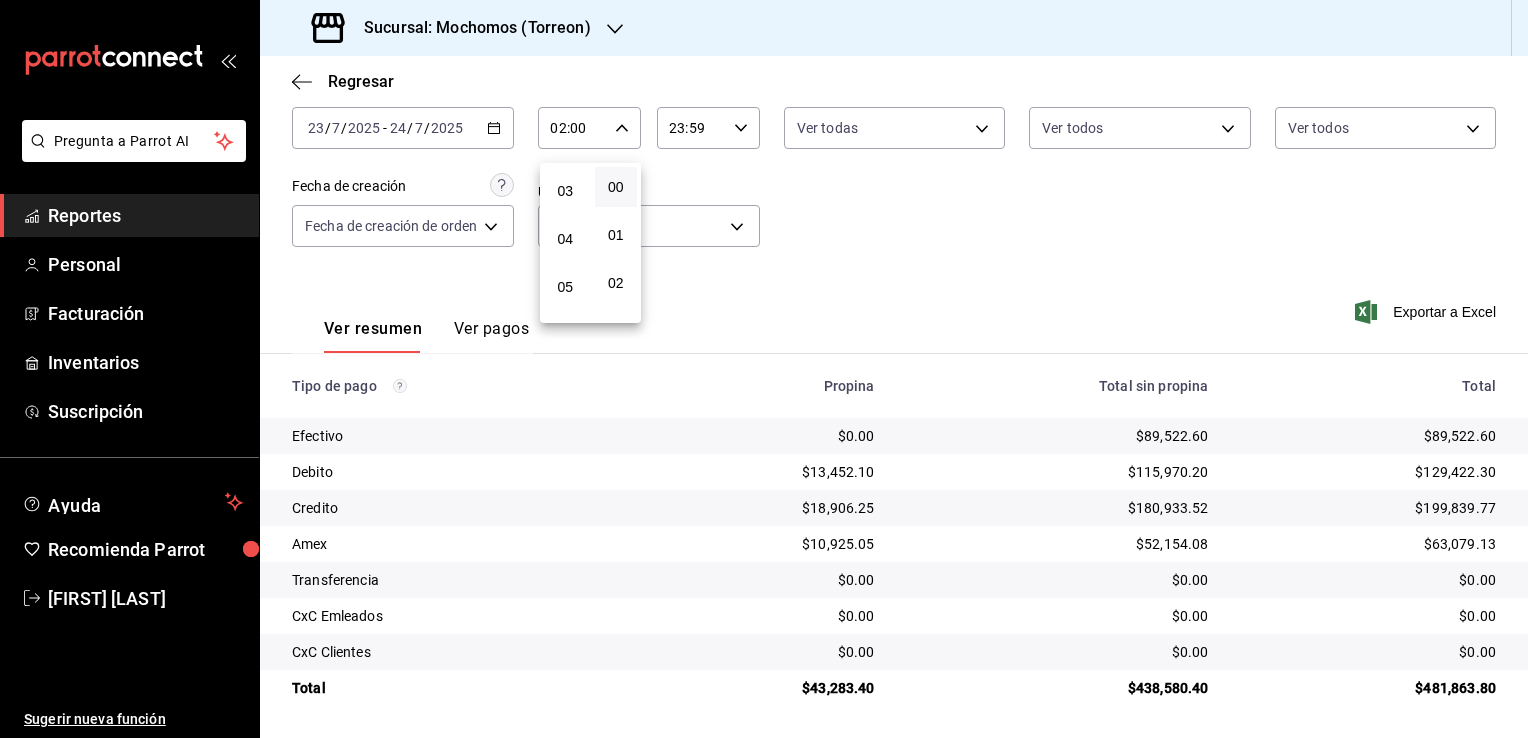 scroll, scrollTop: 280, scrollLeft: 0, axis: vertical 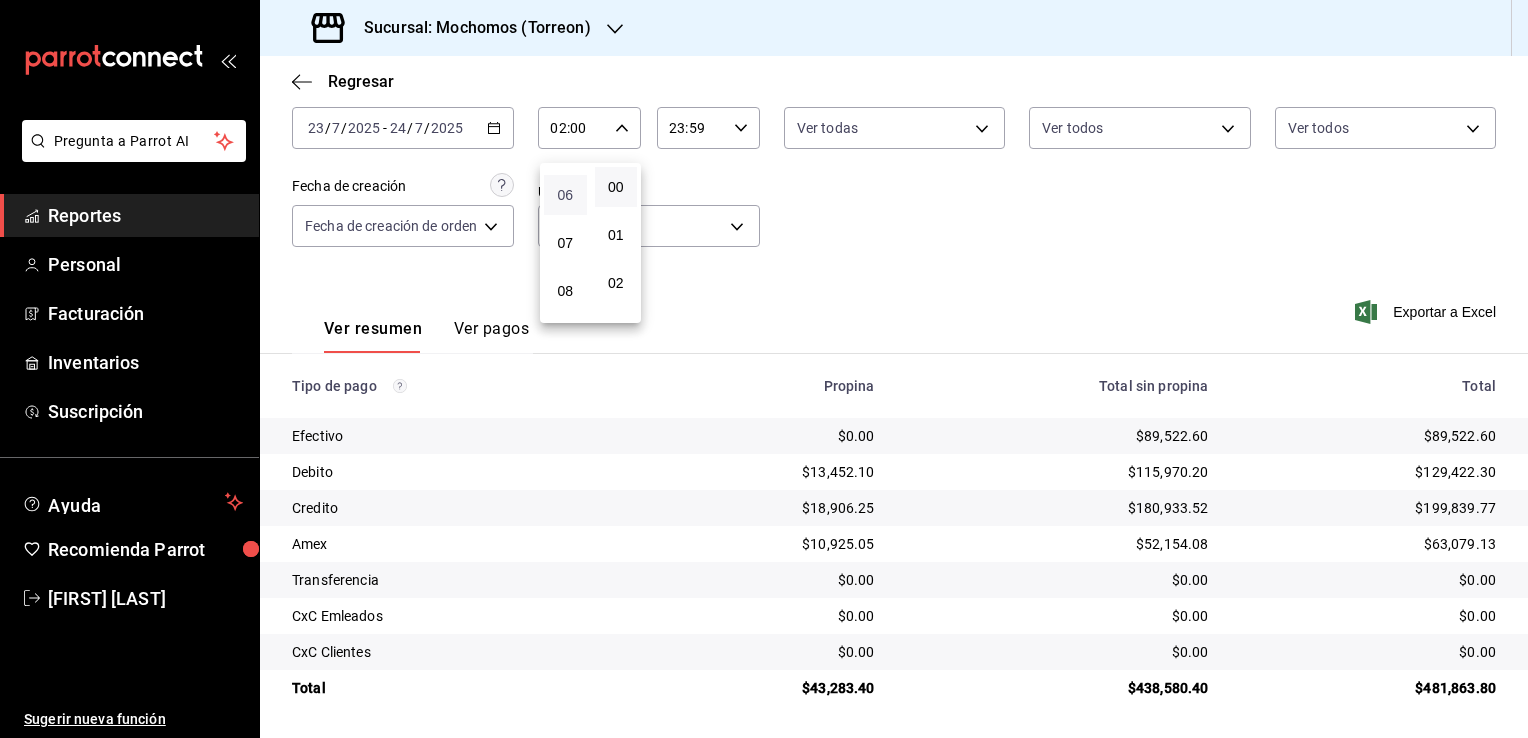 click on "06" at bounding box center (565, 195) 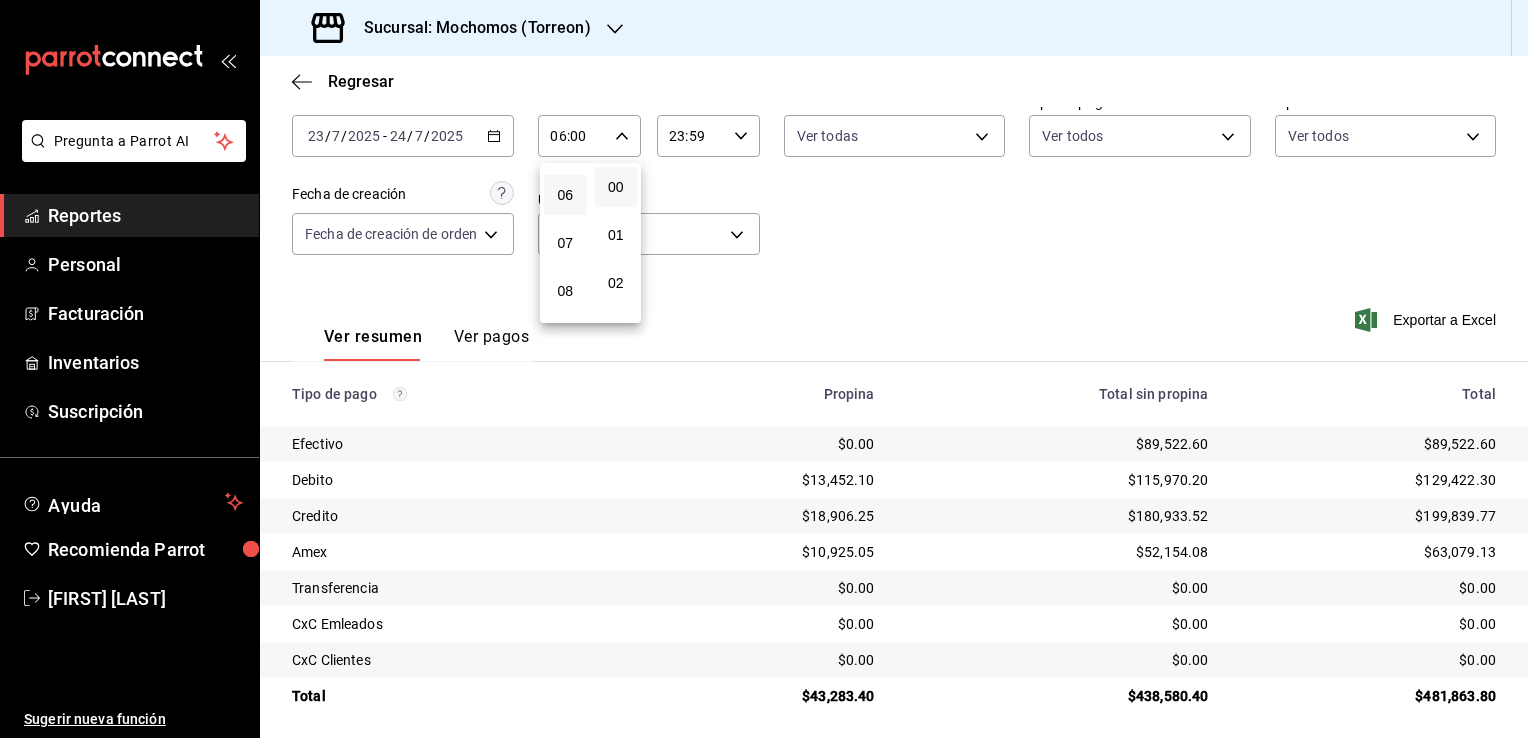 scroll, scrollTop: 108, scrollLeft: 0, axis: vertical 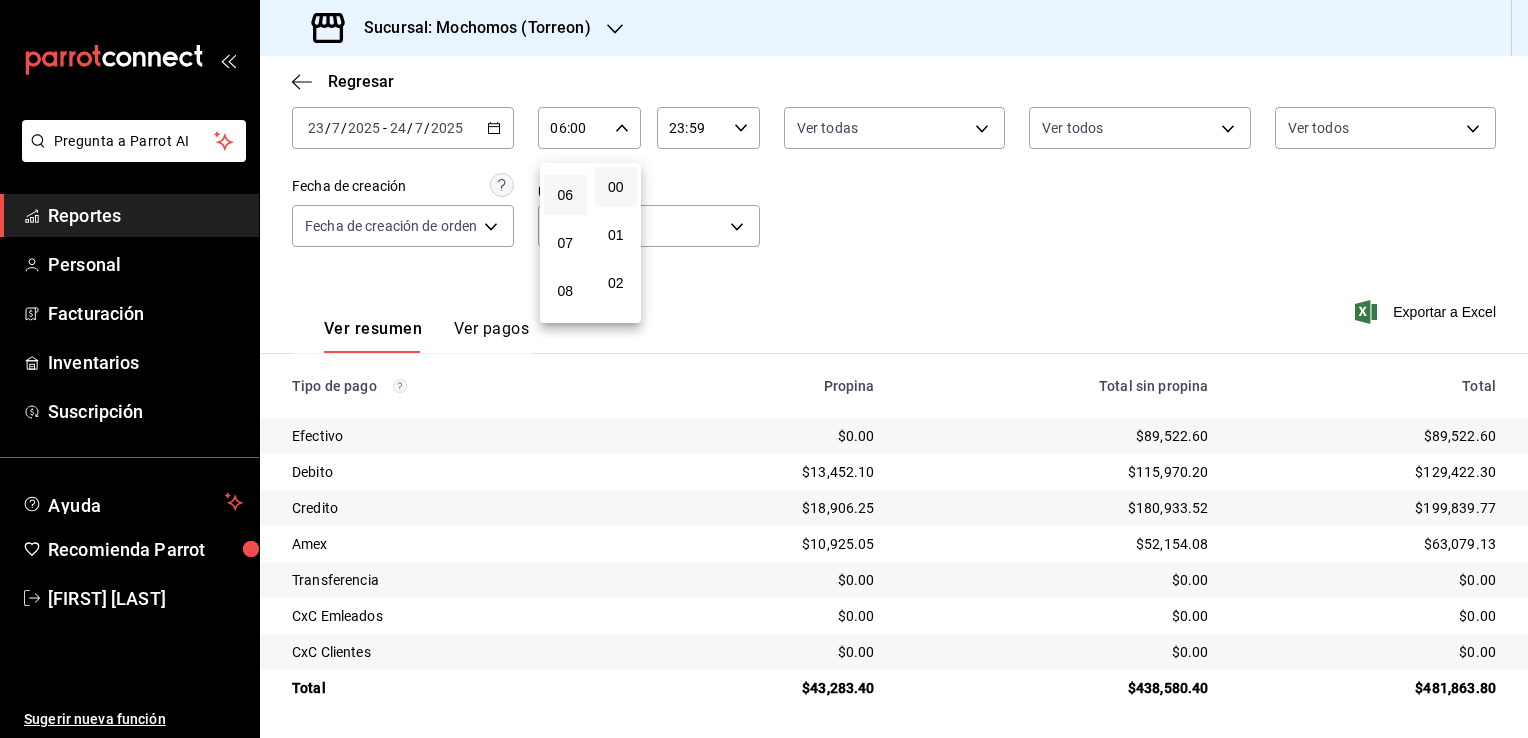 click at bounding box center [764, 369] 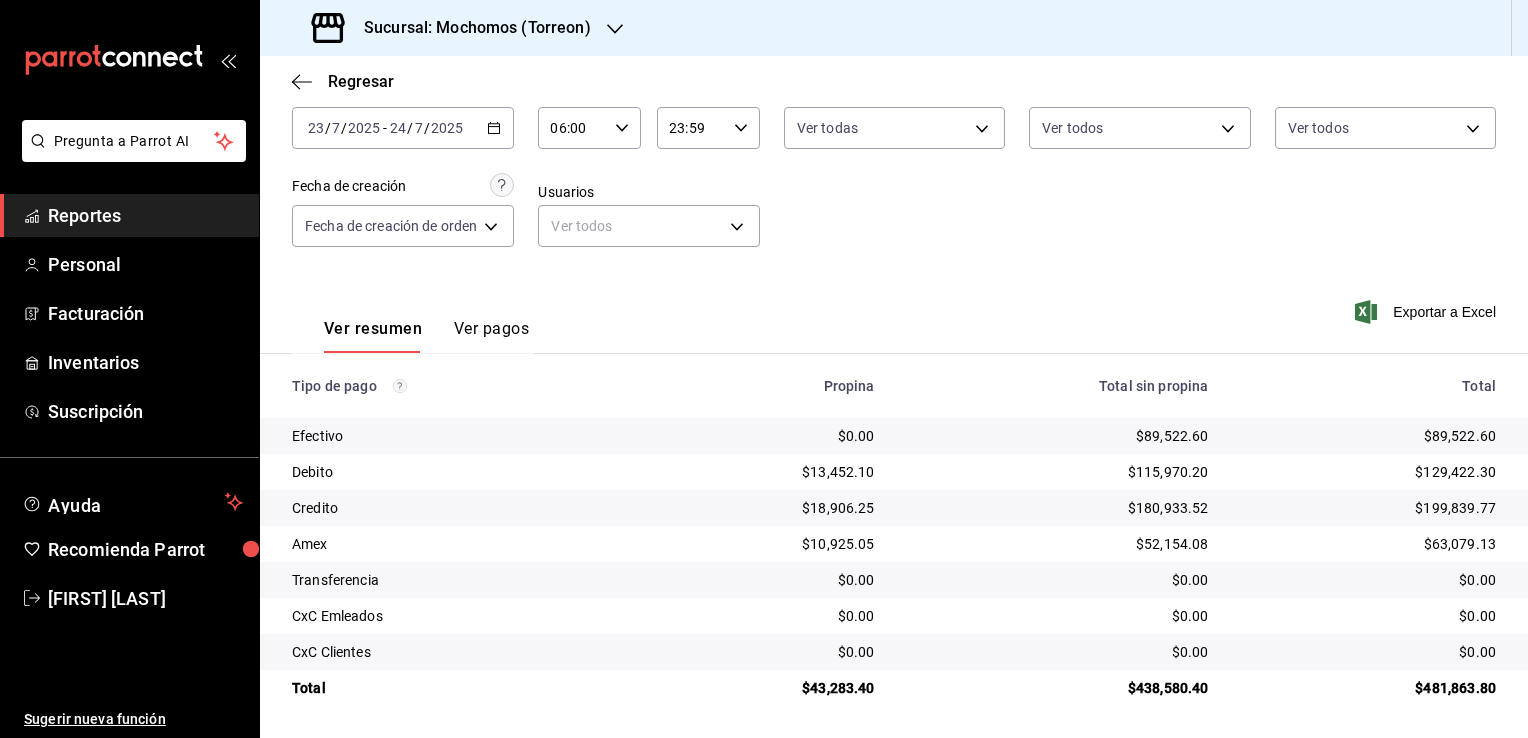 click 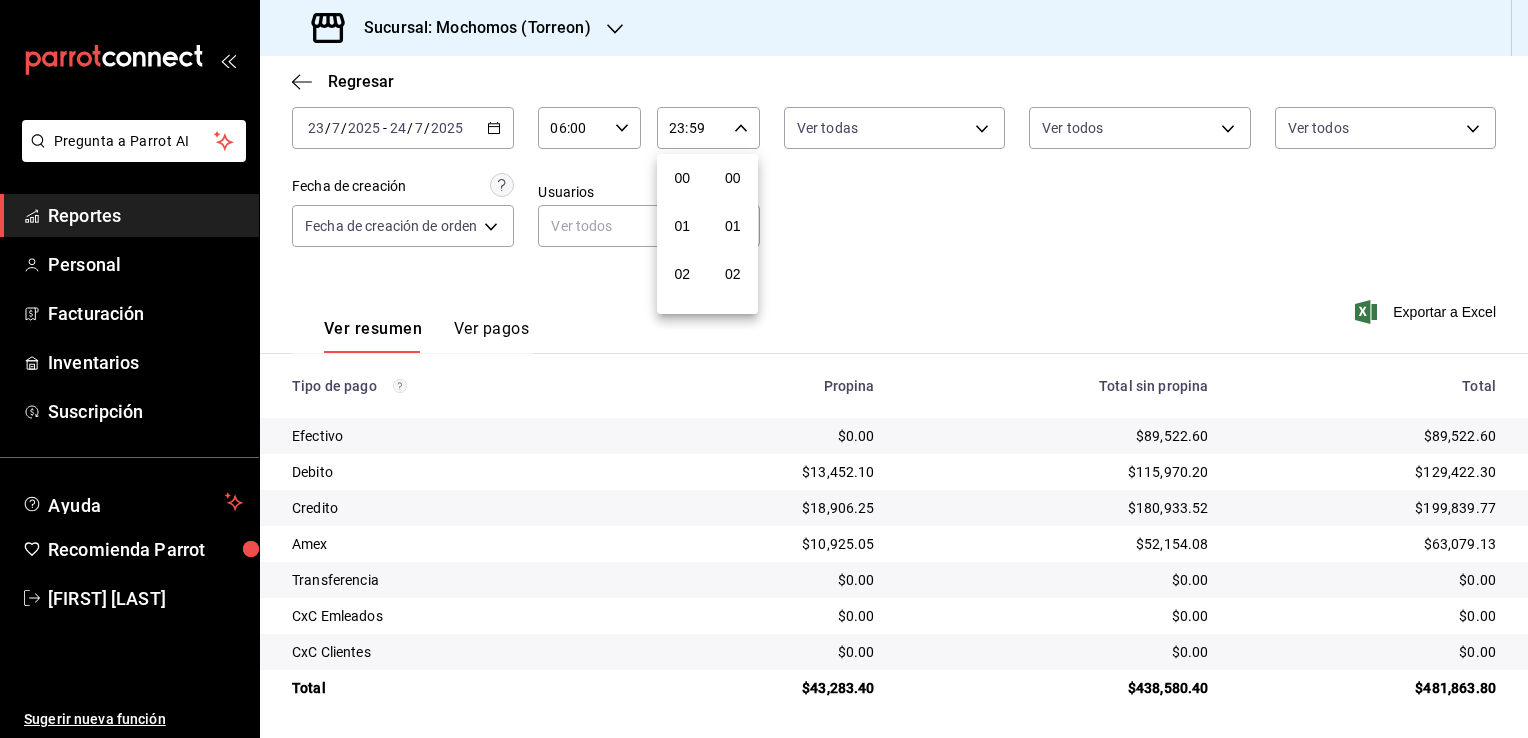scroll, scrollTop: 1011, scrollLeft: 0, axis: vertical 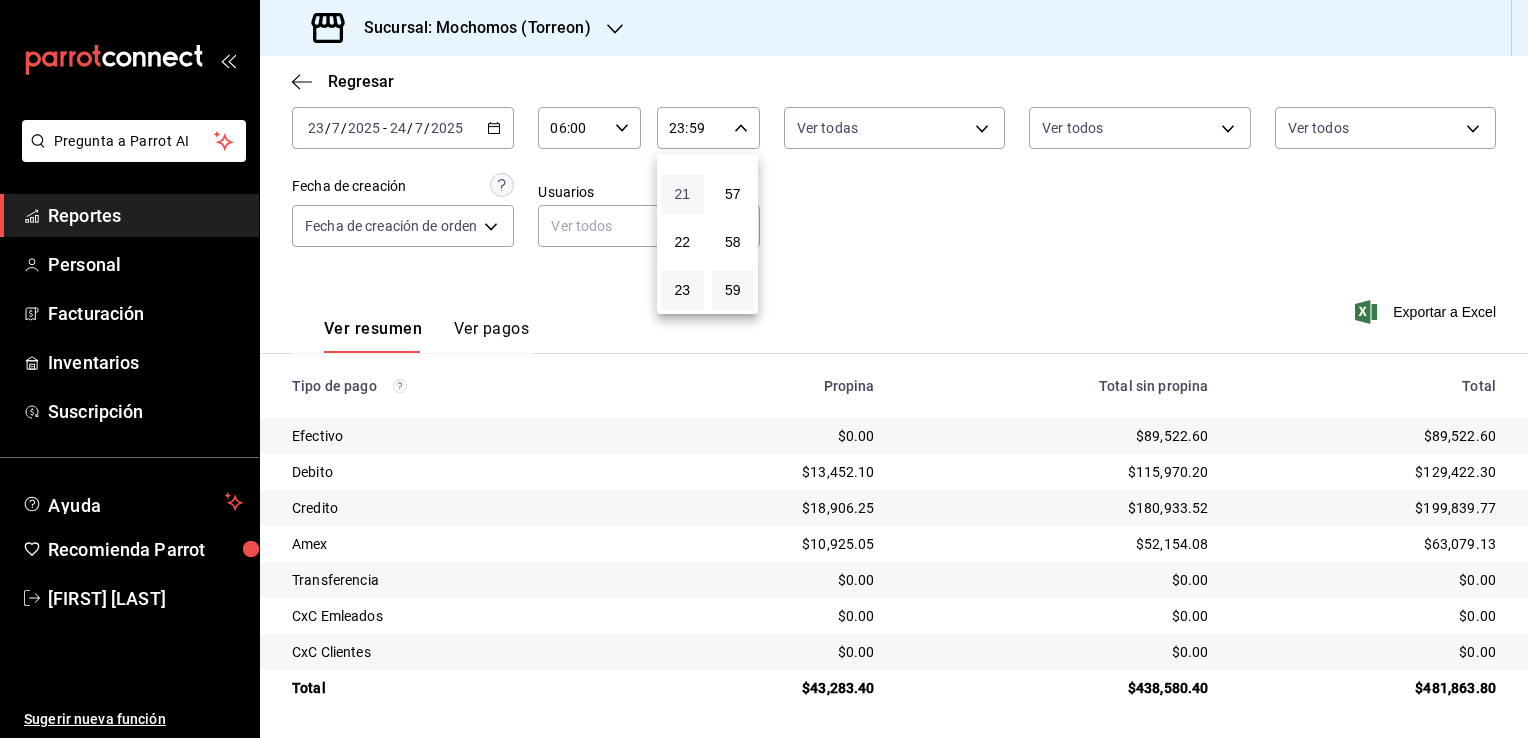 click on "21" at bounding box center [682, 194] 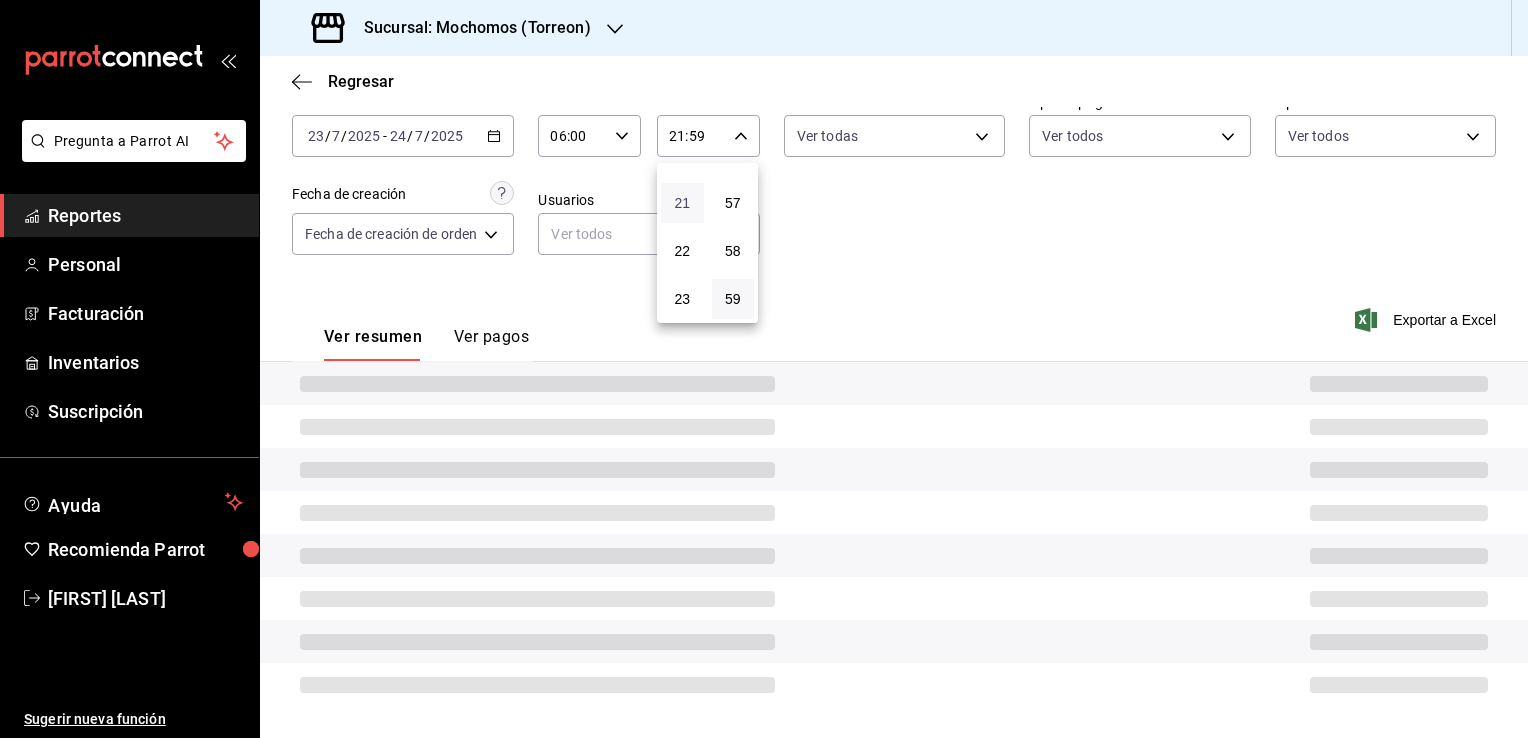 scroll, scrollTop: 100, scrollLeft: 0, axis: vertical 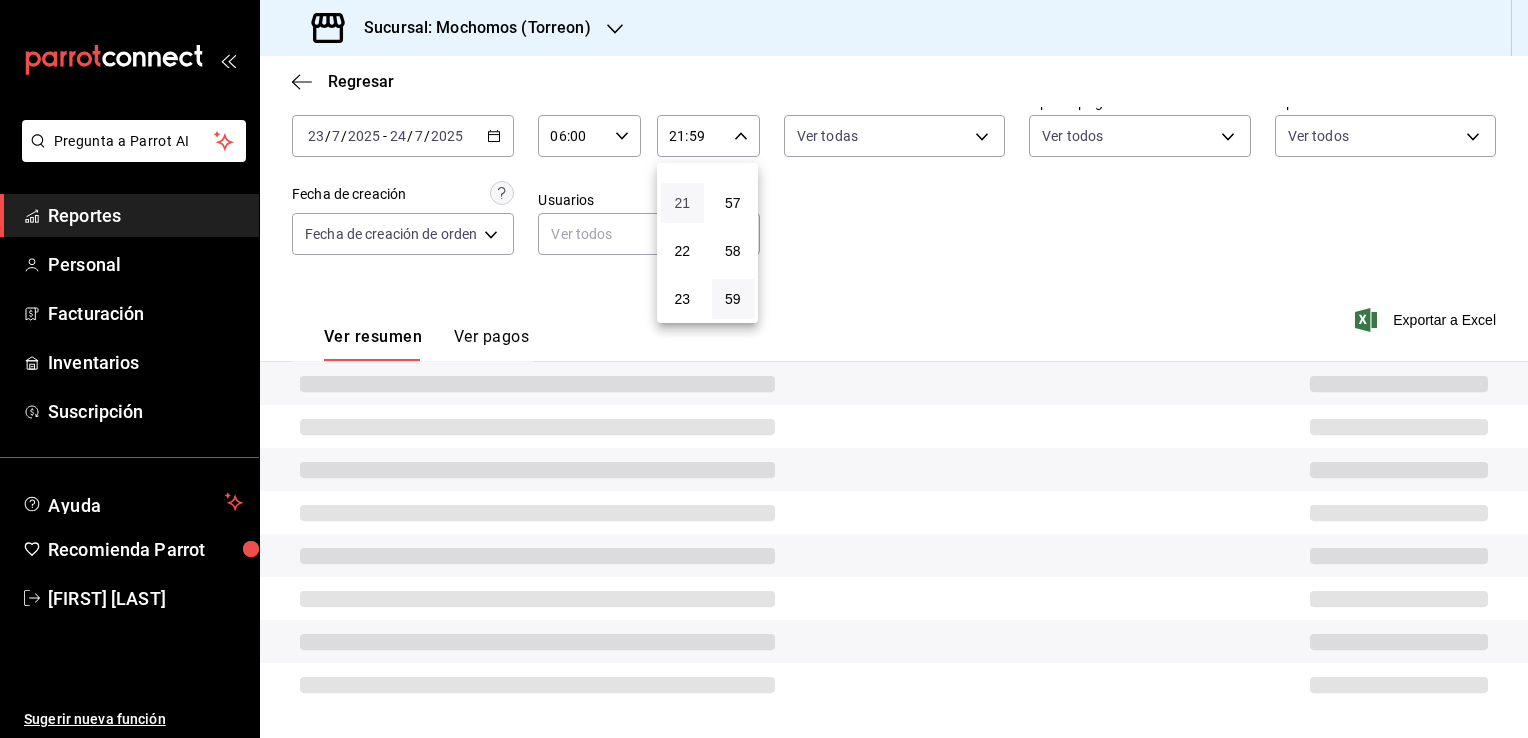 type 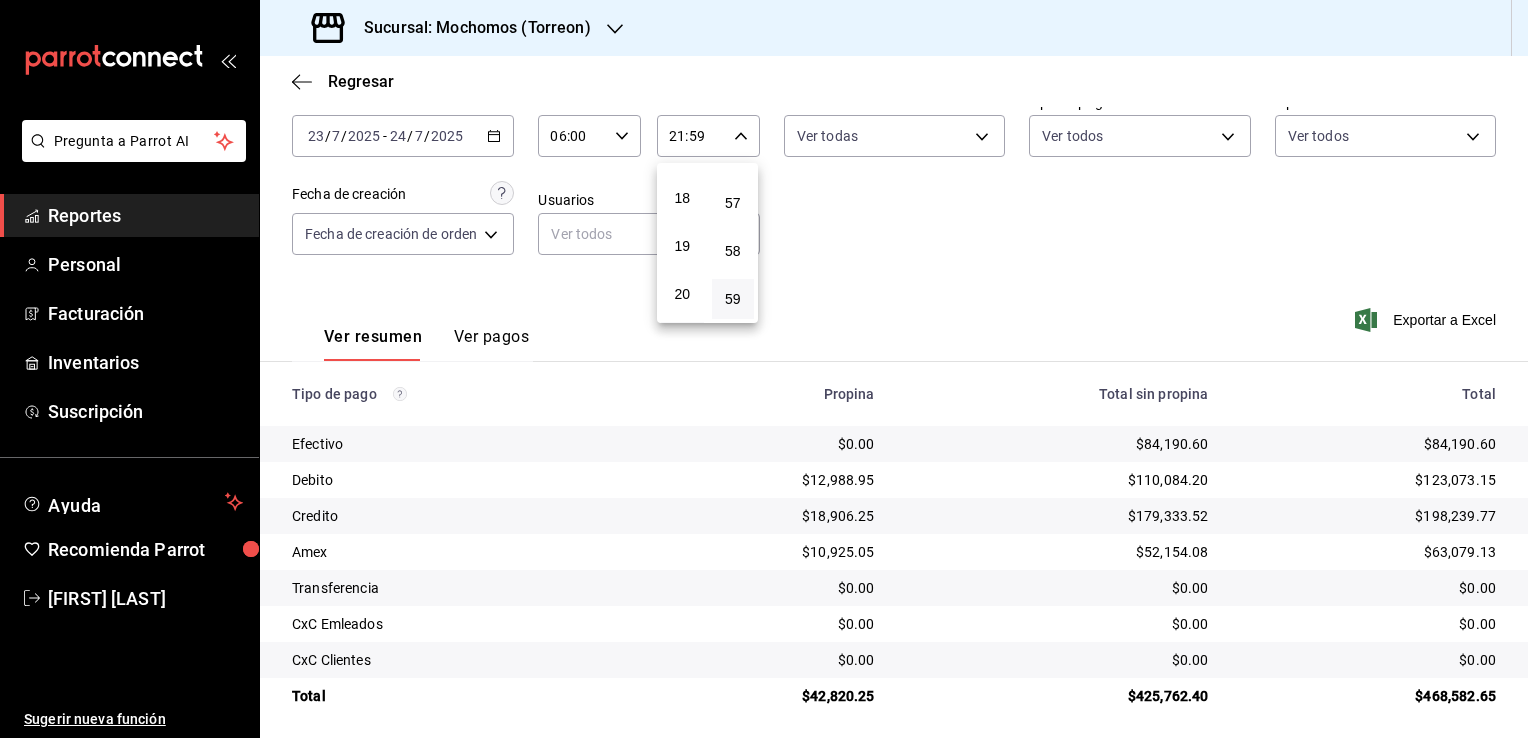 scroll, scrollTop: 731, scrollLeft: 0, axis: vertical 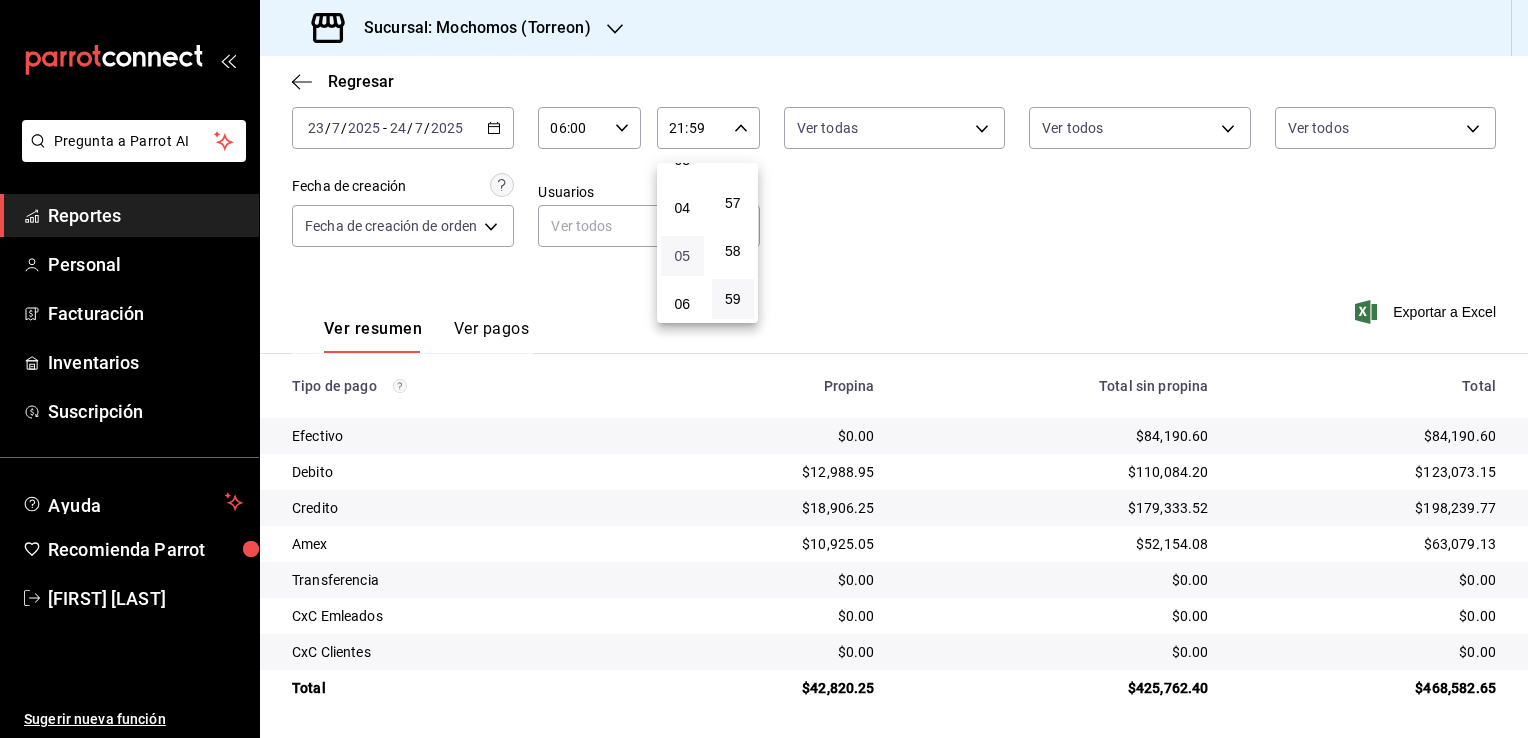 click on "05" at bounding box center [682, 256] 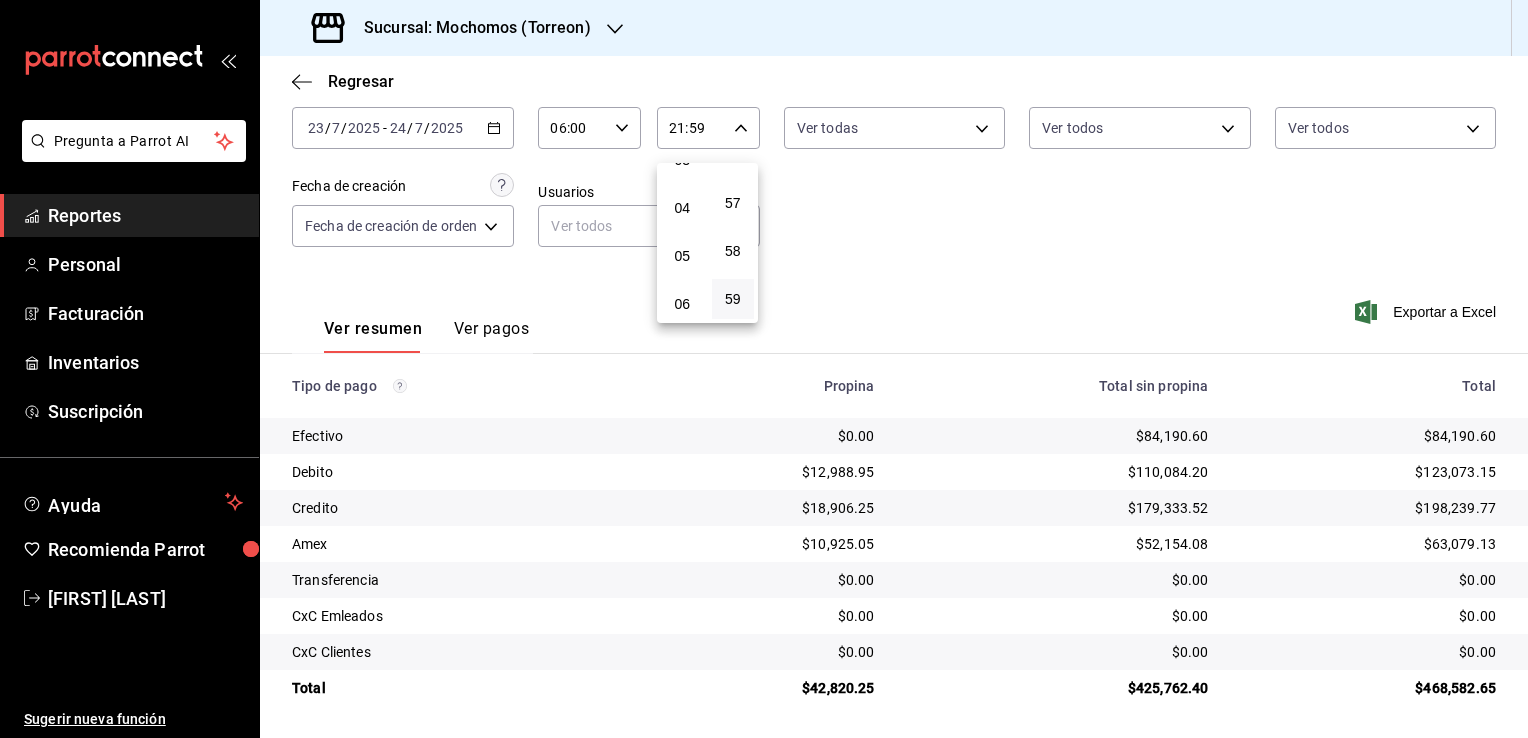 type on "05:59" 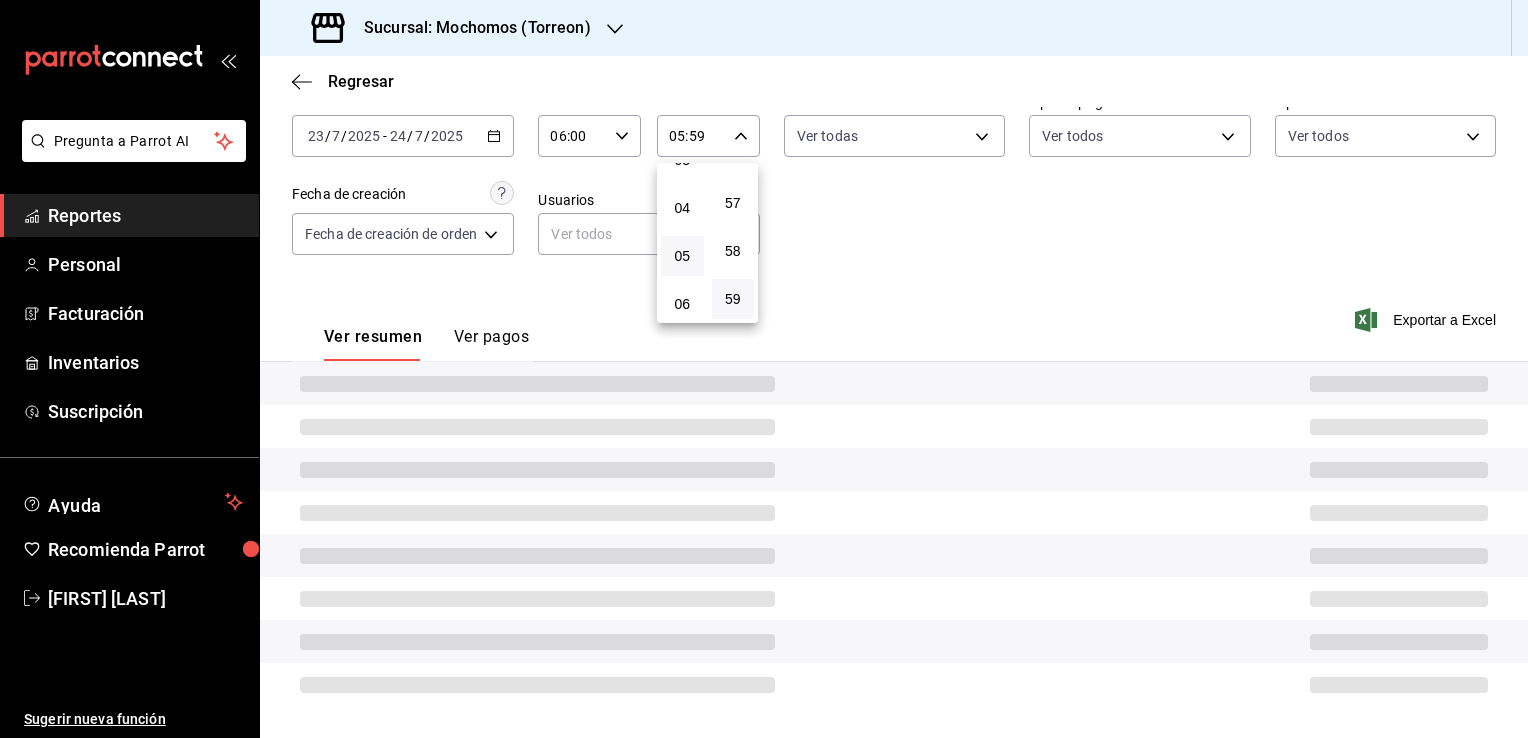scroll, scrollTop: 108, scrollLeft: 0, axis: vertical 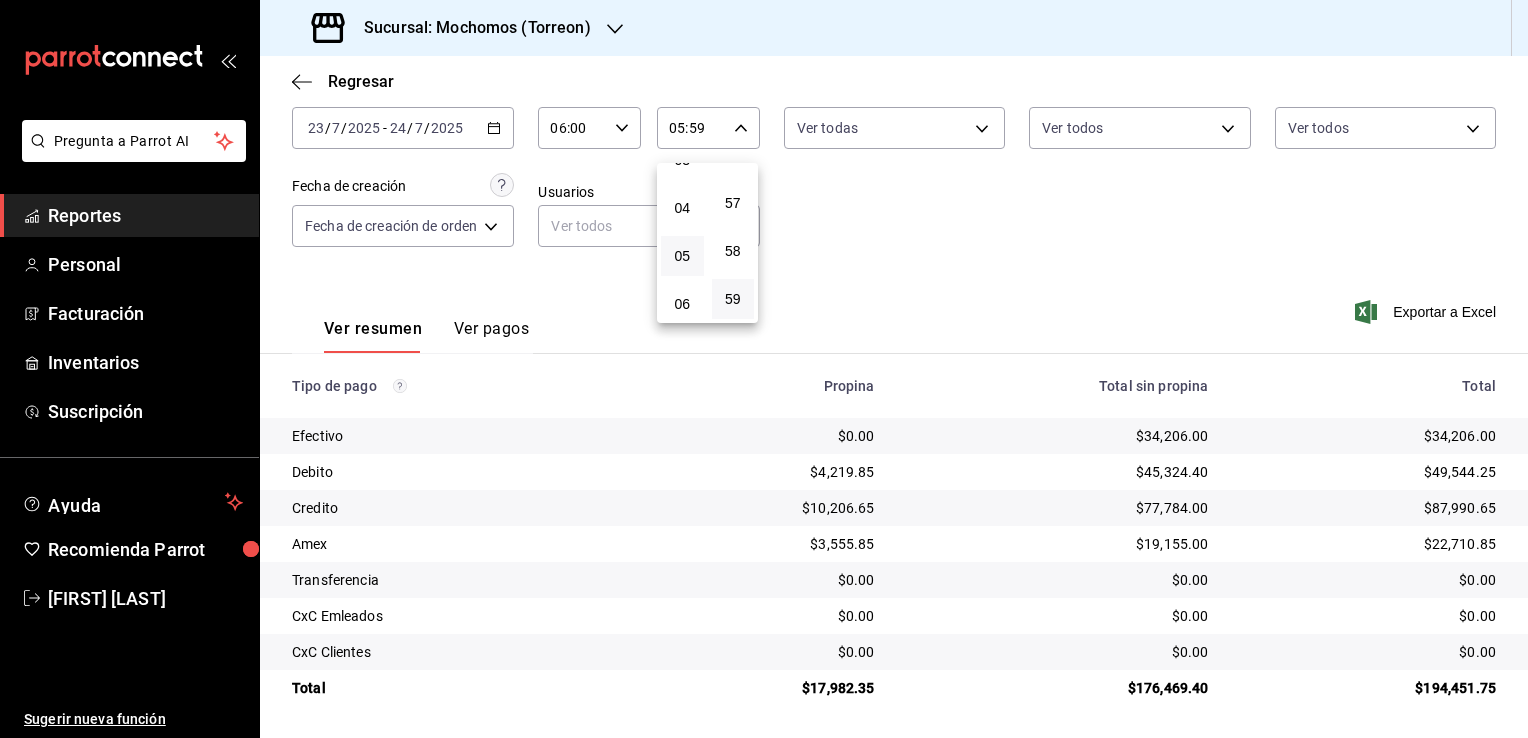 click at bounding box center (764, 369) 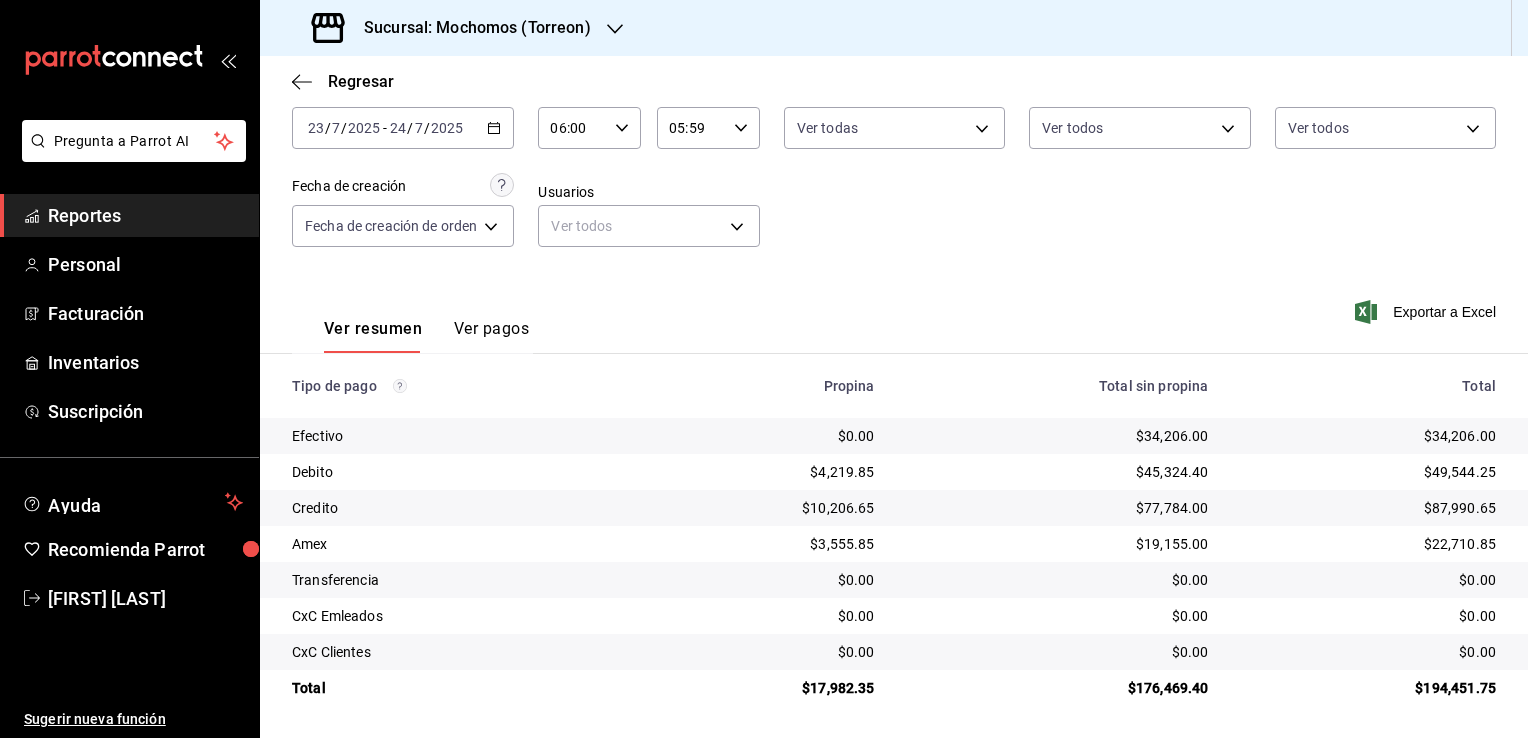 type 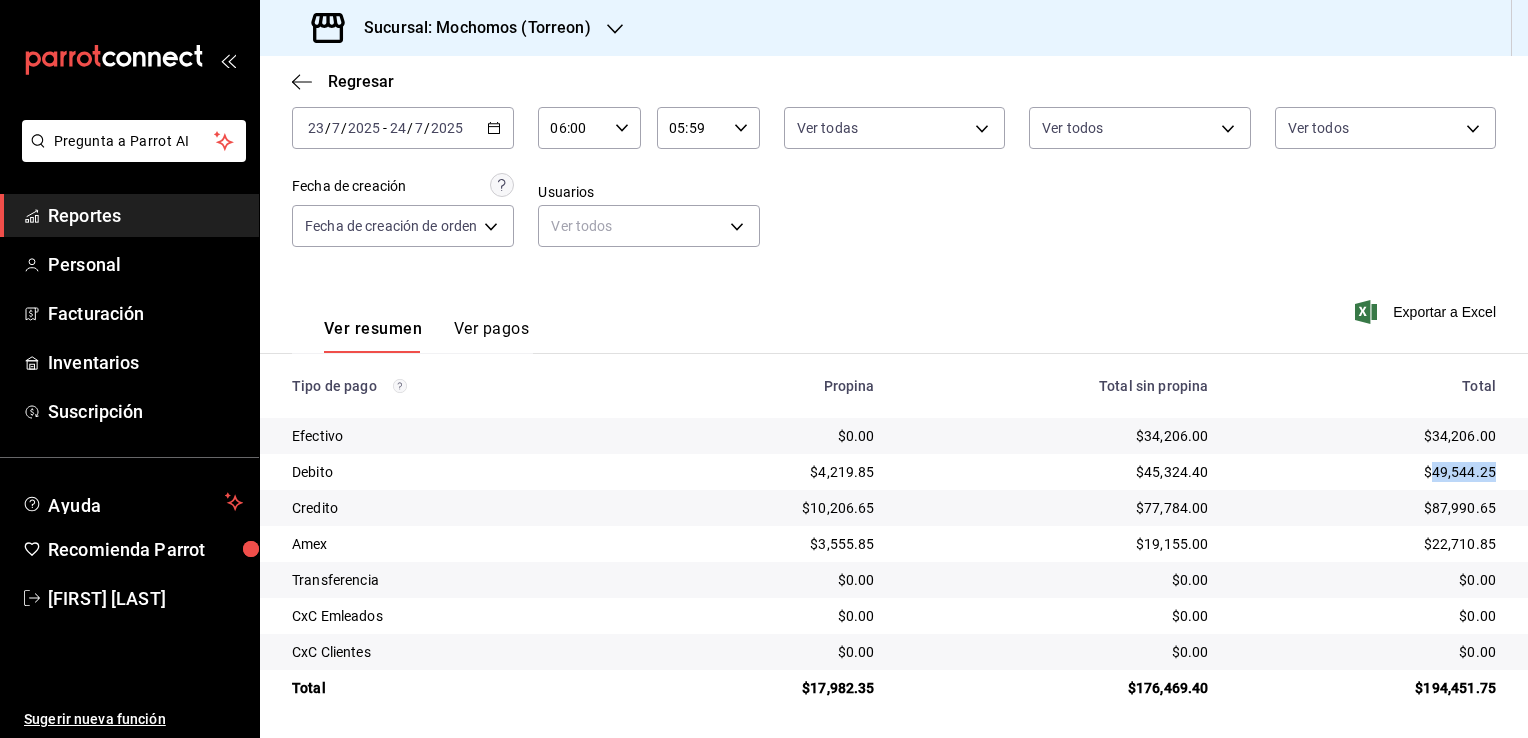 drag, startPoint x: 1417, startPoint y: 469, endPoint x: 1482, endPoint y: 469, distance: 65 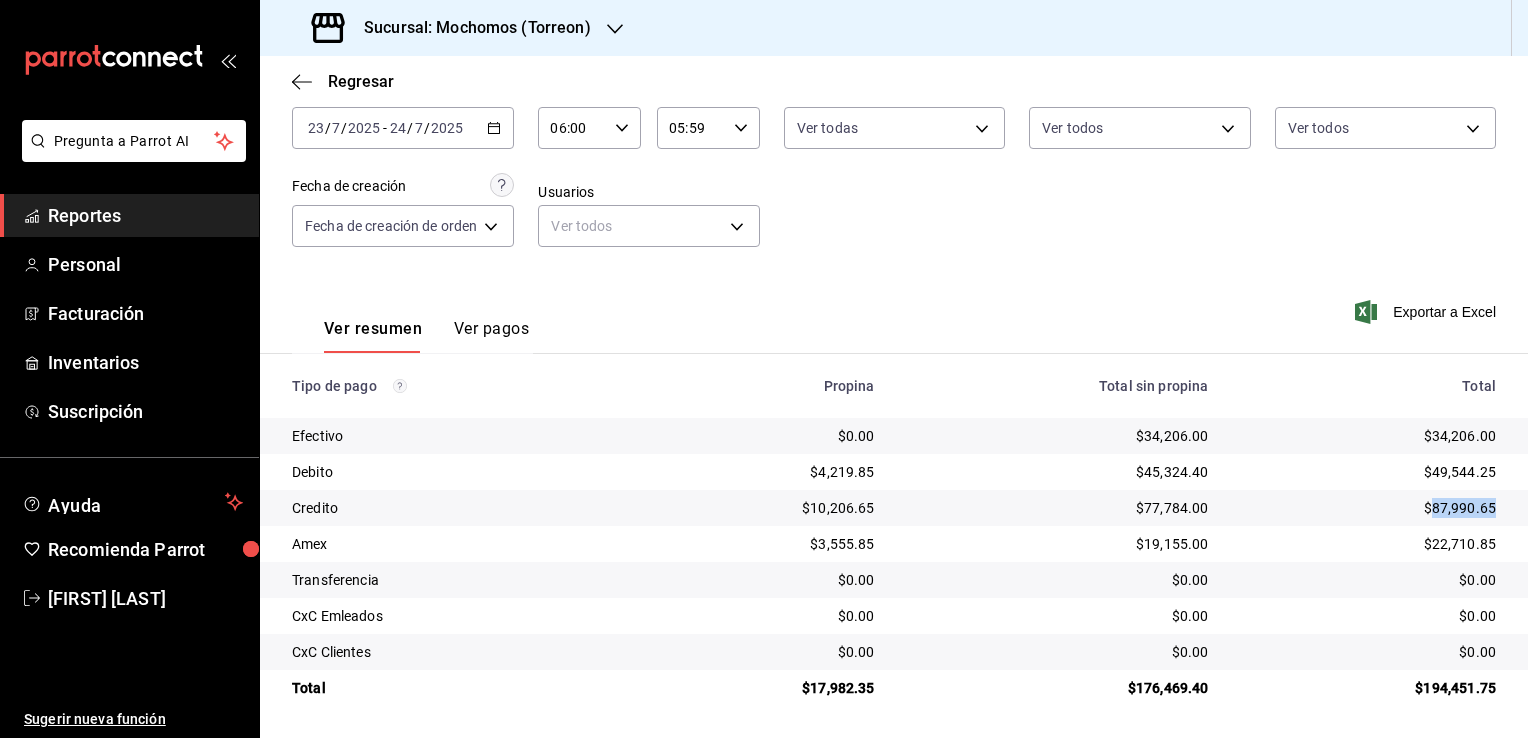 drag, startPoint x: 1416, startPoint y: 506, endPoint x: 1485, endPoint y: 510, distance: 69.115845 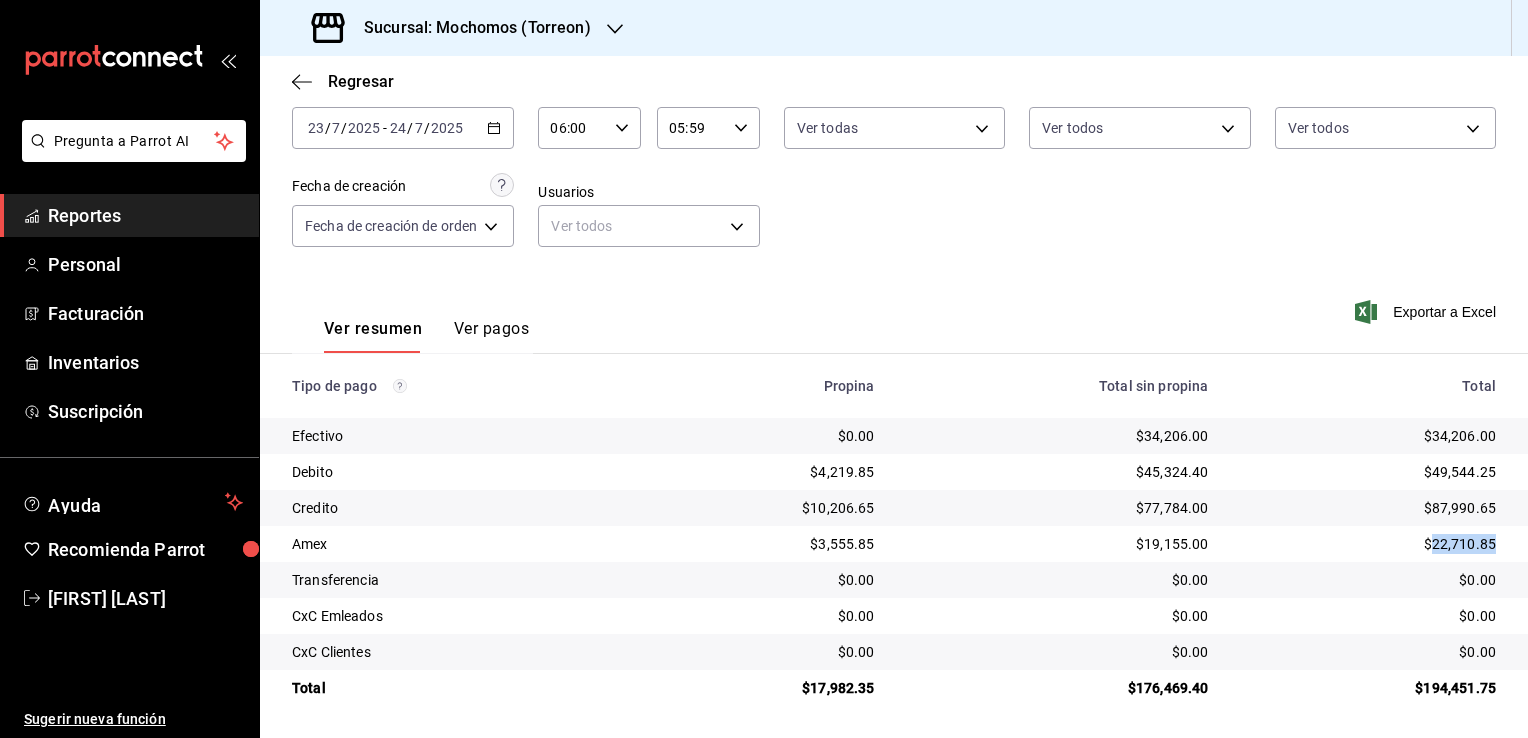 drag, startPoint x: 1416, startPoint y: 542, endPoint x: 1490, endPoint y: 544, distance: 74.02702 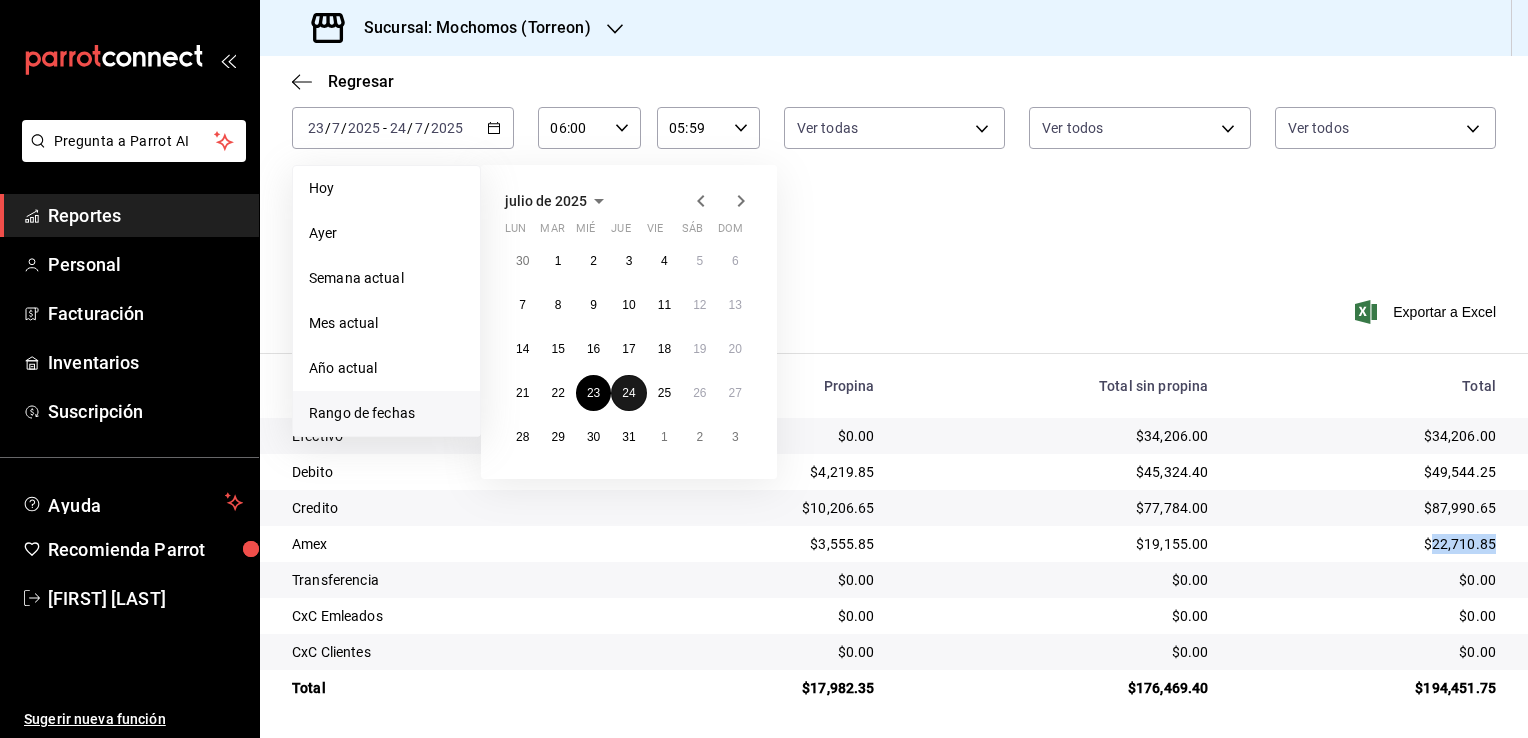 click on "24" at bounding box center [628, 393] 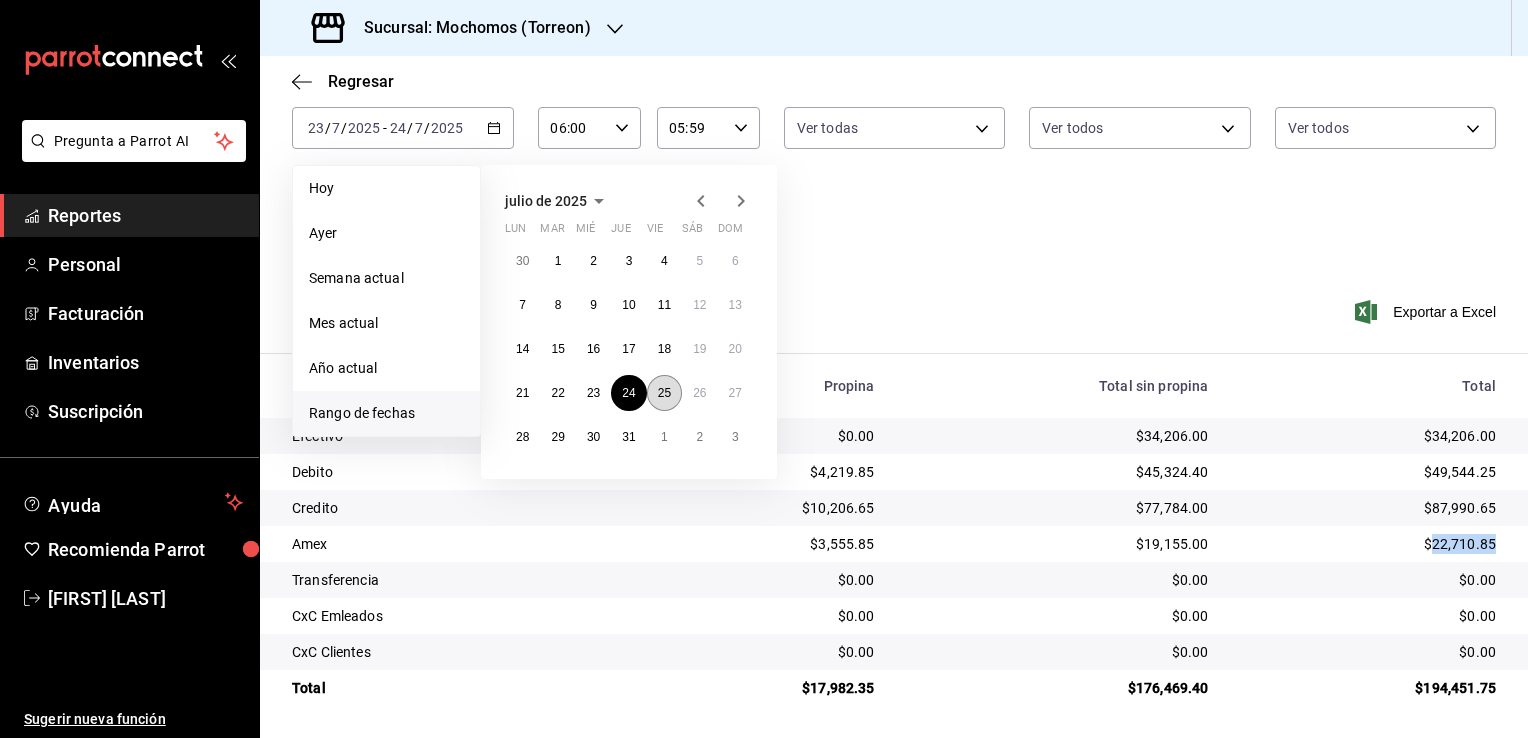click on "25" at bounding box center [664, 393] 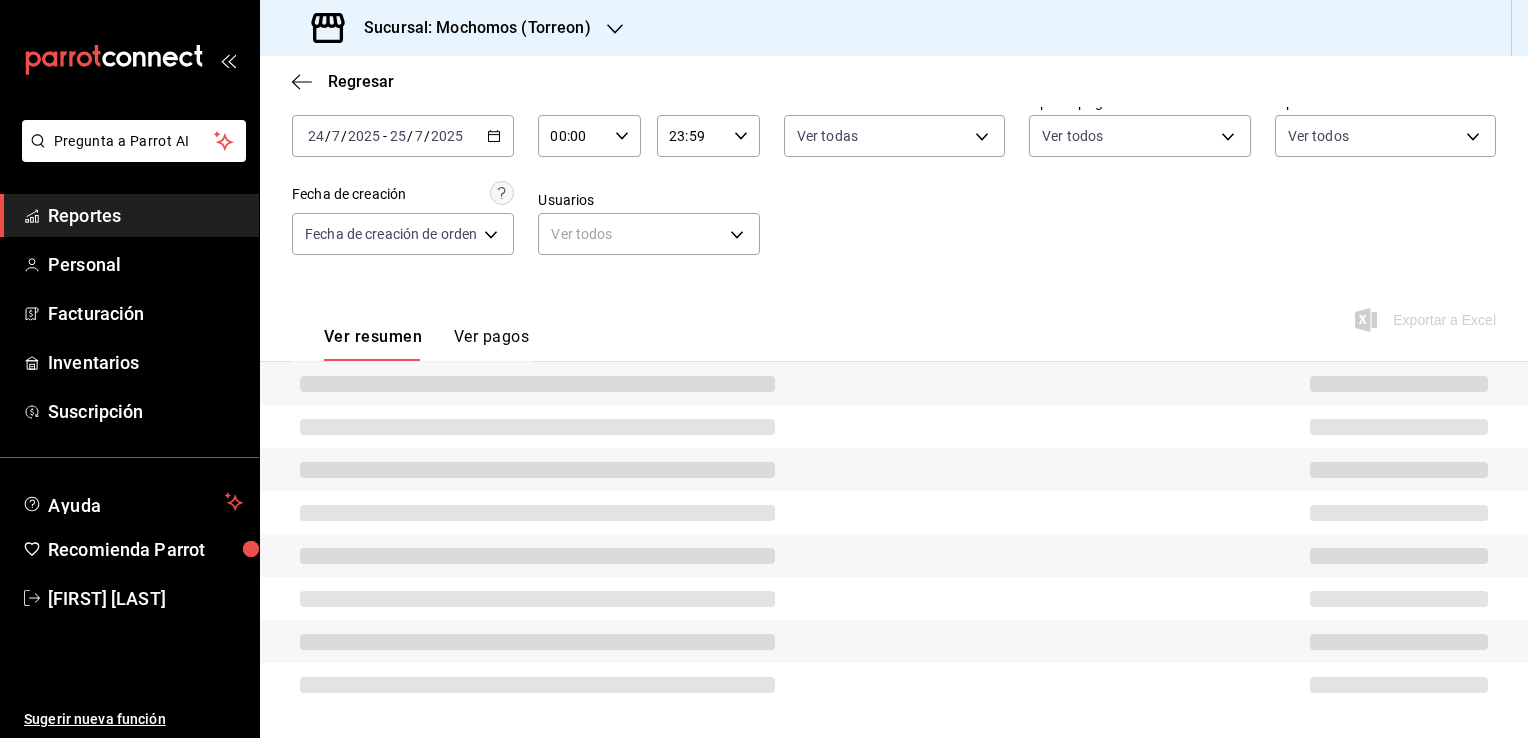 scroll, scrollTop: 108, scrollLeft: 0, axis: vertical 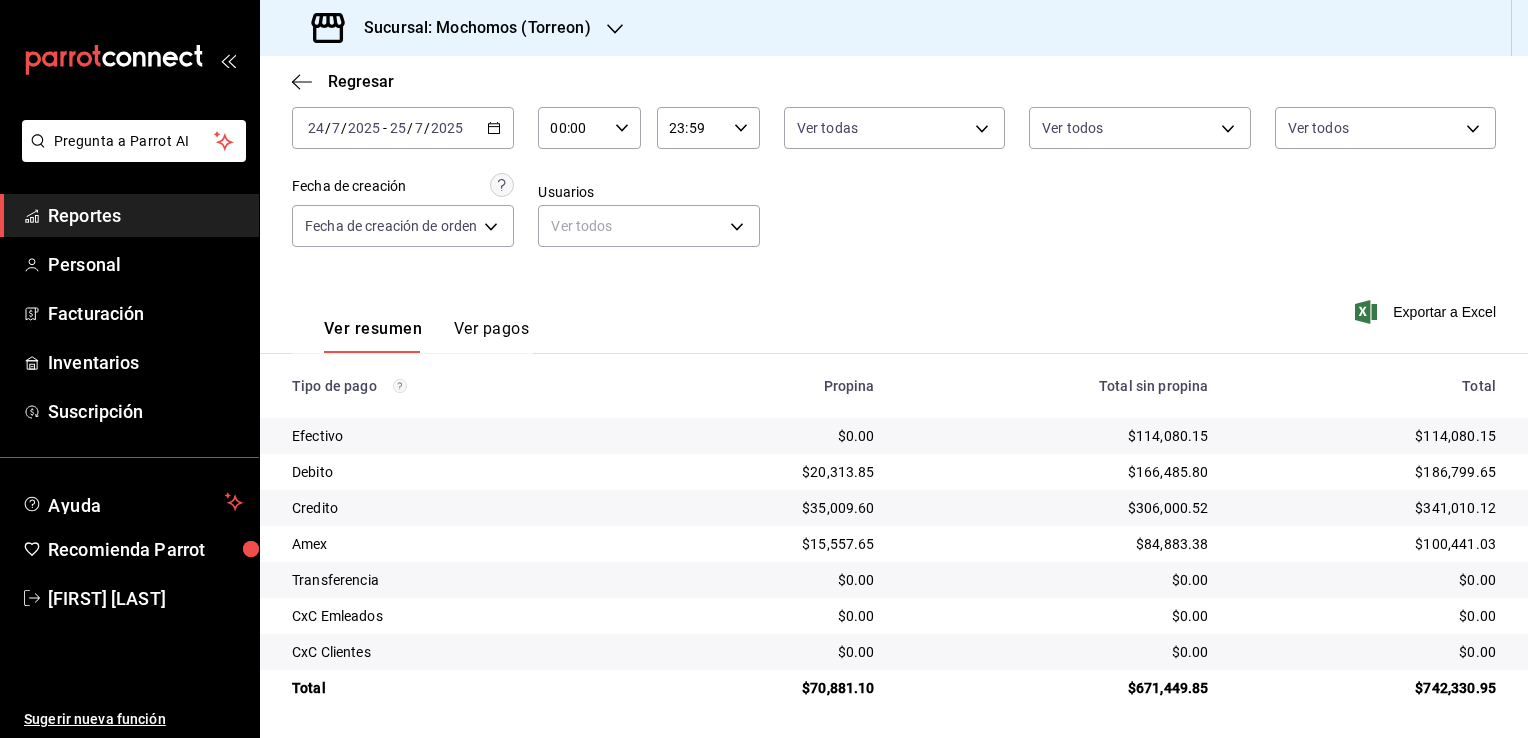 click on "00:00 Hora inicio" at bounding box center (589, 128) 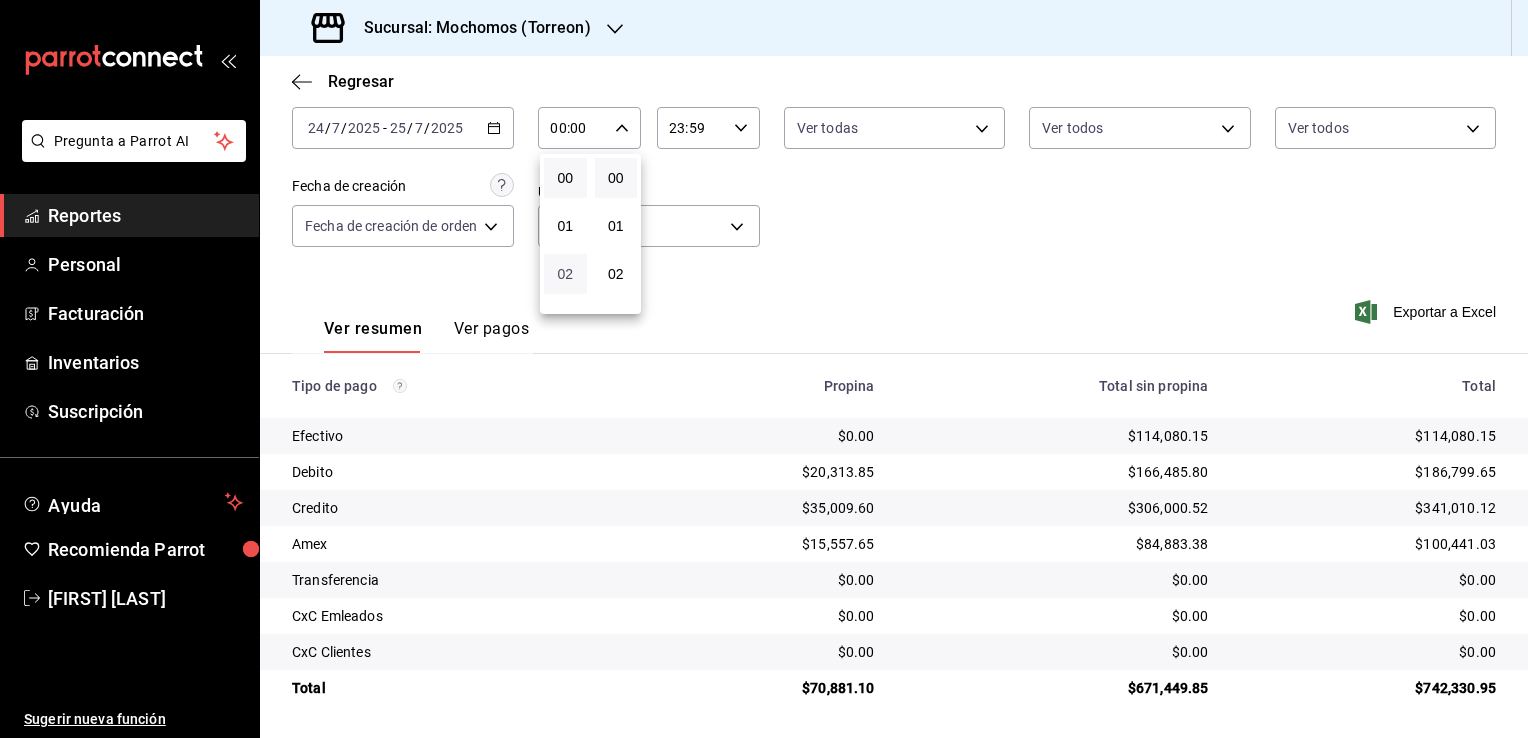 click on "02" at bounding box center [565, 274] 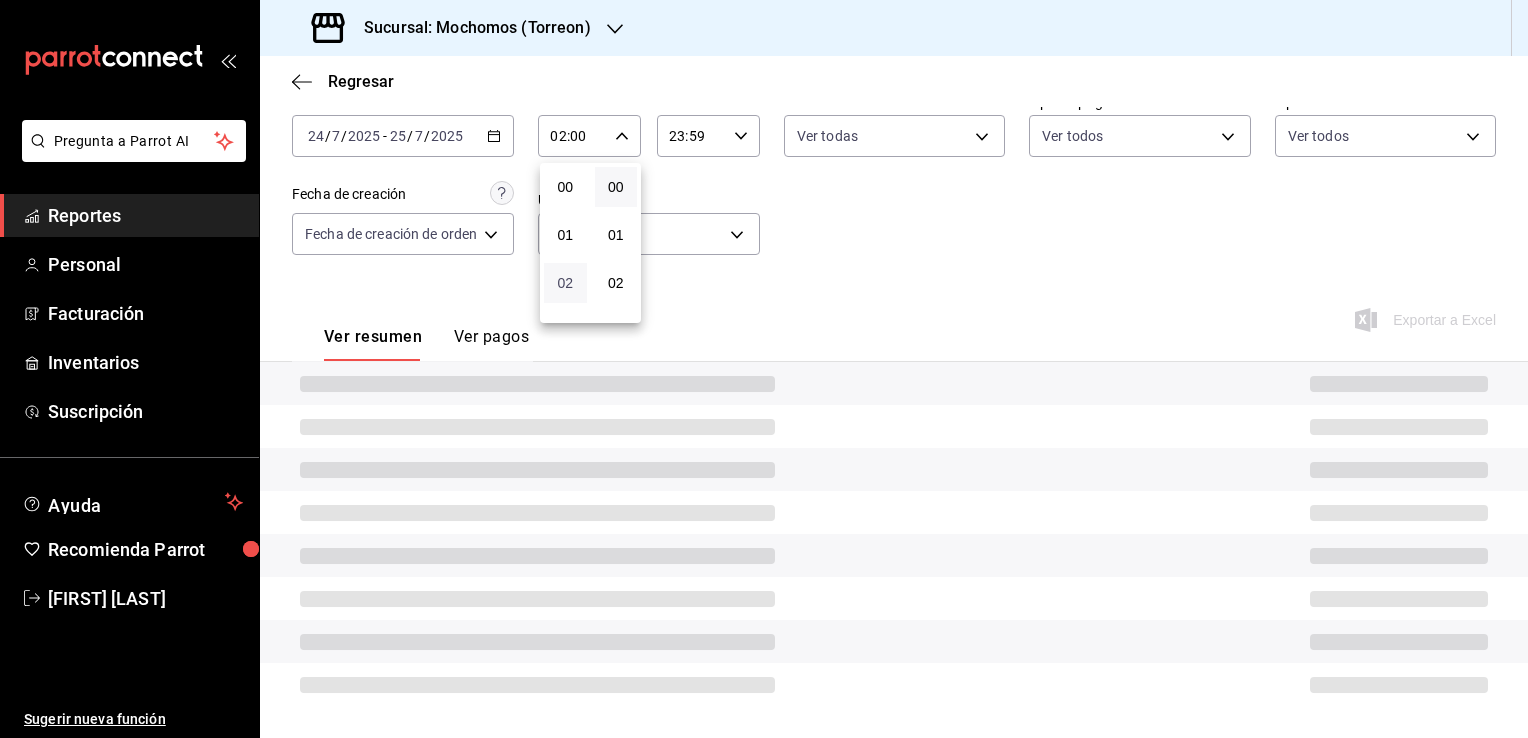 type 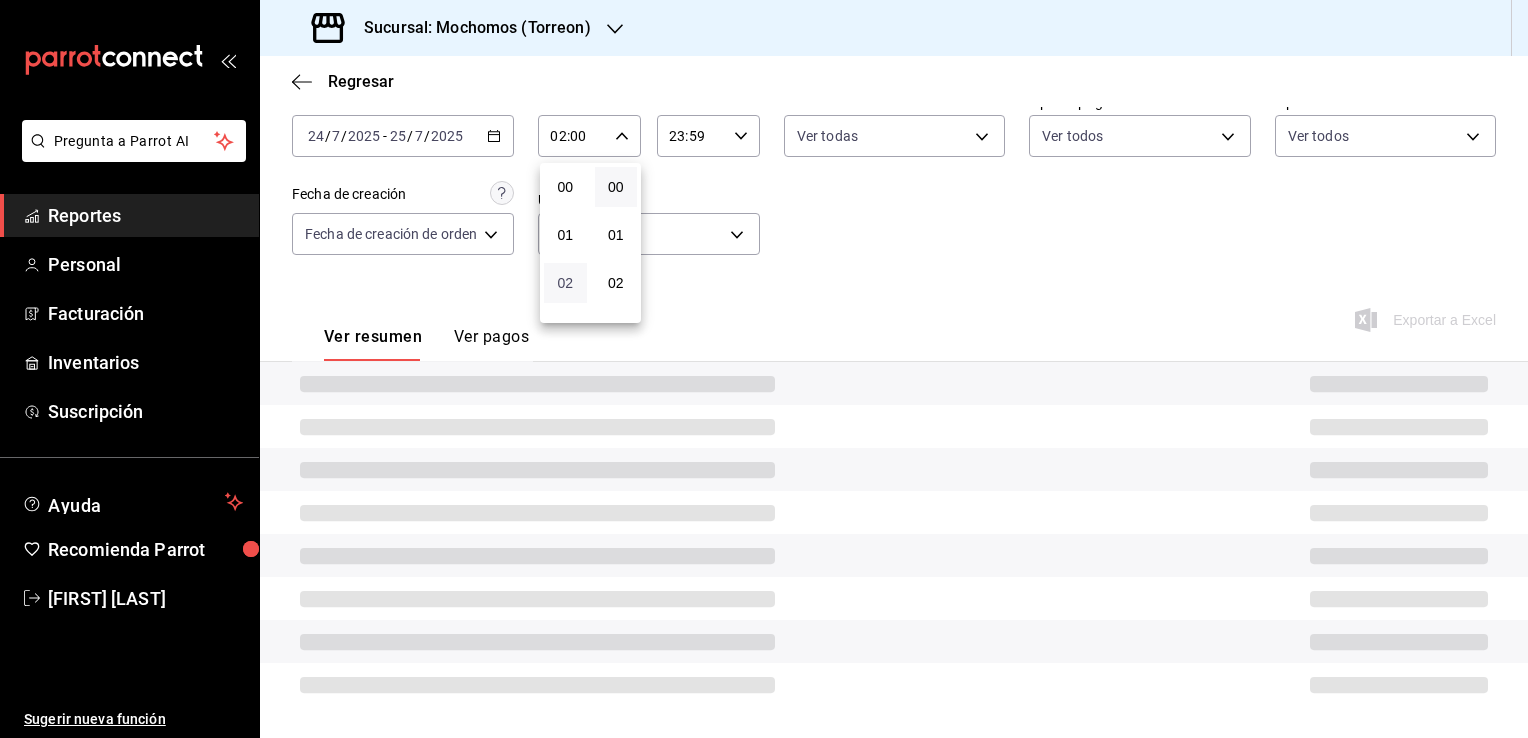 scroll, scrollTop: 108, scrollLeft: 0, axis: vertical 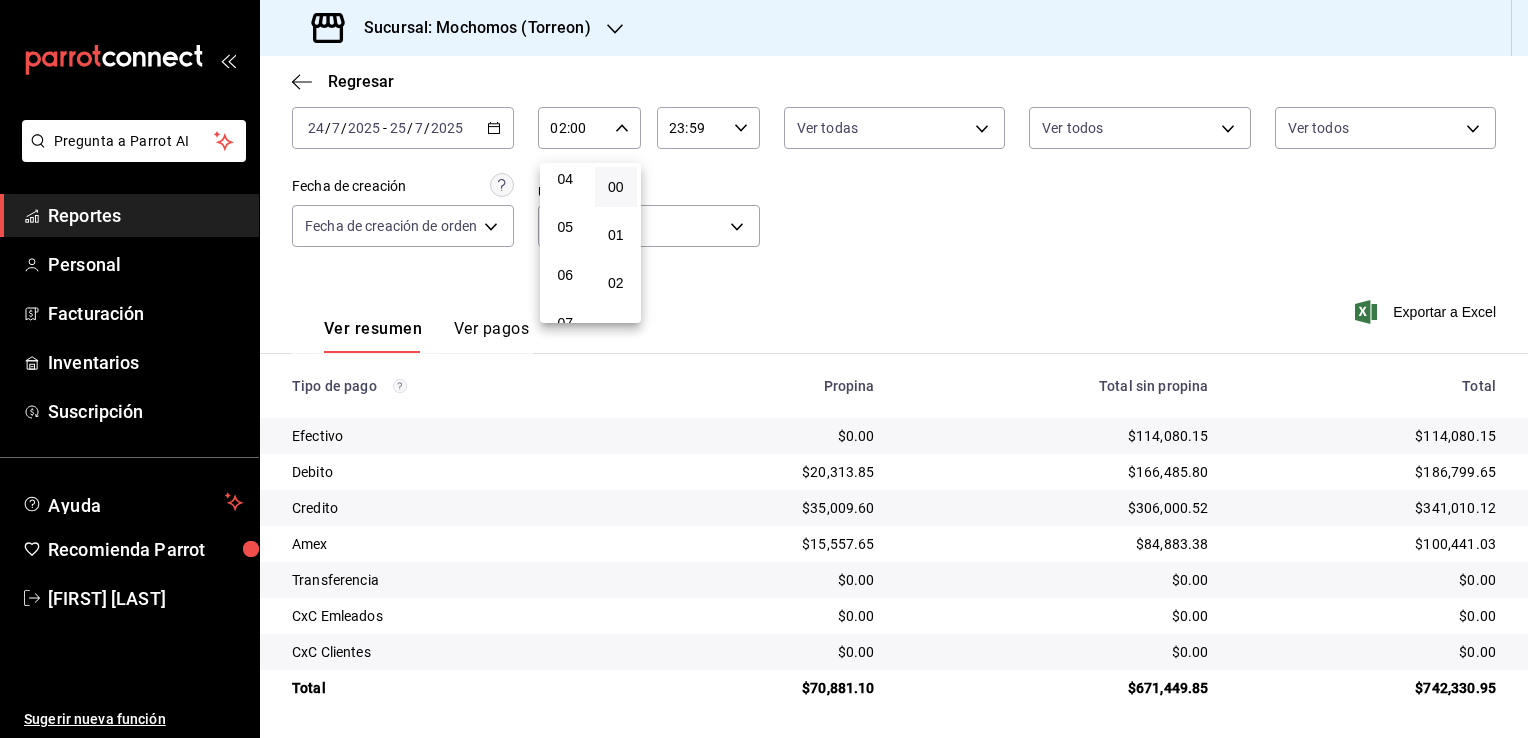 click on "06" at bounding box center (565, 275) 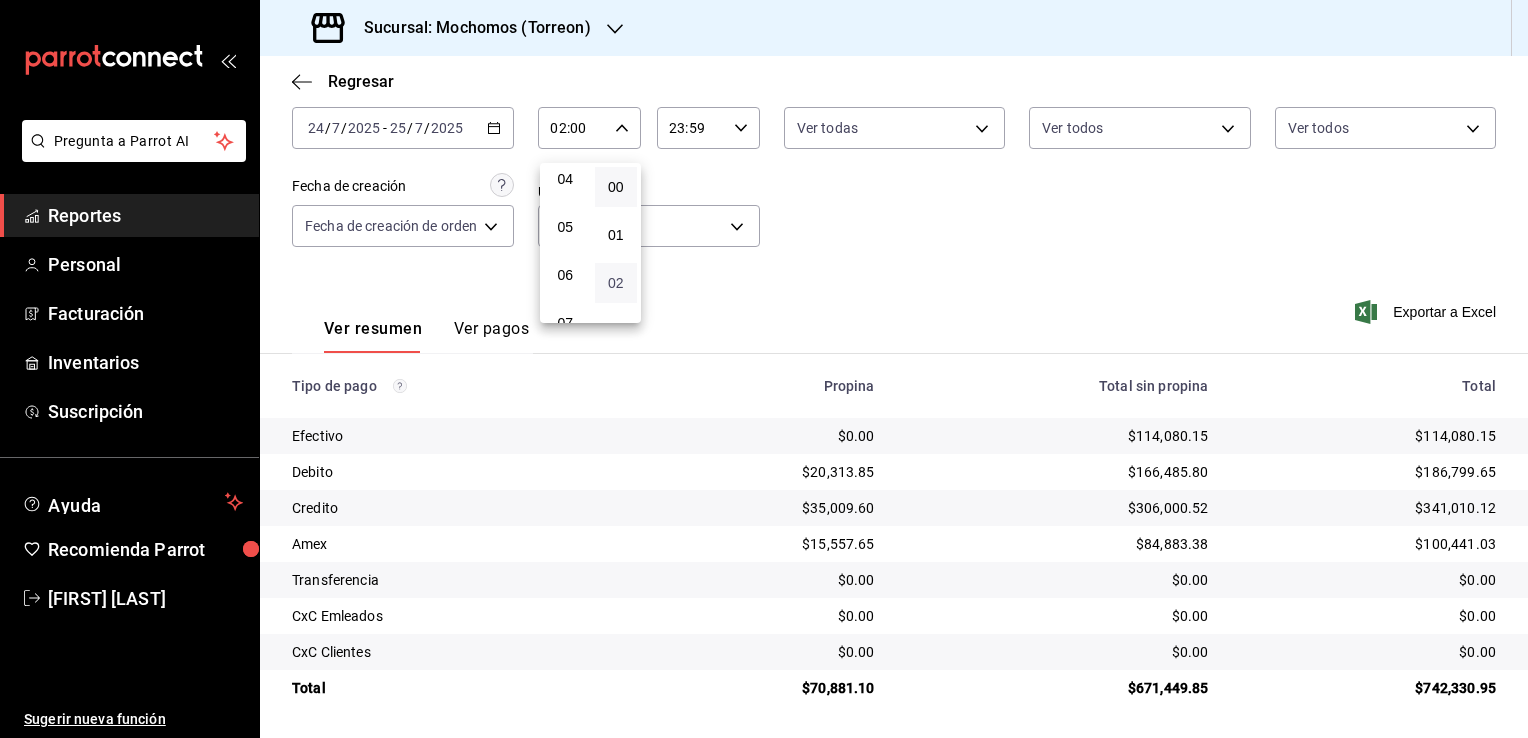 type on "06:00" 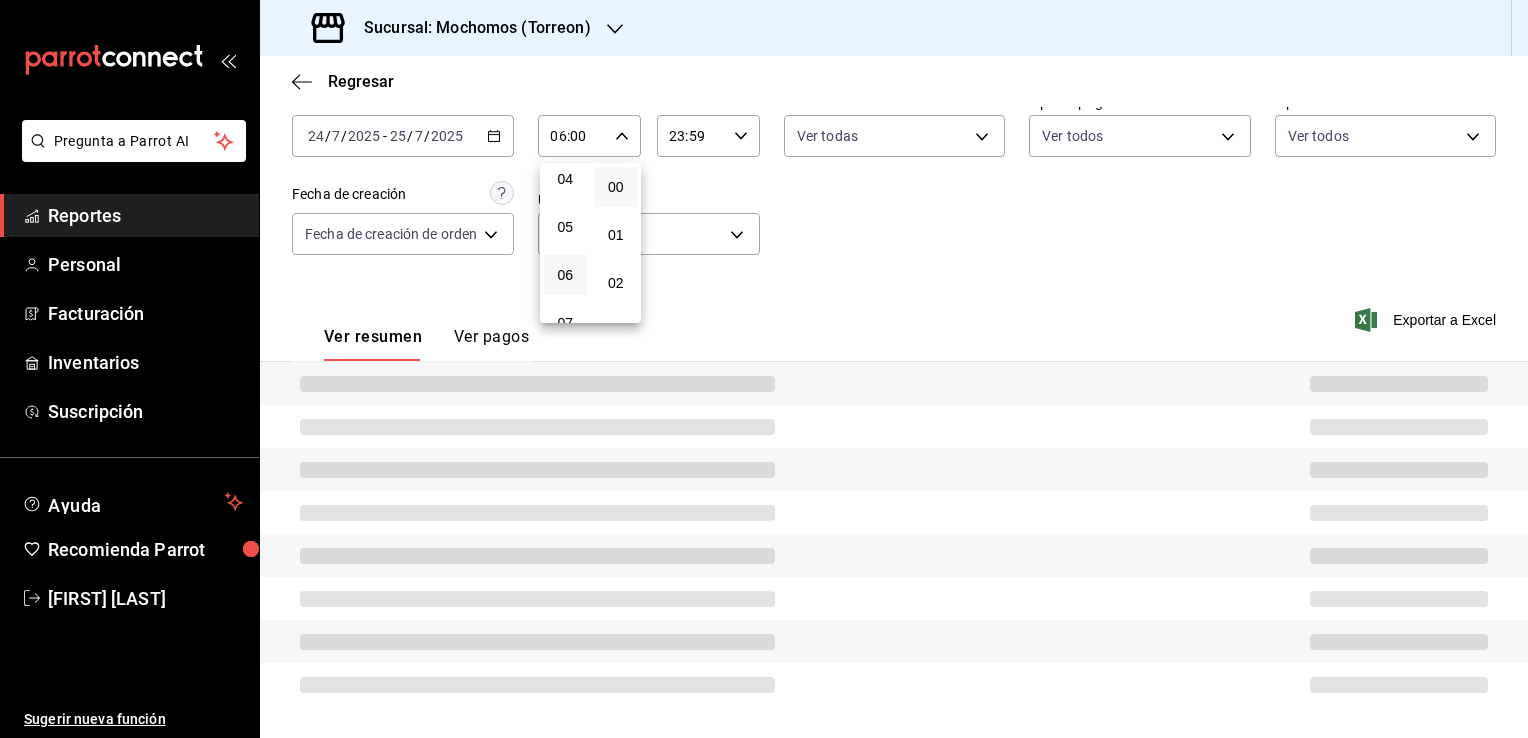 scroll, scrollTop: 100, scrollLeft: 0, axis: vertical 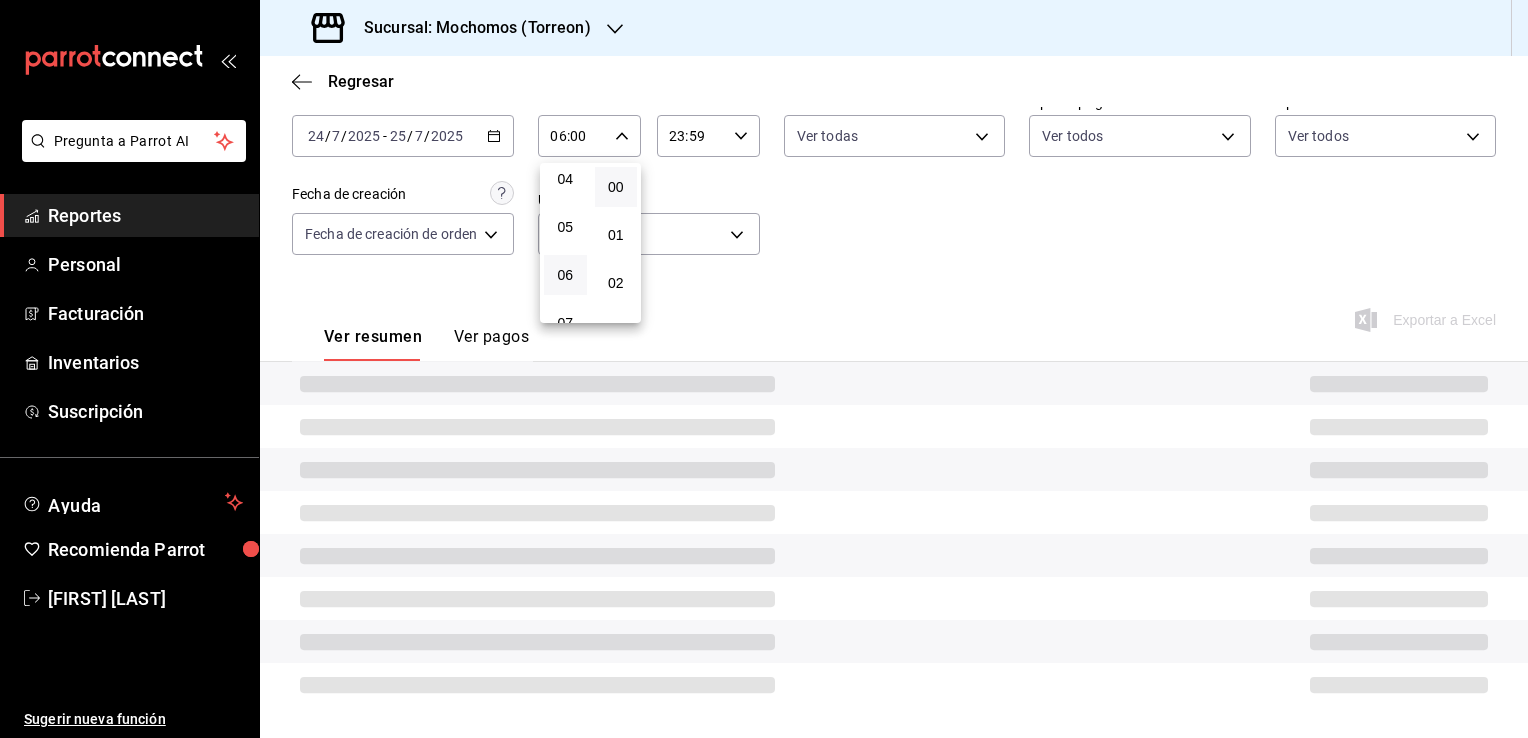 click at bounding box center (764, 369) 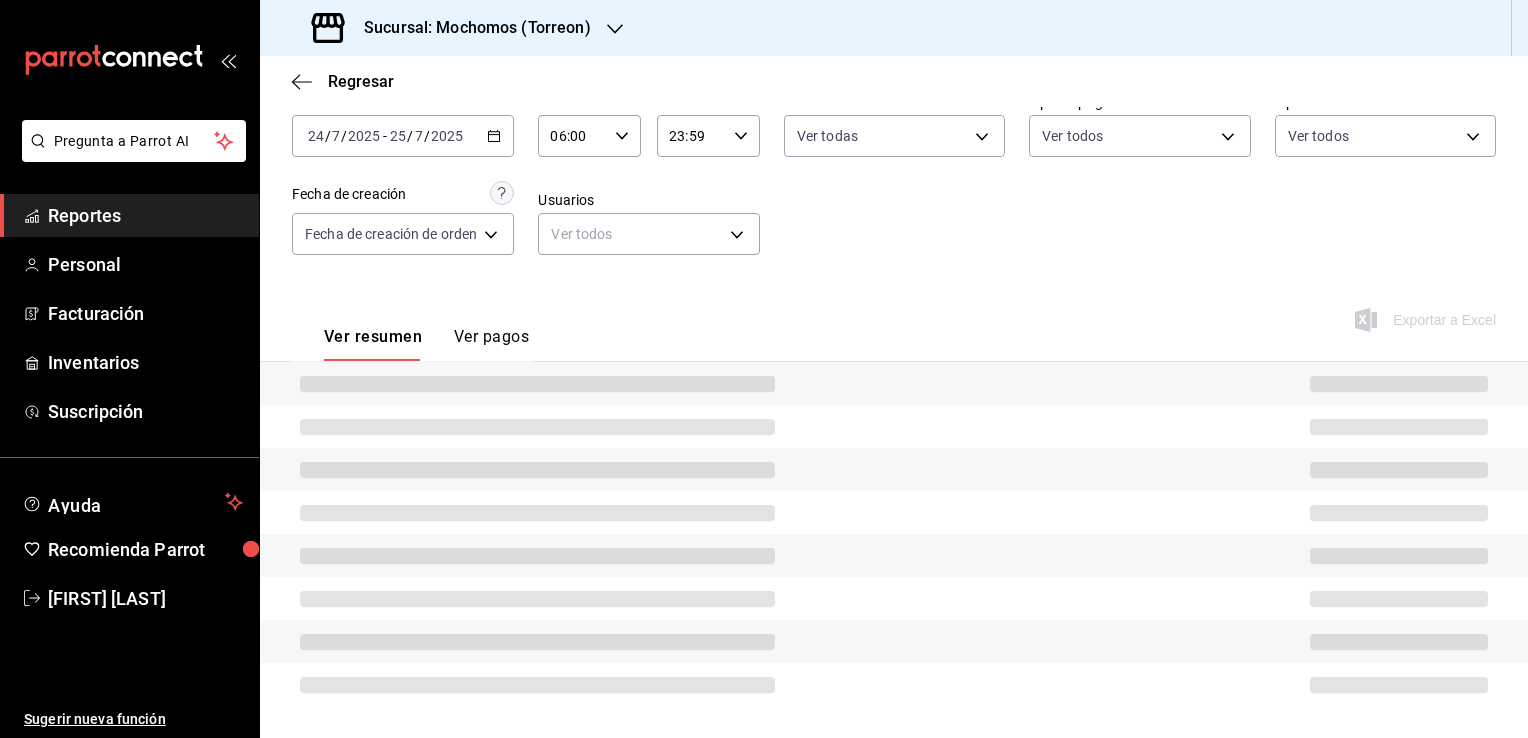 click 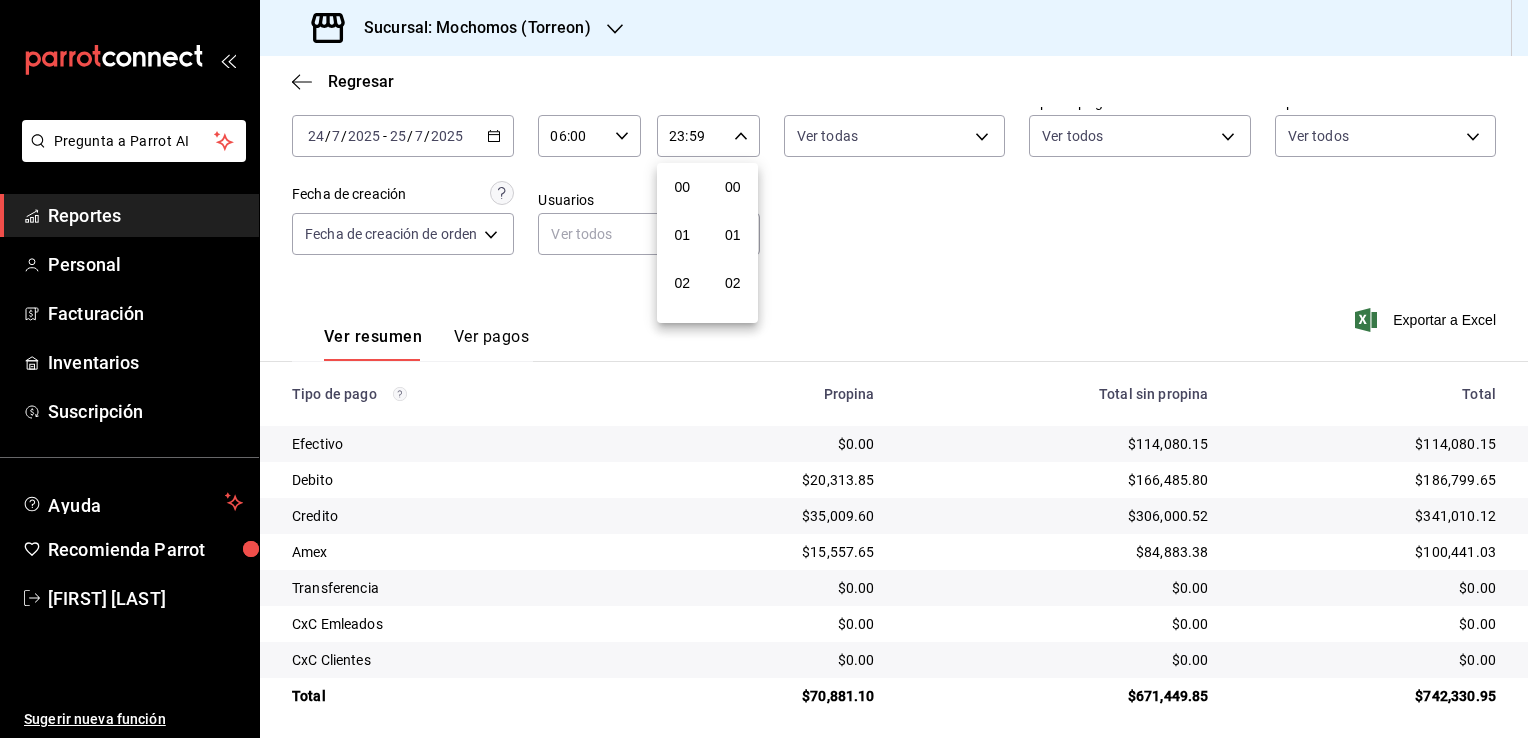 scroll, scrollTop: 1011, scrollLeft: 0, axis: vertical 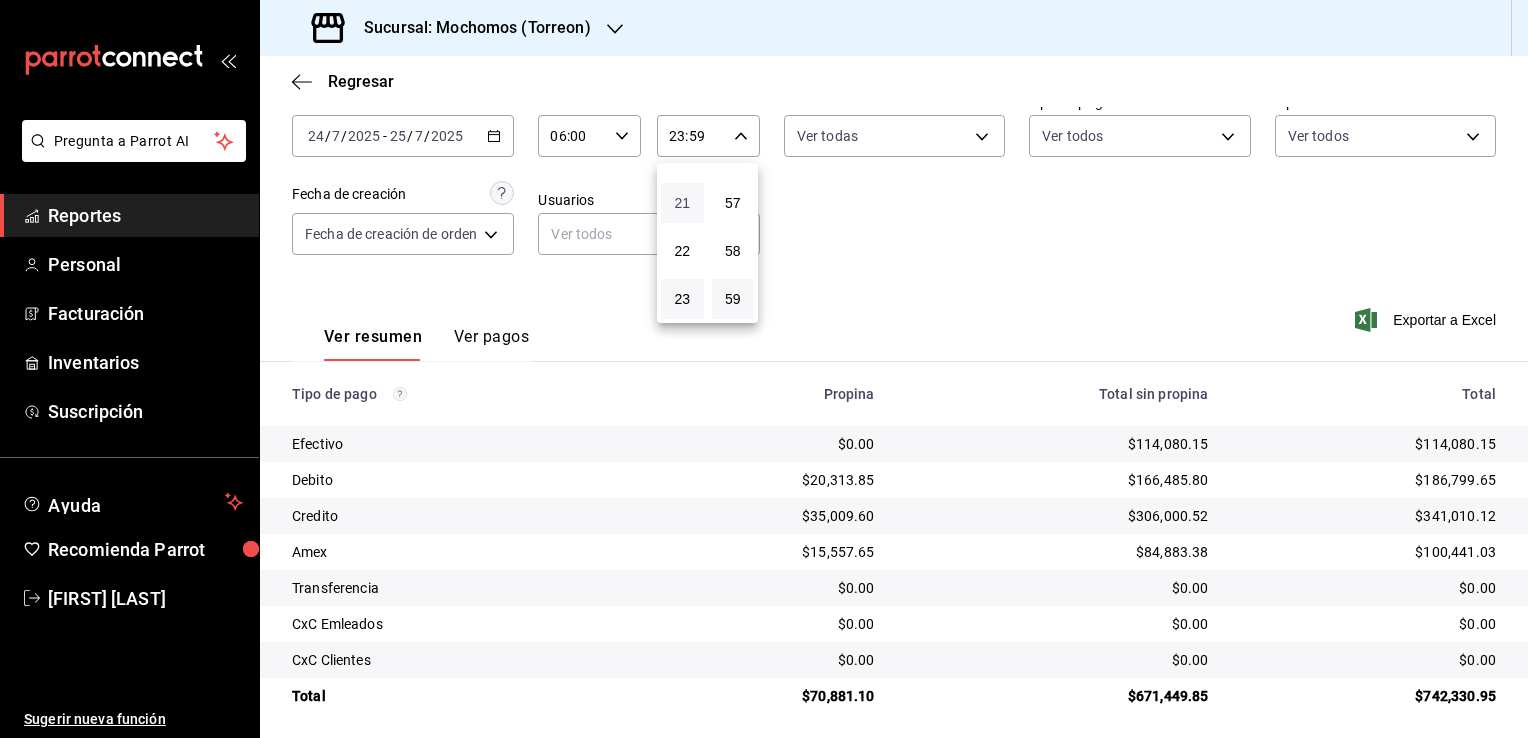 click on "21" at bounding box center [682, 203] 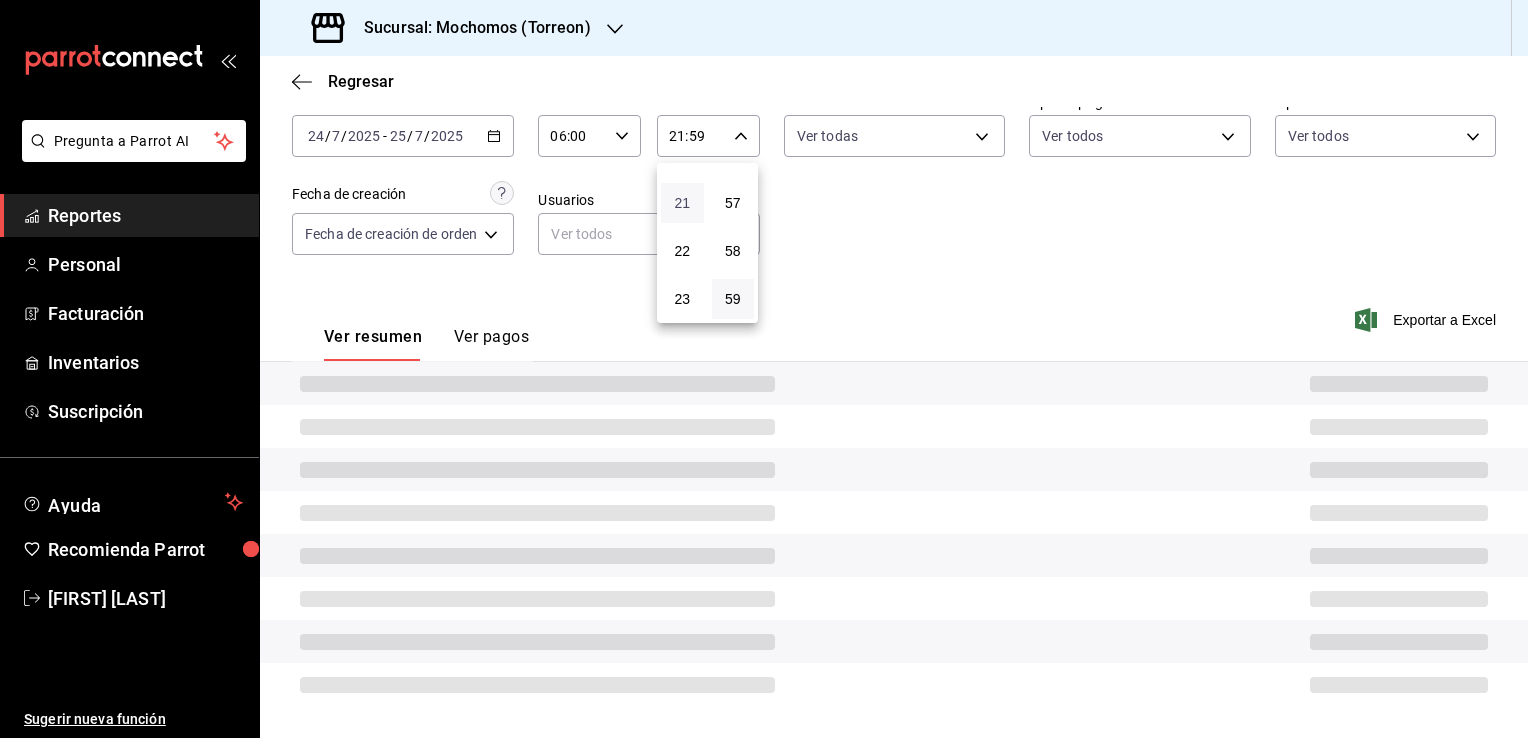 type 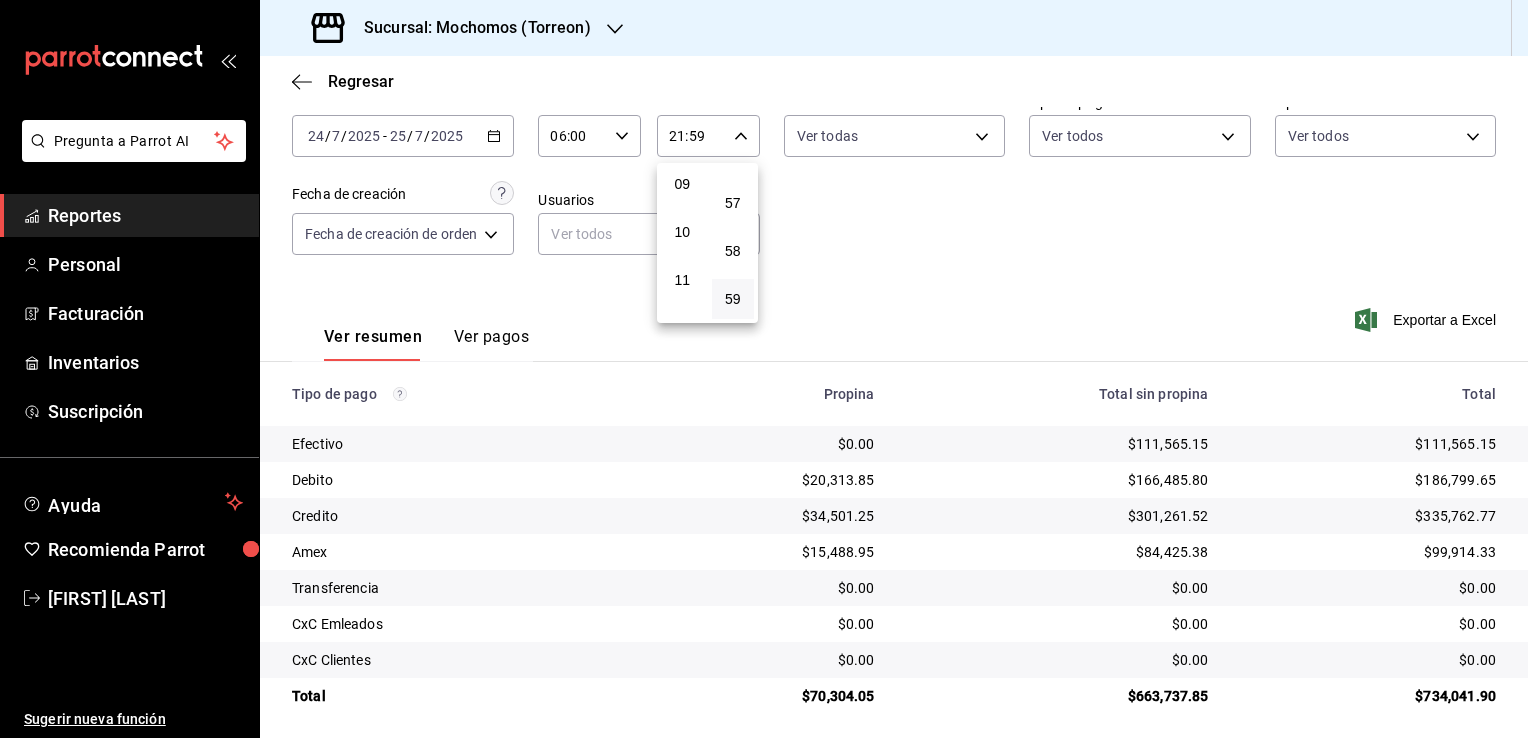 scroll, scrollTop: 311, scrollLeft: 0, axis: vertical 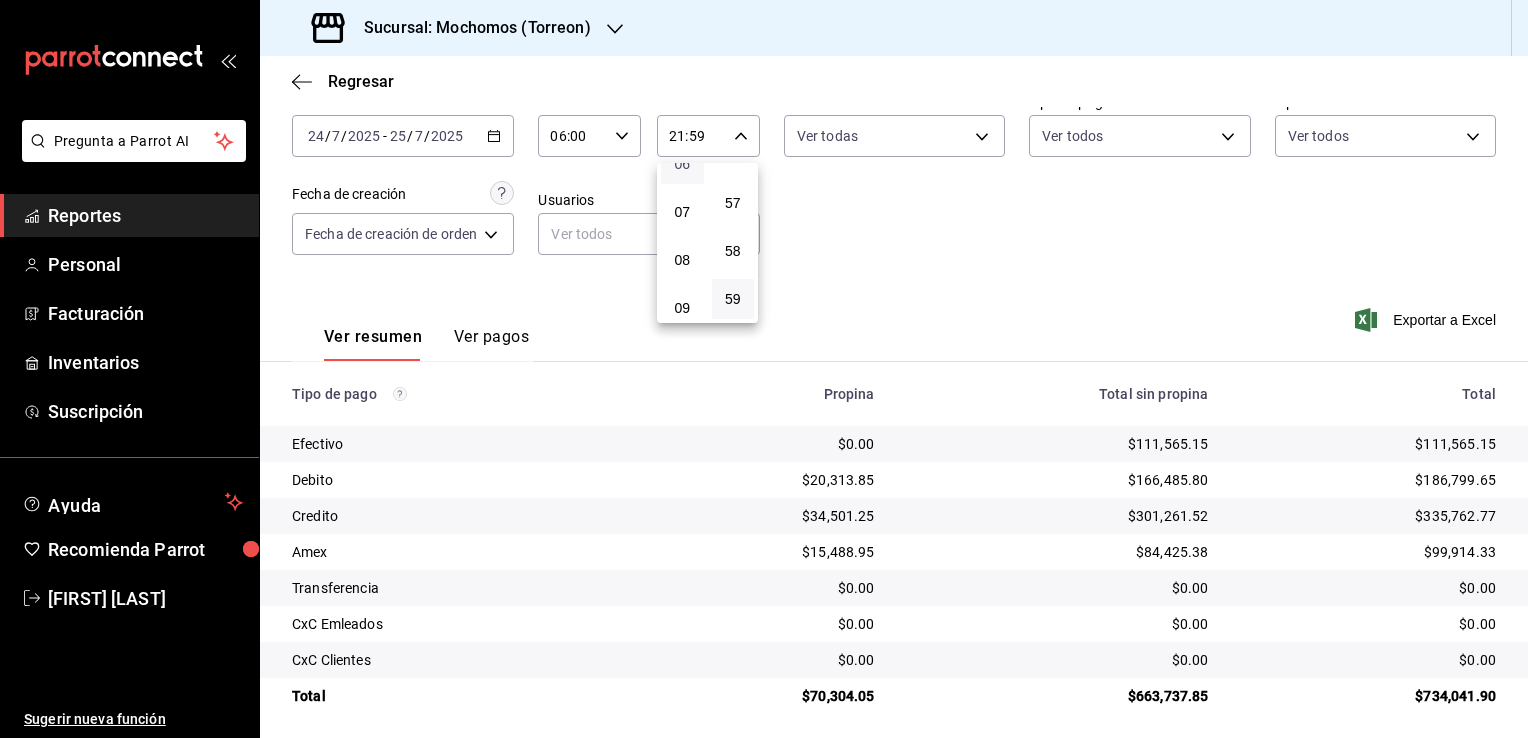 click on "06" at bounding box center [682, 164] 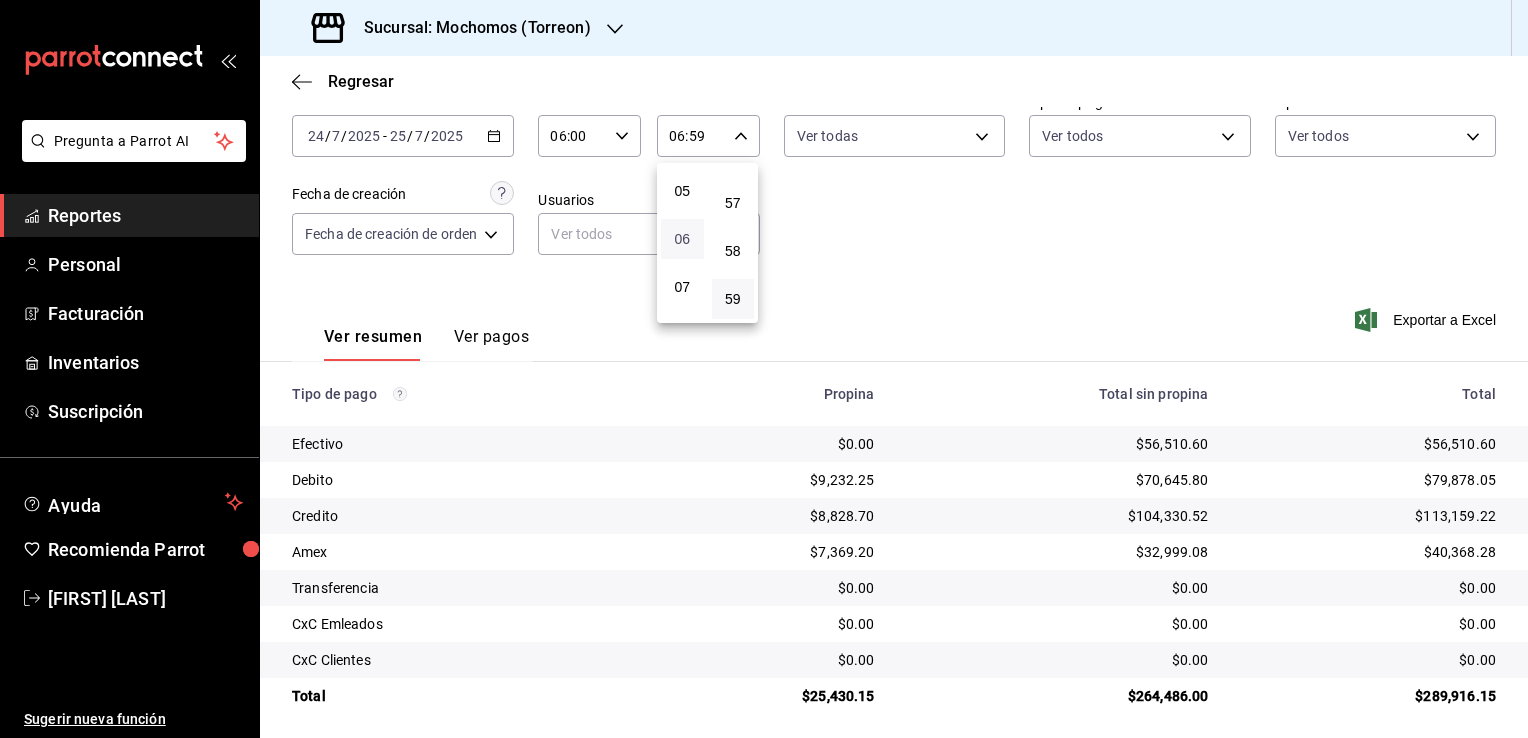 scroll, scrollTop: 231, scrollLeft: 0, axis: vertical 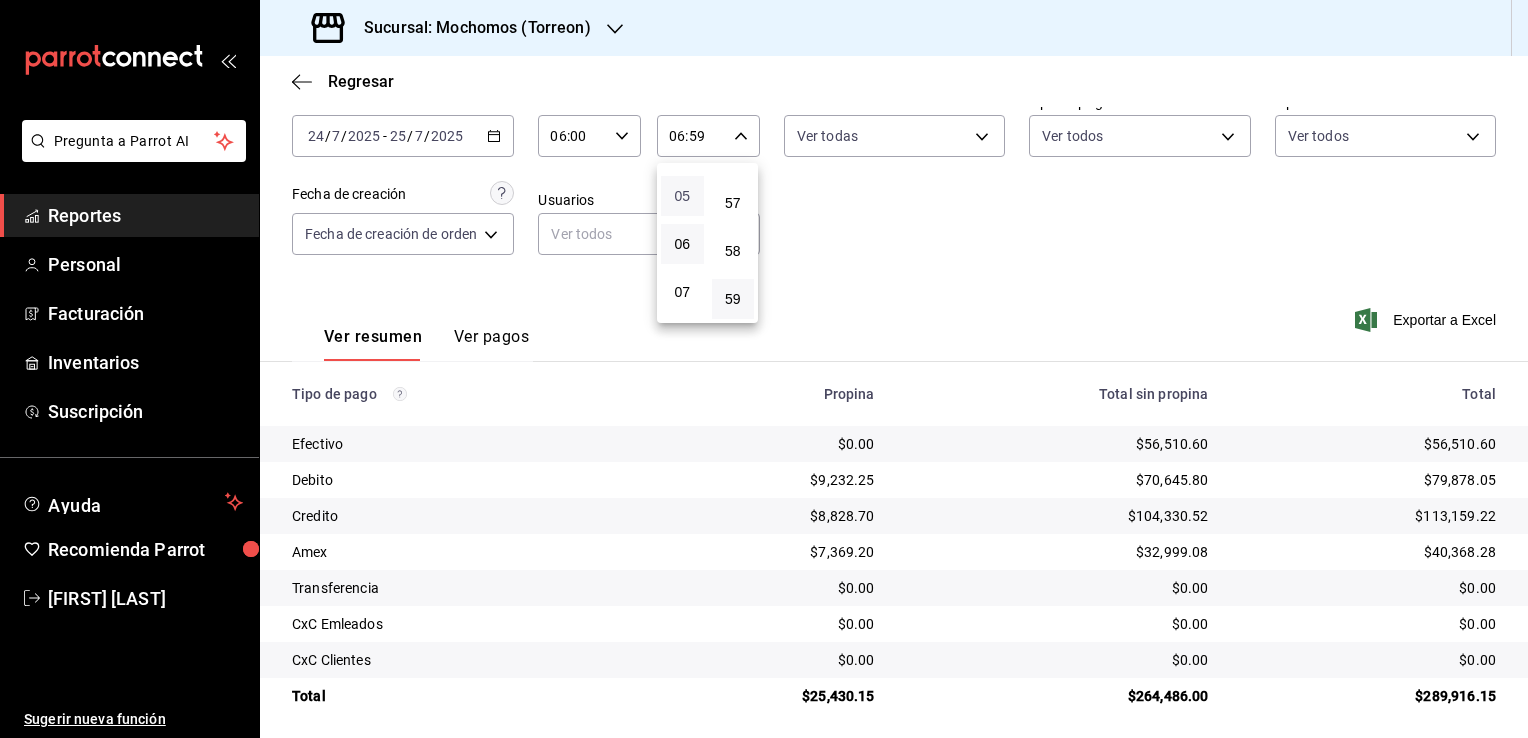 click on "05" at bounding box center (682, 196) 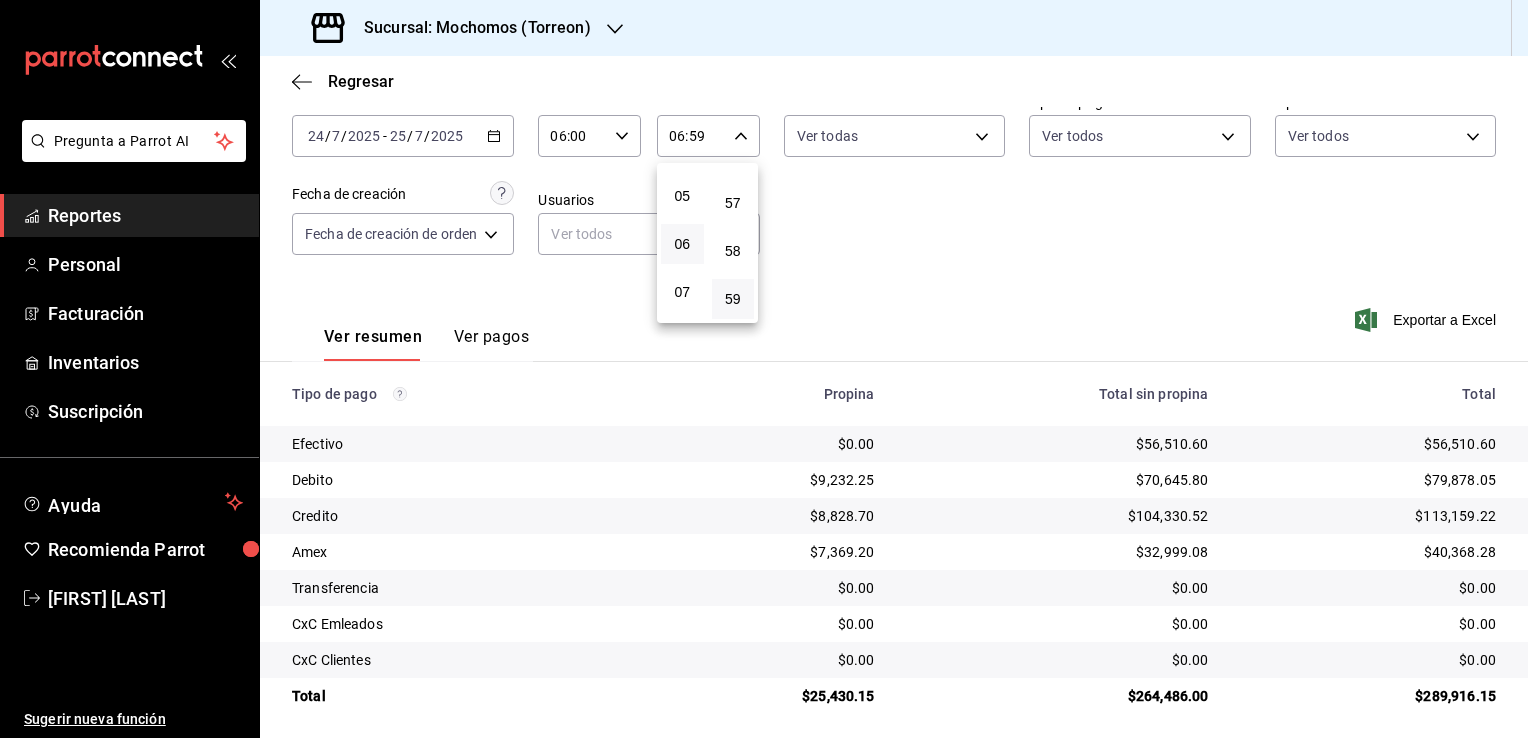 type on "05:59" 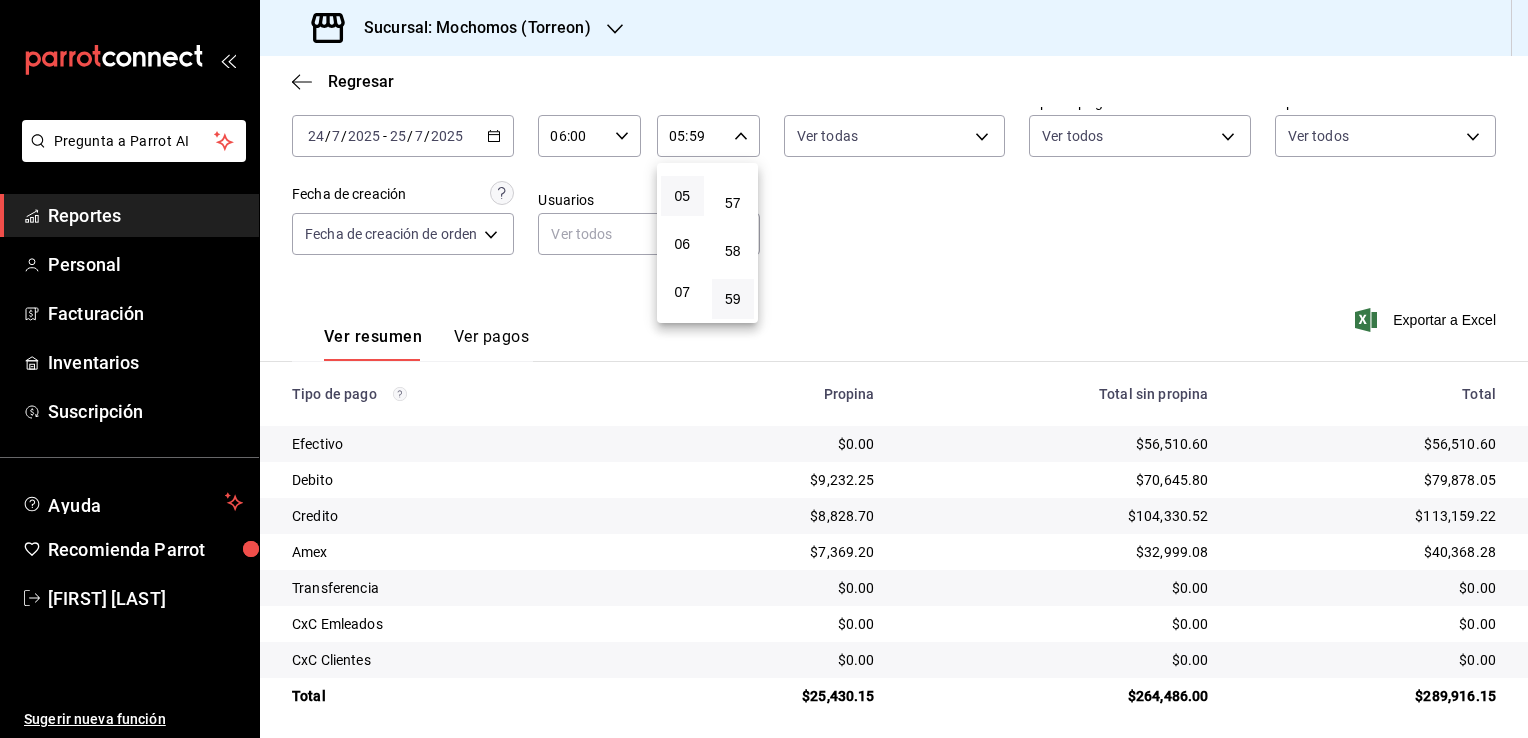 click at bounding box center (764, 369) 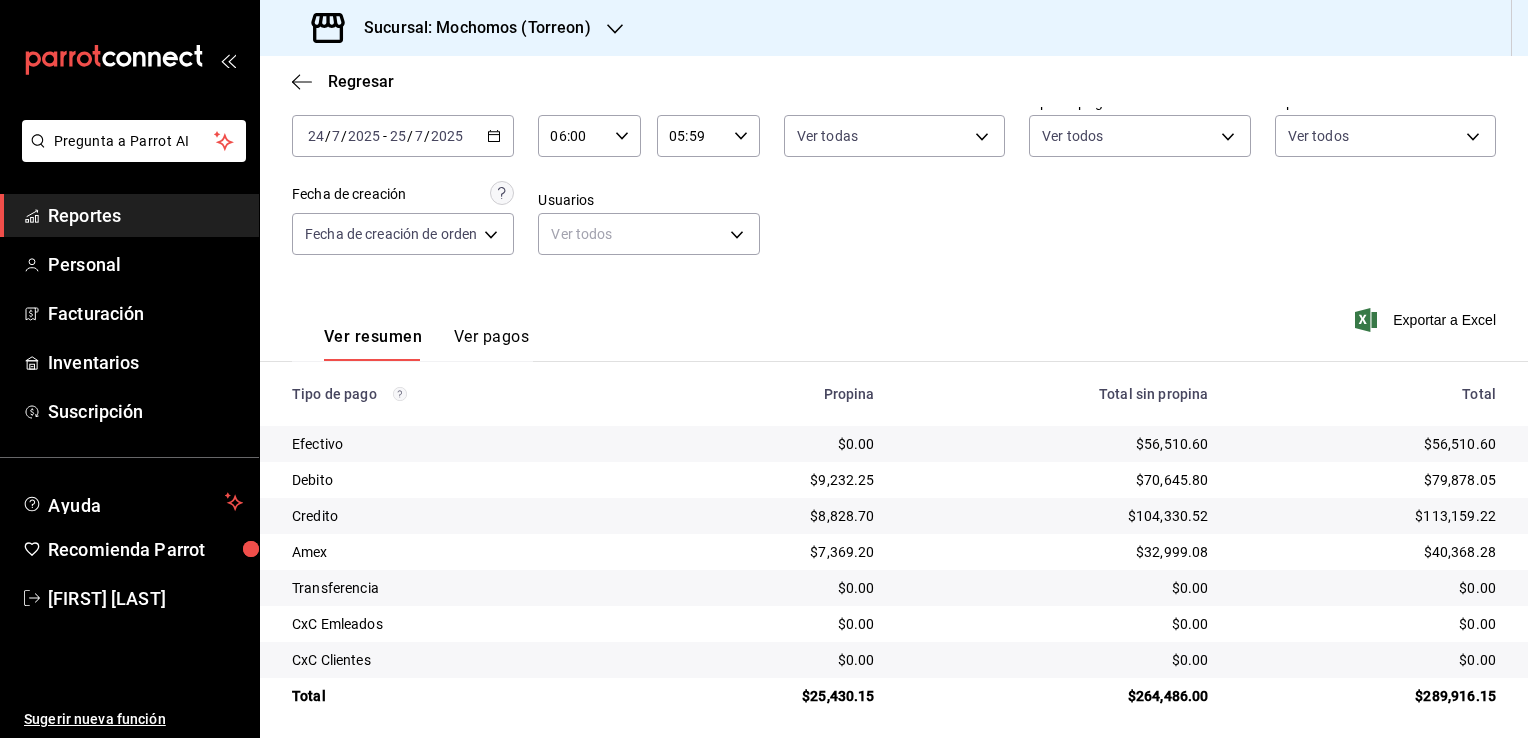 click 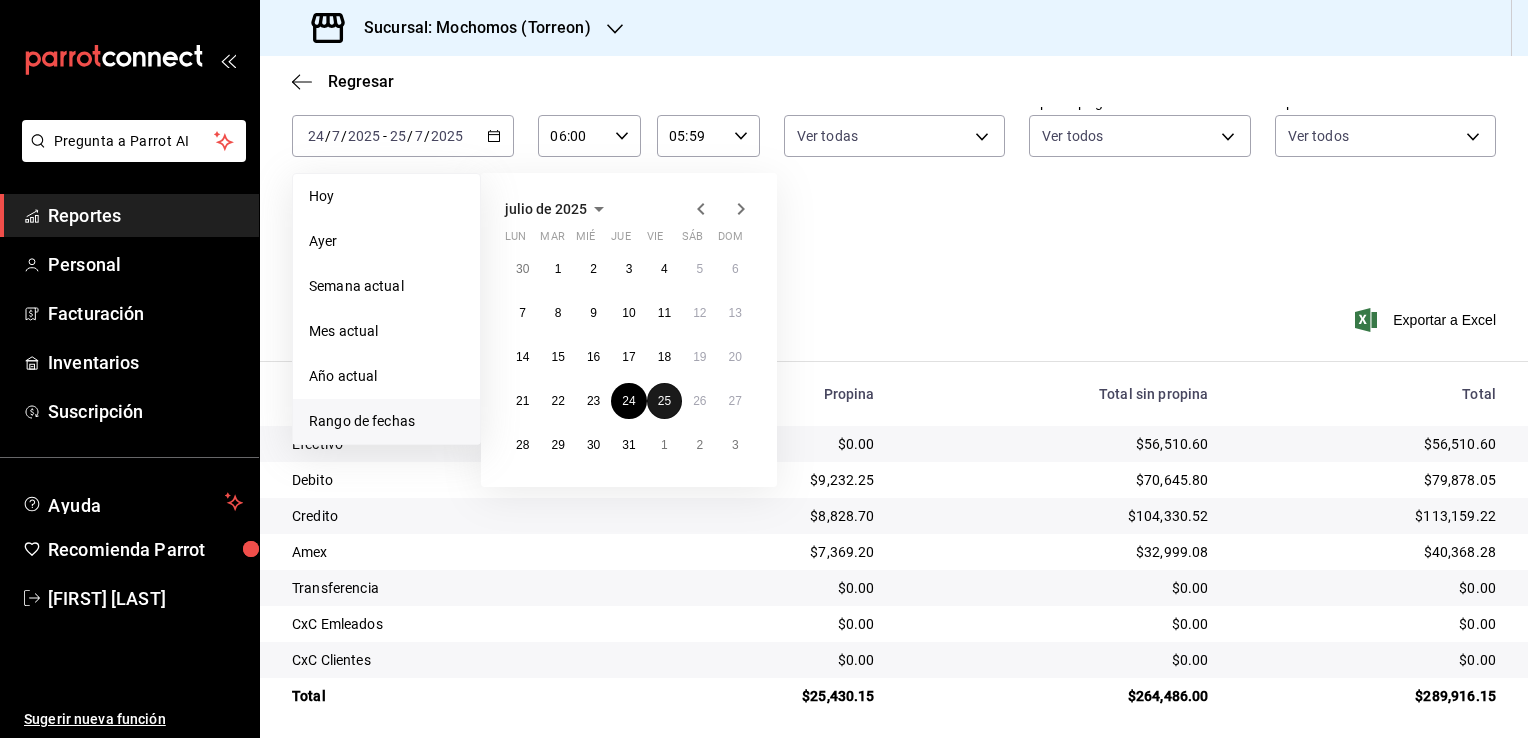 click on "25" at bounding box center [664, 401] 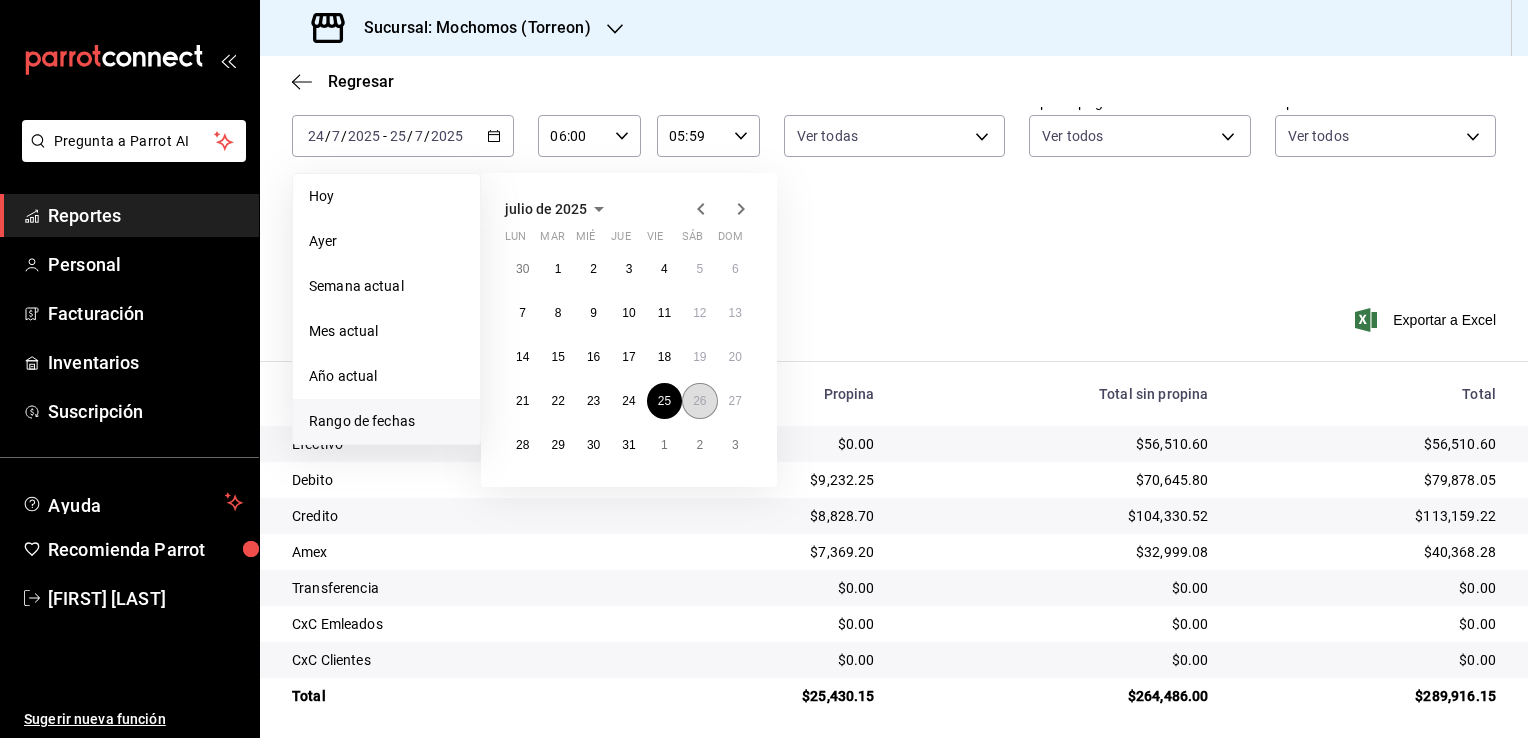 click on "26" at bounding box center (699, 401) 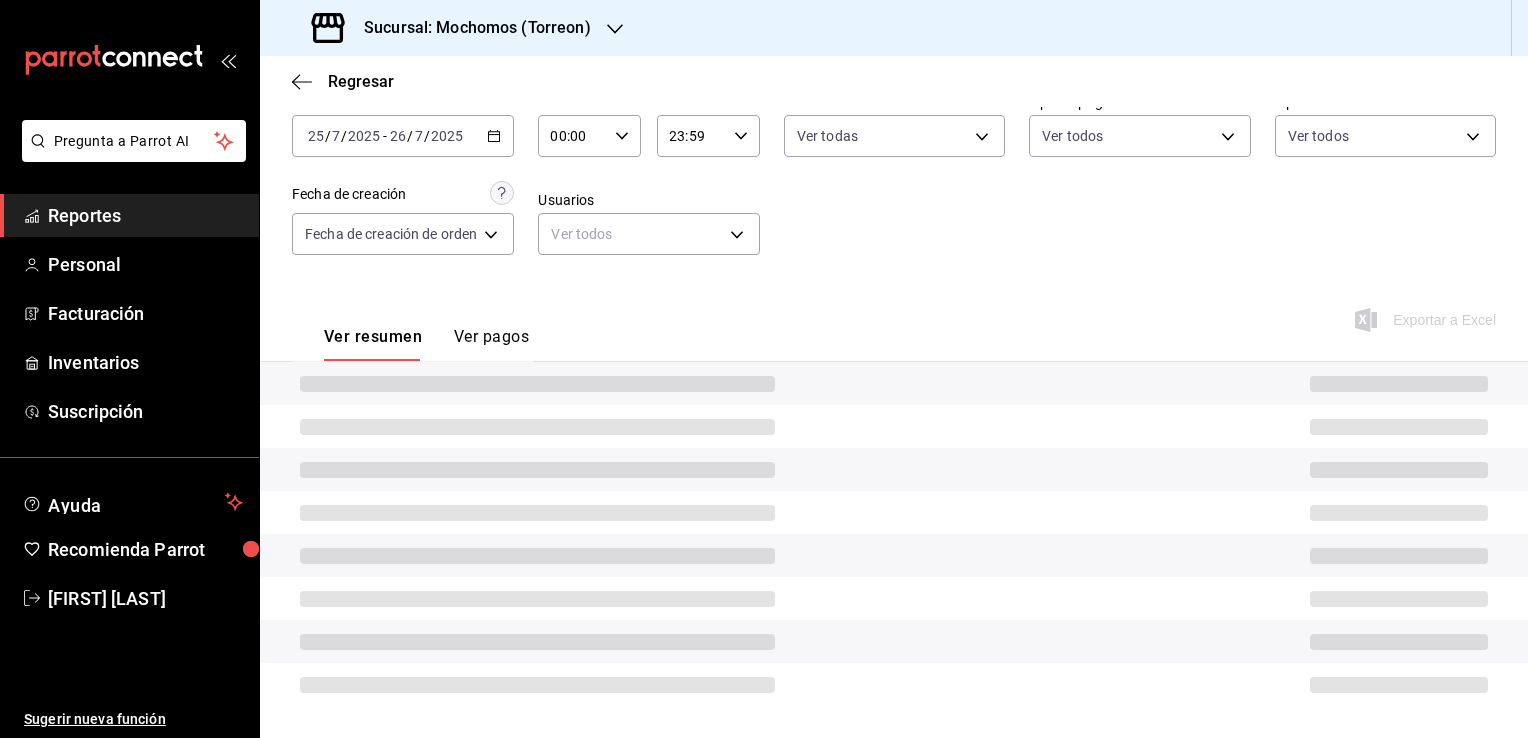 click 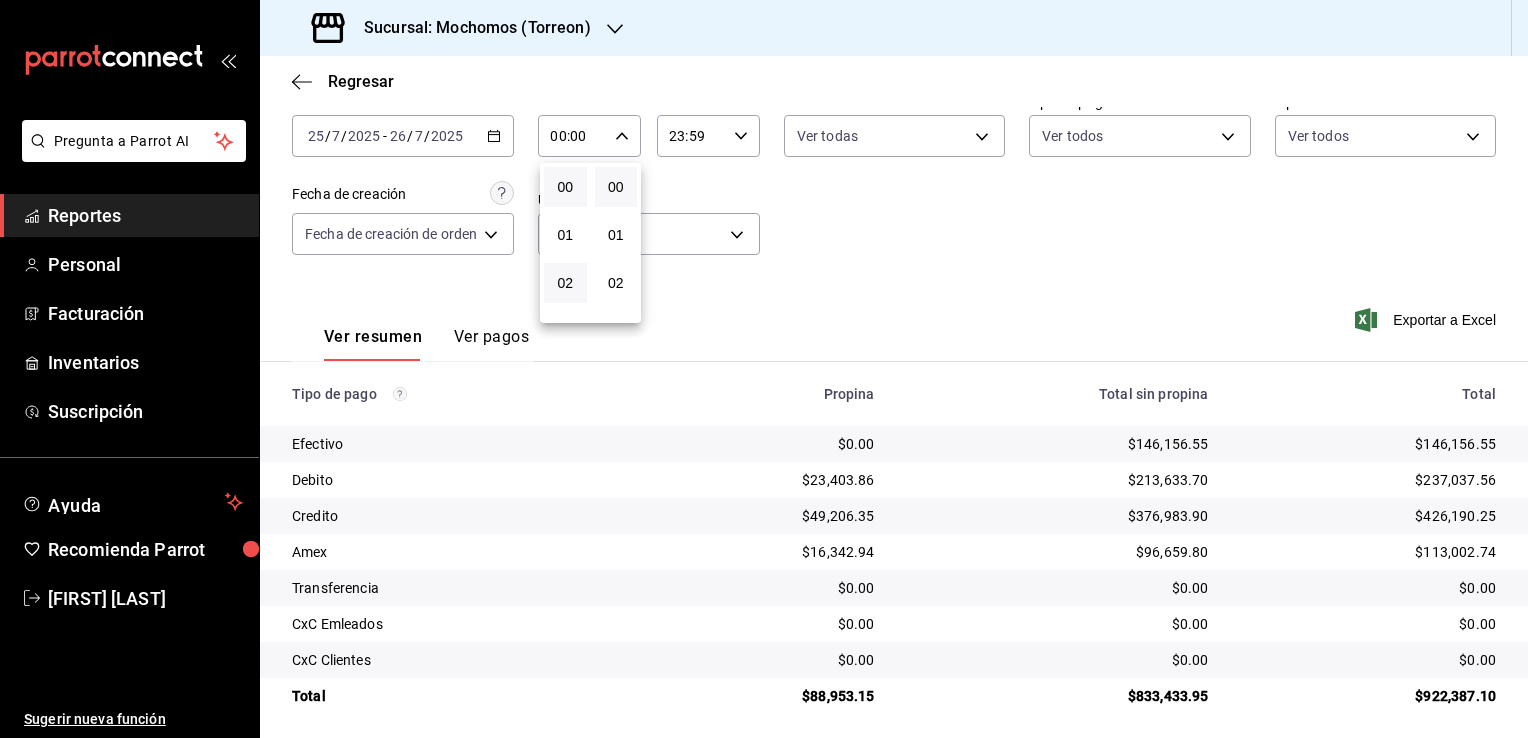 click on "02" at bounding box center (565, 283) 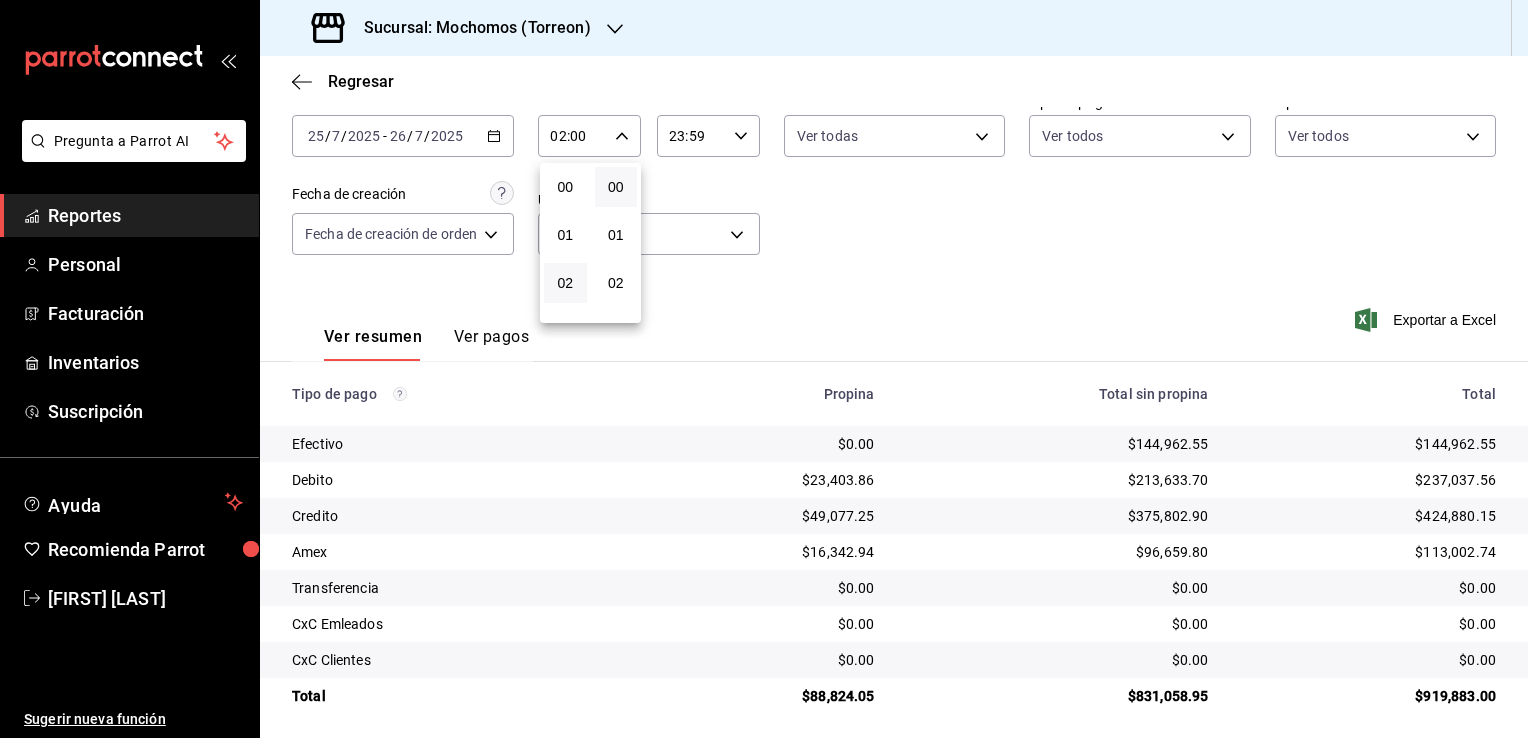 type 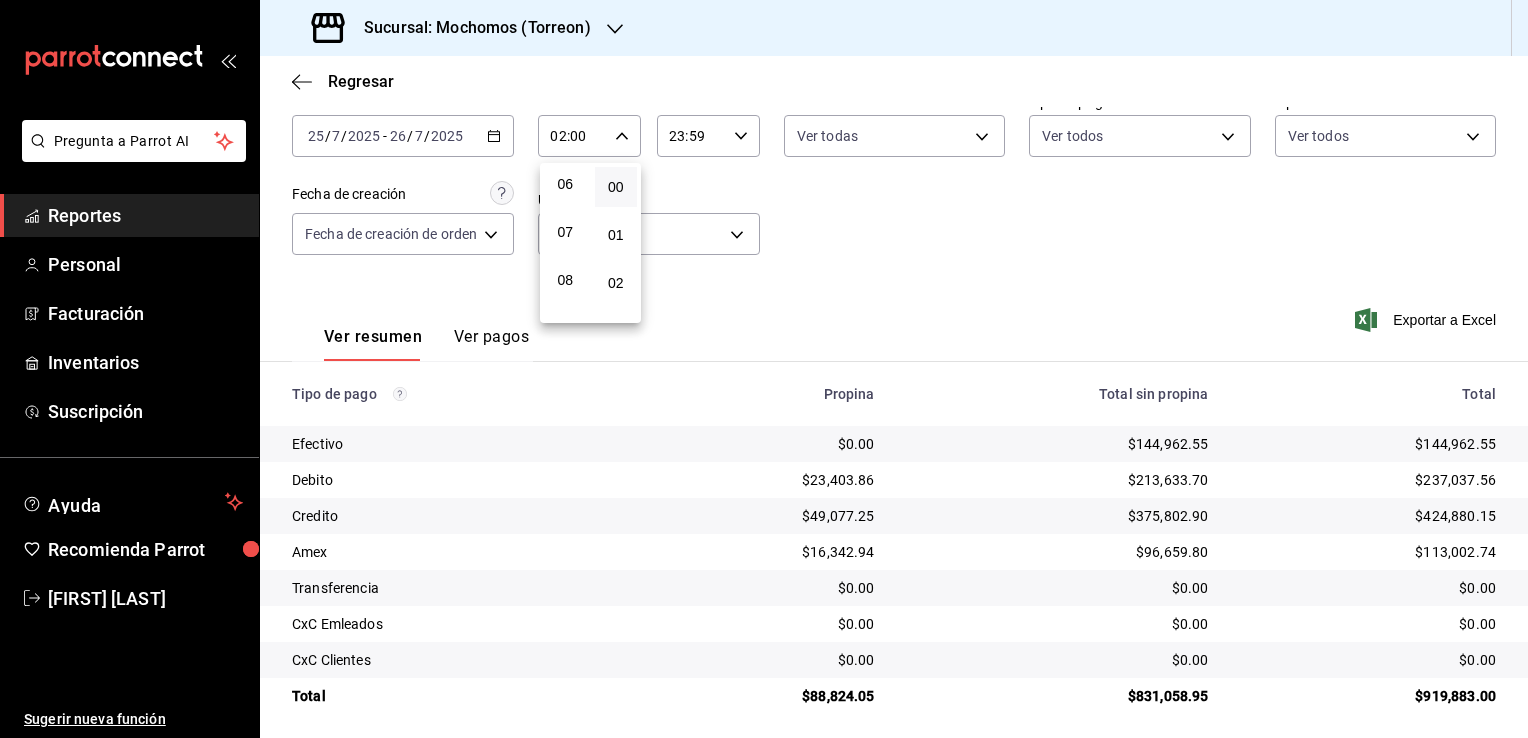 scroll, scrollTop: 280, scrollLeft: 0, axis: vertical 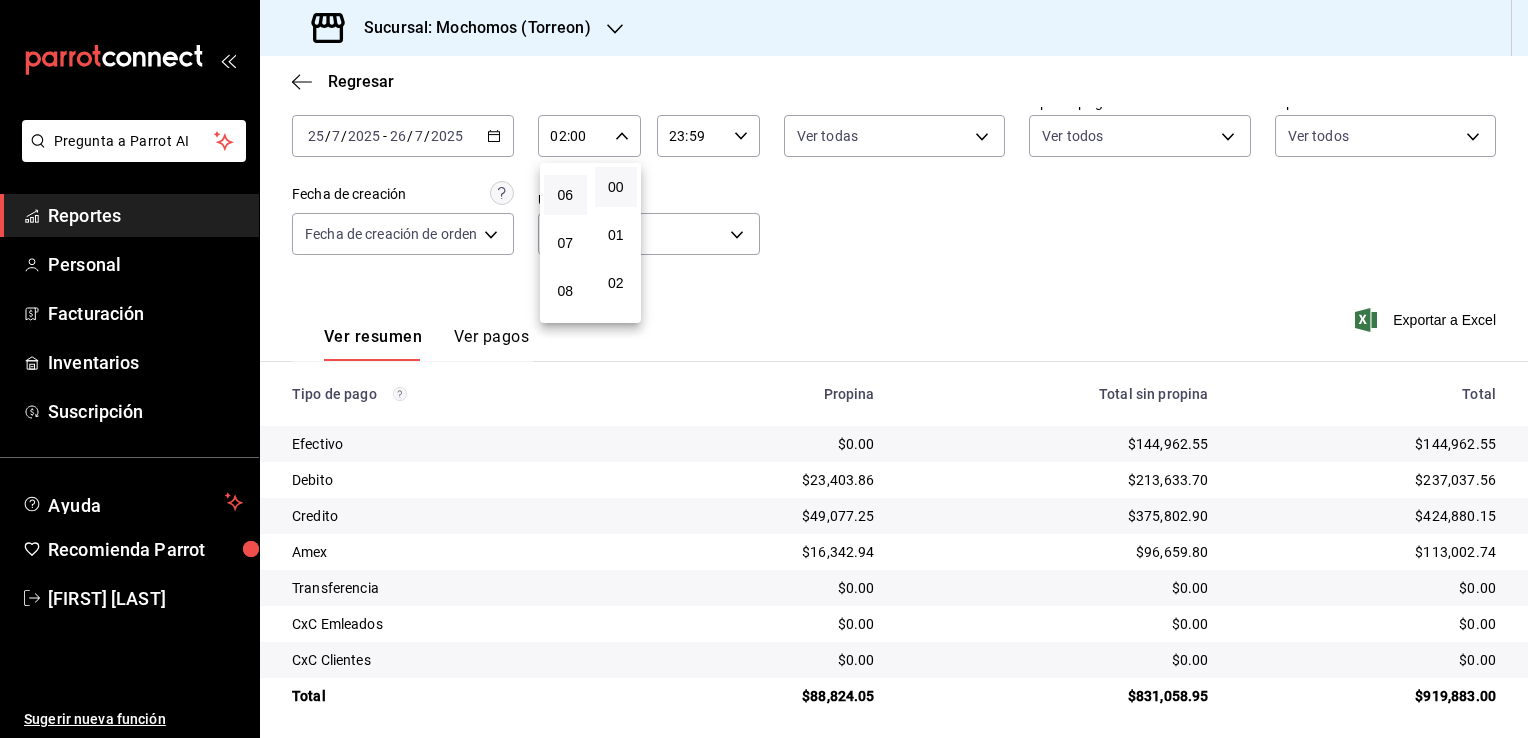 click on "06" at bounding box center [565, 195] 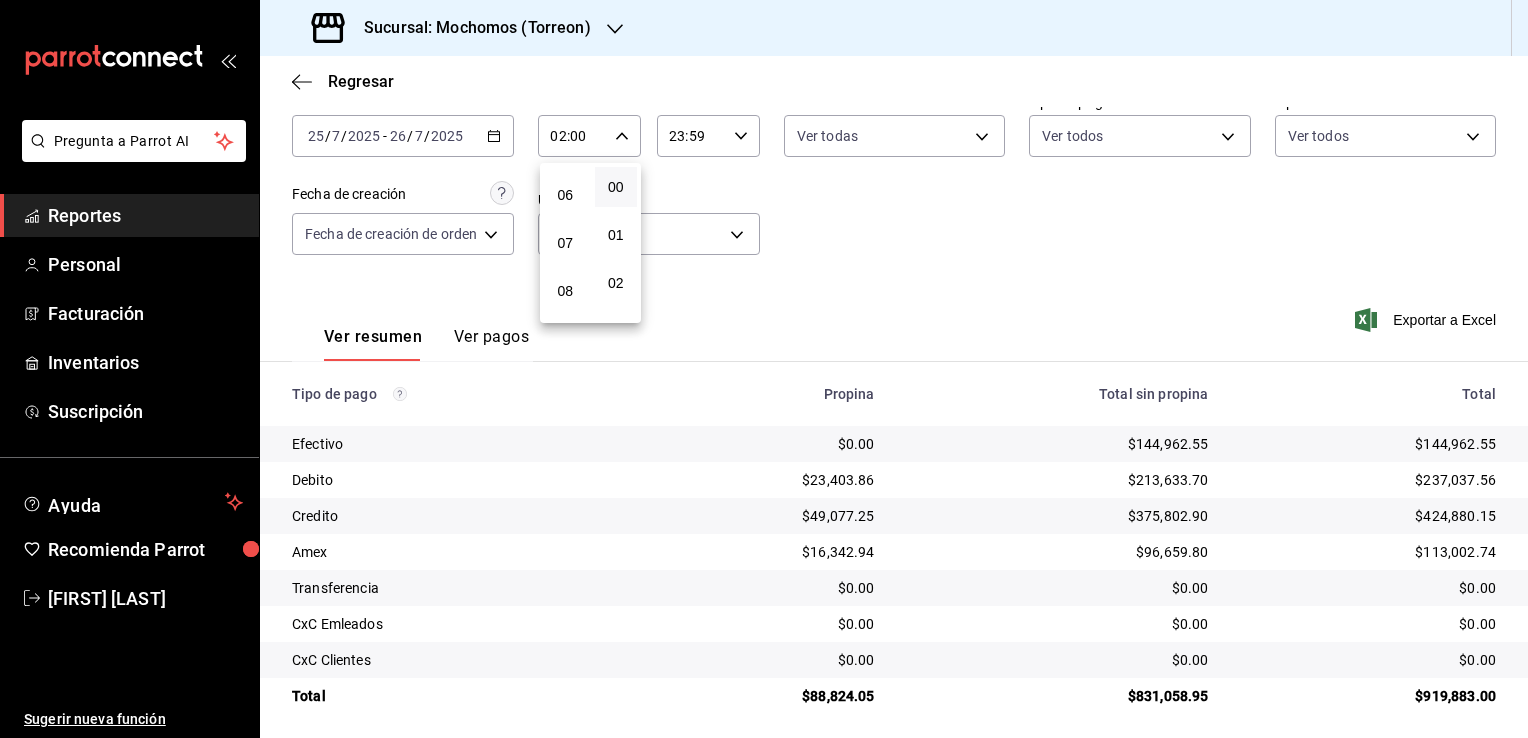 type on "06:00" 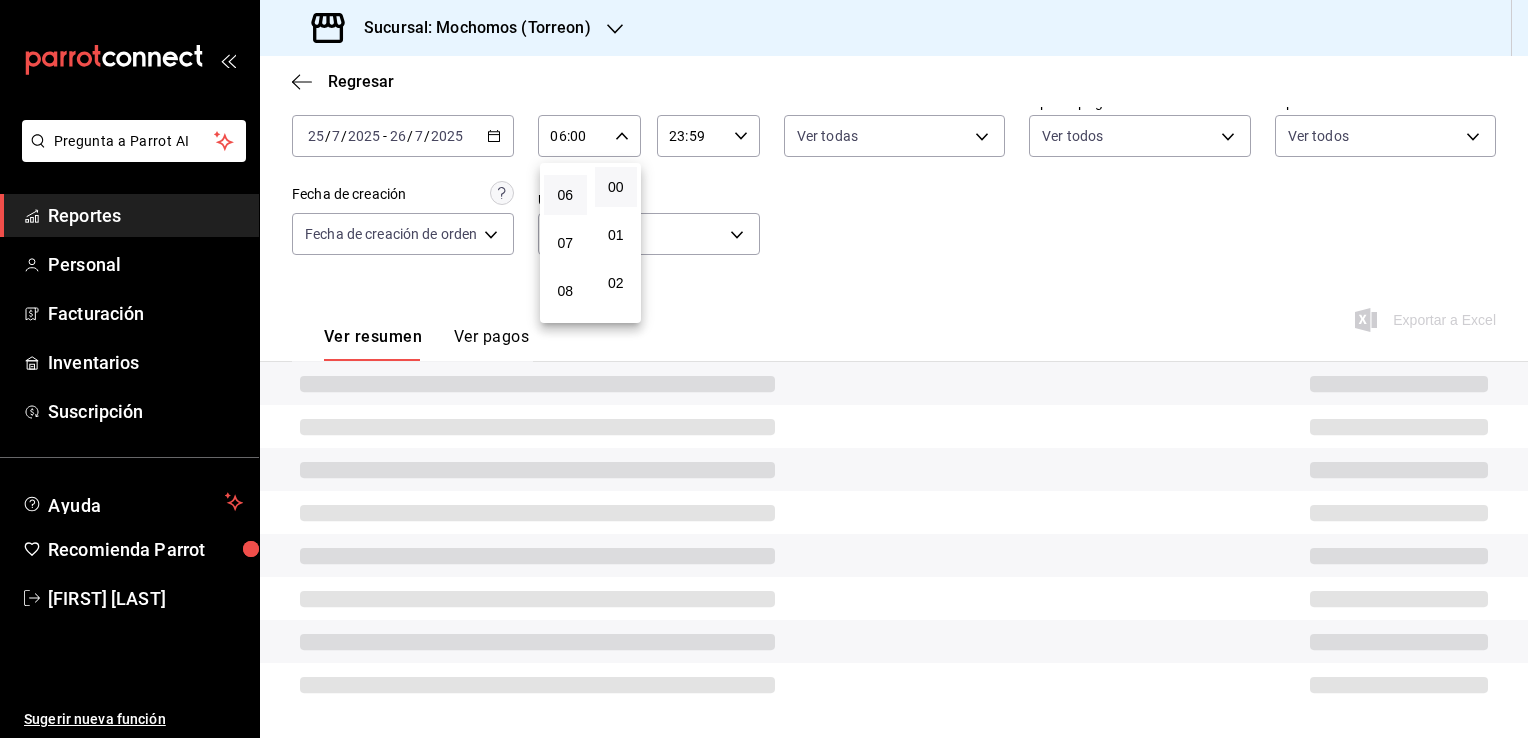 click at bounding box center (764, 369) 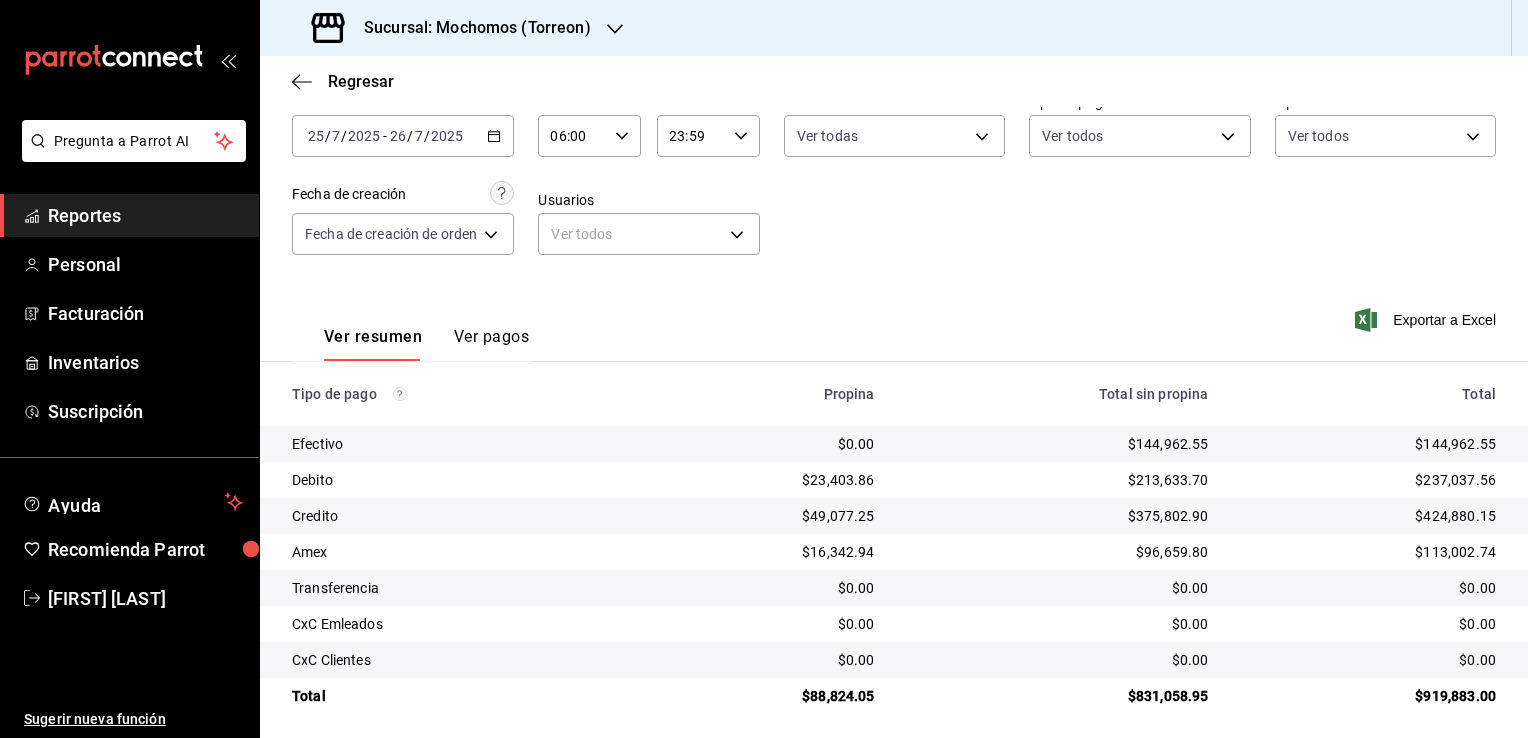 click 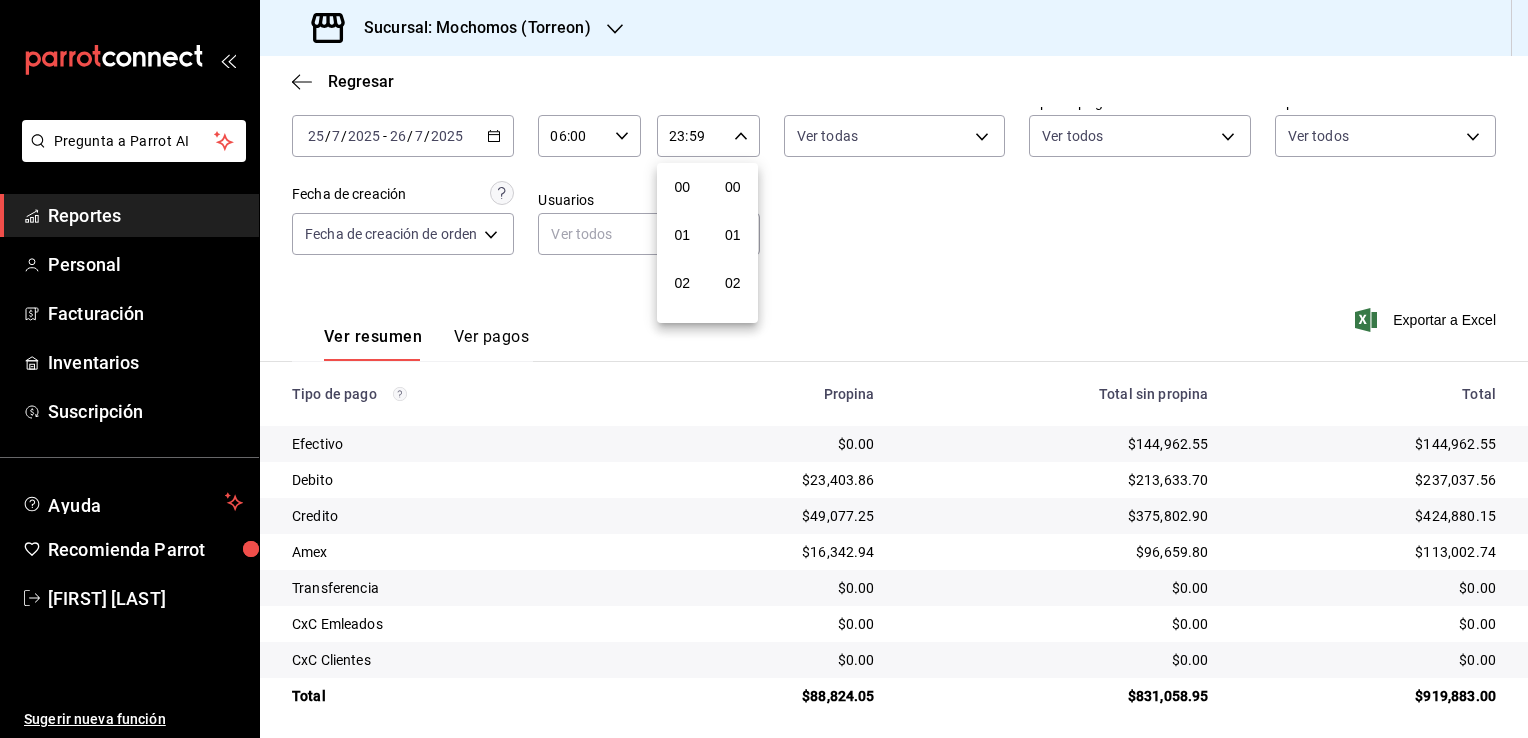 scroll, scrollTop: 1011, scrollLeft: 0, axis: vertical 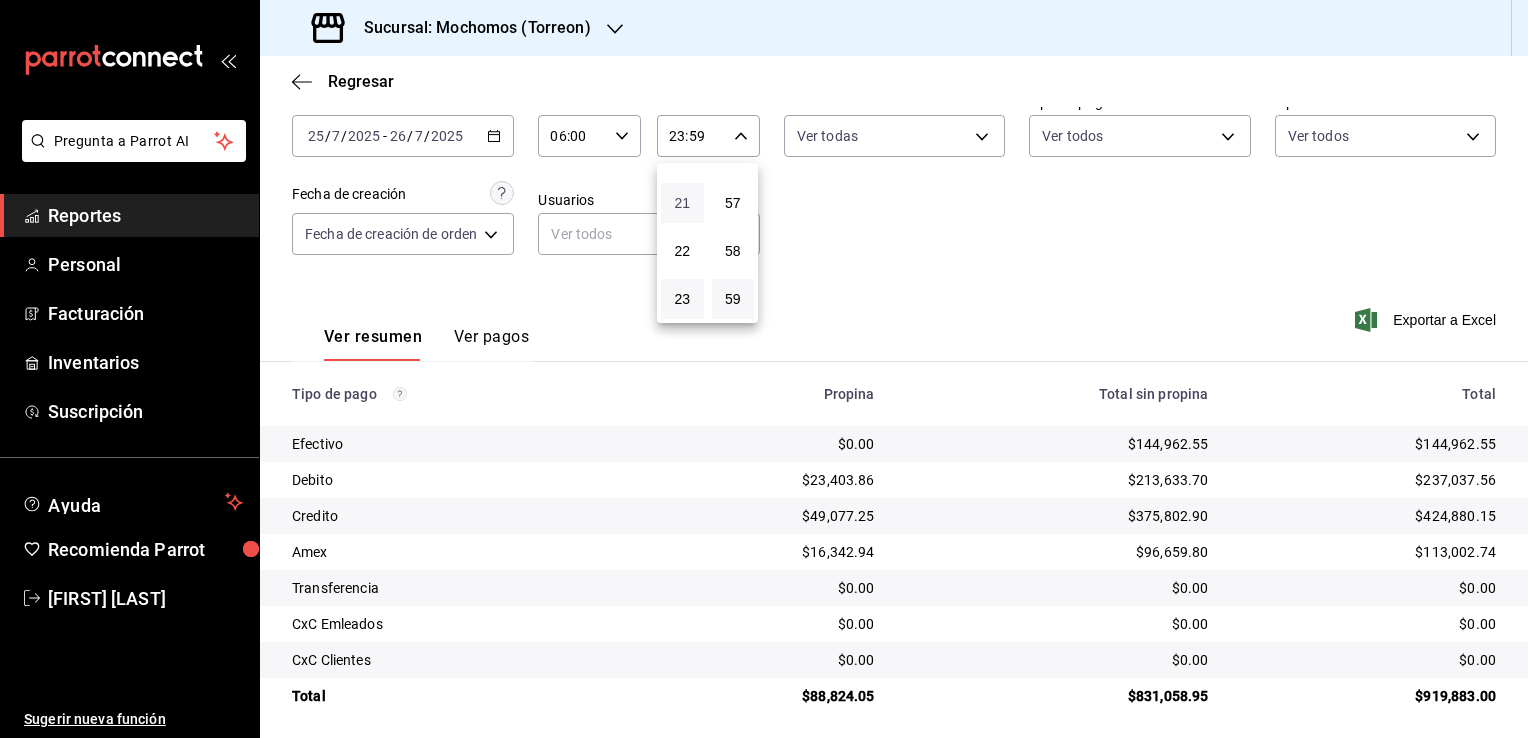 click on "21" at bounding box center [682, 203] 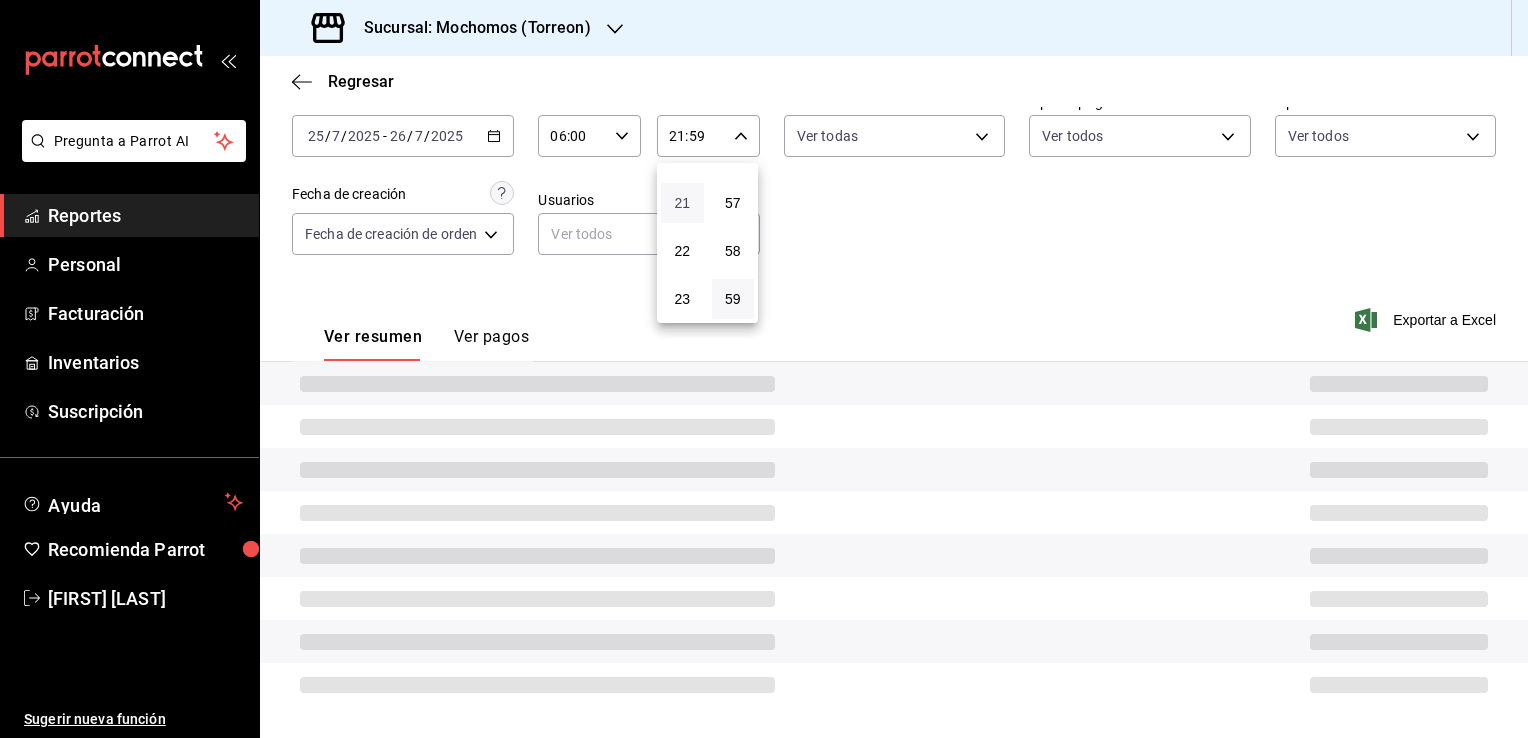 type 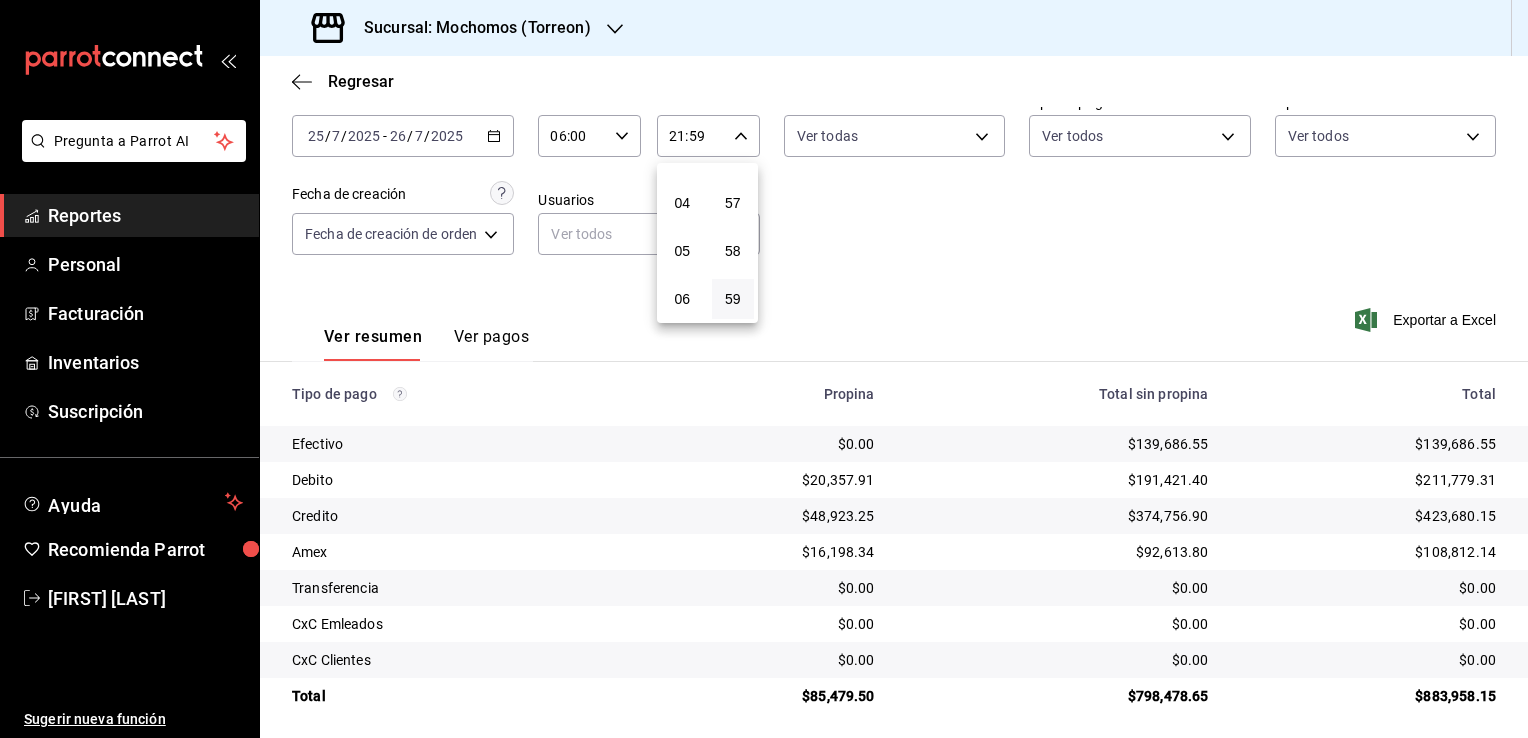 scroll, scrollTop: 171, scrollLeft: 0, axis: vertical 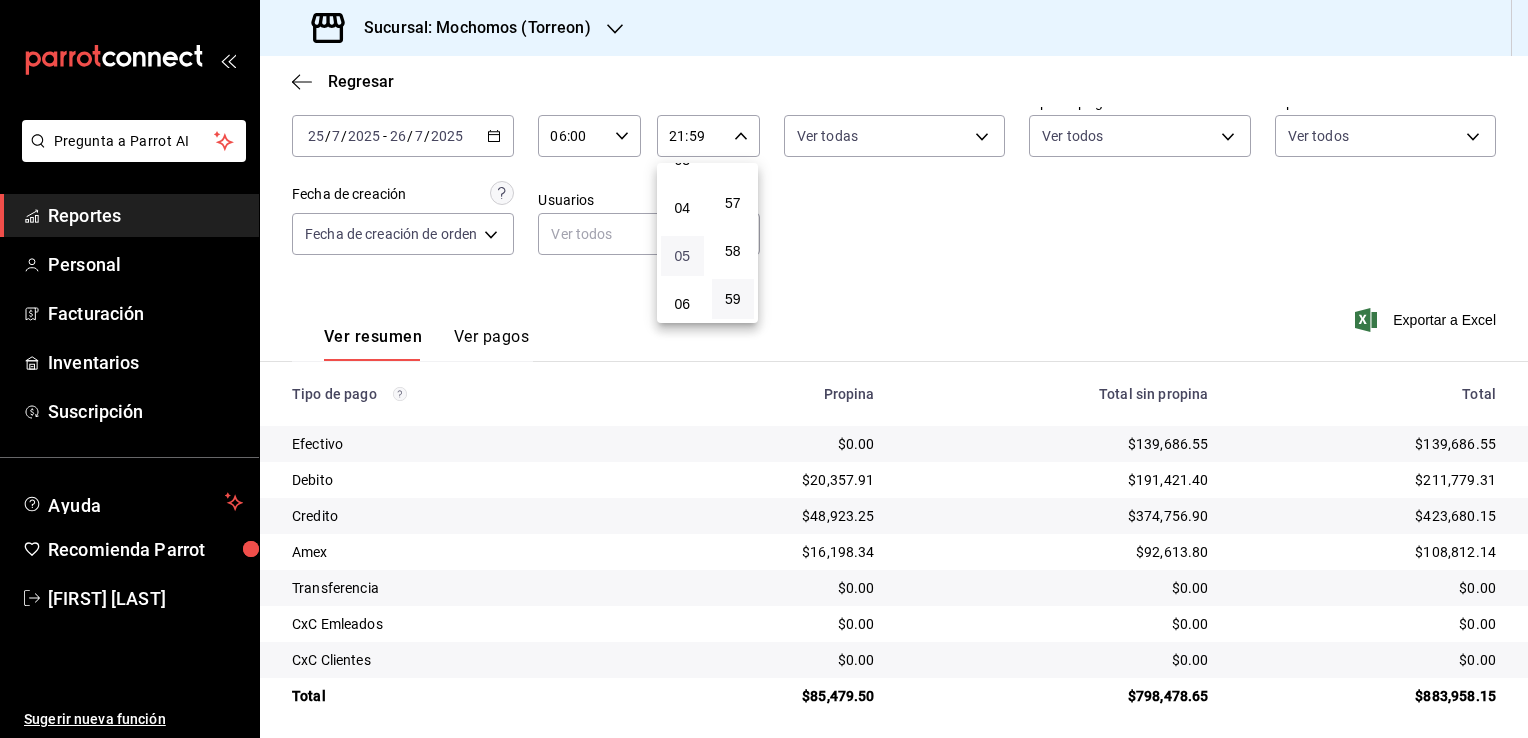 click on "05" at bounding box center [682, 256] 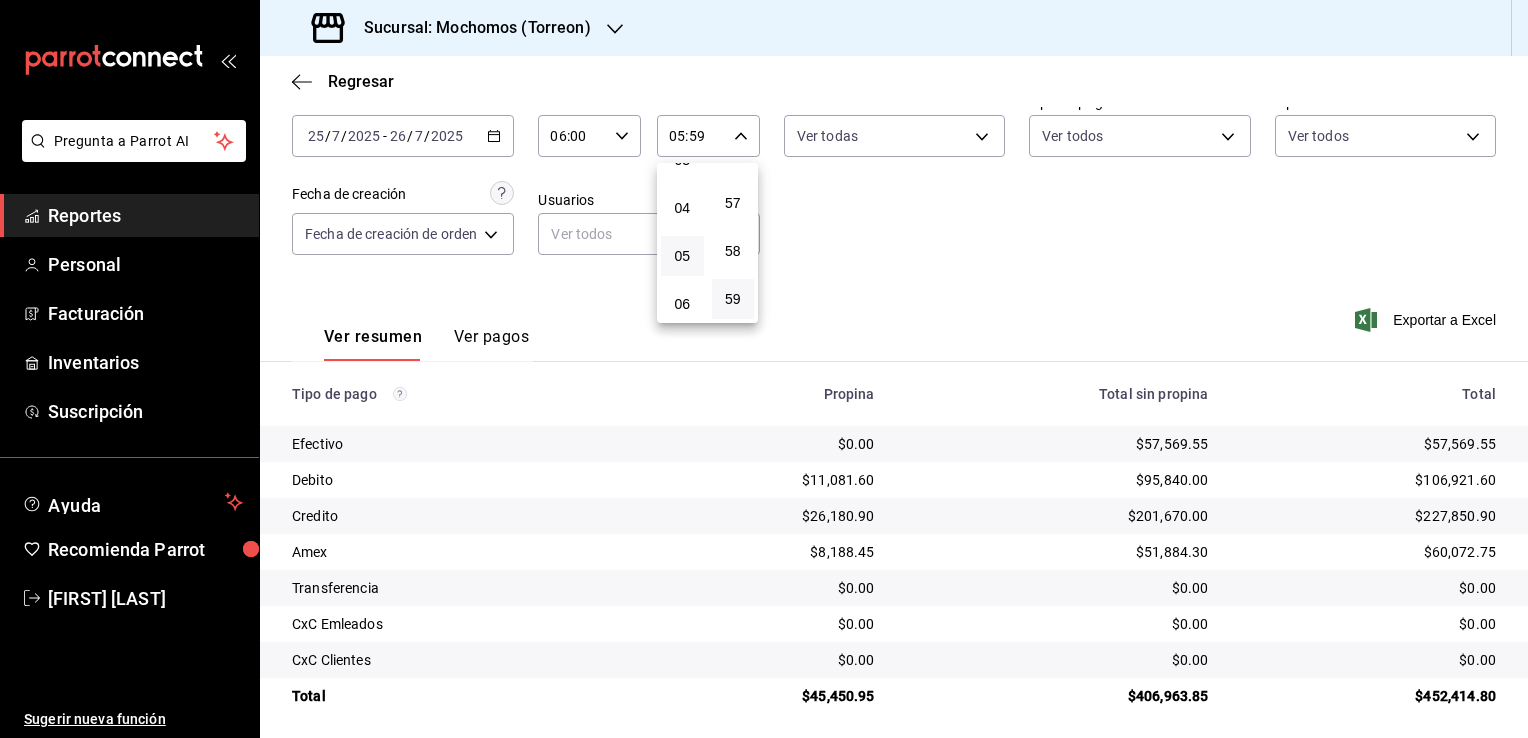 click at bounding box center (764, 369) 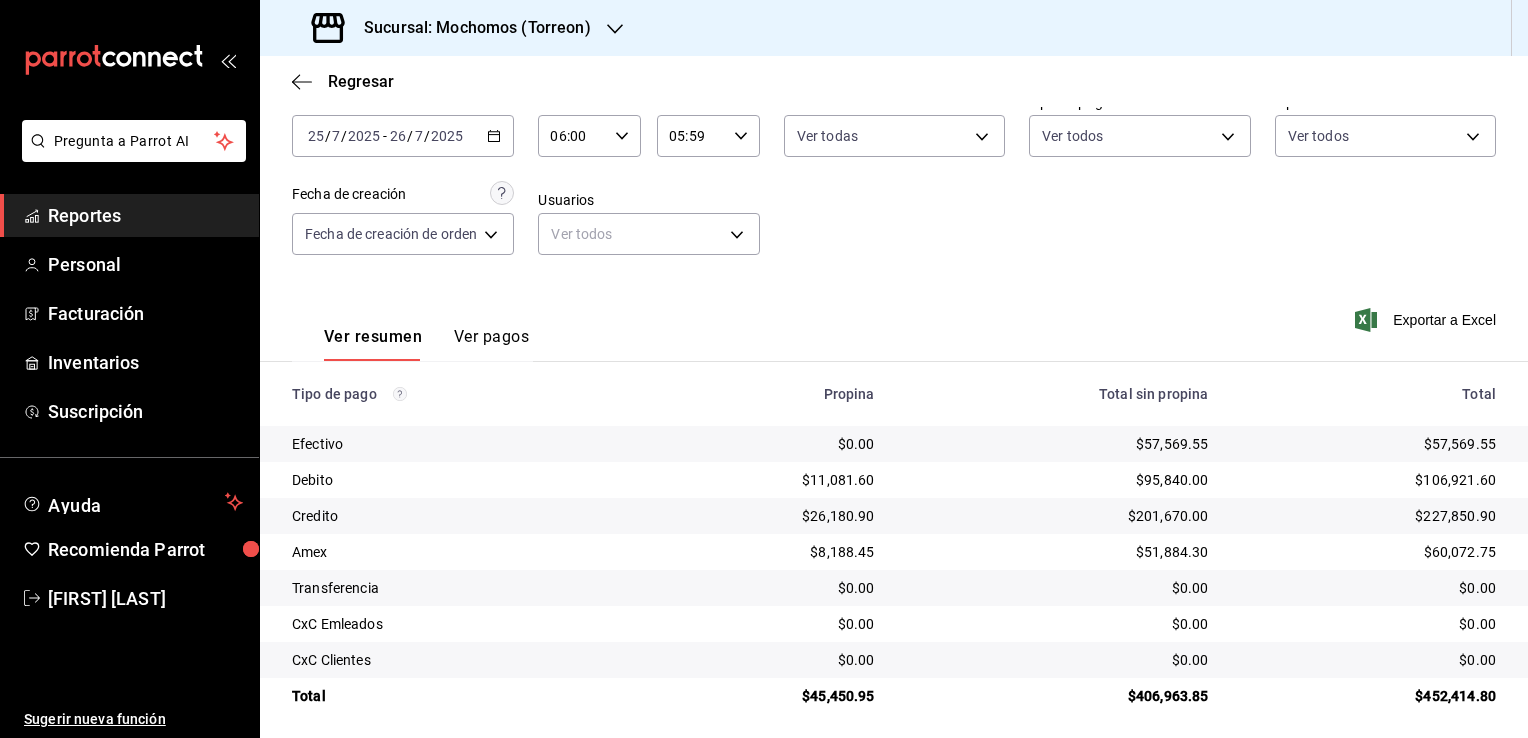 click 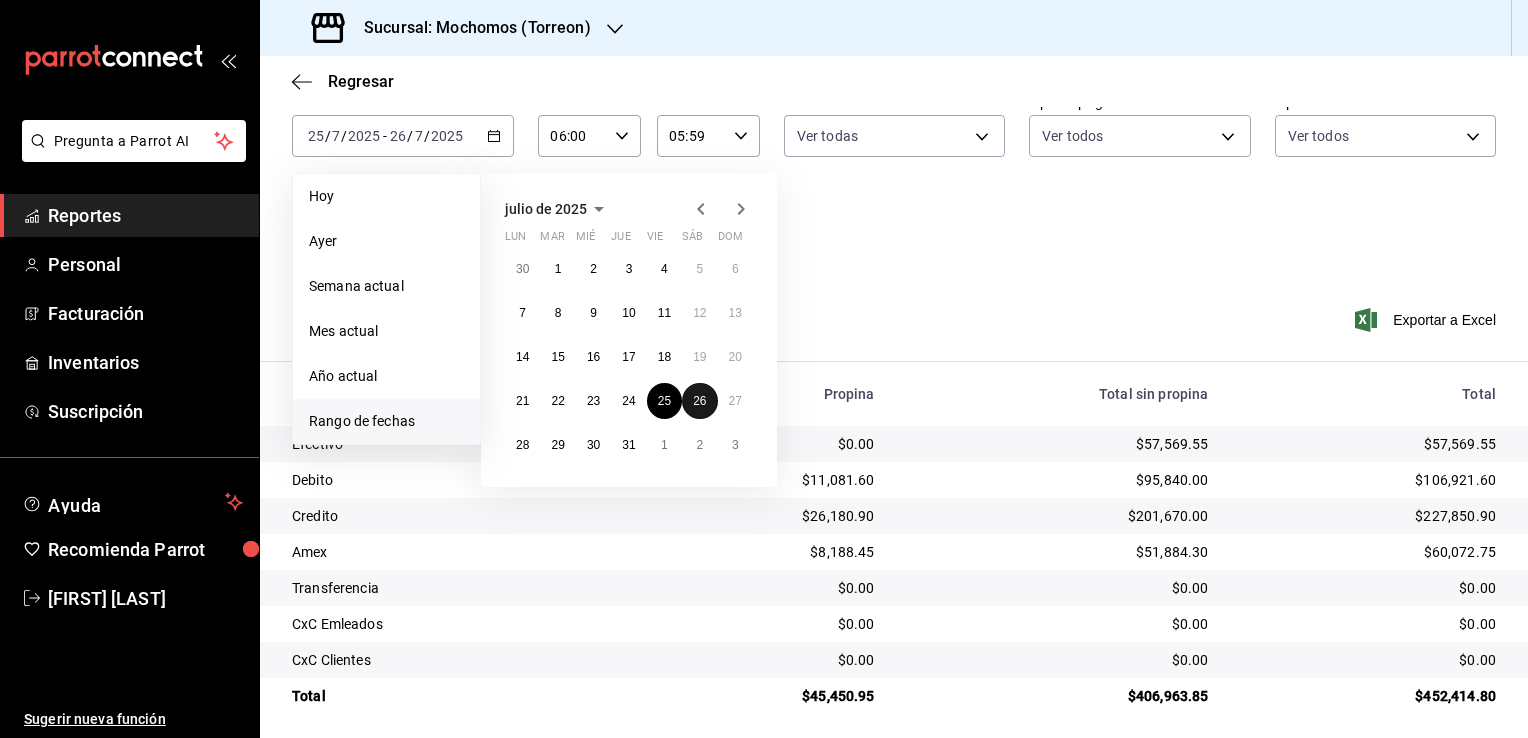 click on "26" at bounding box center (699, 401) 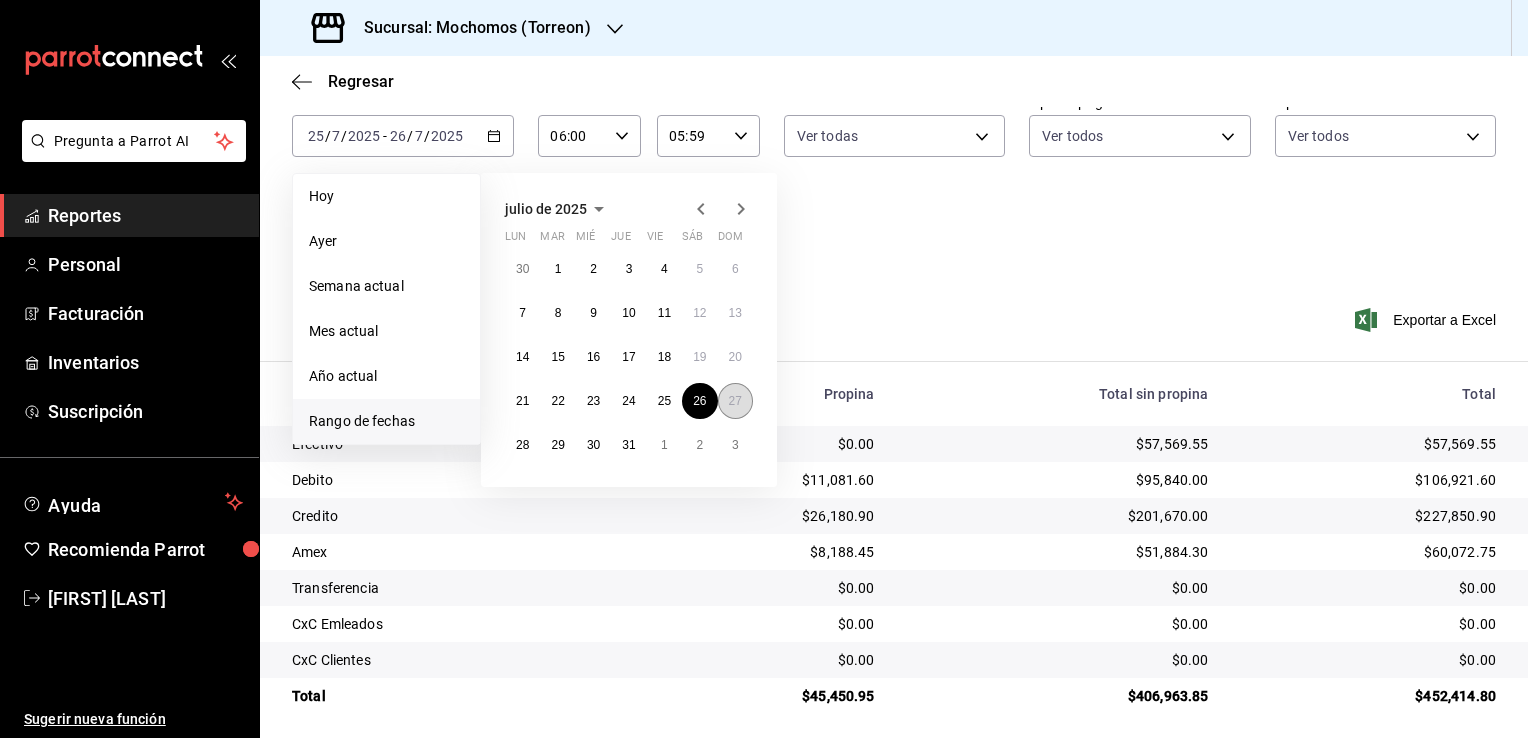 click on "27" at bounding box center (735, 401) 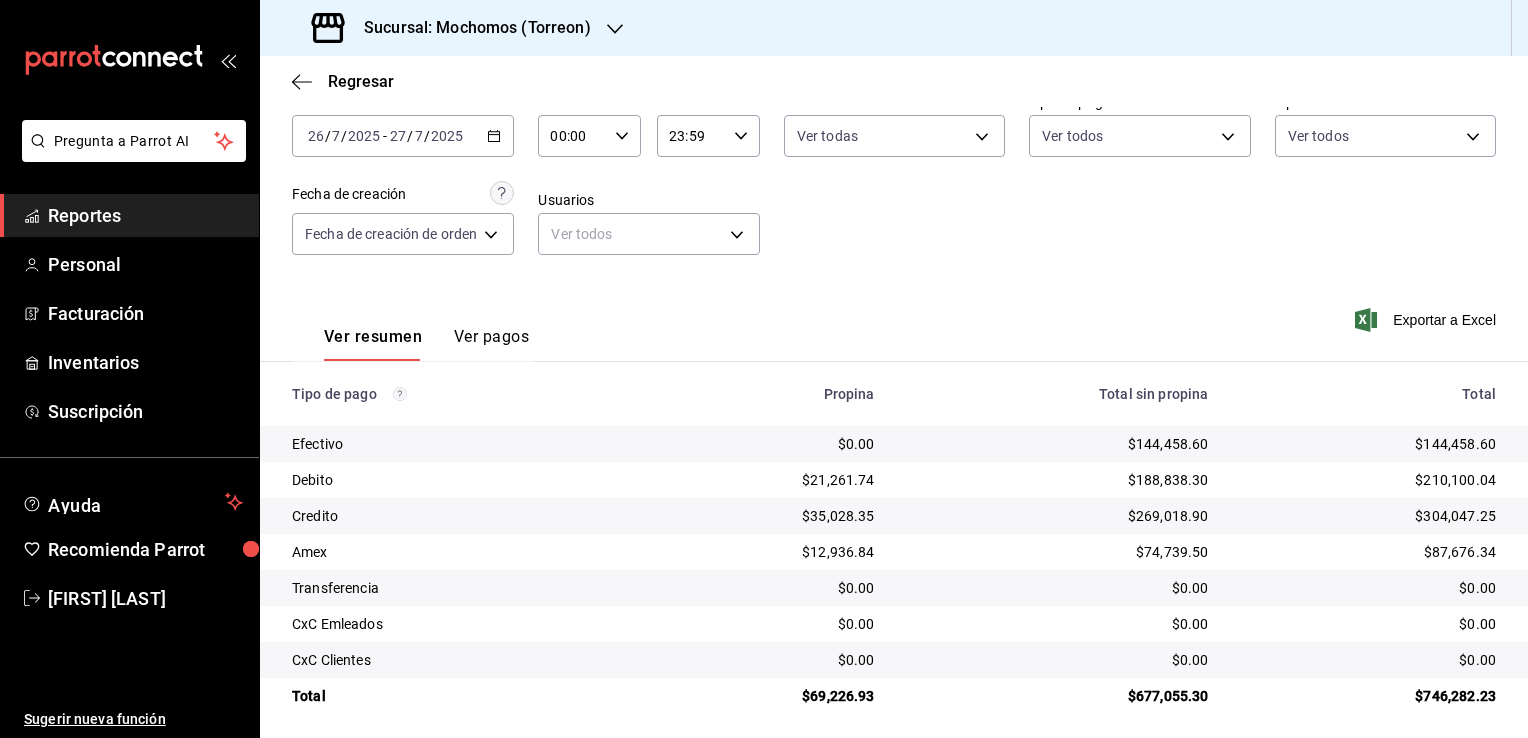 click 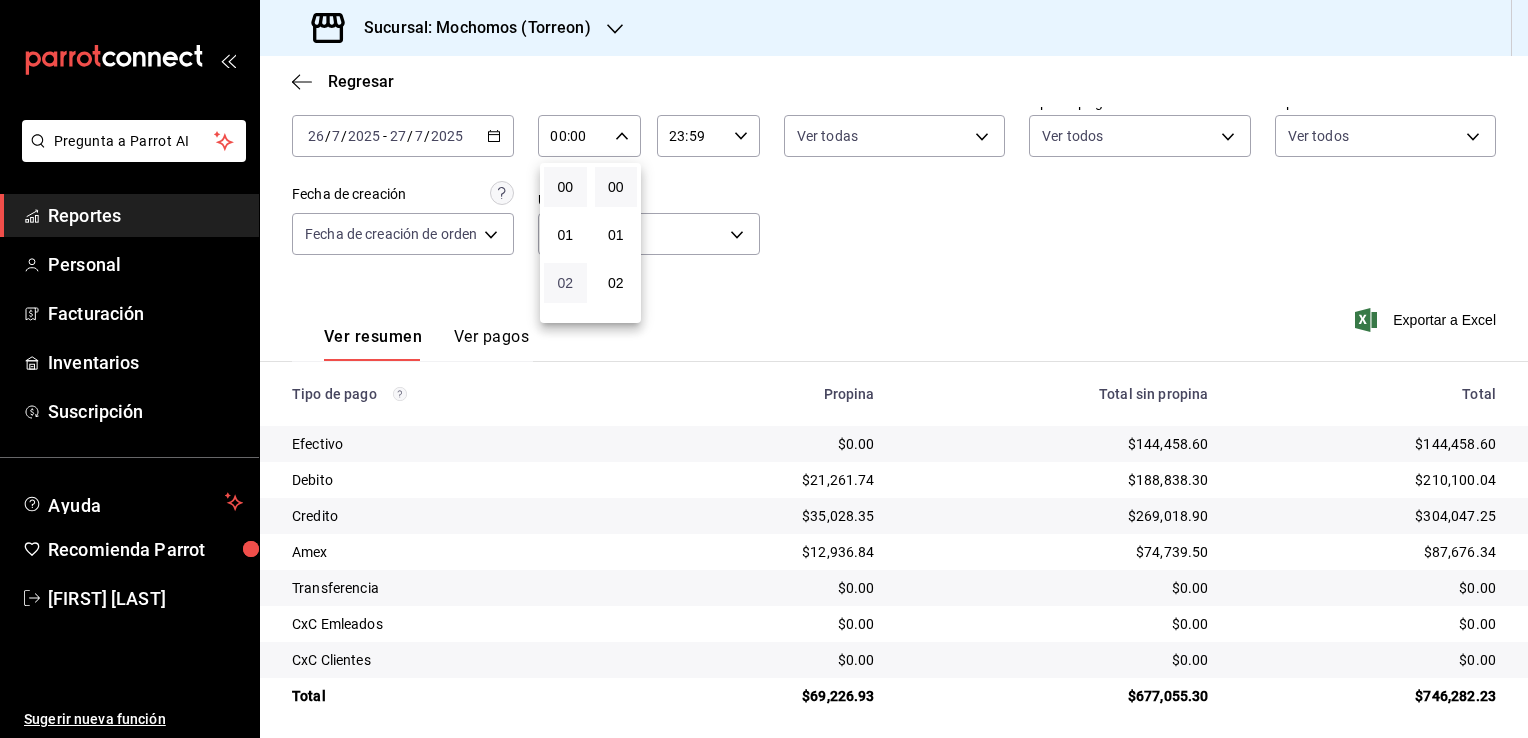 click on "02" at bounding box center [565, 283] 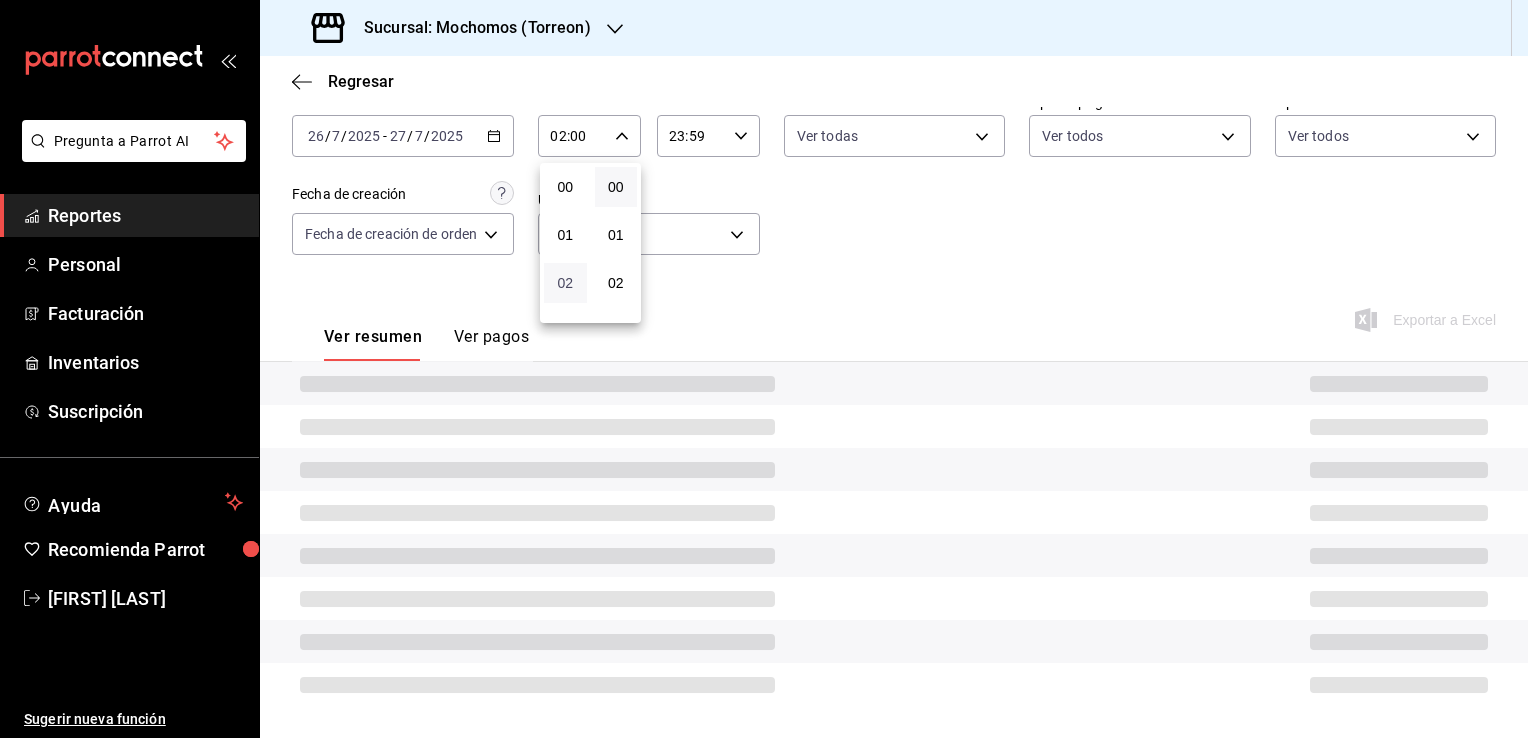 type 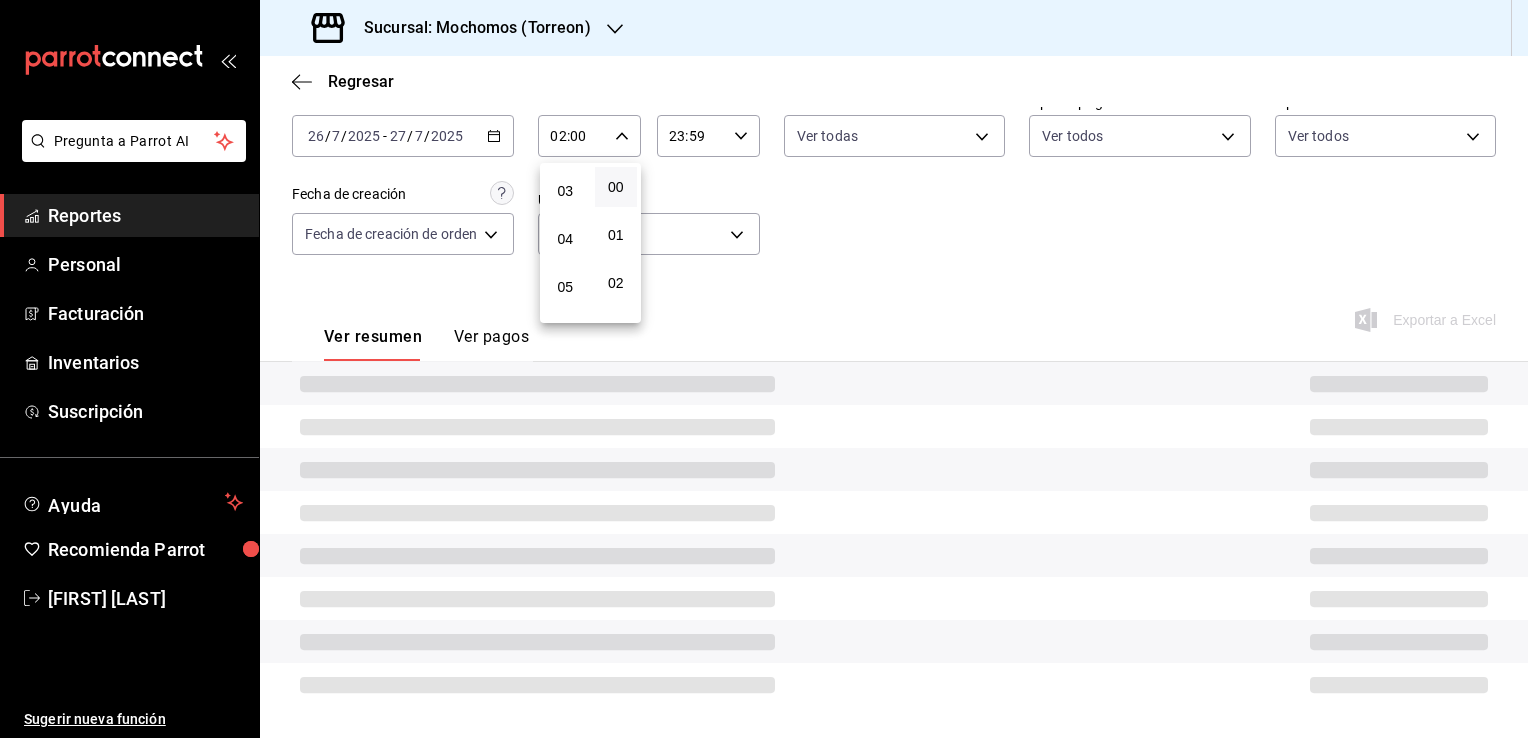 scroll, scrollTop: 280, scrollLeft: 0, axis: vertical 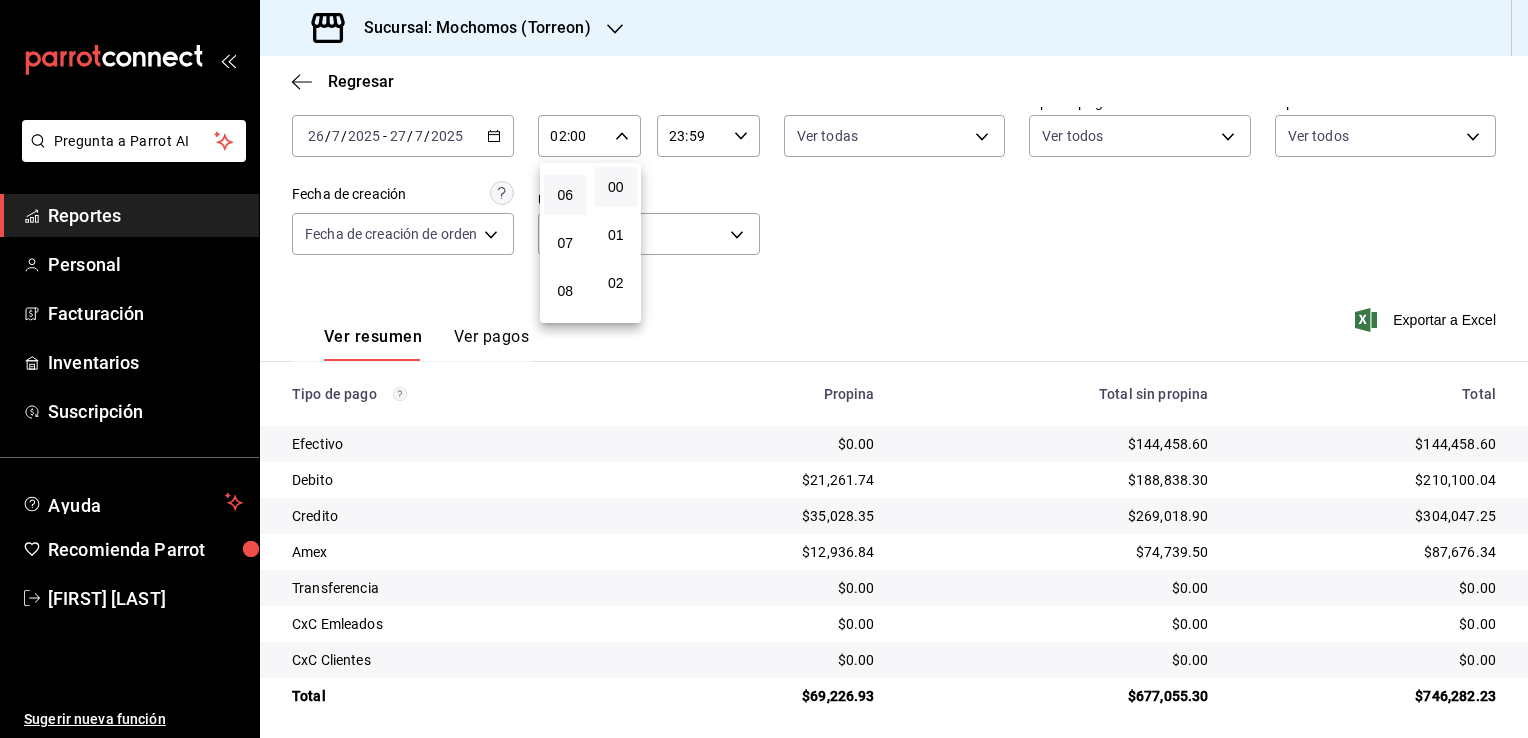 click on "06" at bounding box center [565, 195] 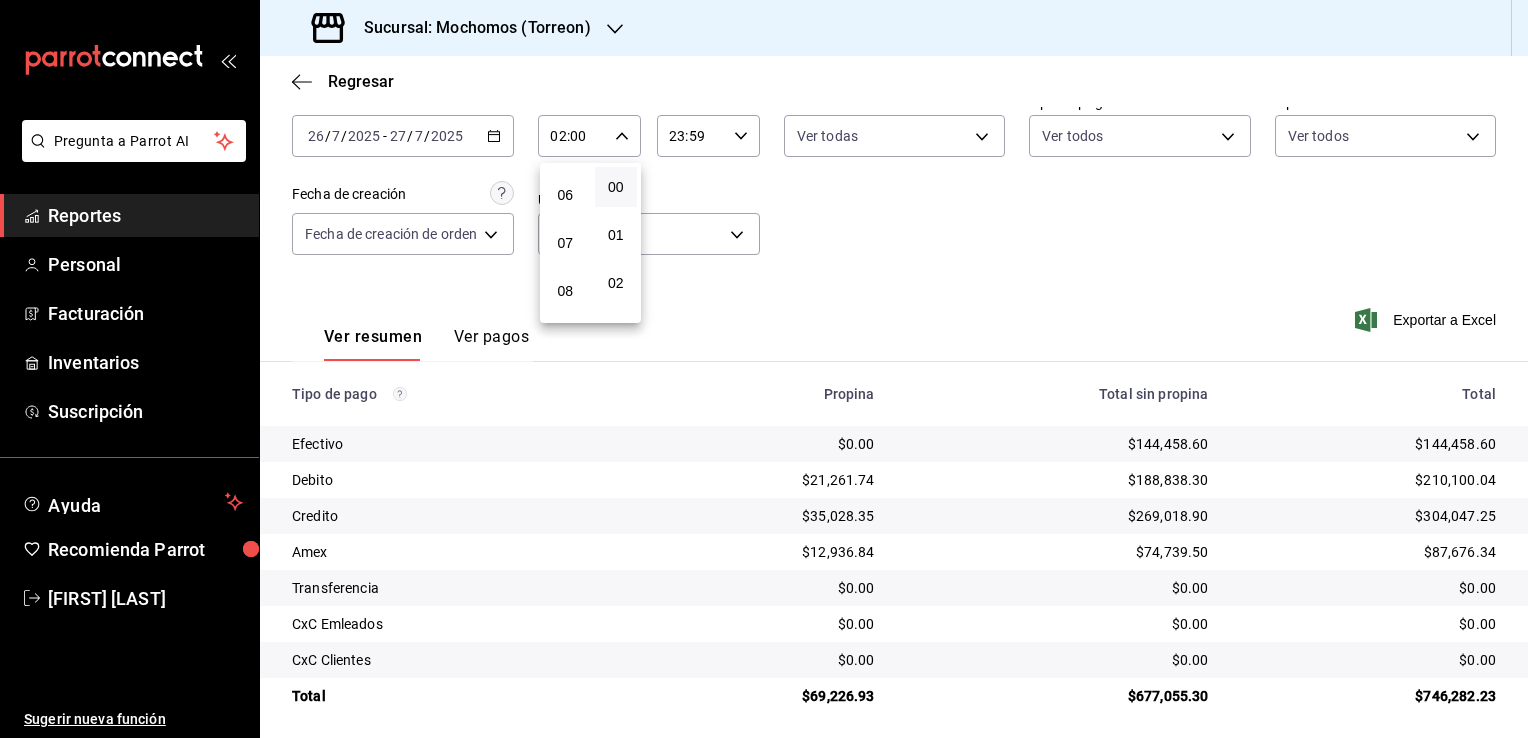 type on "06:00" 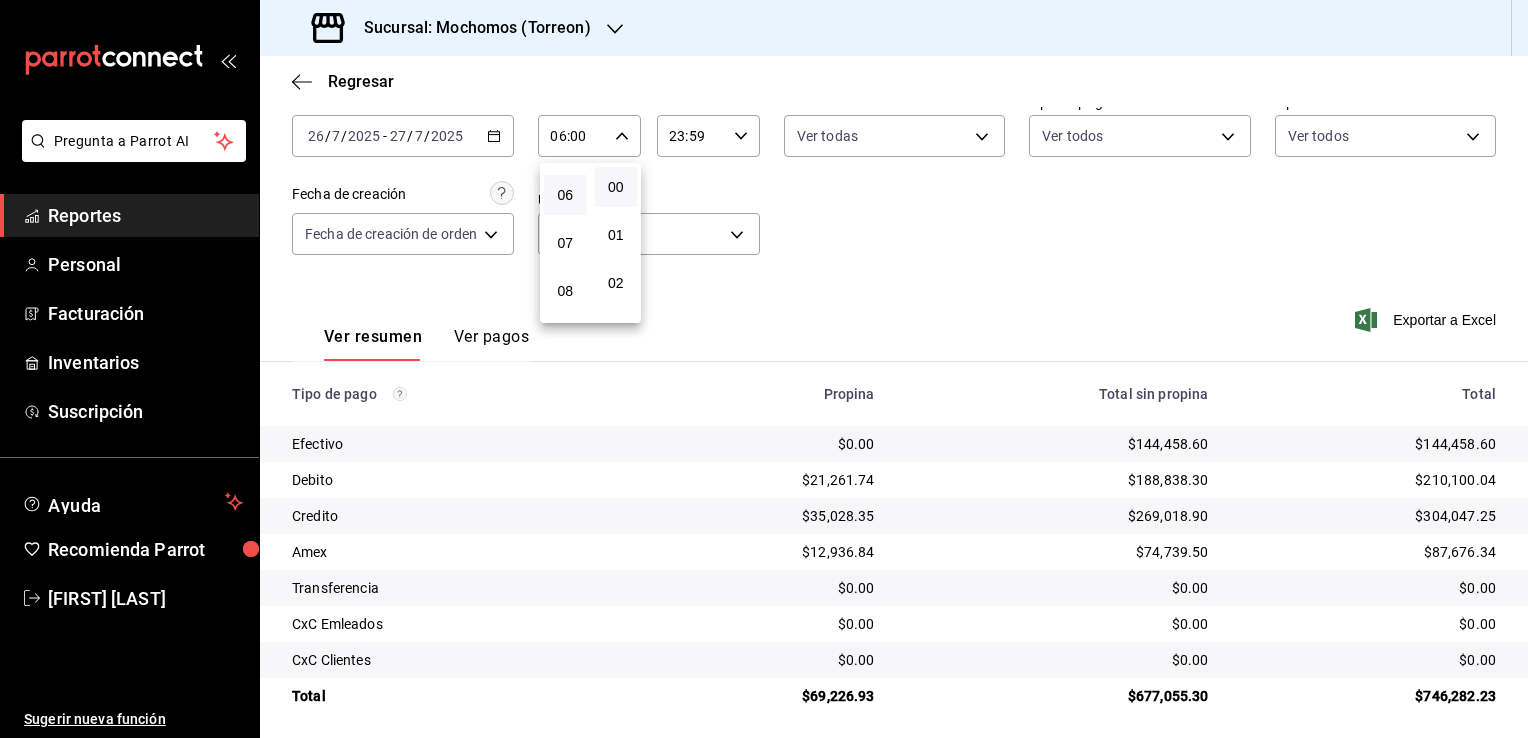 click at bounding box center [764, 369] 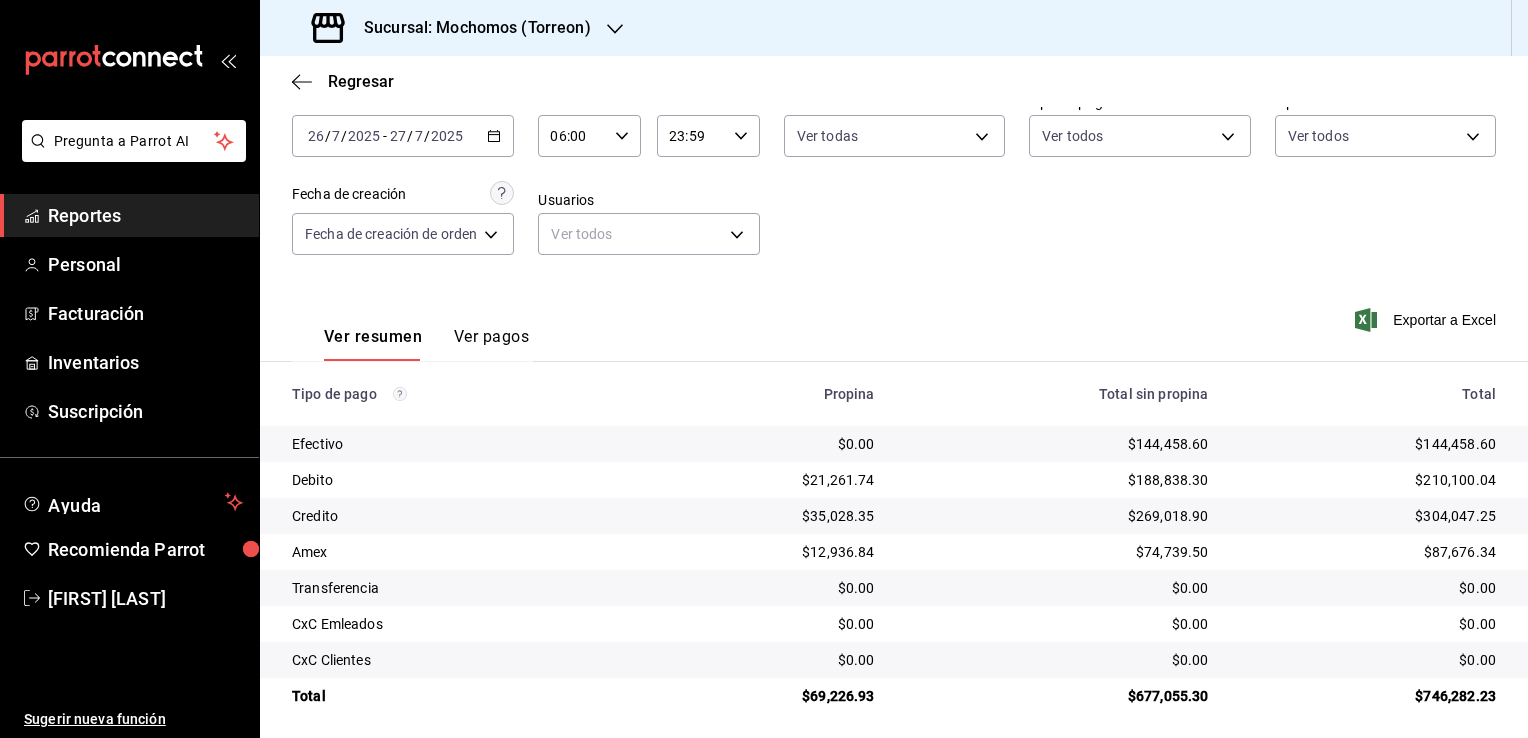 click 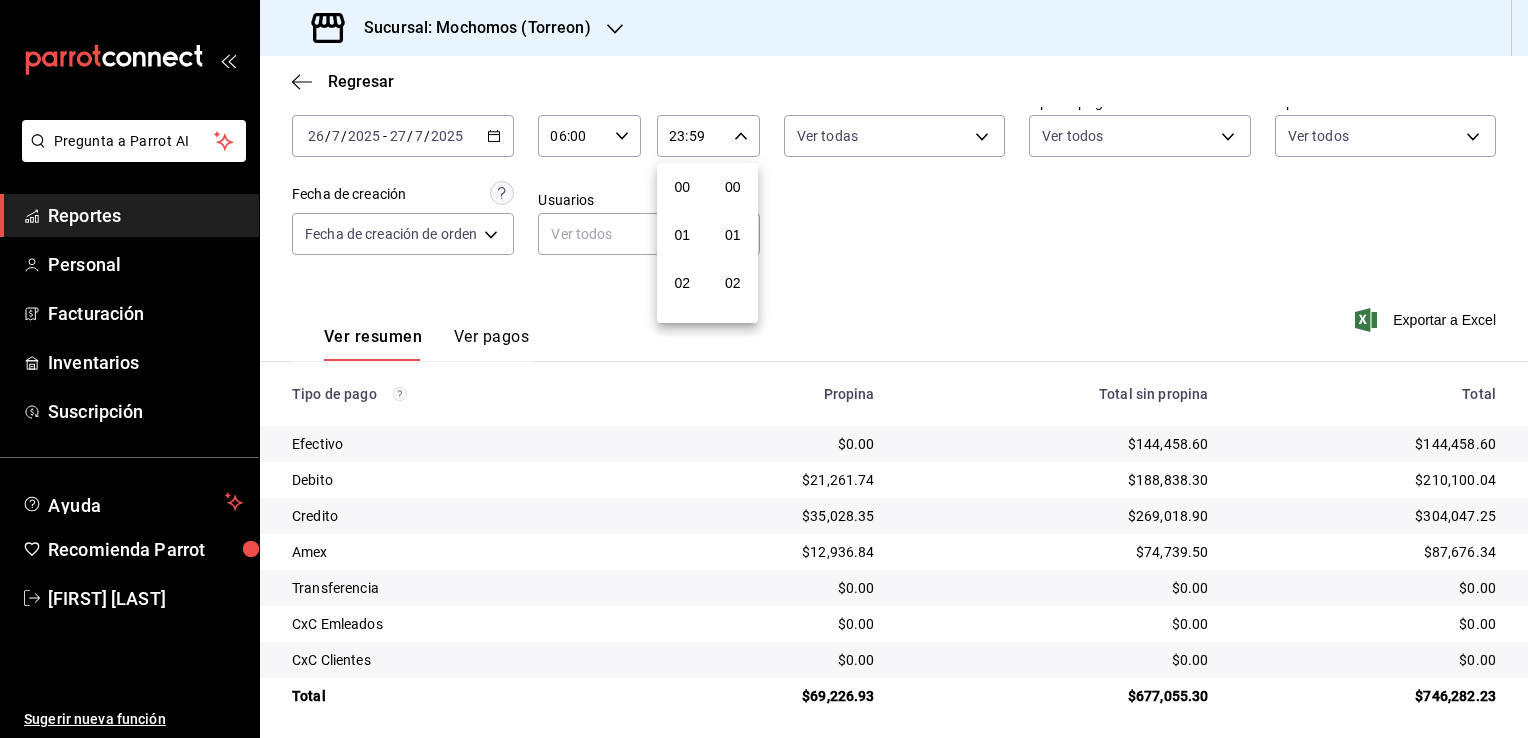 scroll, scrollTop: 1011, scrollLeft: 0, axis: vertical 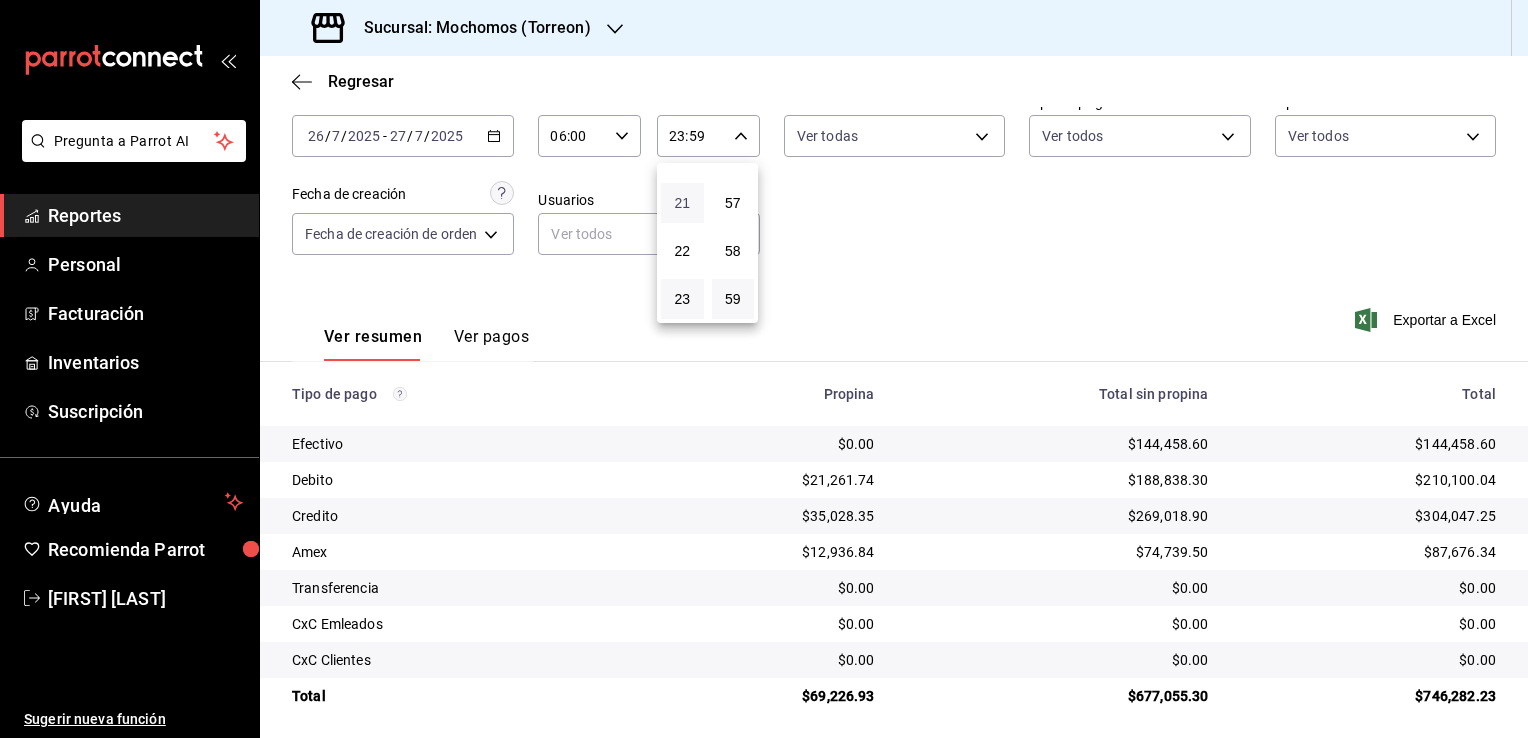 click on "21" at bounding box center [682, 203] 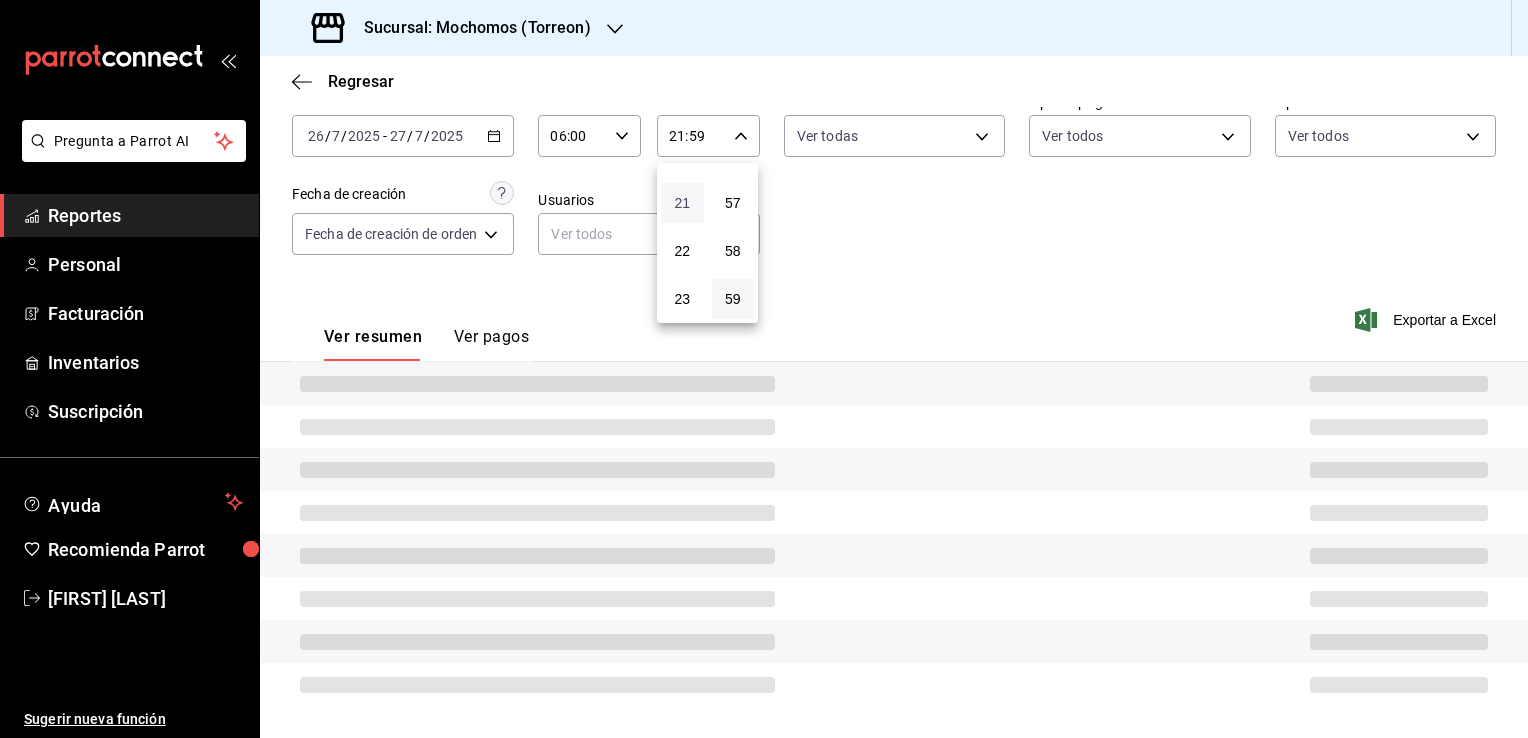 type 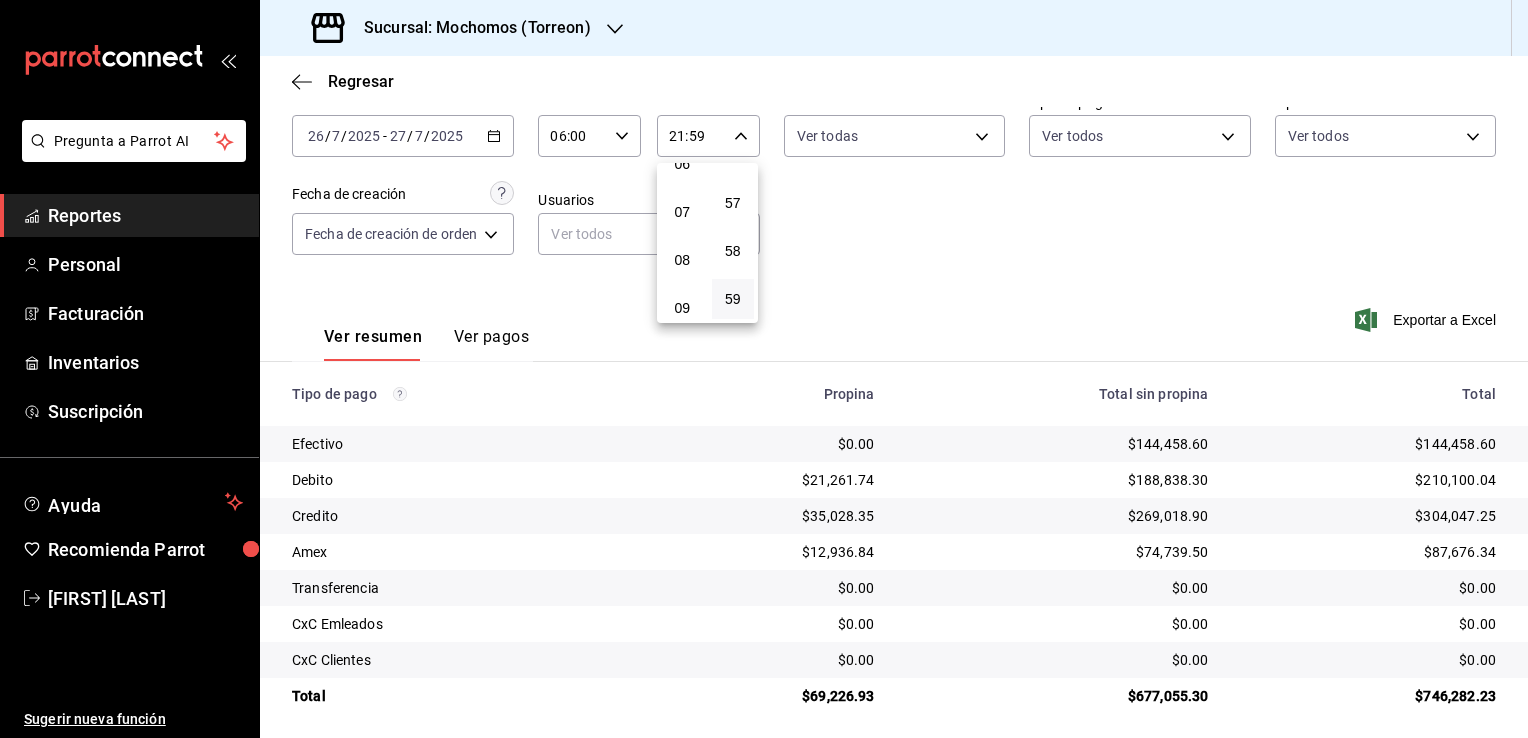 scroll, scrollTop: 171, scrollLeft: 0, axis: vertical 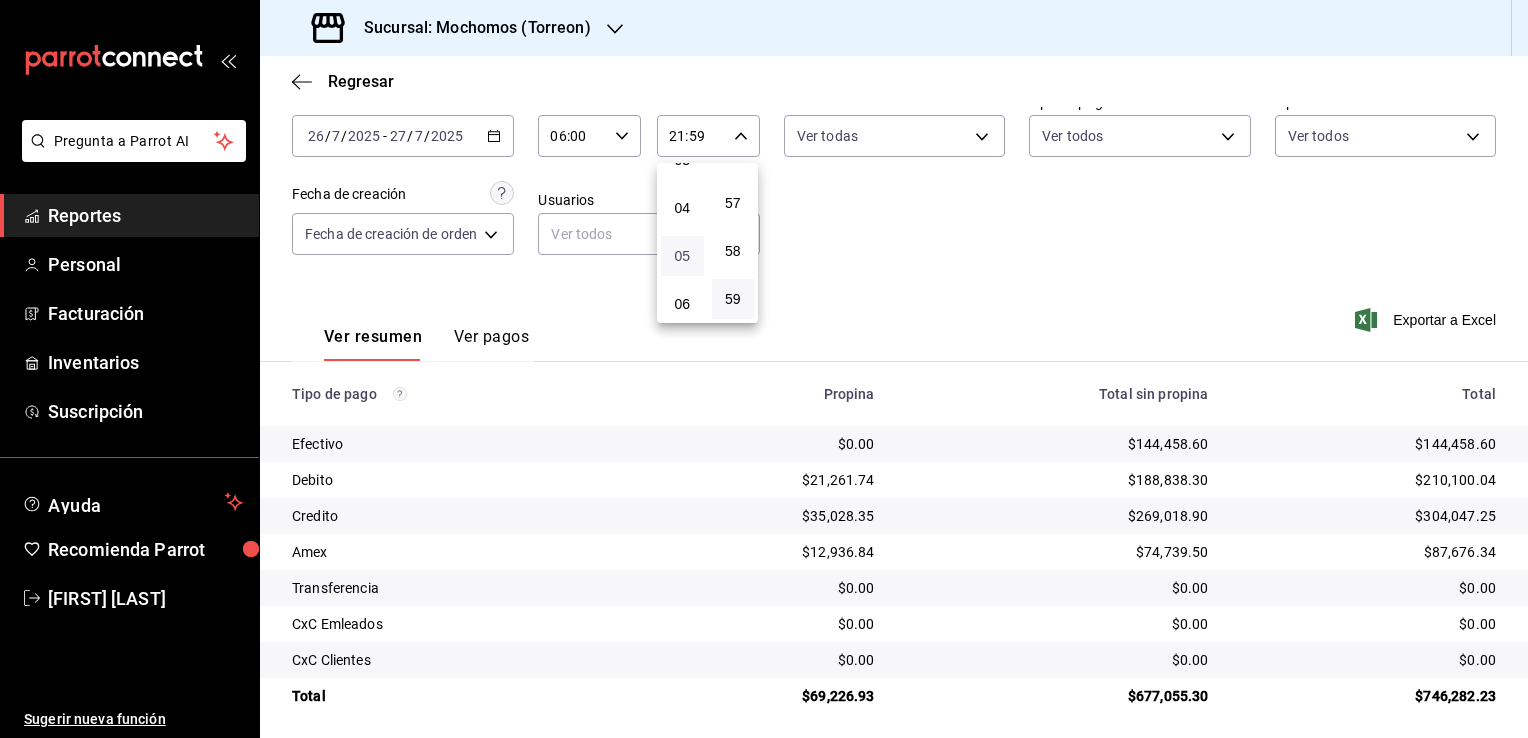 click on "05" at bounding box center [682, 256] 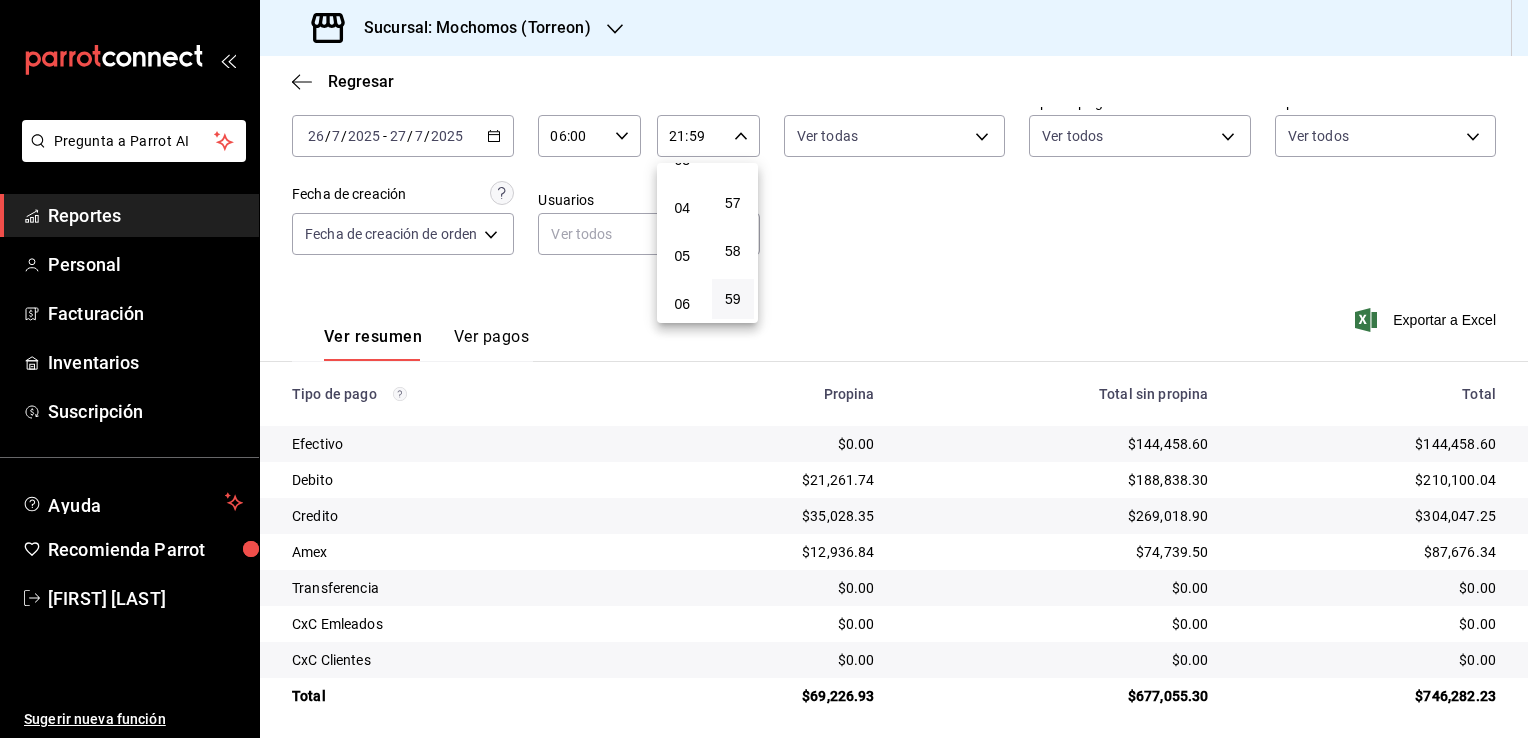 type on "05:59" 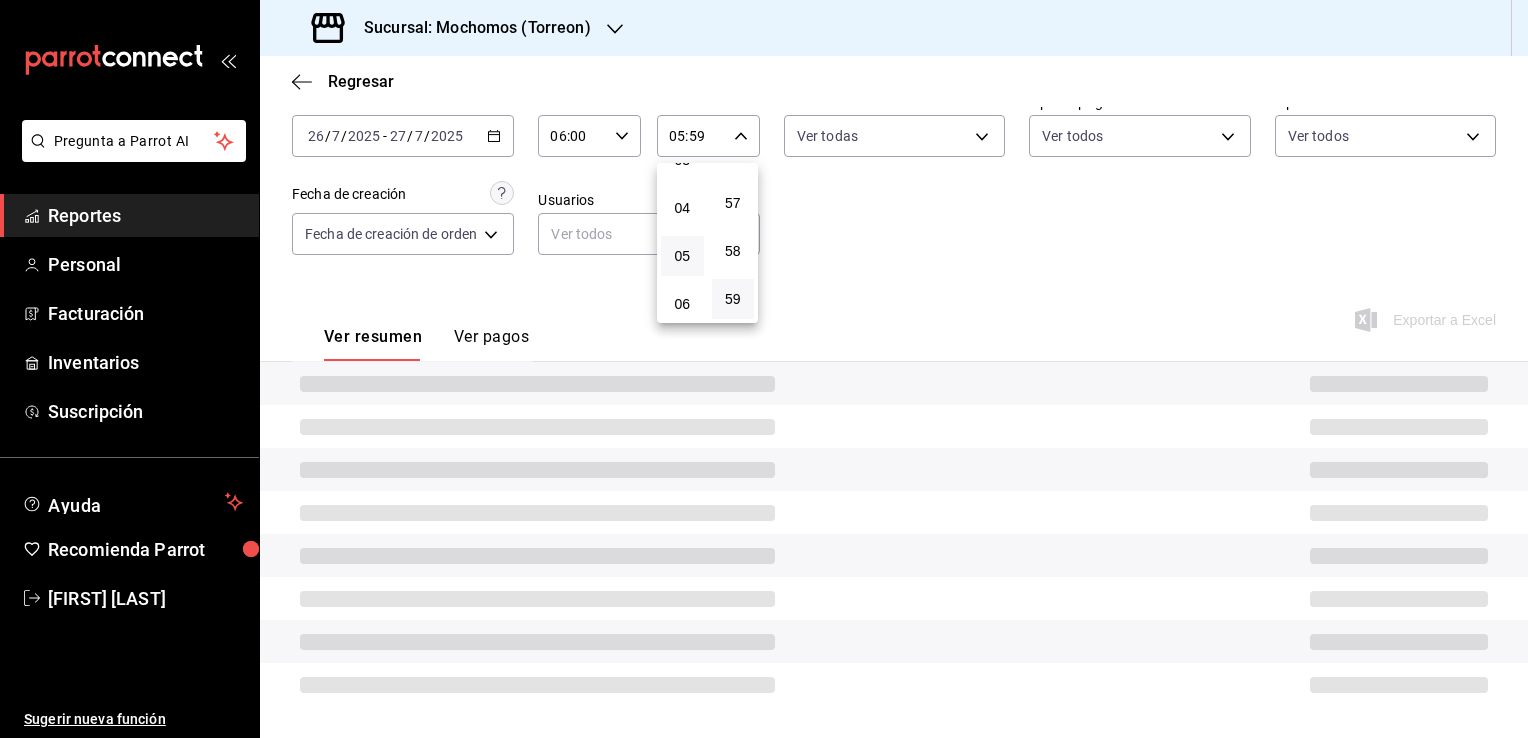 click at bounding box center [764, 369] 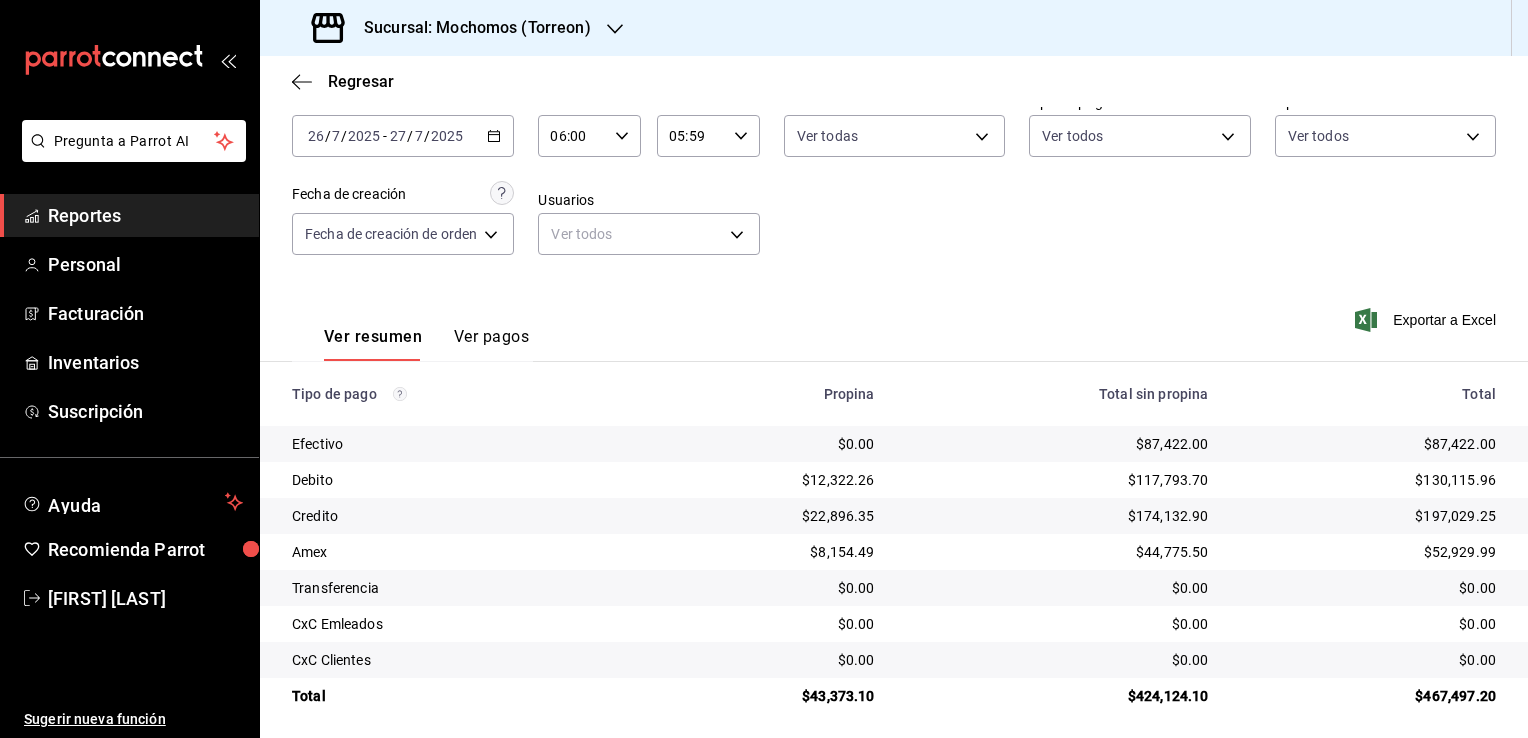 click on "2025-07-26 26 / 7 / 2025 - 2025-07-27 27 / 7 / 2025" at bounding box center (403, 136) 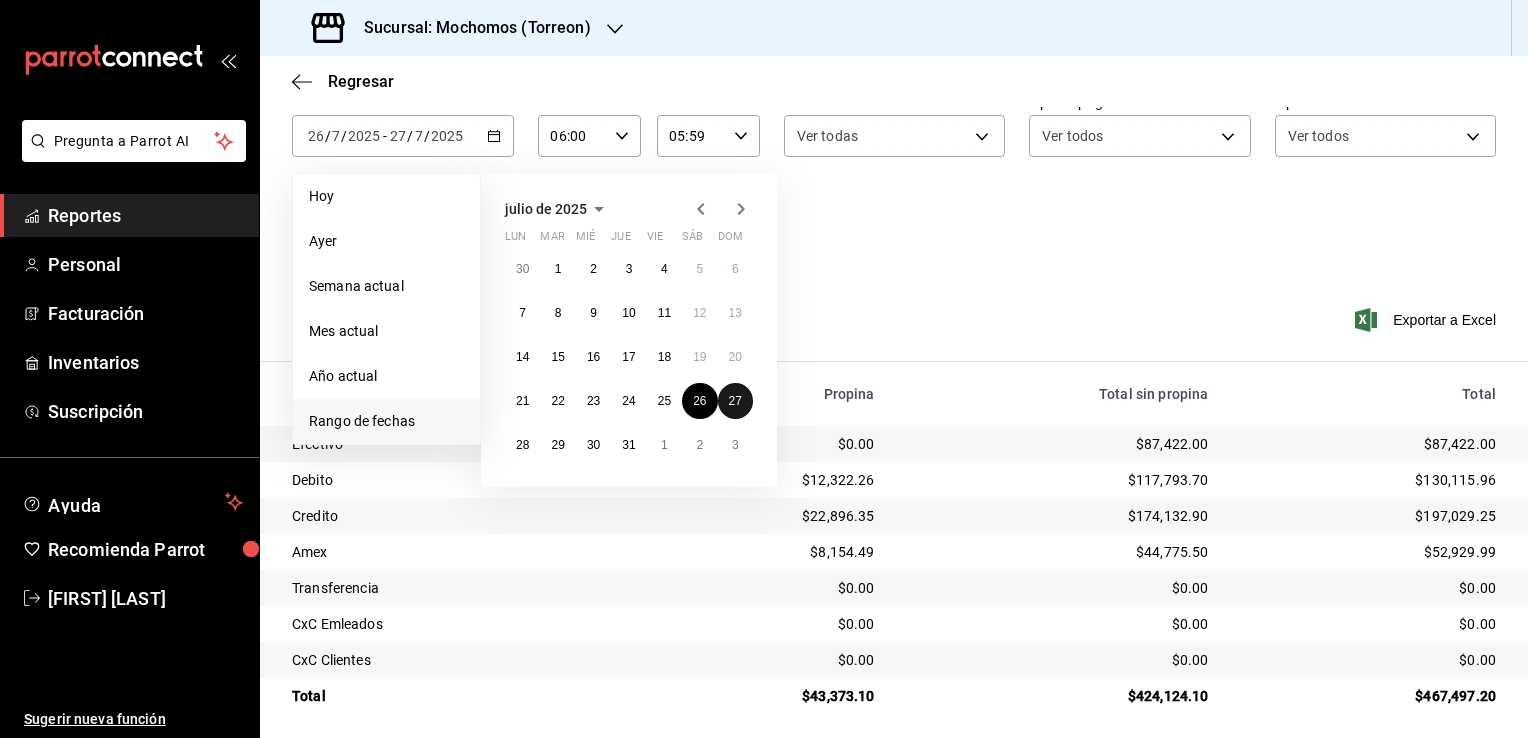click on "27" at bounding box center (735, 401) 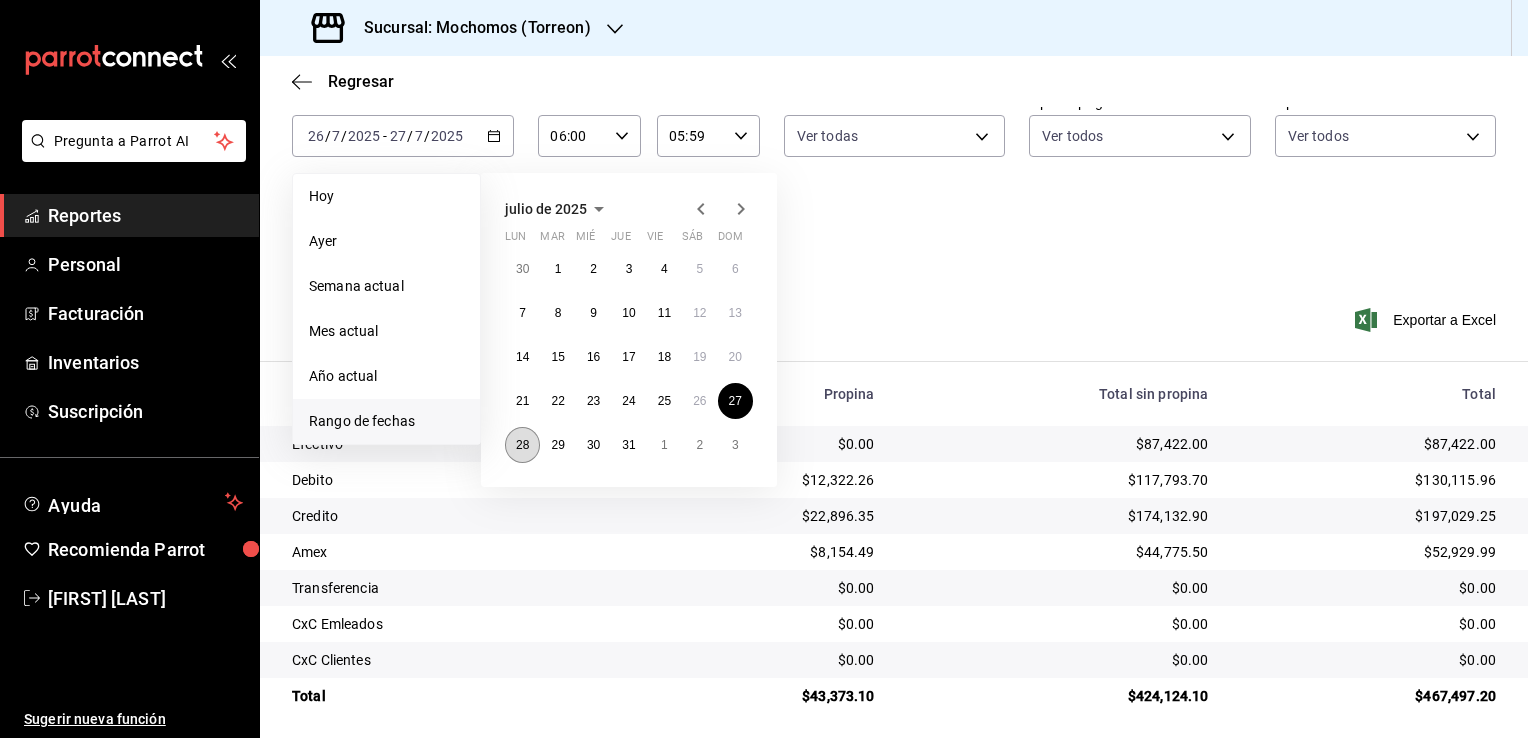 click on "28" at bounding box center [522, 445] 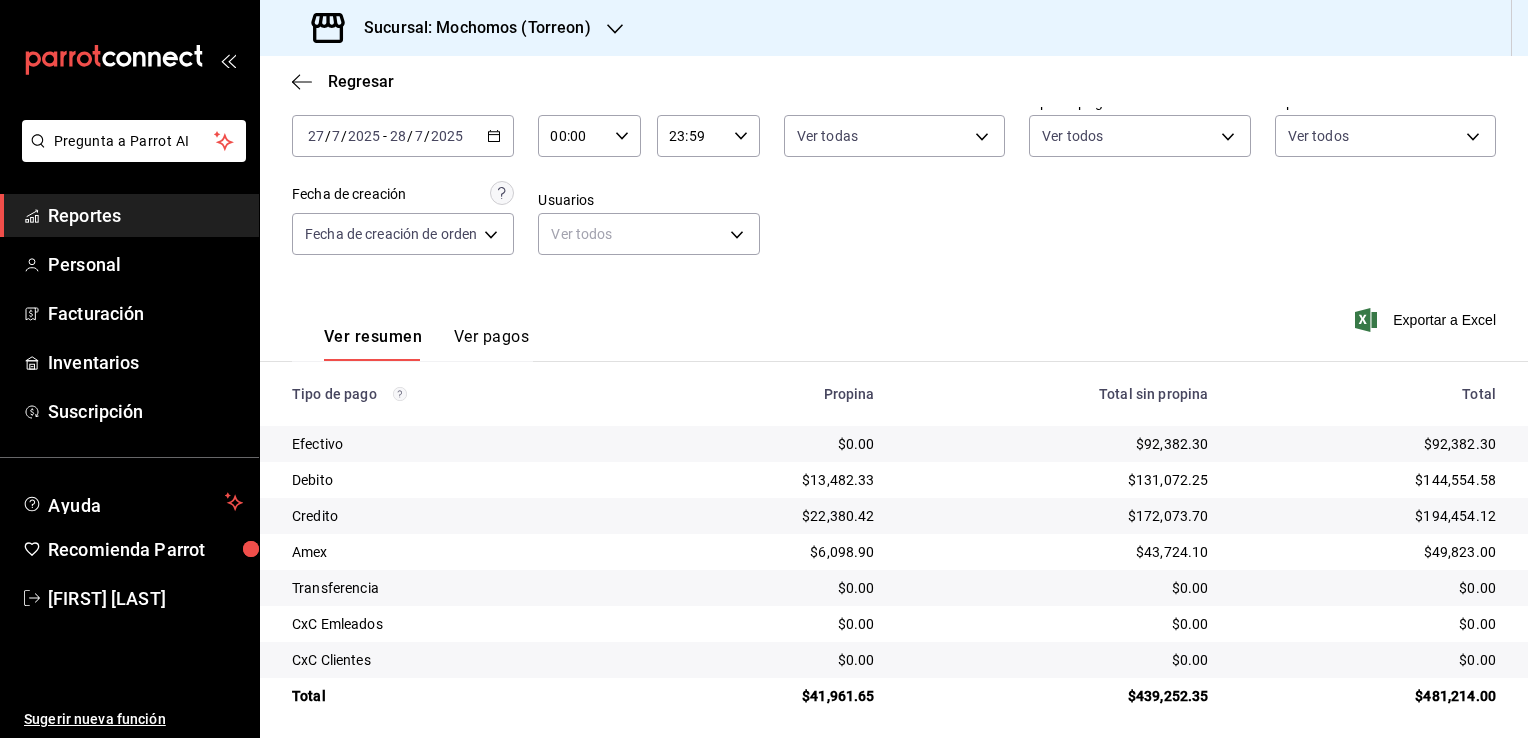 click 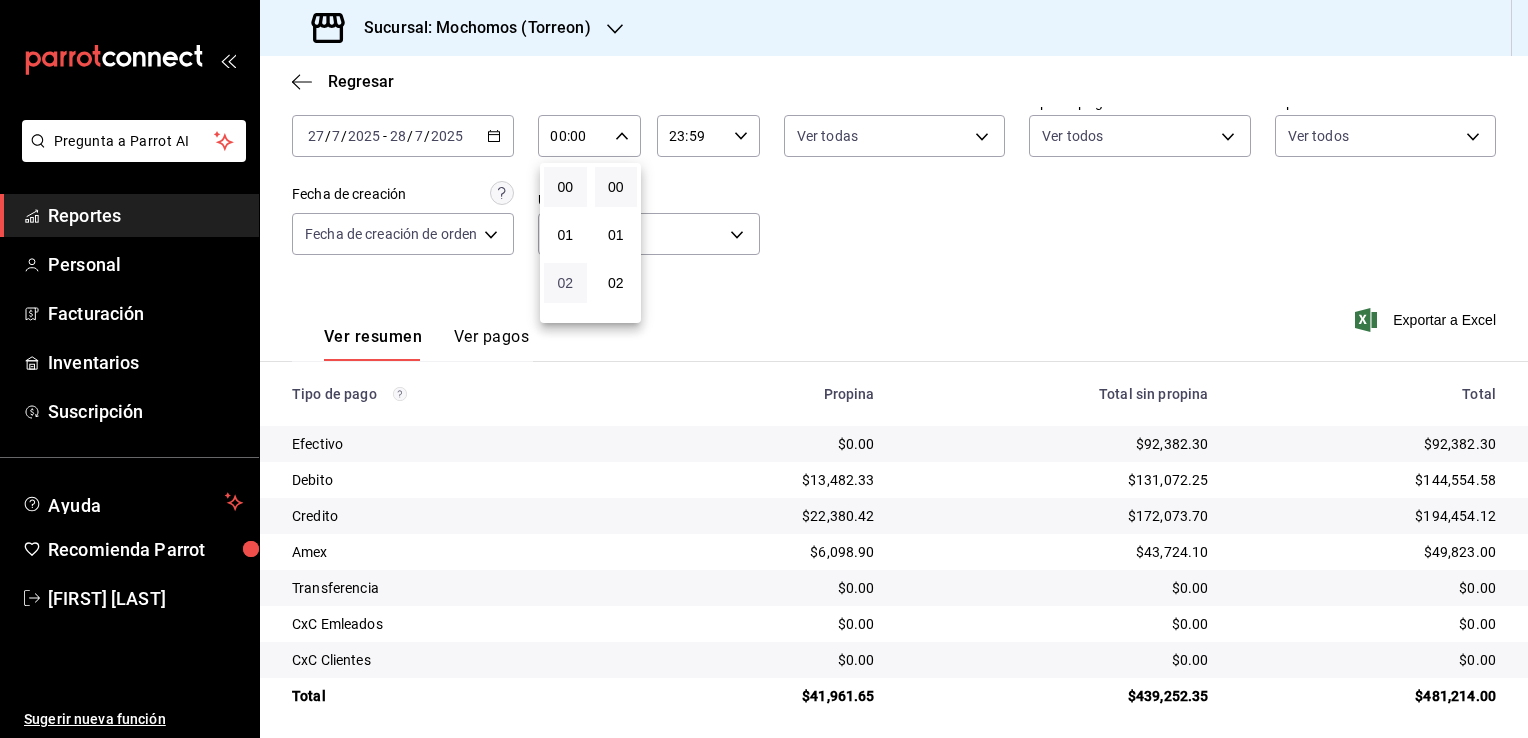 click on "02" at bounding box center (565, 283) 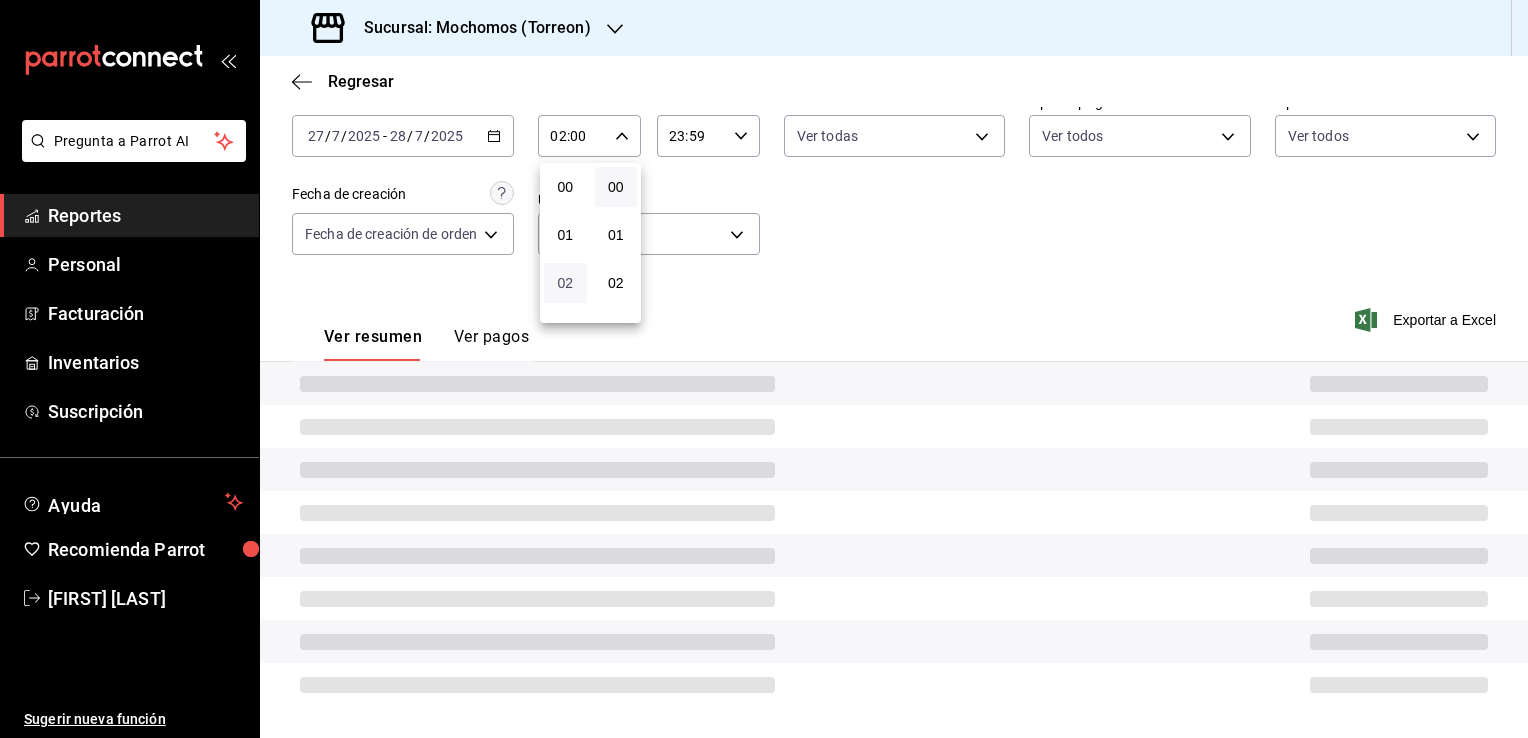 type 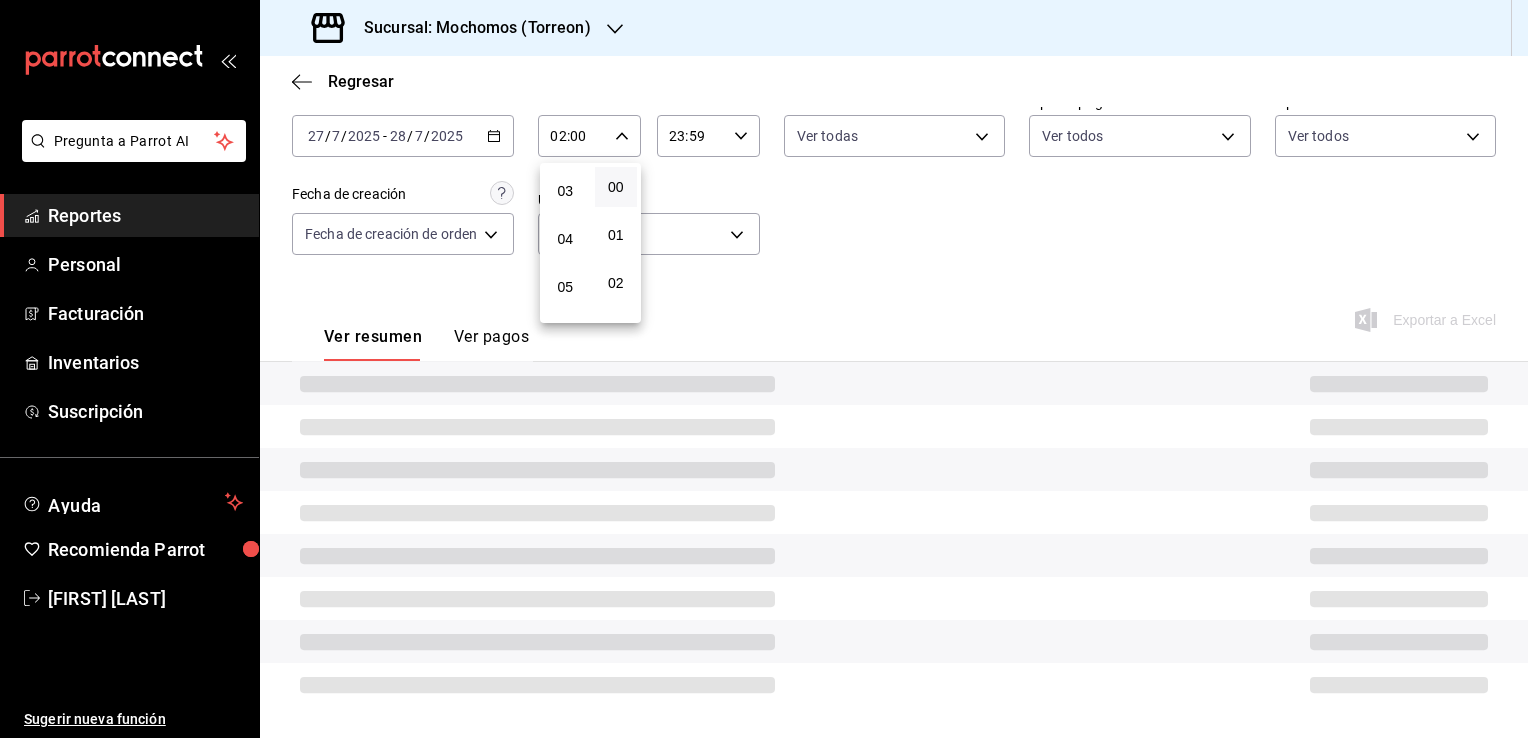 scroll, scrollTop: 280, scrollLeft: 0, axis: vertical 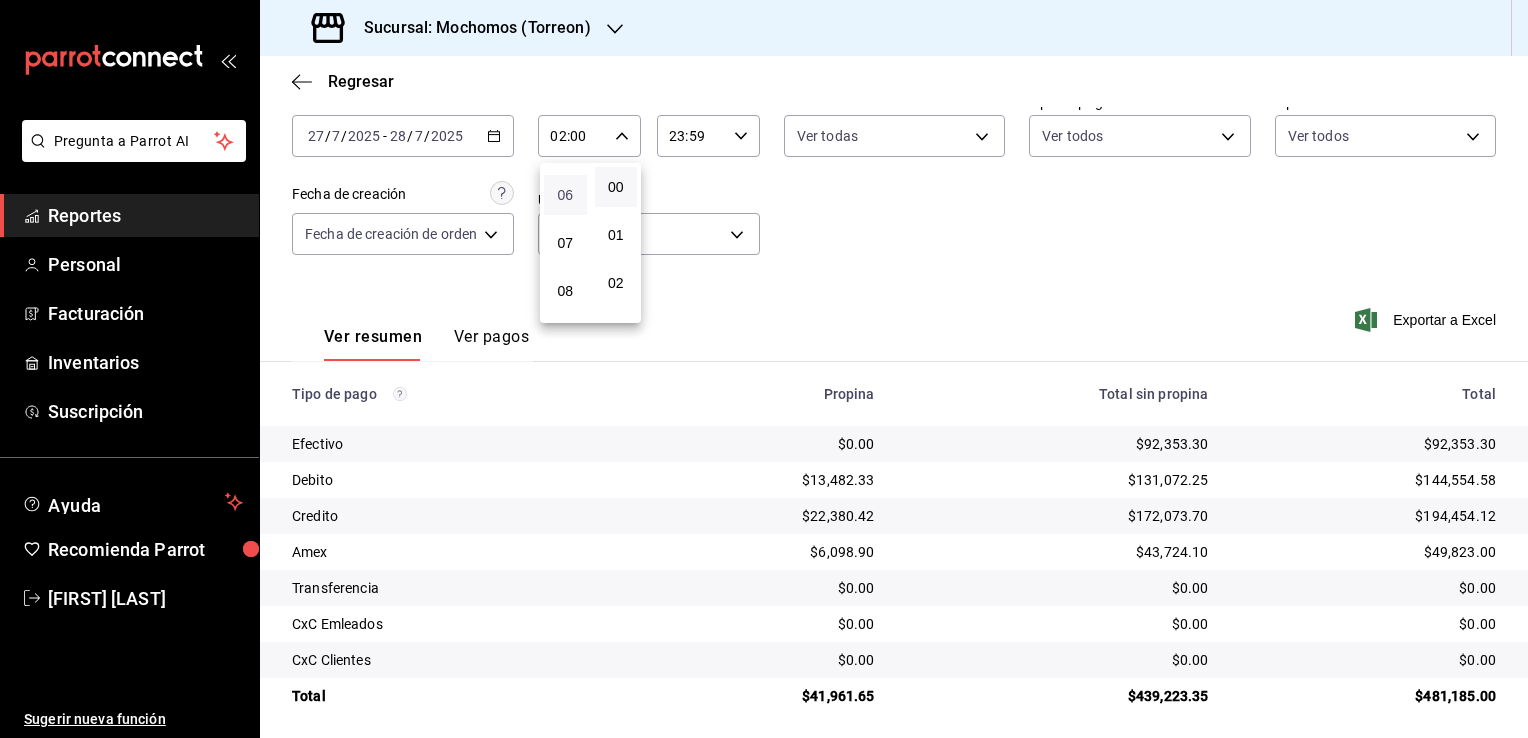 click on "06" at bounding box center (565, 195) 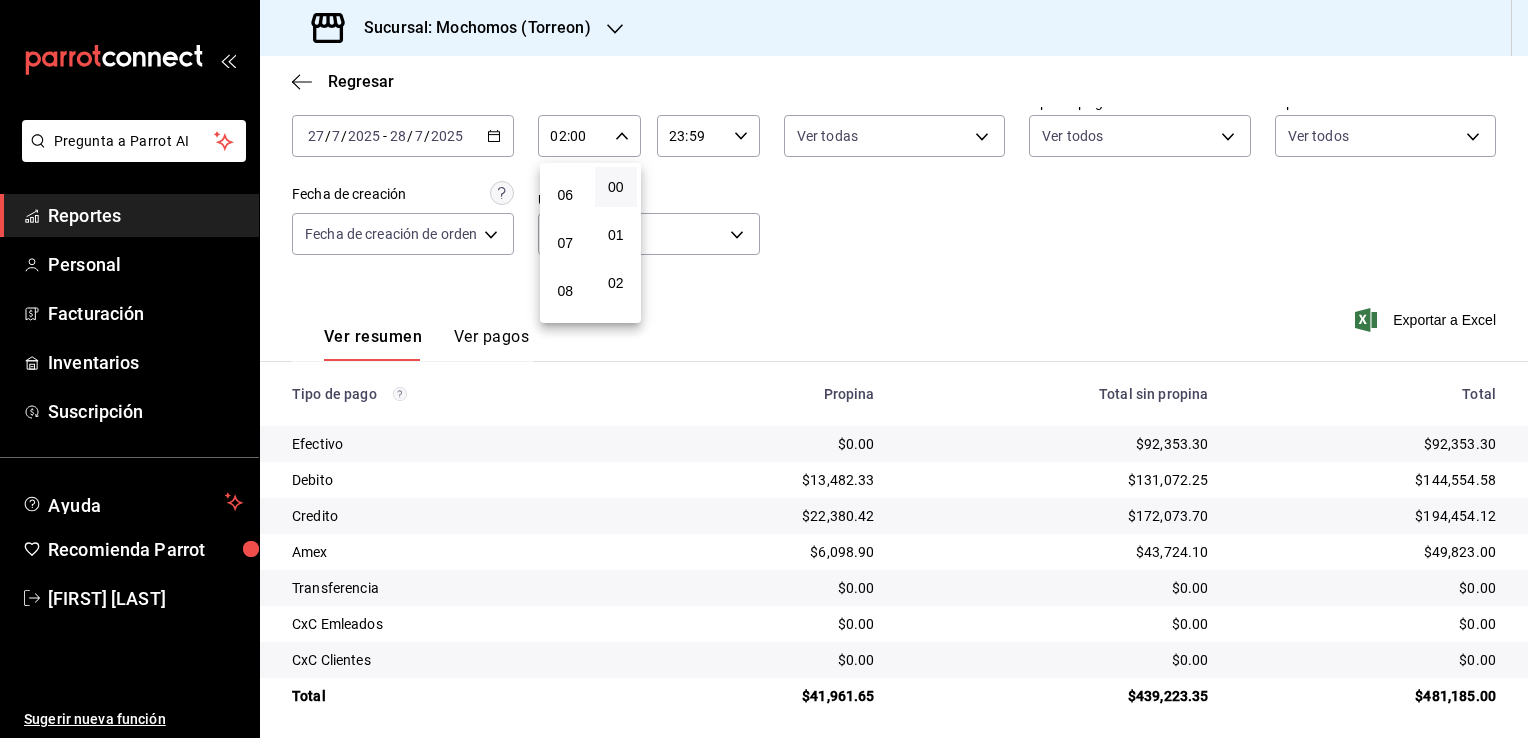 type on "06:00" 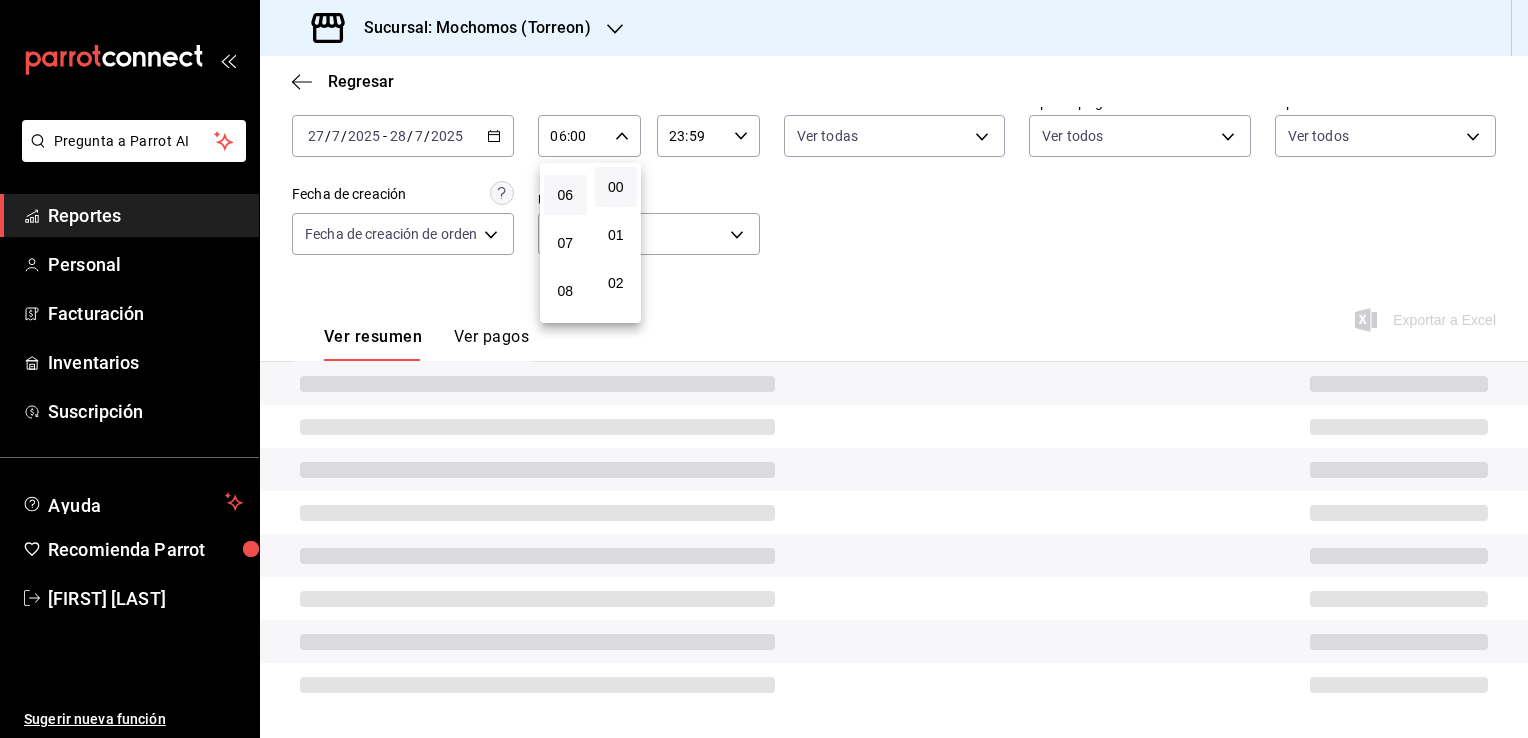 click at bounding box center [764, 369] 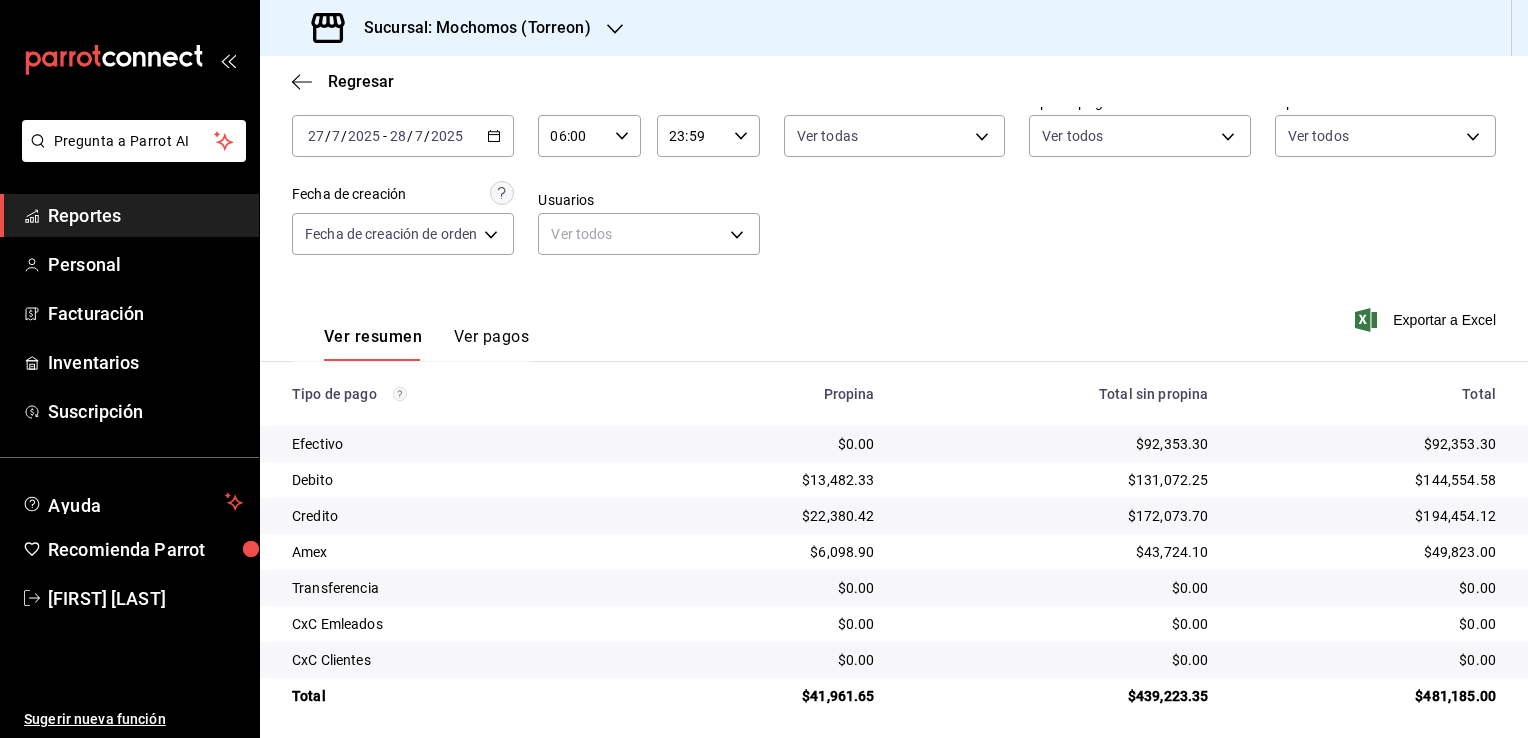 click 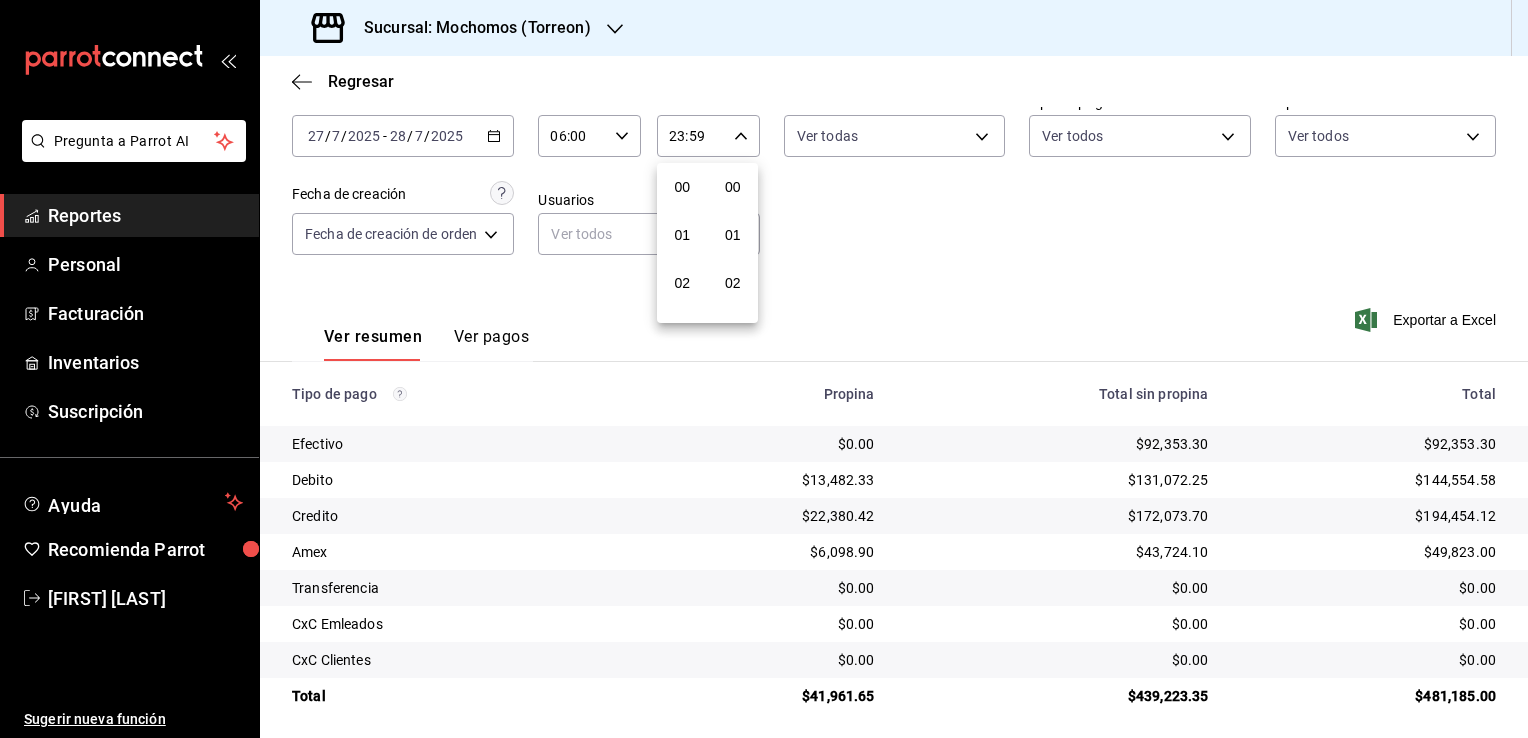 scroll, scrollTop: 1011, scrollLeft: 0, axis: vertical 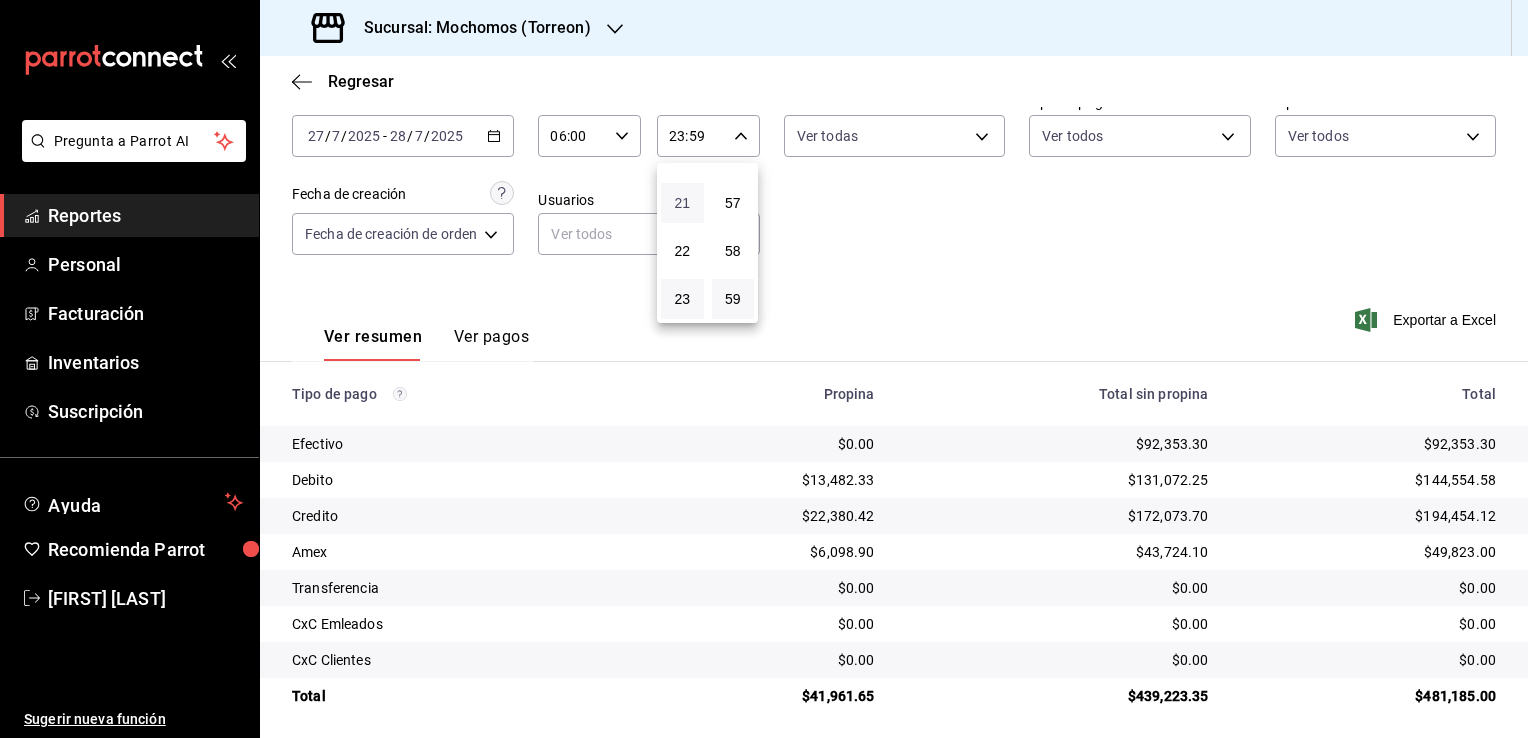 click on "21" at bounding box center (682, 203) 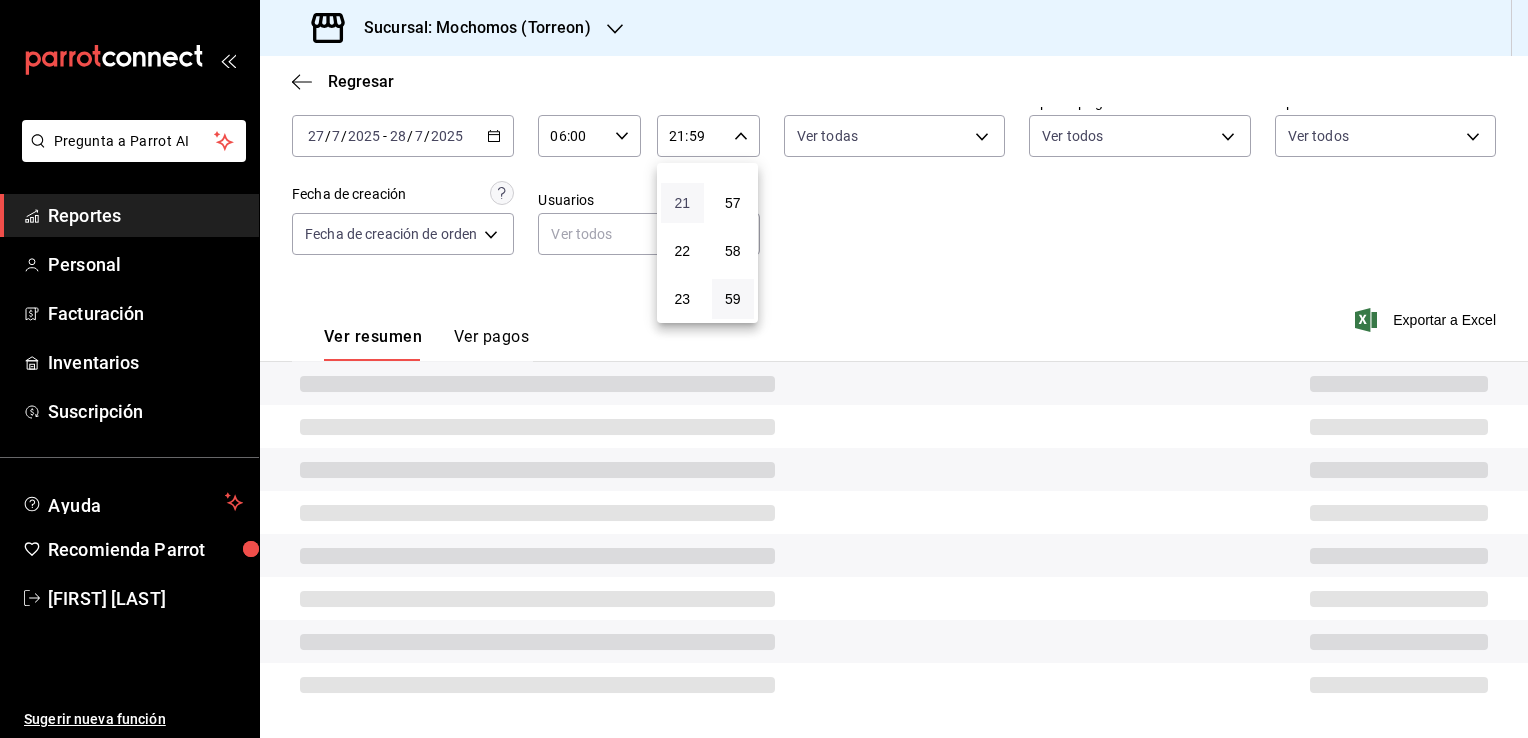 type 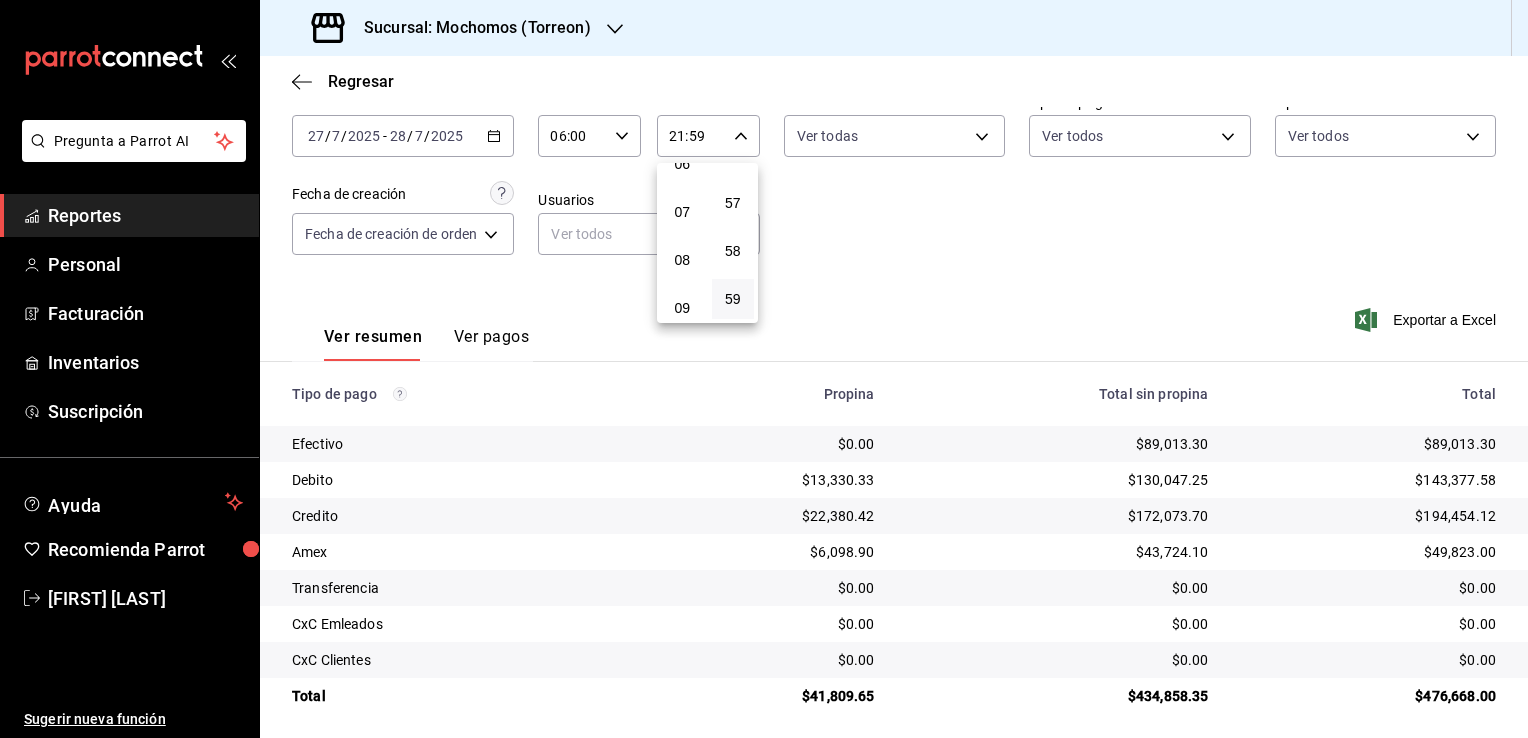 scroll, scrollTop: 171, scrollLeft: 0, axis: vertical 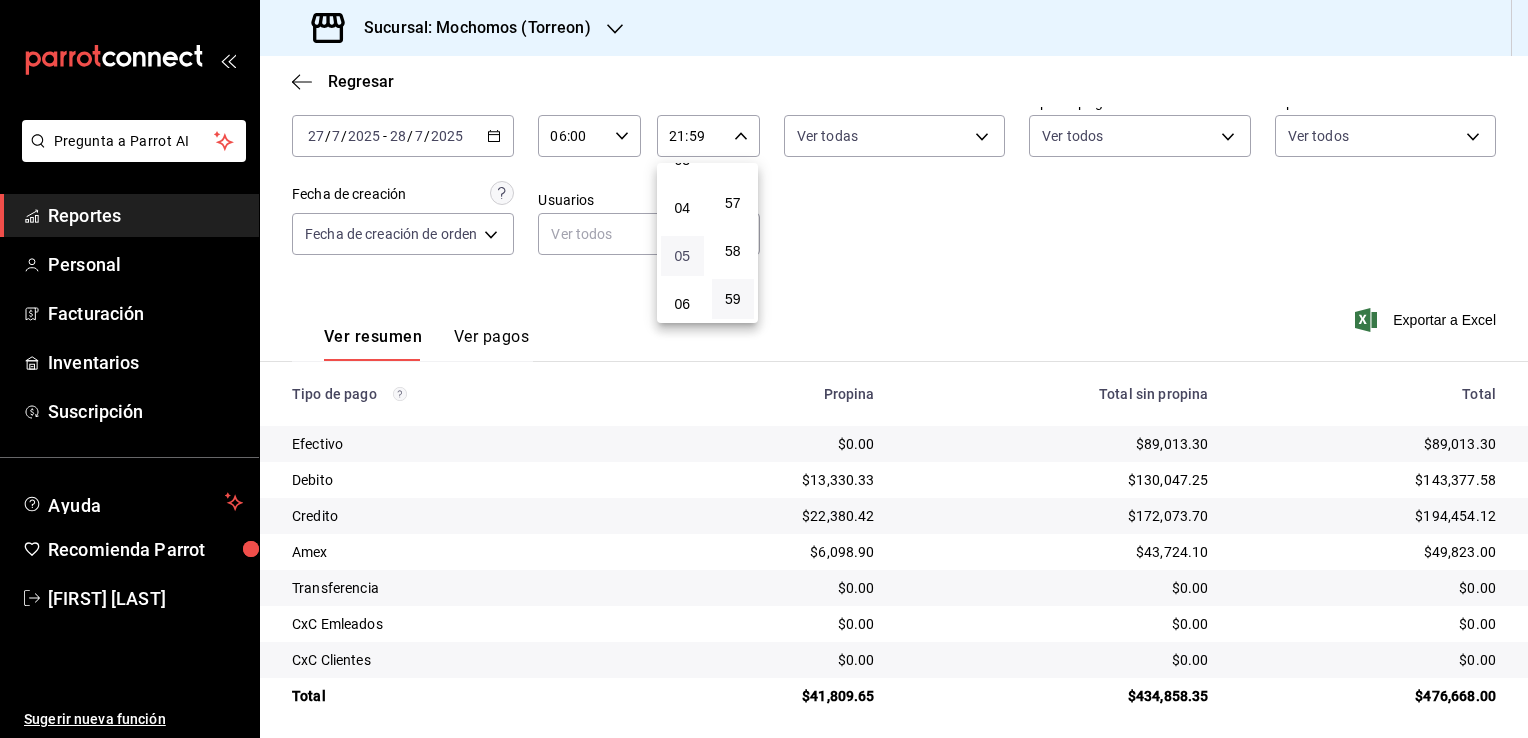 click on "05" at bounding box center [682, 256] 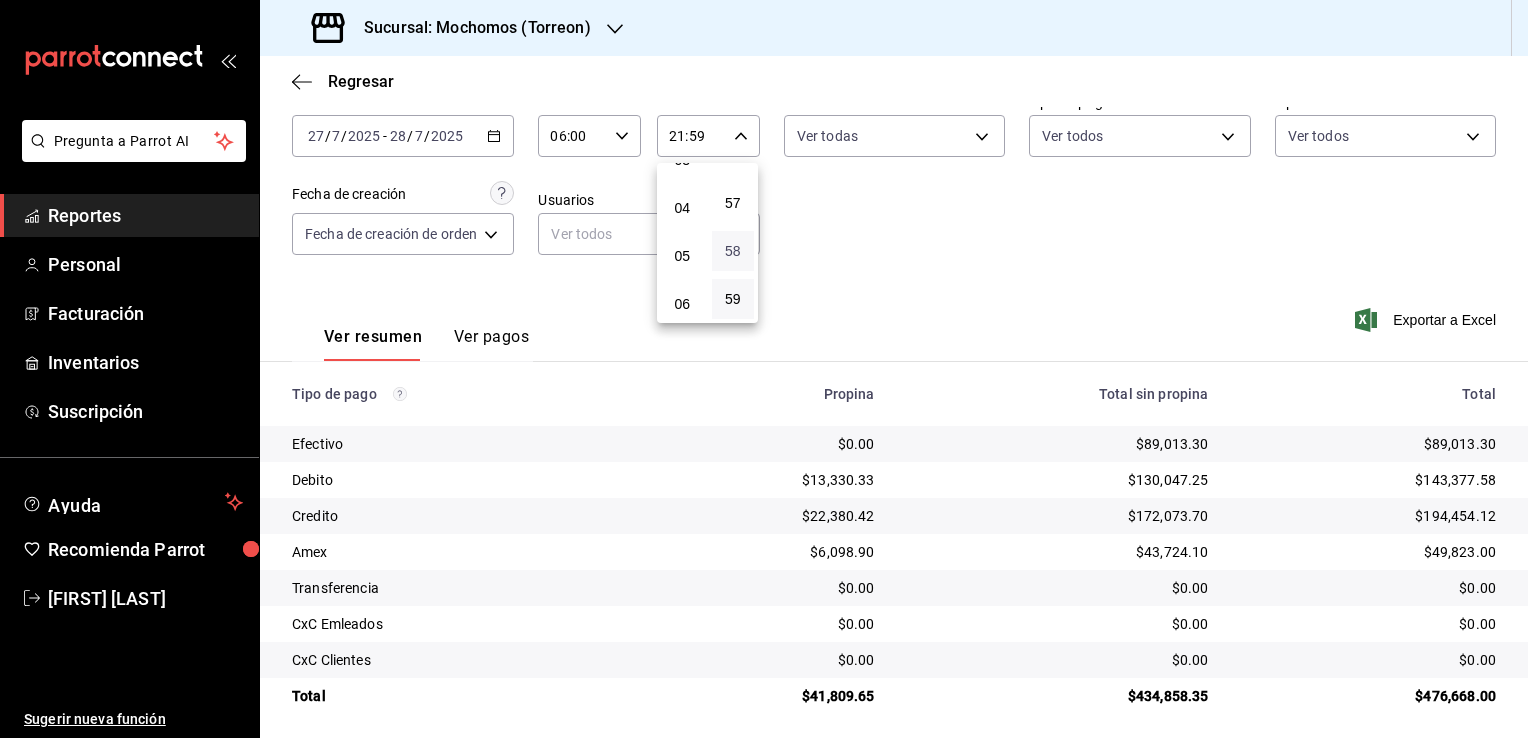 type on "05:59" 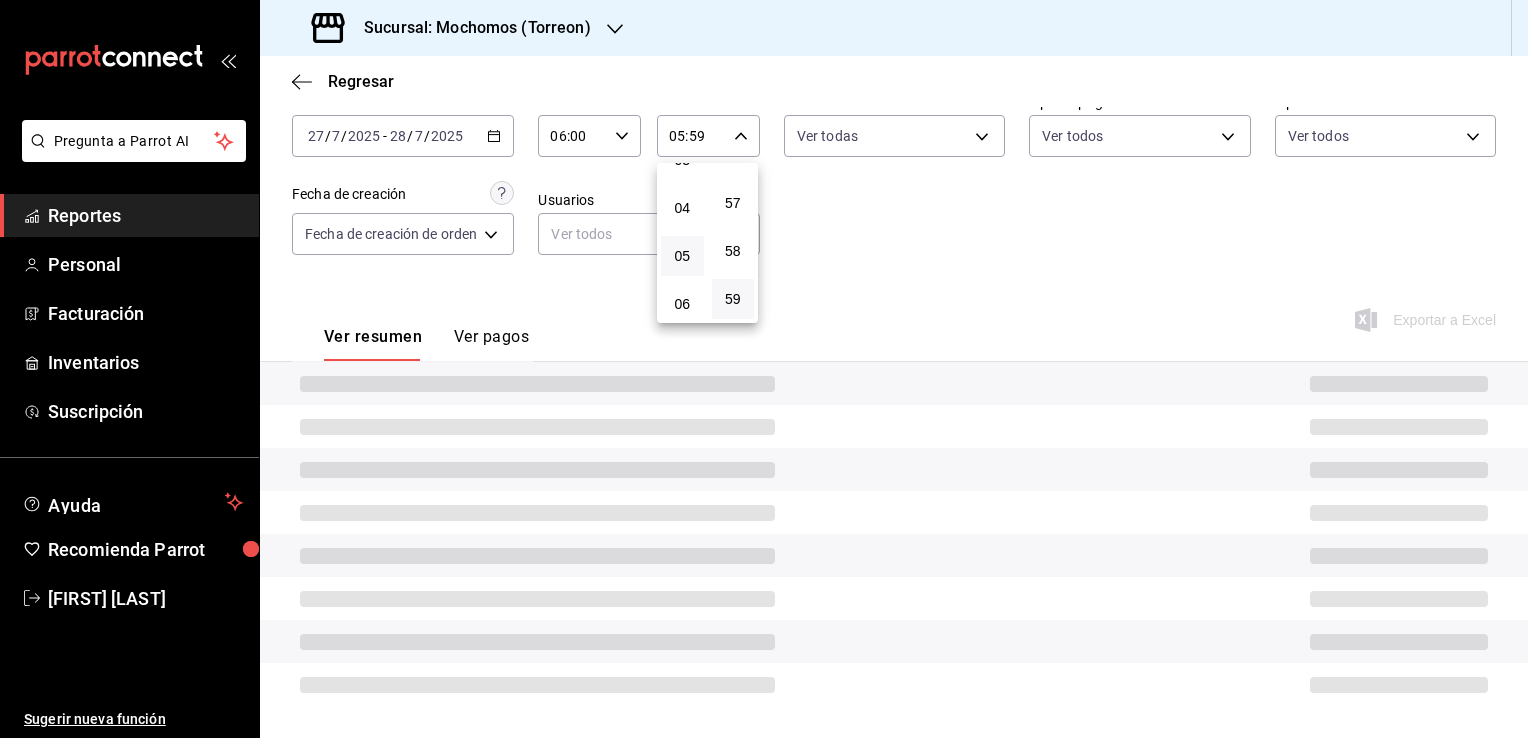click at bounding box center (764, 369) 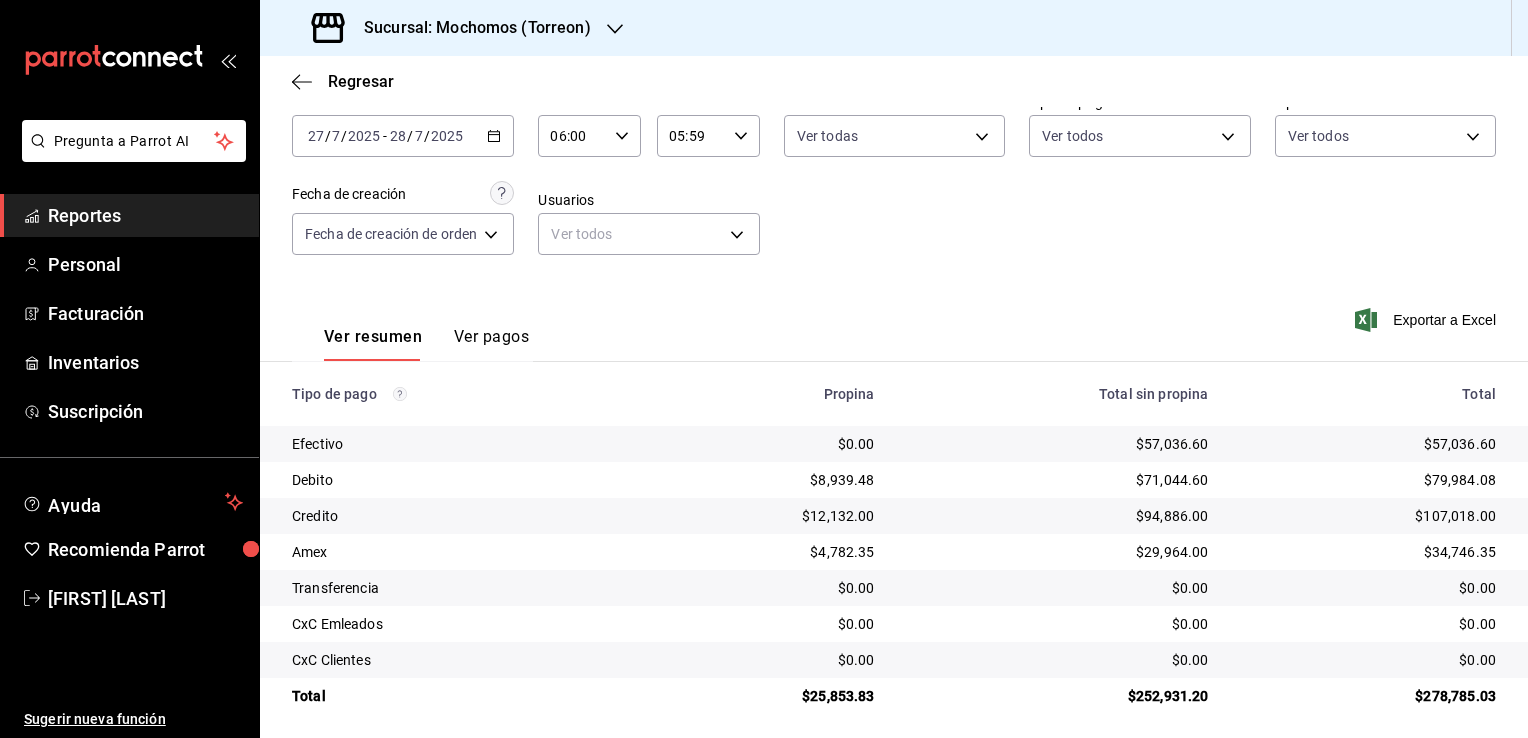 click 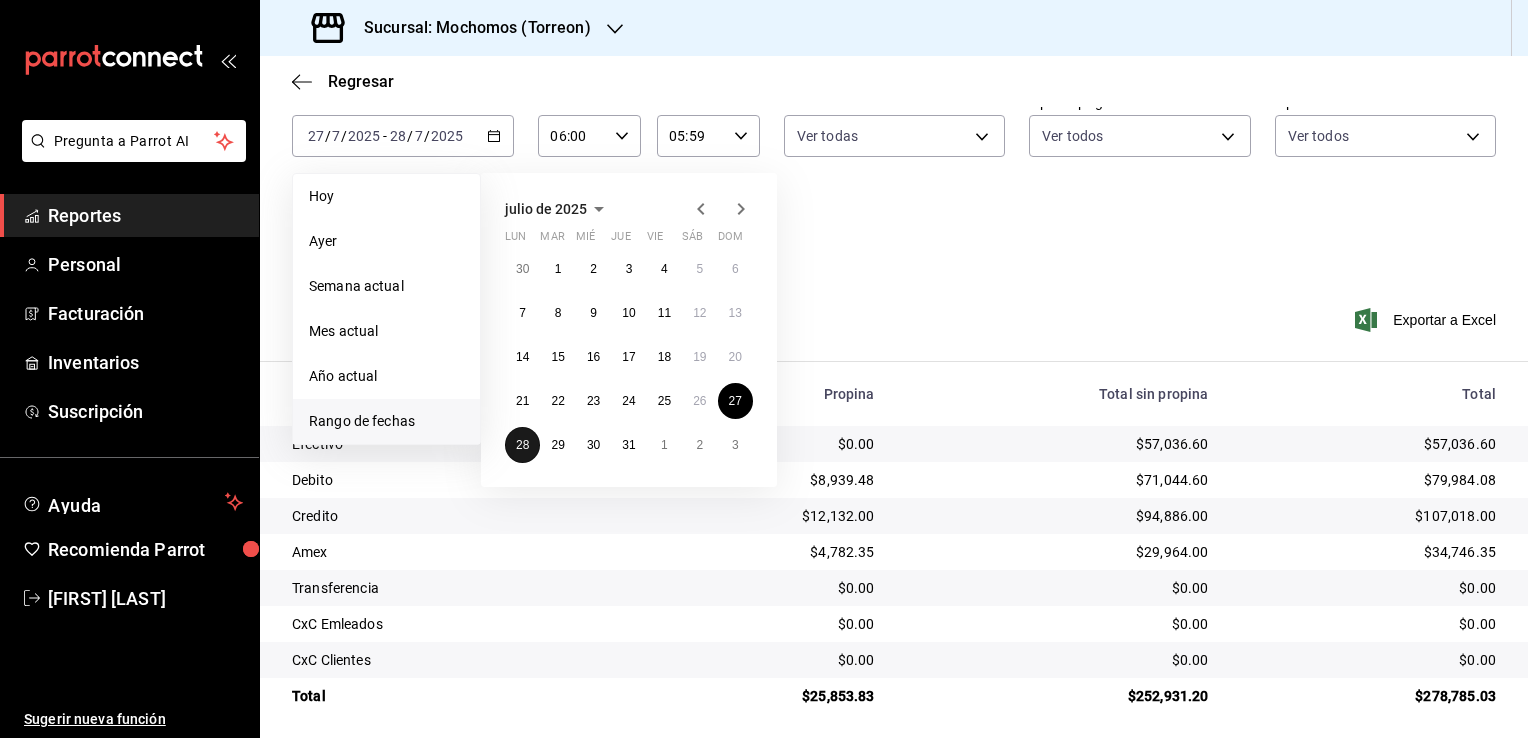click on "28" at bounding box center (522, 445) 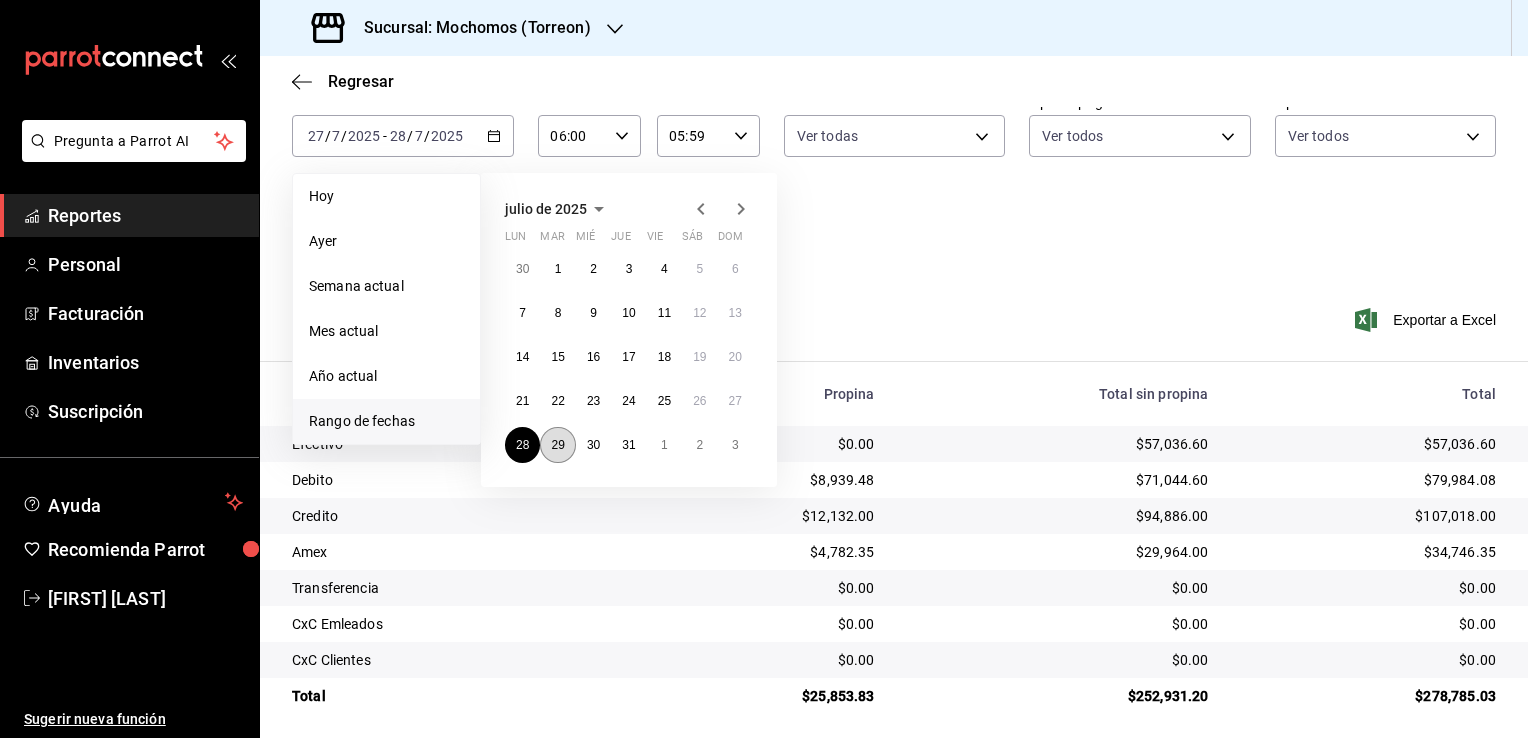 click on "29" at bounding box center [557, 445] 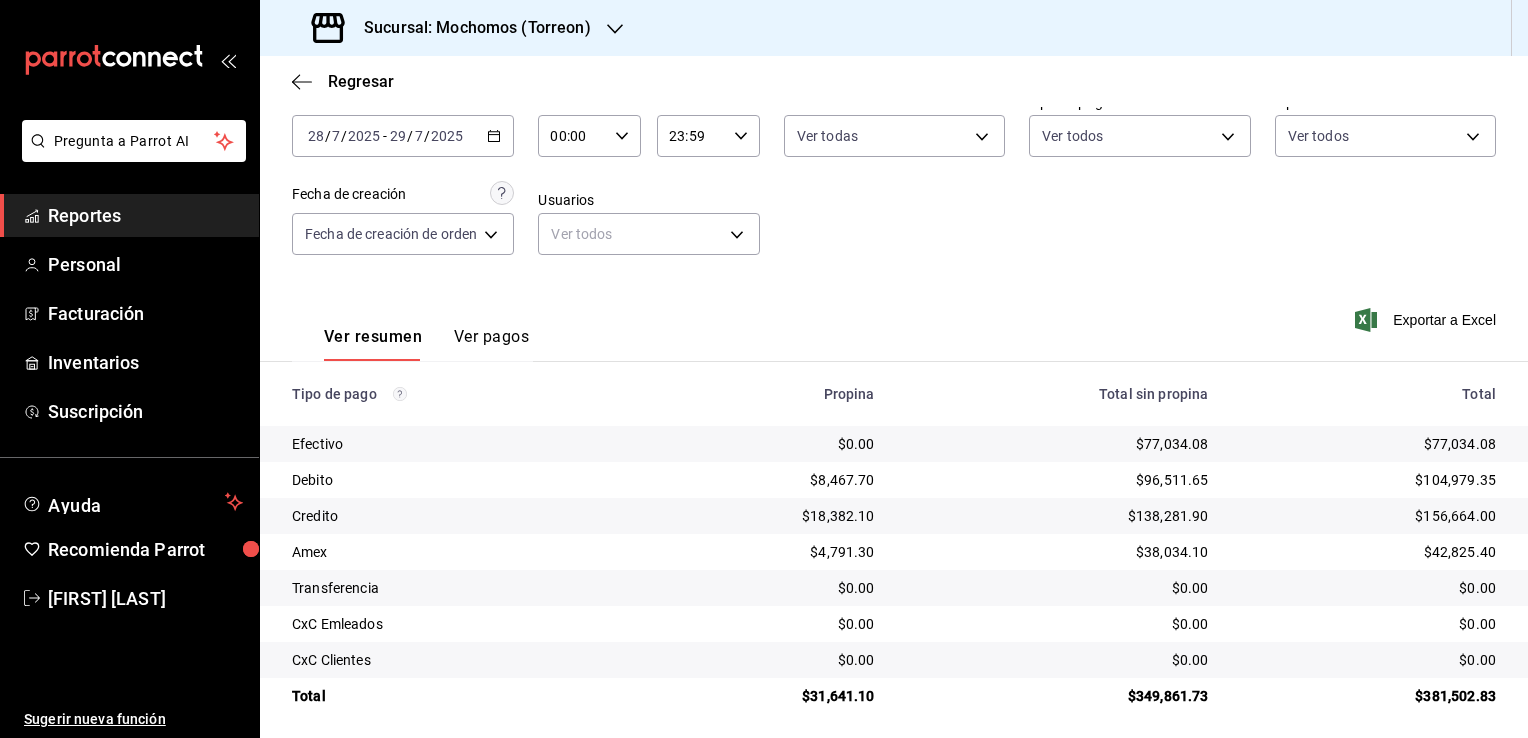 click 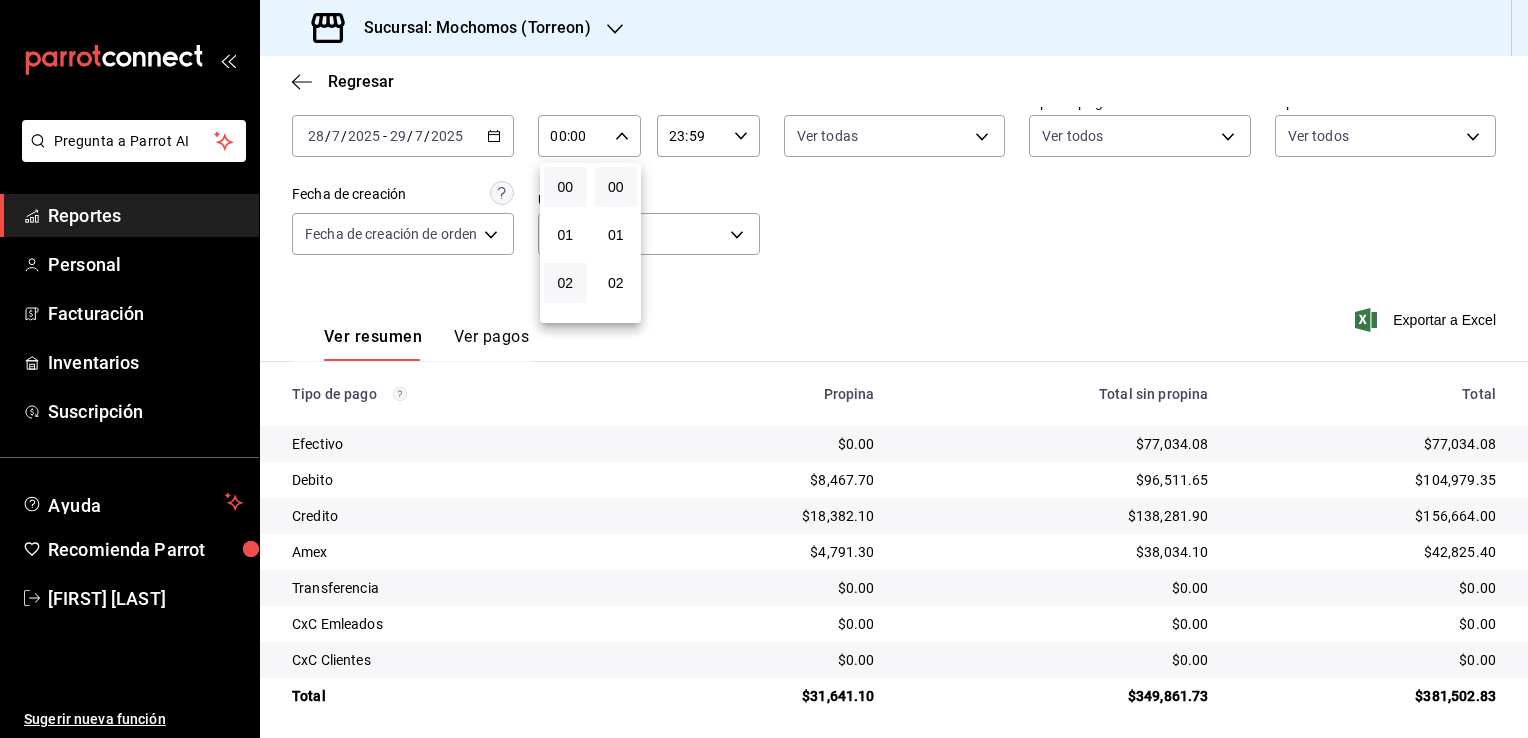 click on "02" at bounding box center [565, 283] 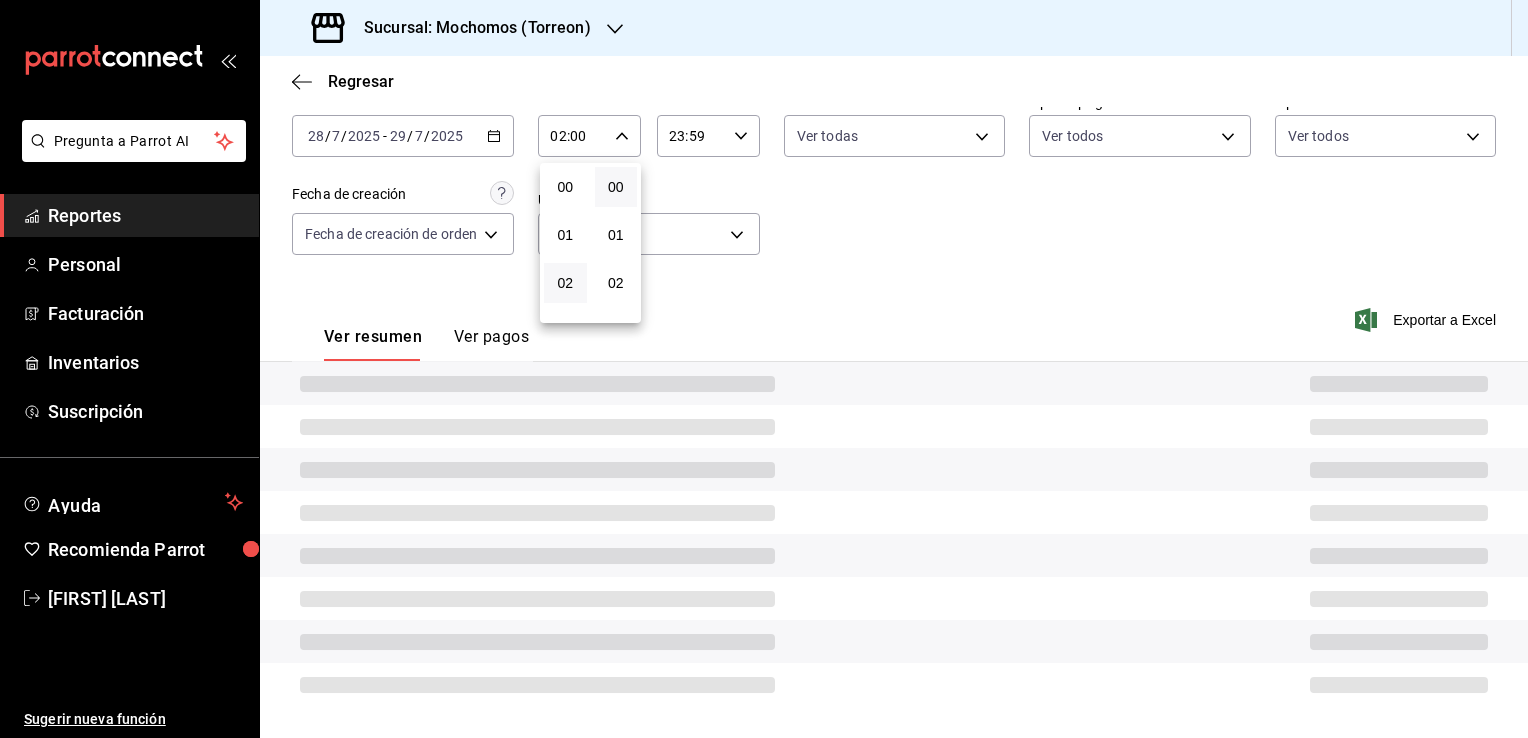 type 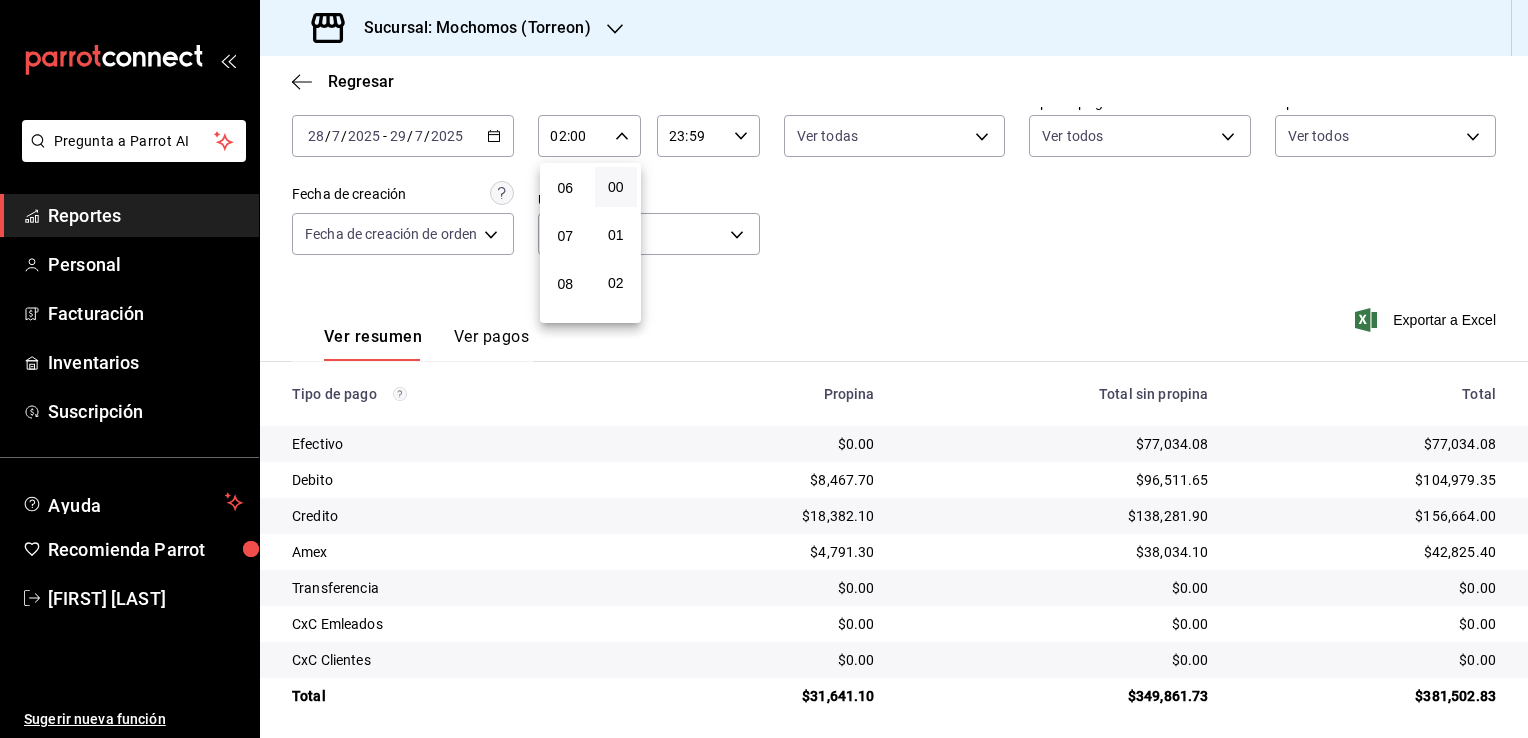 scroll, scrollTop: 280, scrollLeft: 0, axis: vertical 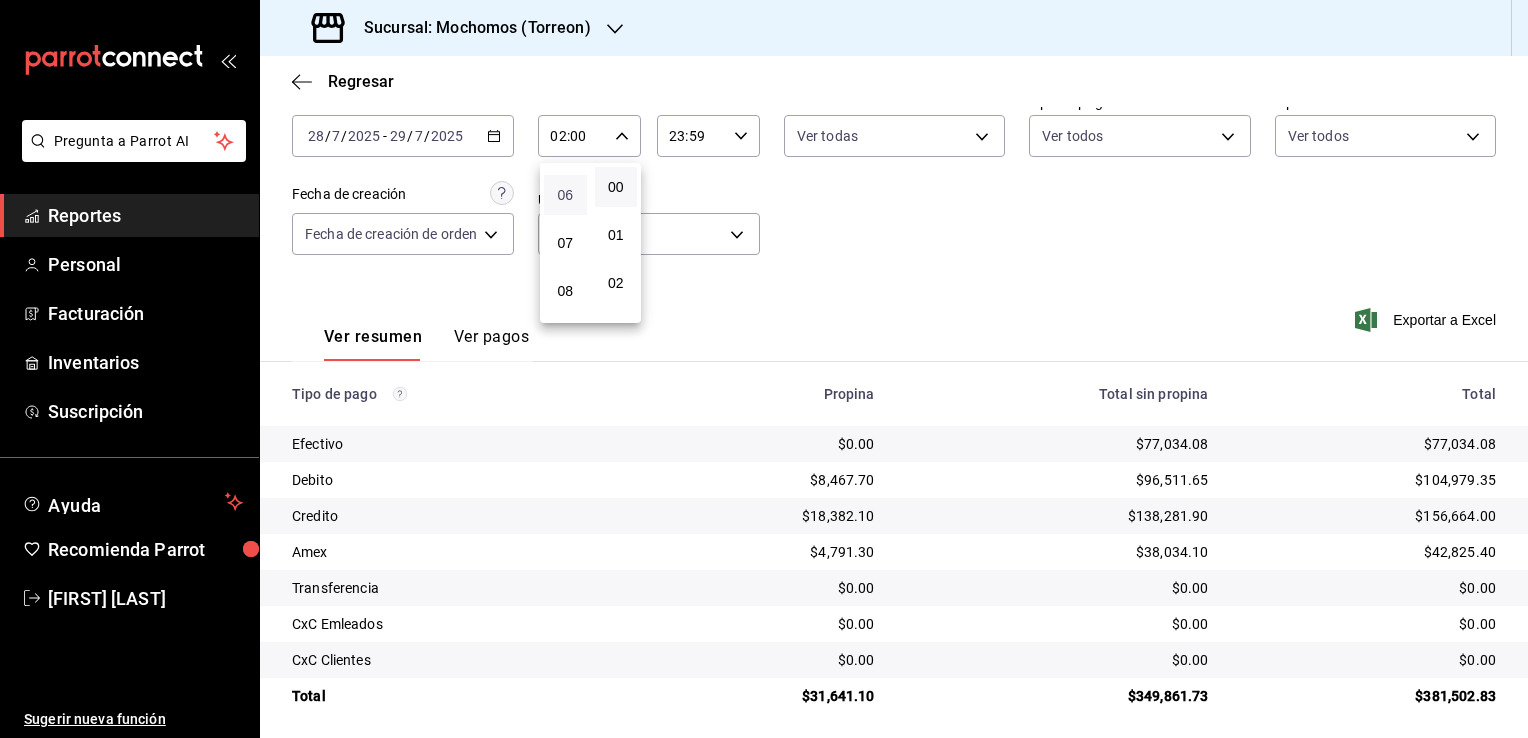 click on "06" at bounding box center (565, 195) 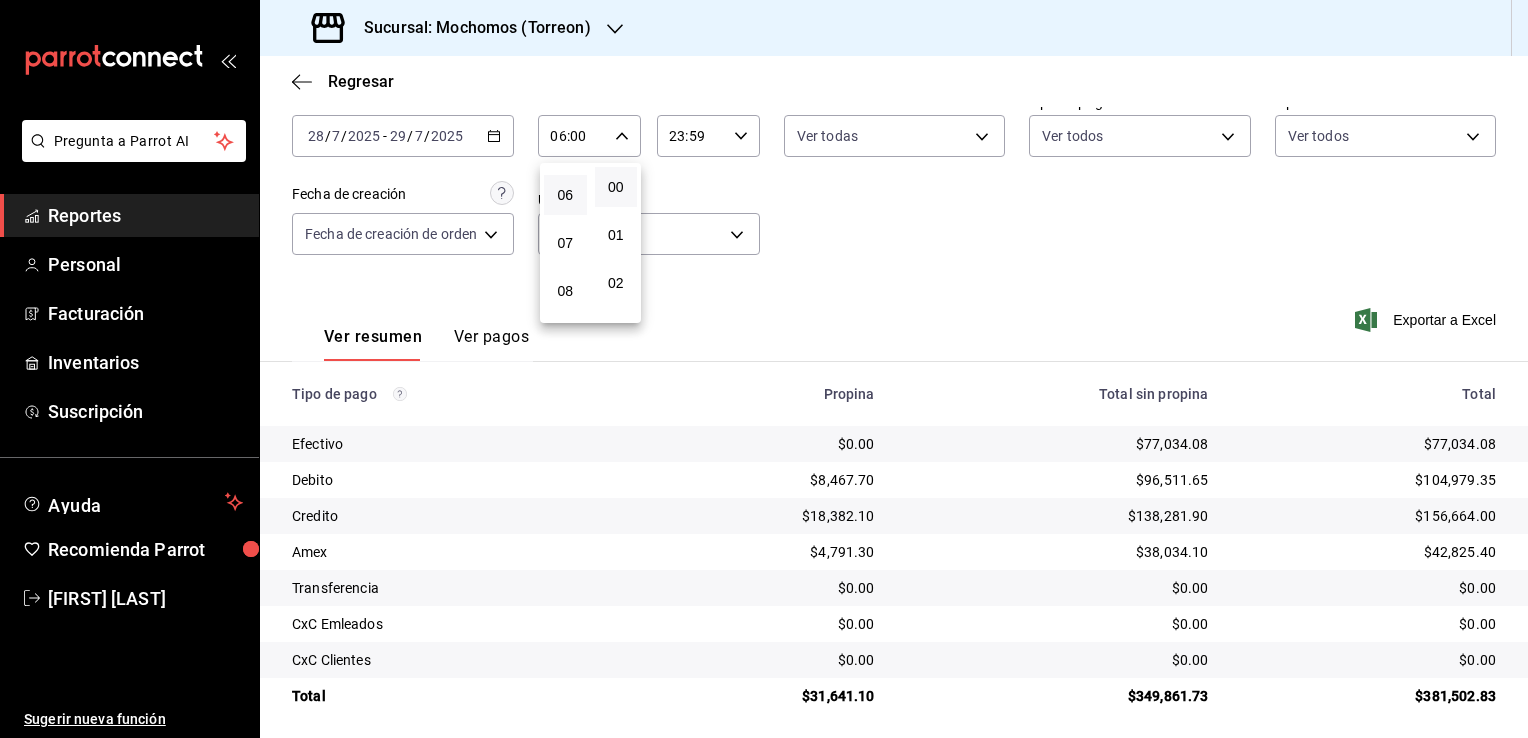 click at bounding box center [764, 369] 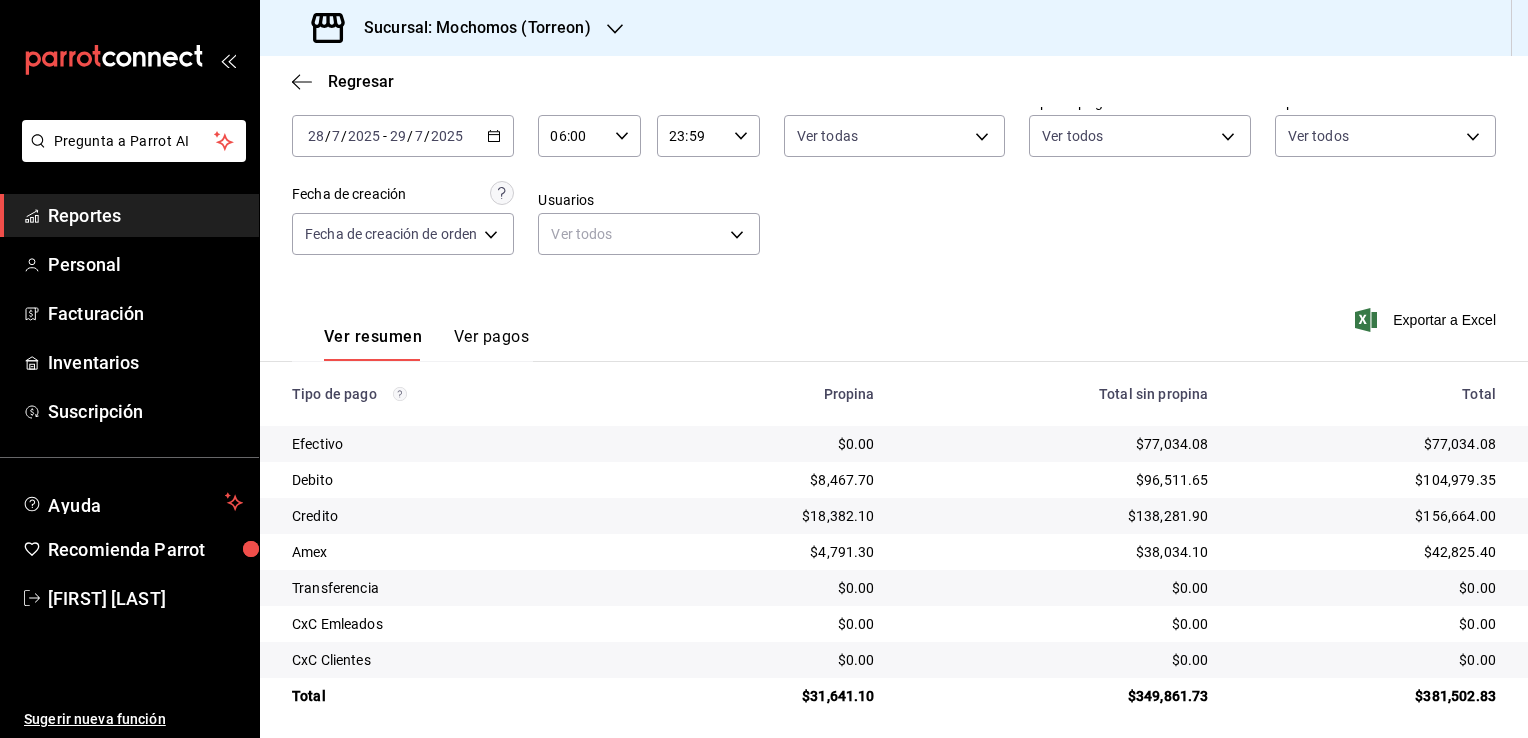 click 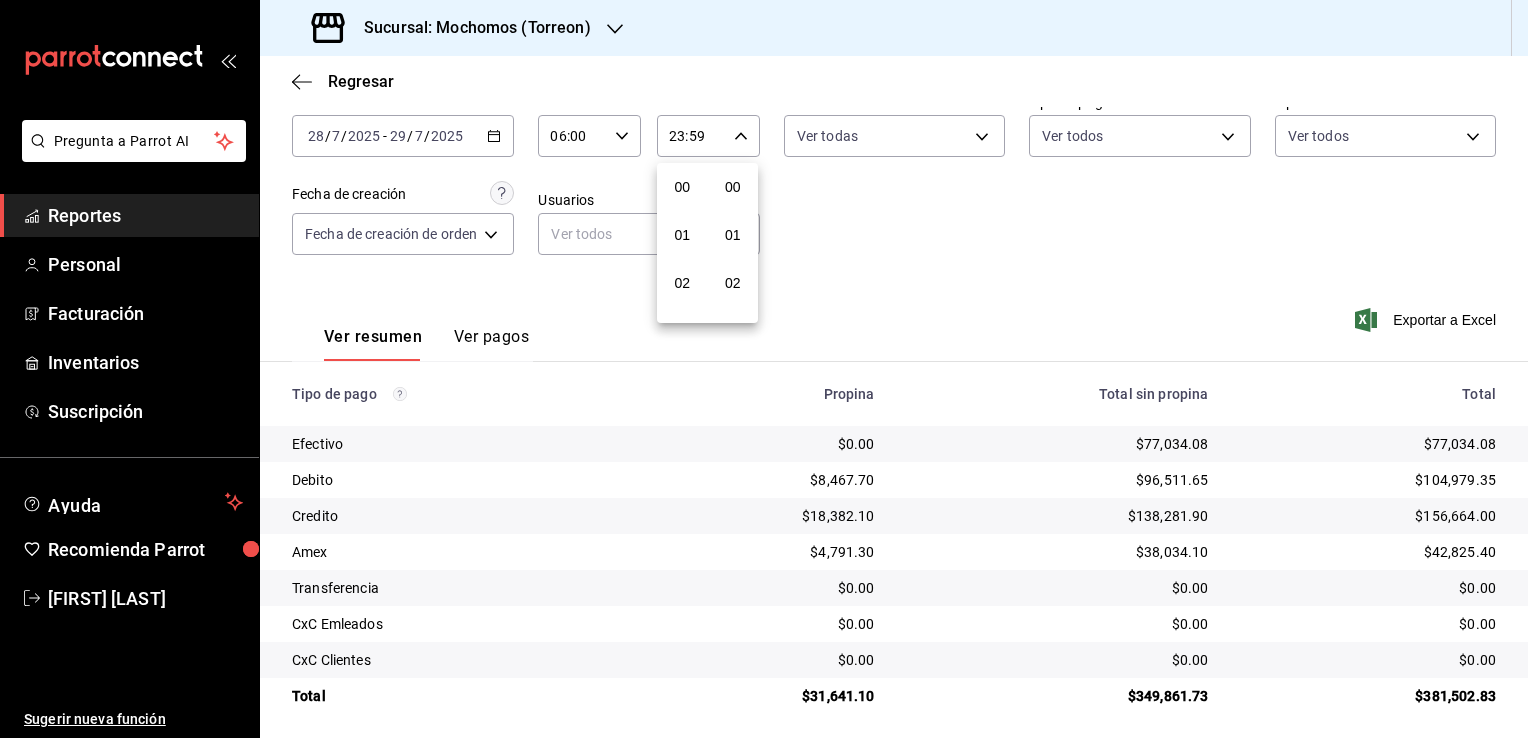scroll, scrollTop: 1011, scrollLeft: 0, axis: vertical 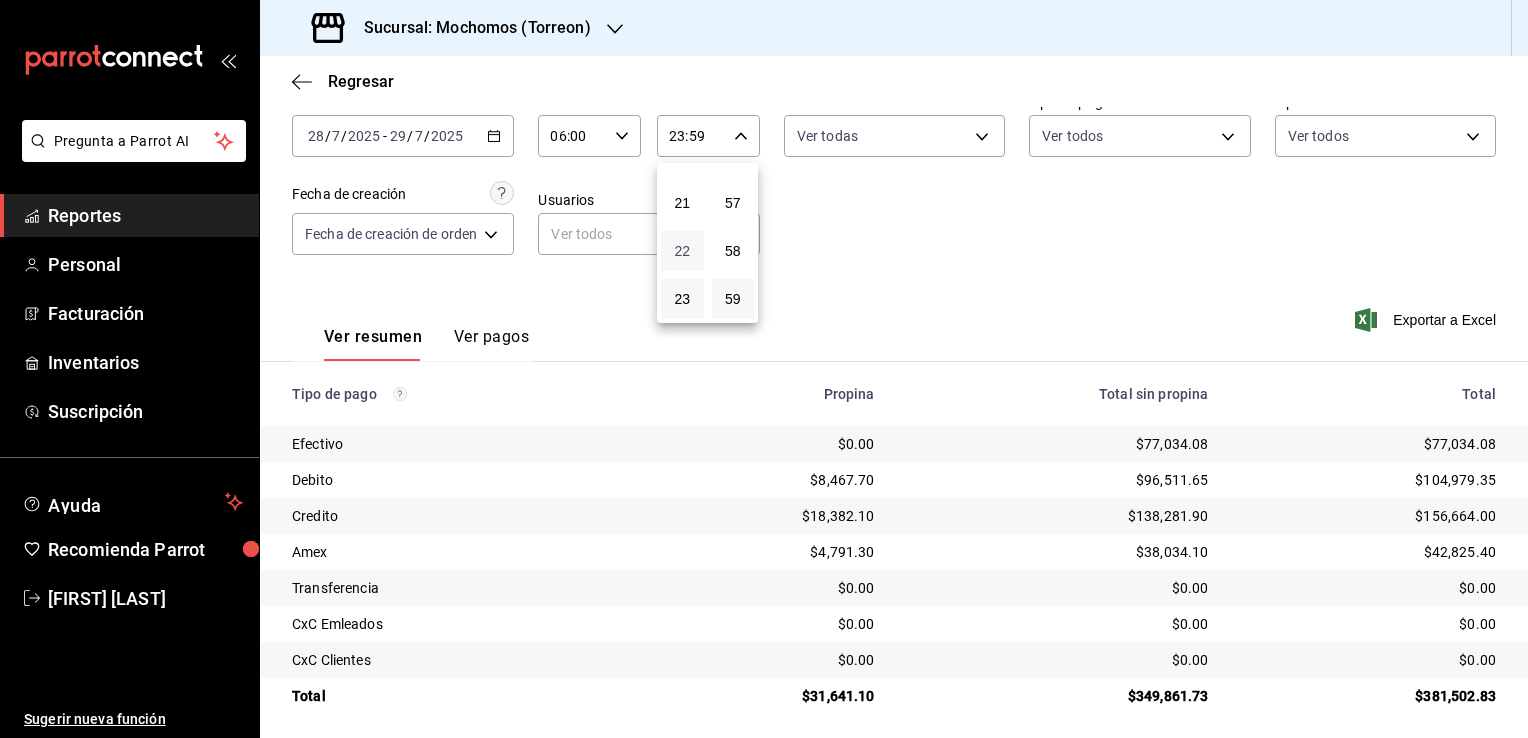 click on "22" at bounding box center (682, 251) 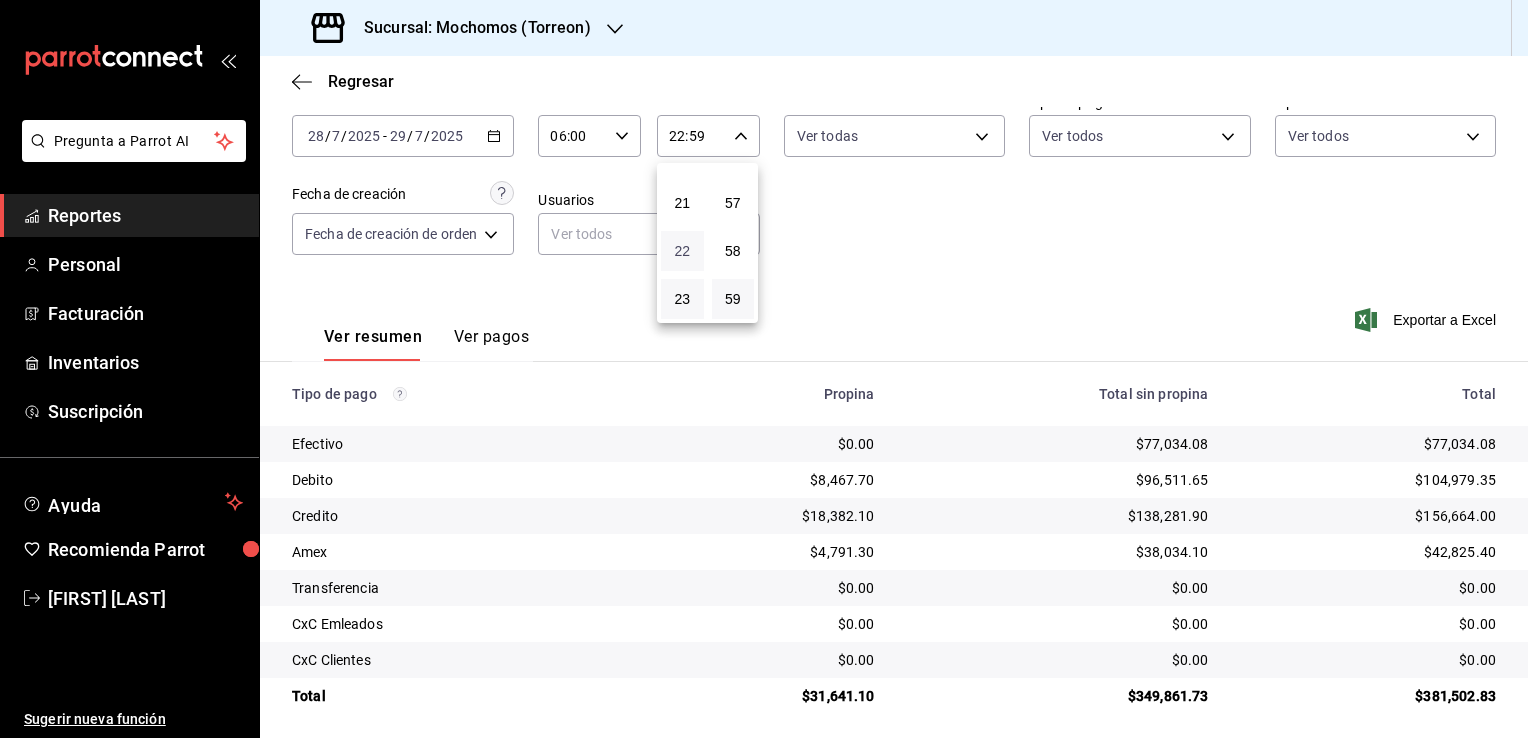 type 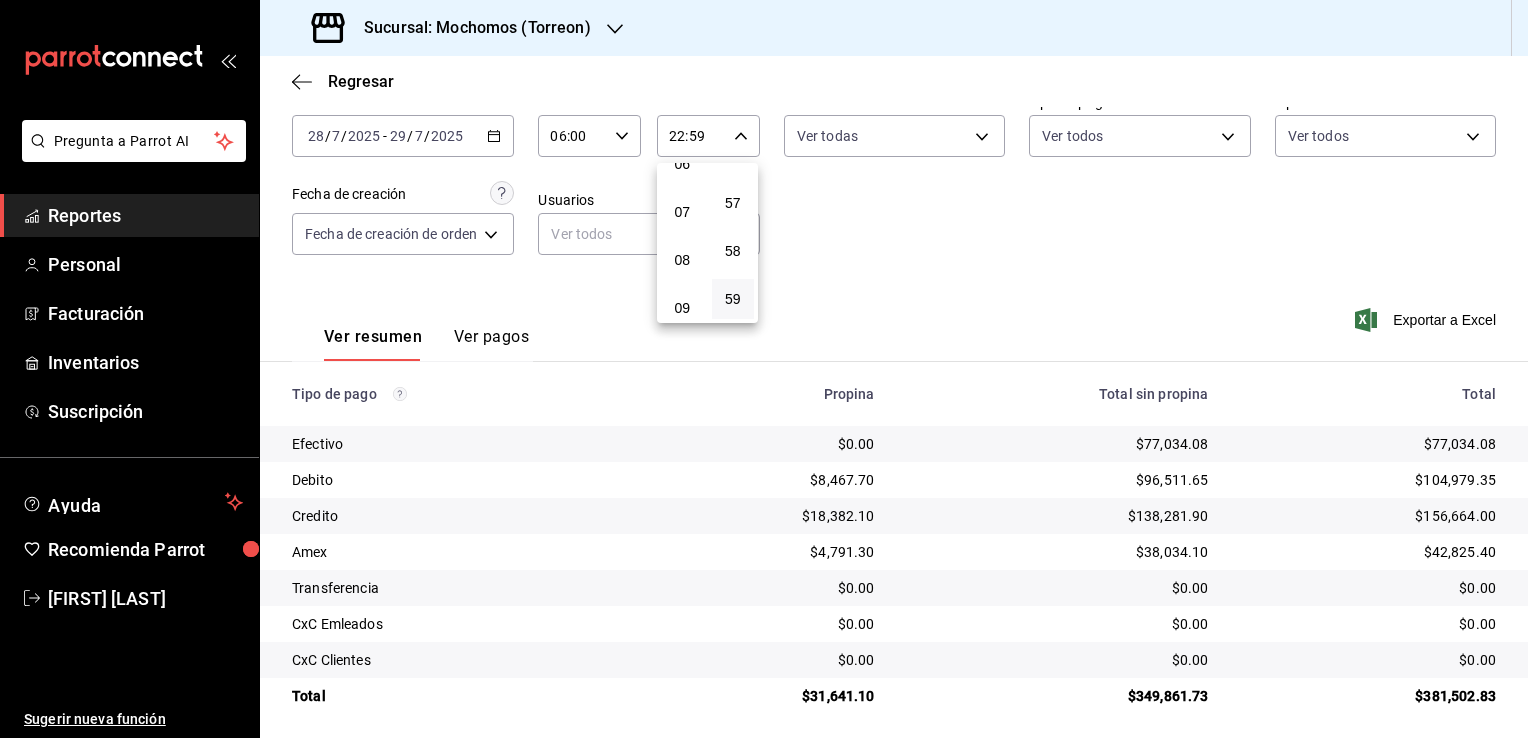 scroll, scrollTop: 171, scrollLeft: 0, axis: vertical 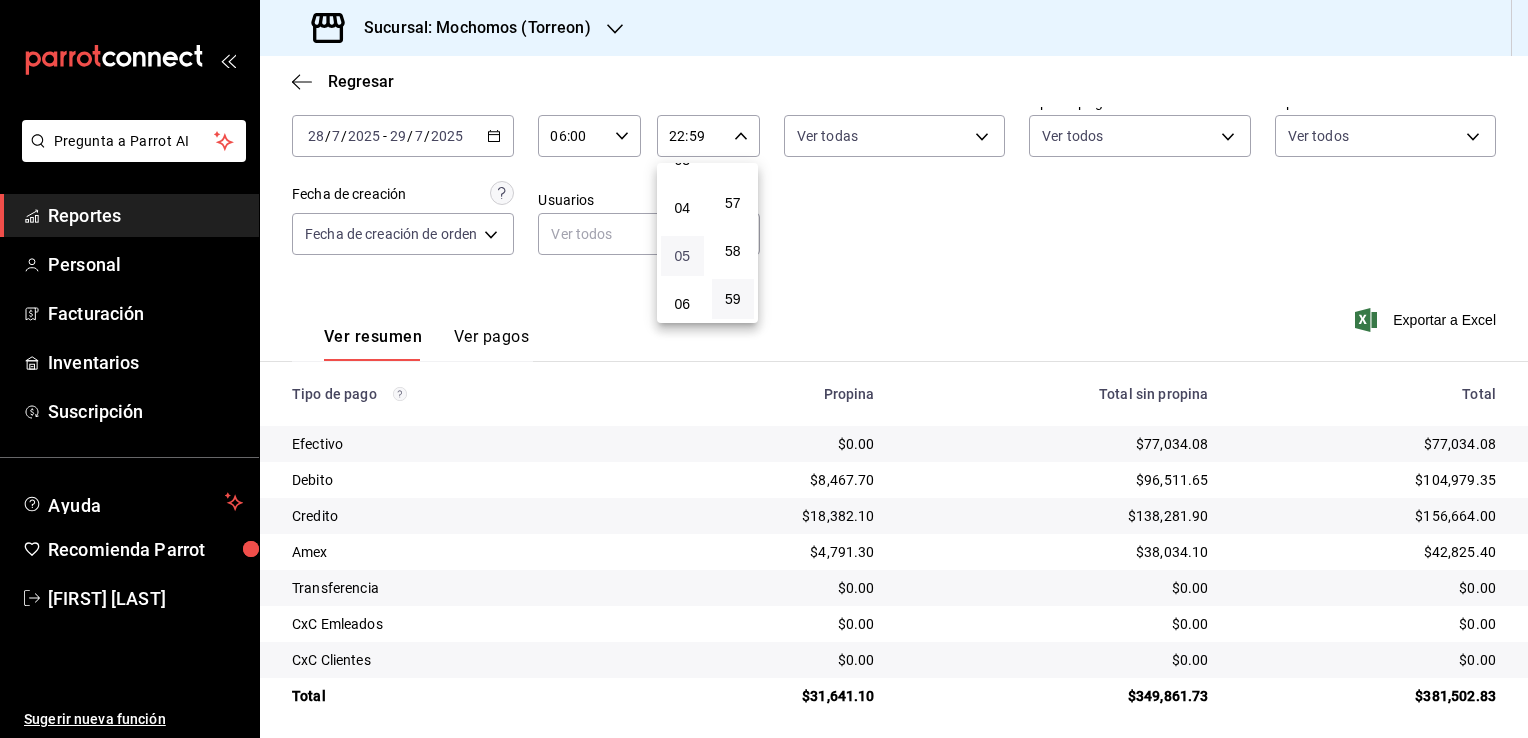 click on "05" at bounding box center [682, 256] 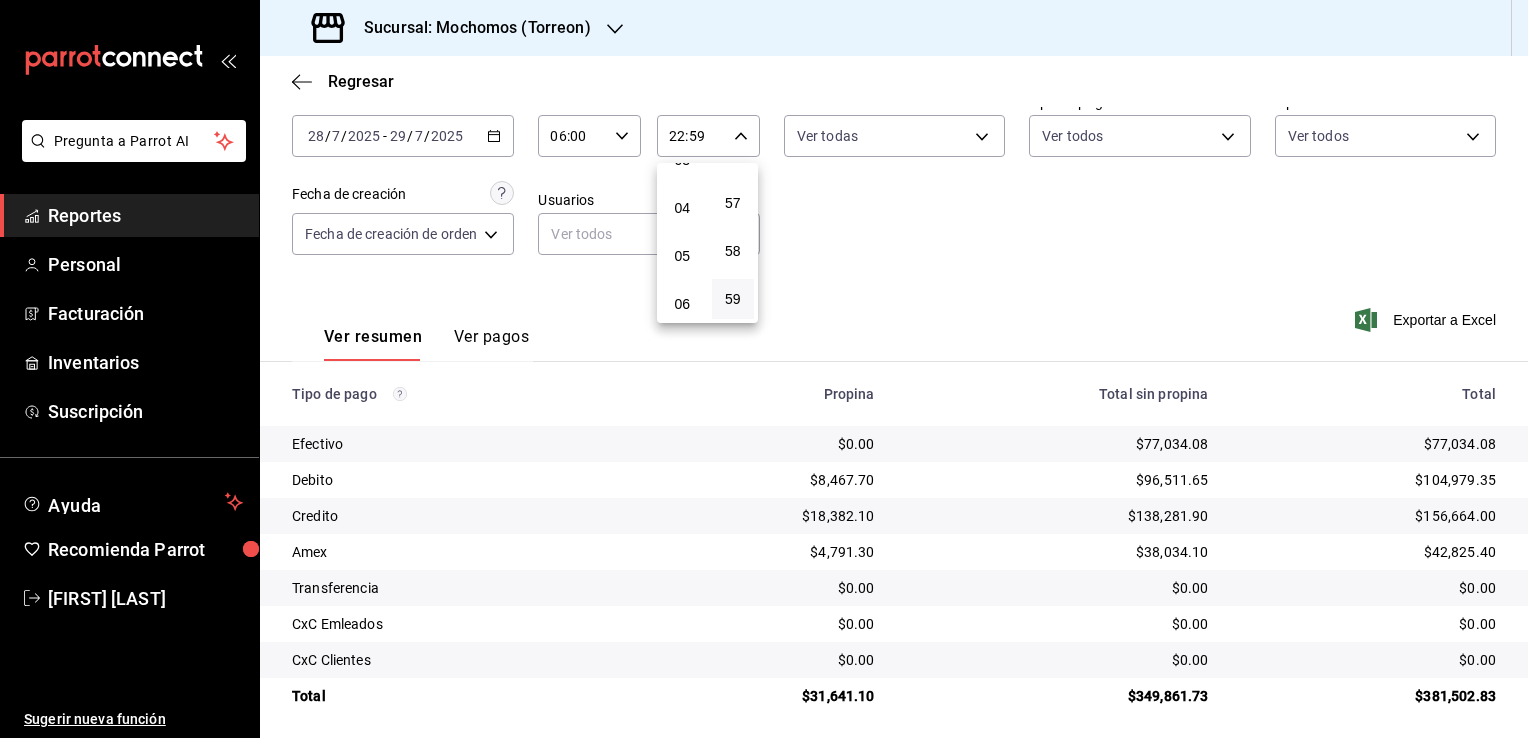 type on "05:59" 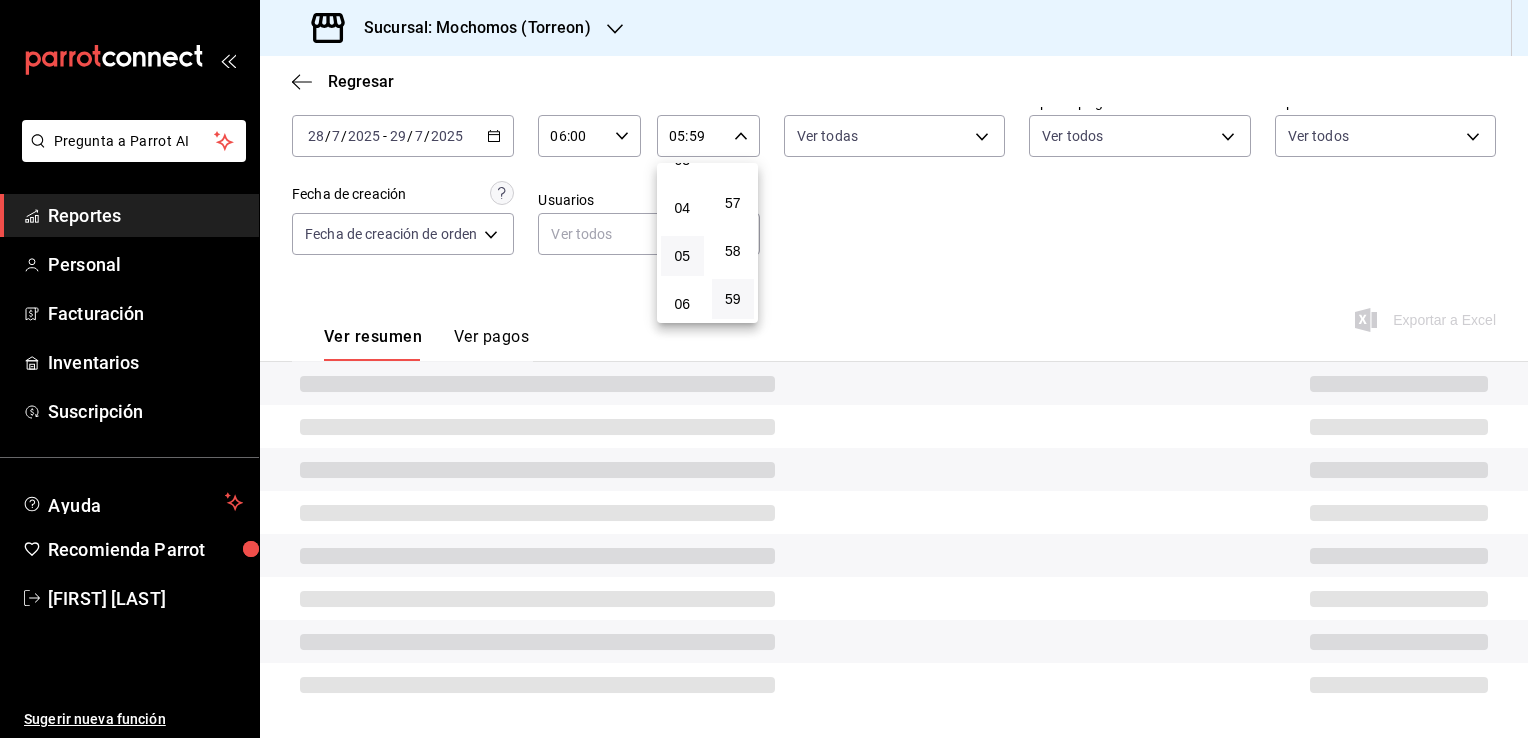 click at bounding box center (764, 369) 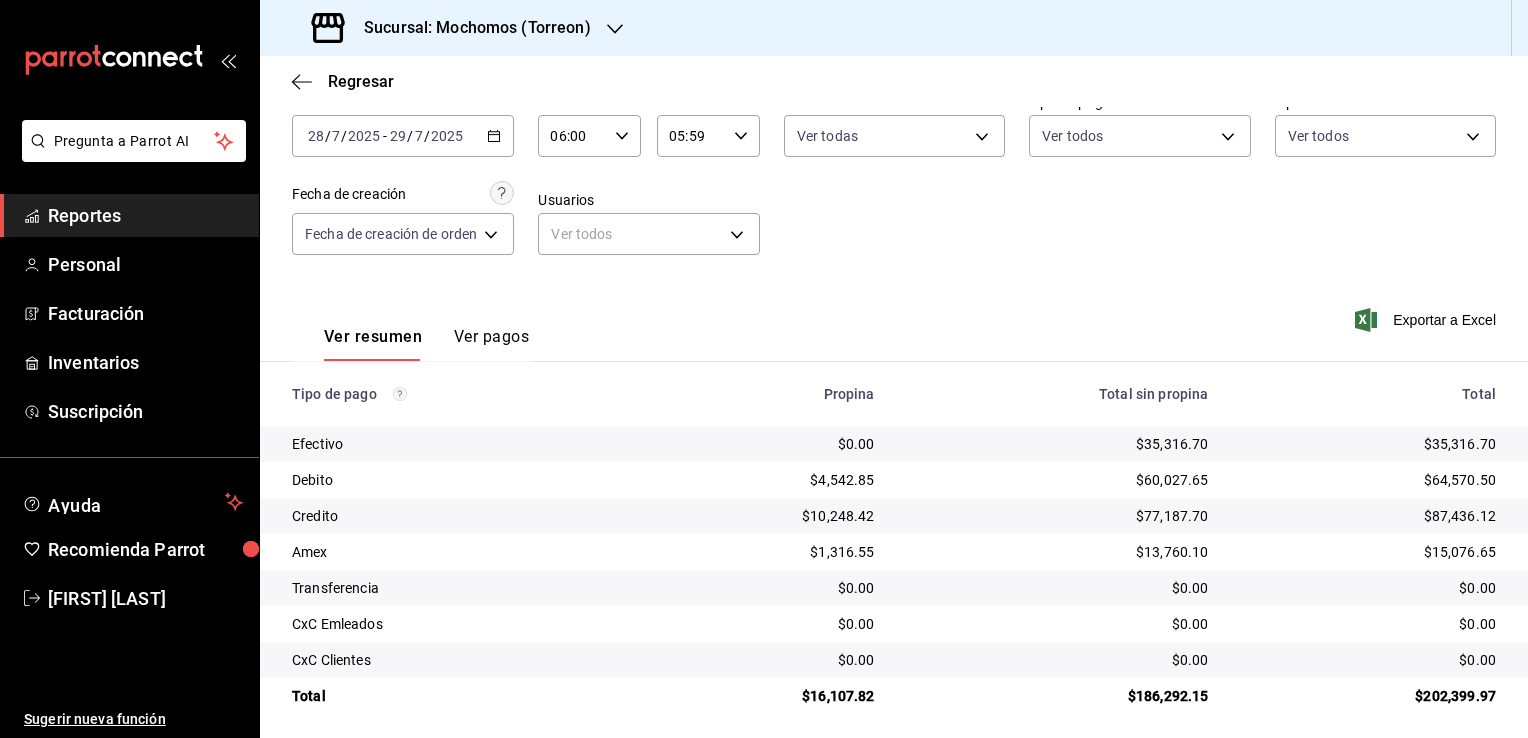 click 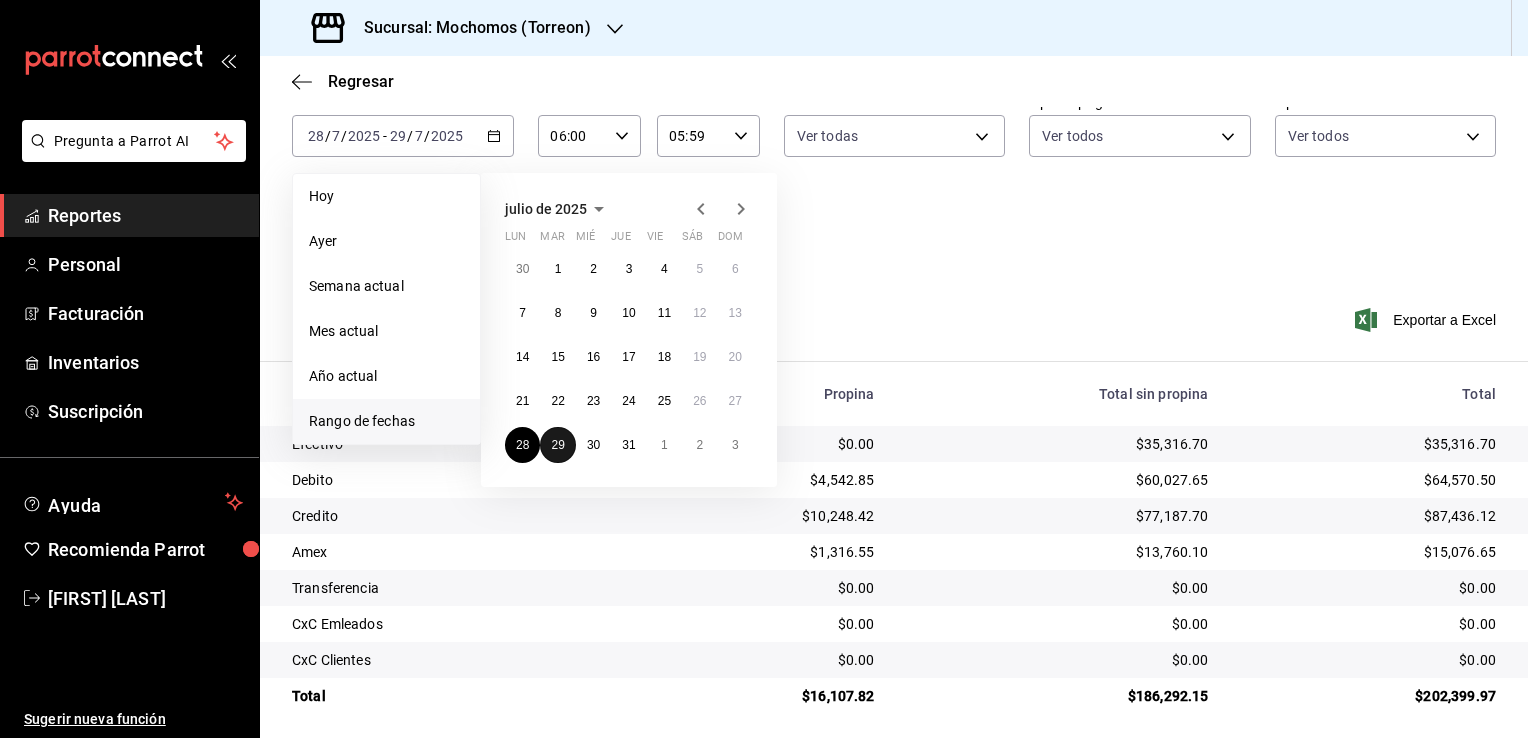 click on "29" at bounding box center [557, 445] 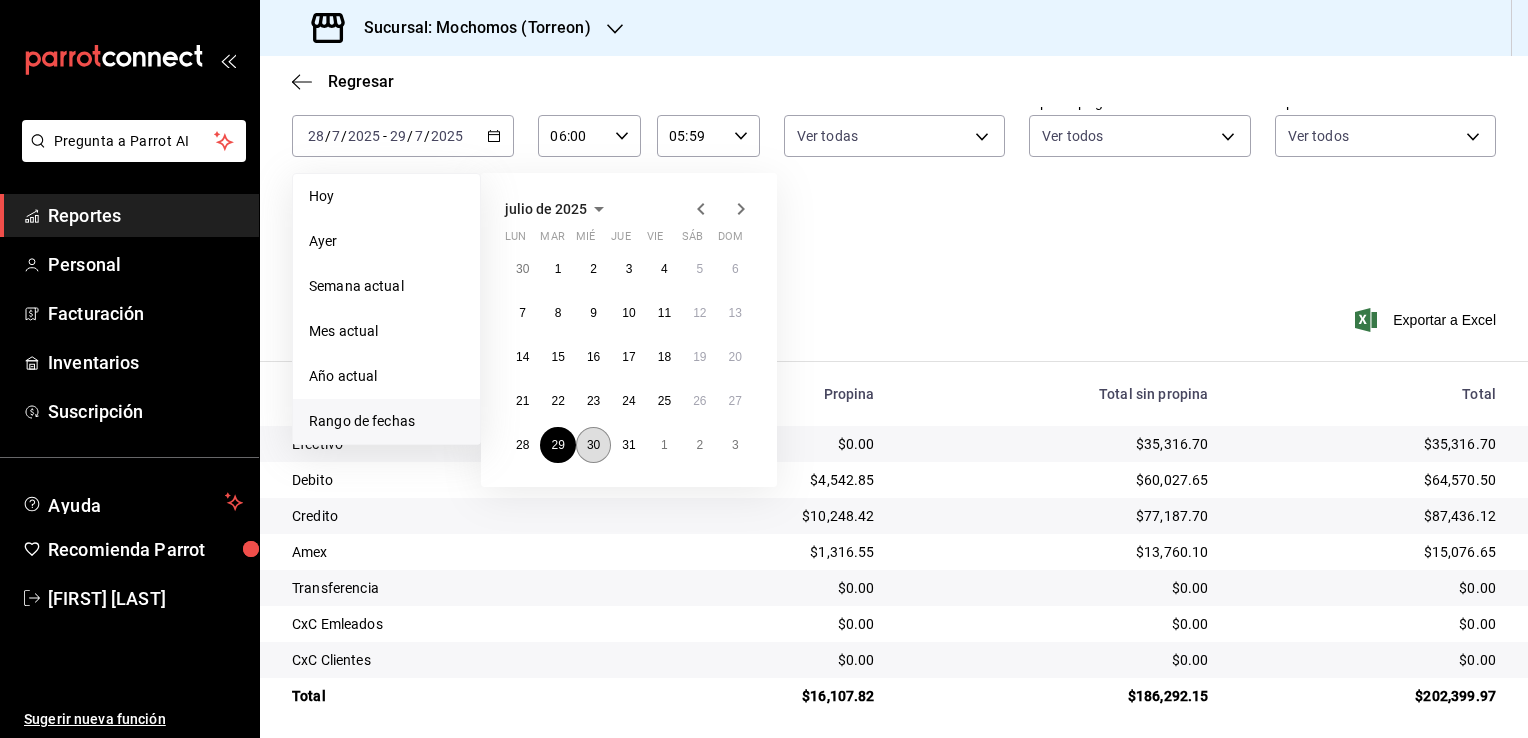 click on "30" at bounding box center (593, 445) 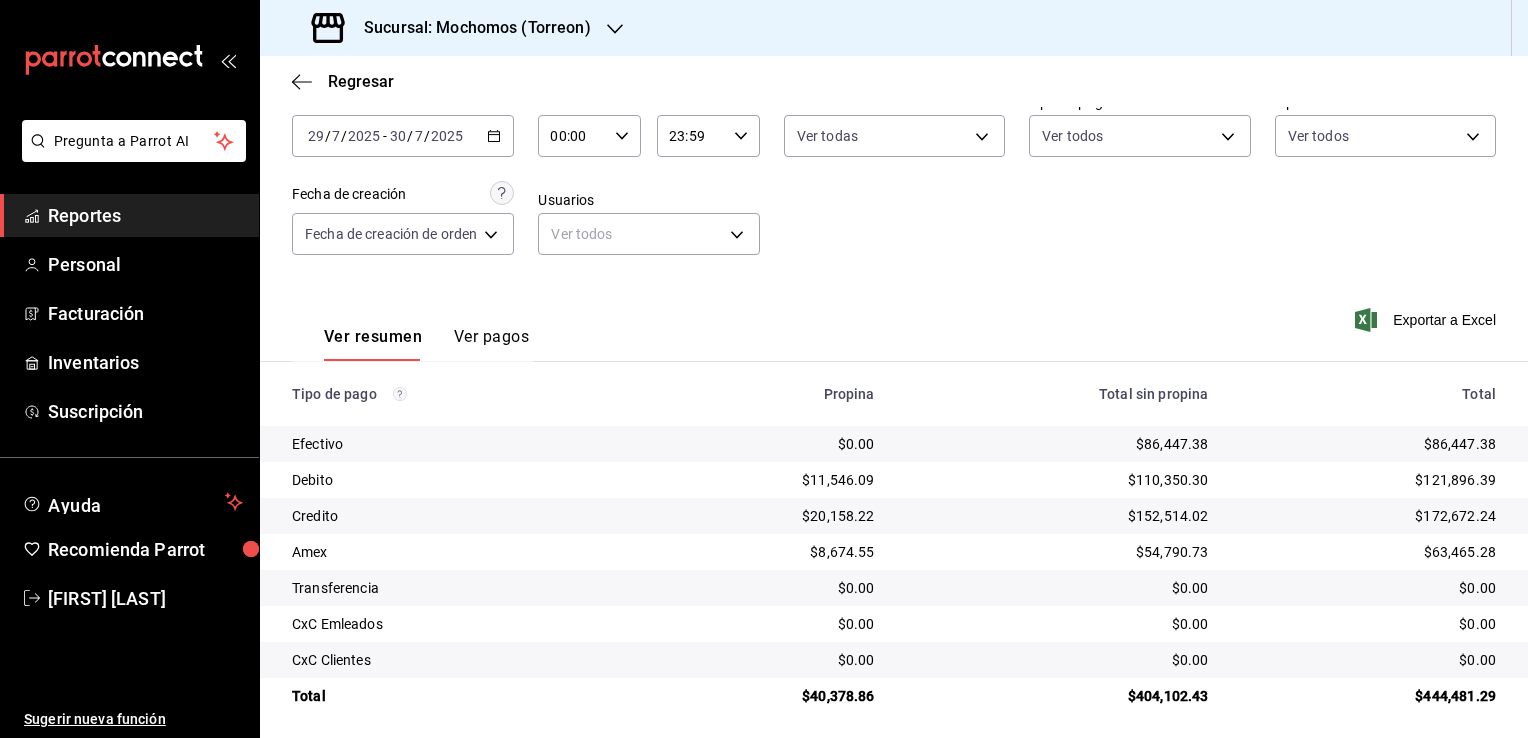 click 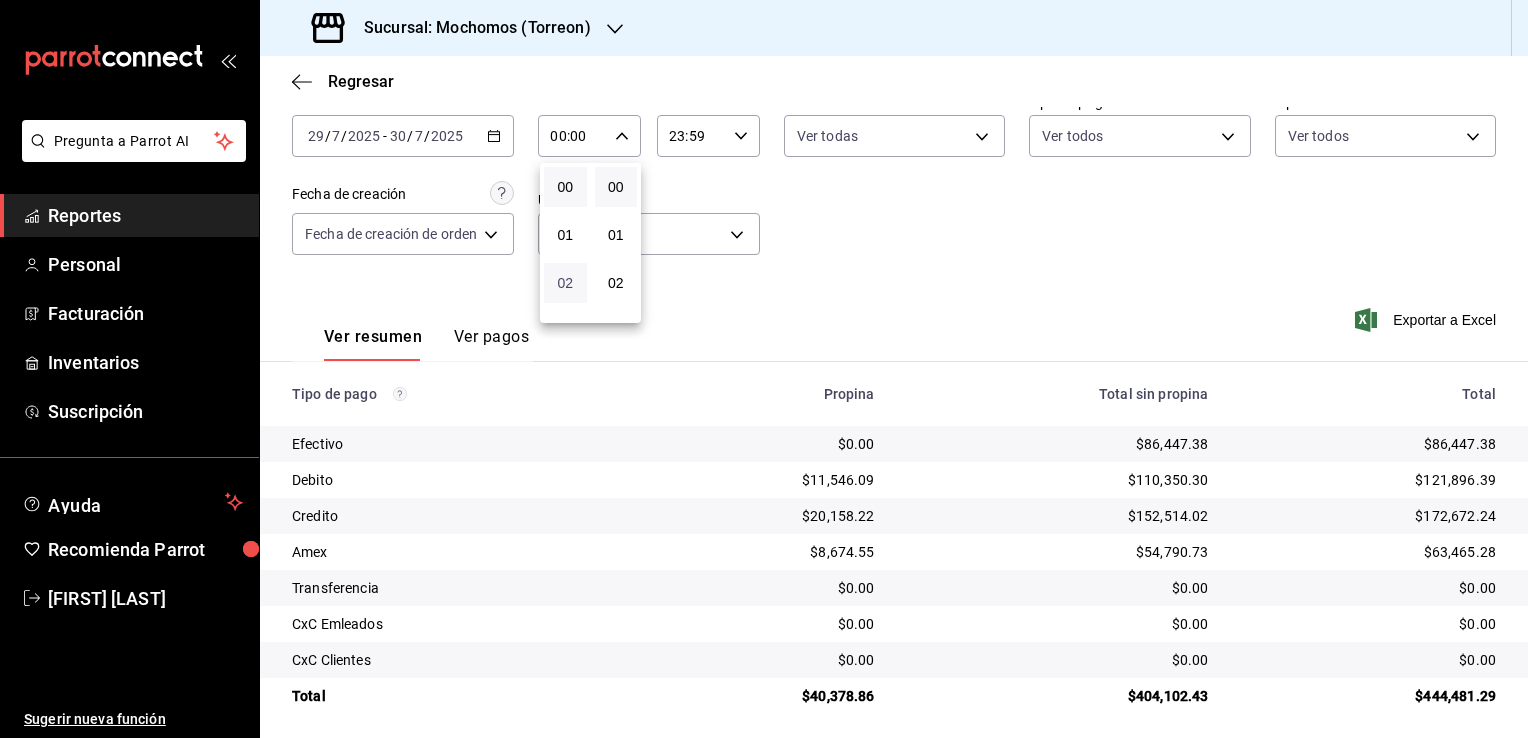 click on "02" at bounding box center [565, 283] 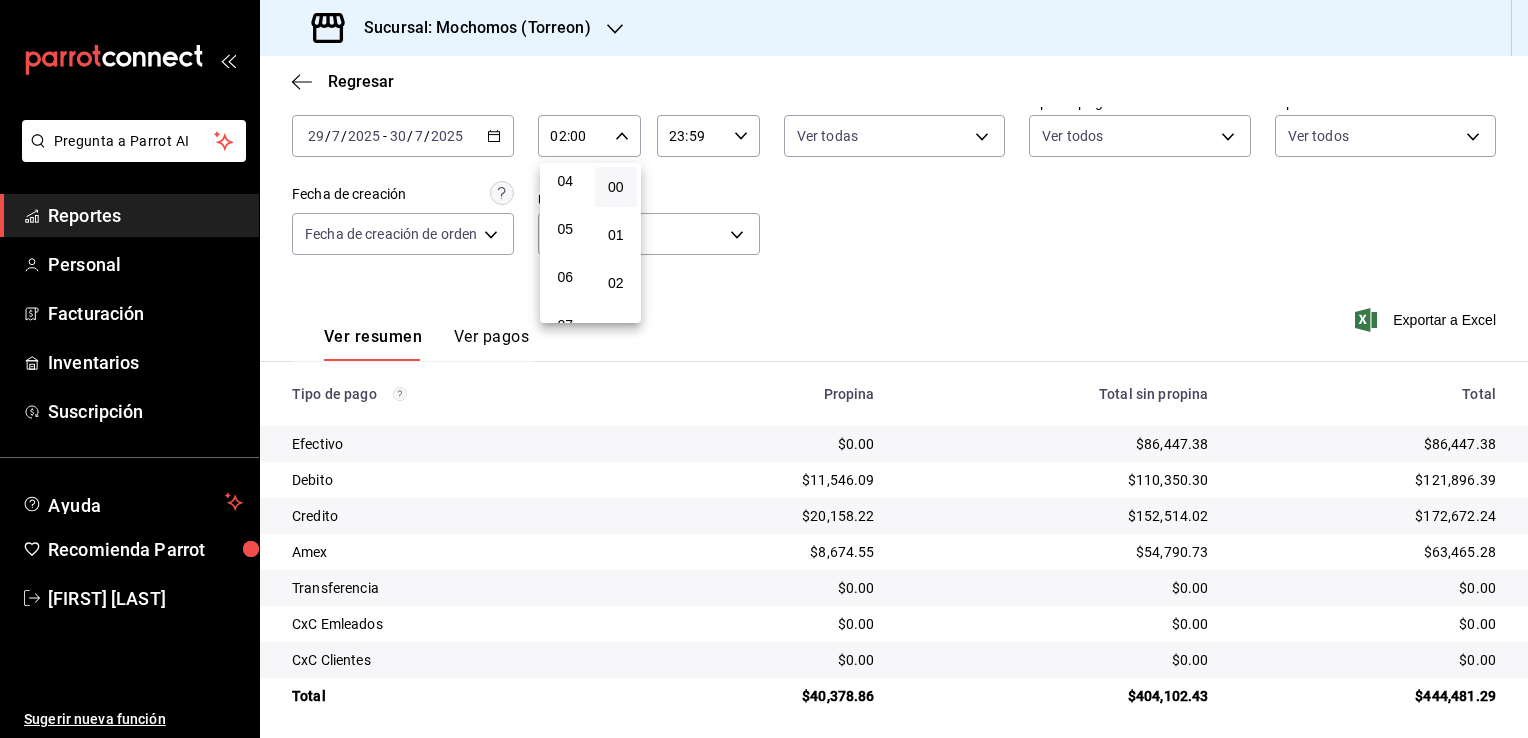 scroll, scrollTop: 200, scrollLeft: 0, axis: vertical 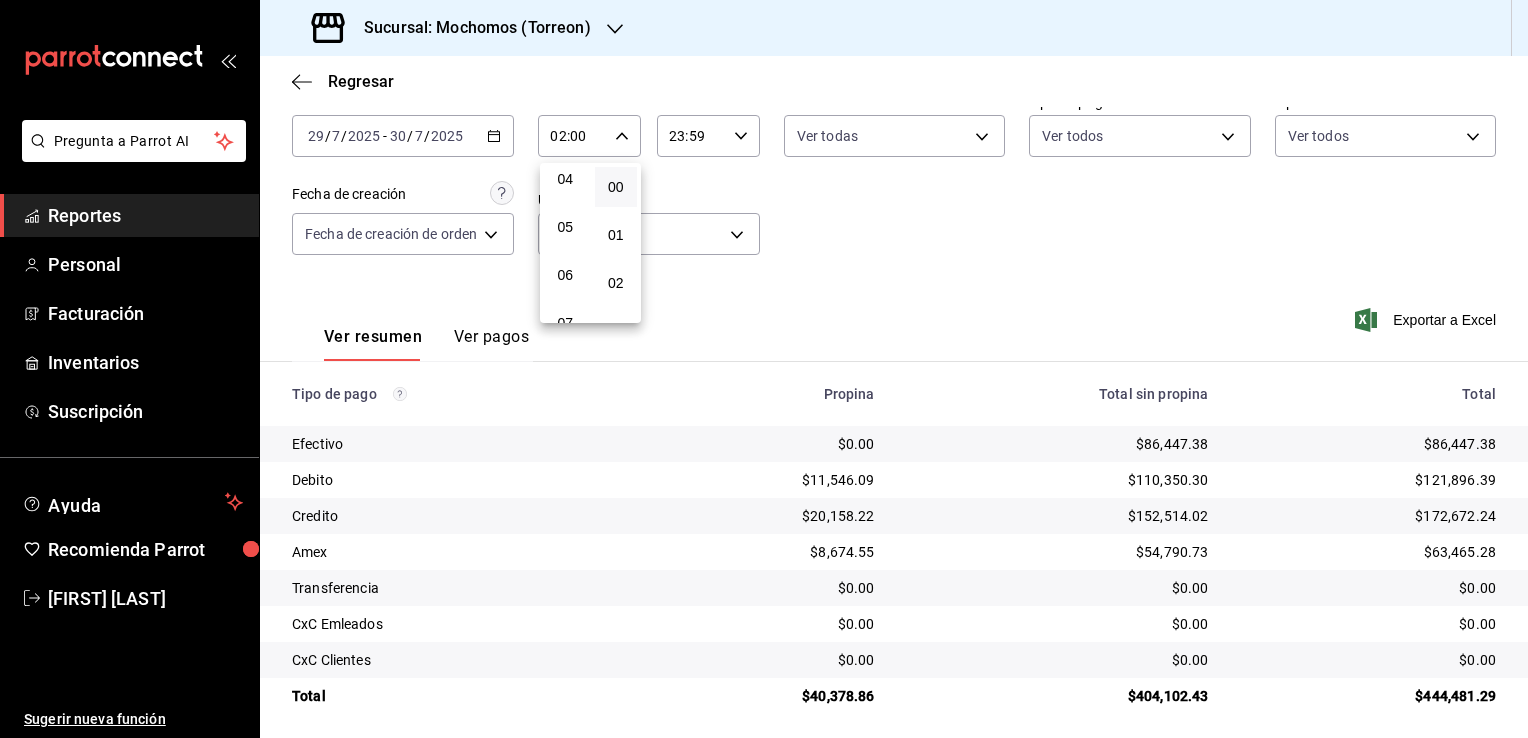 click on "06" at bounding box center [565, 275] 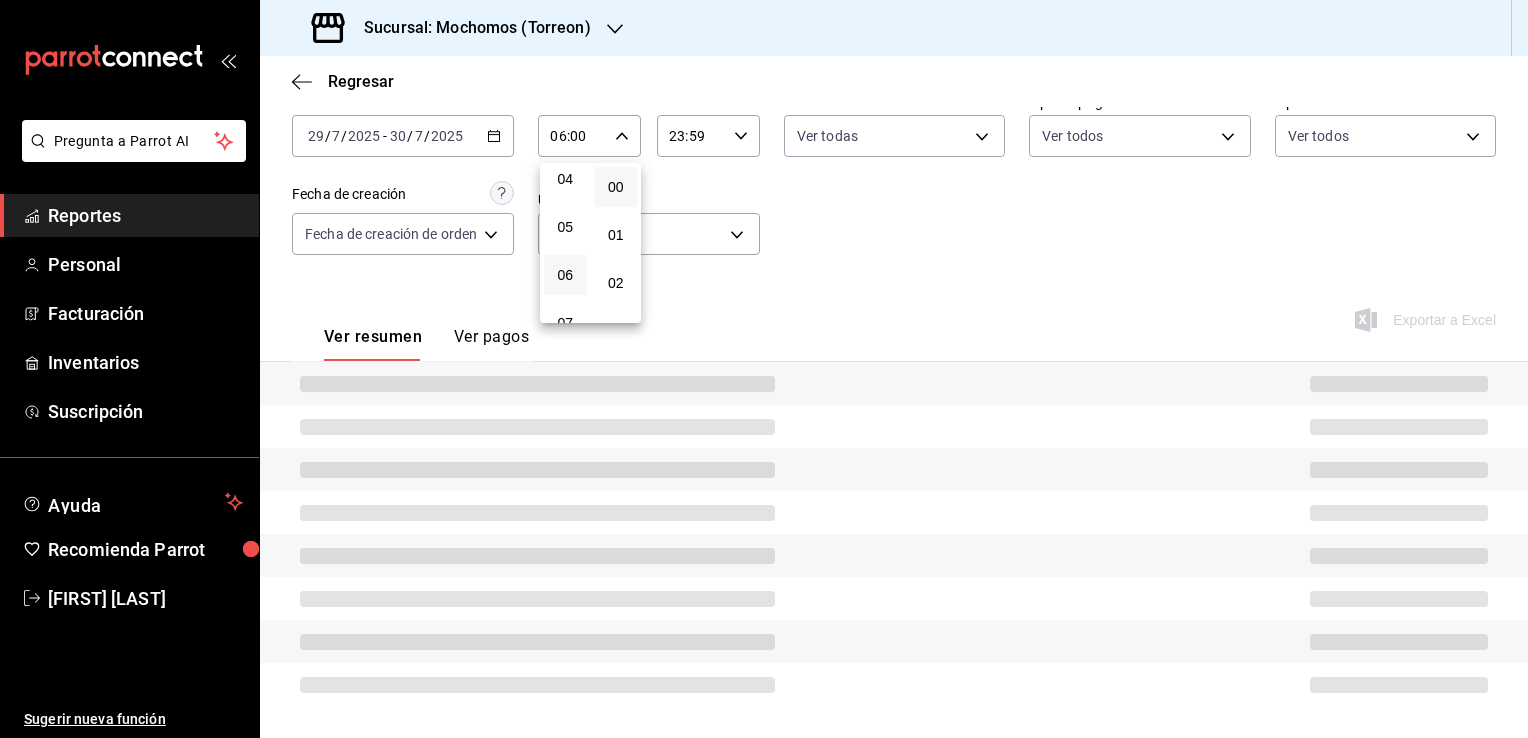 click at bounding box center (764, 369) 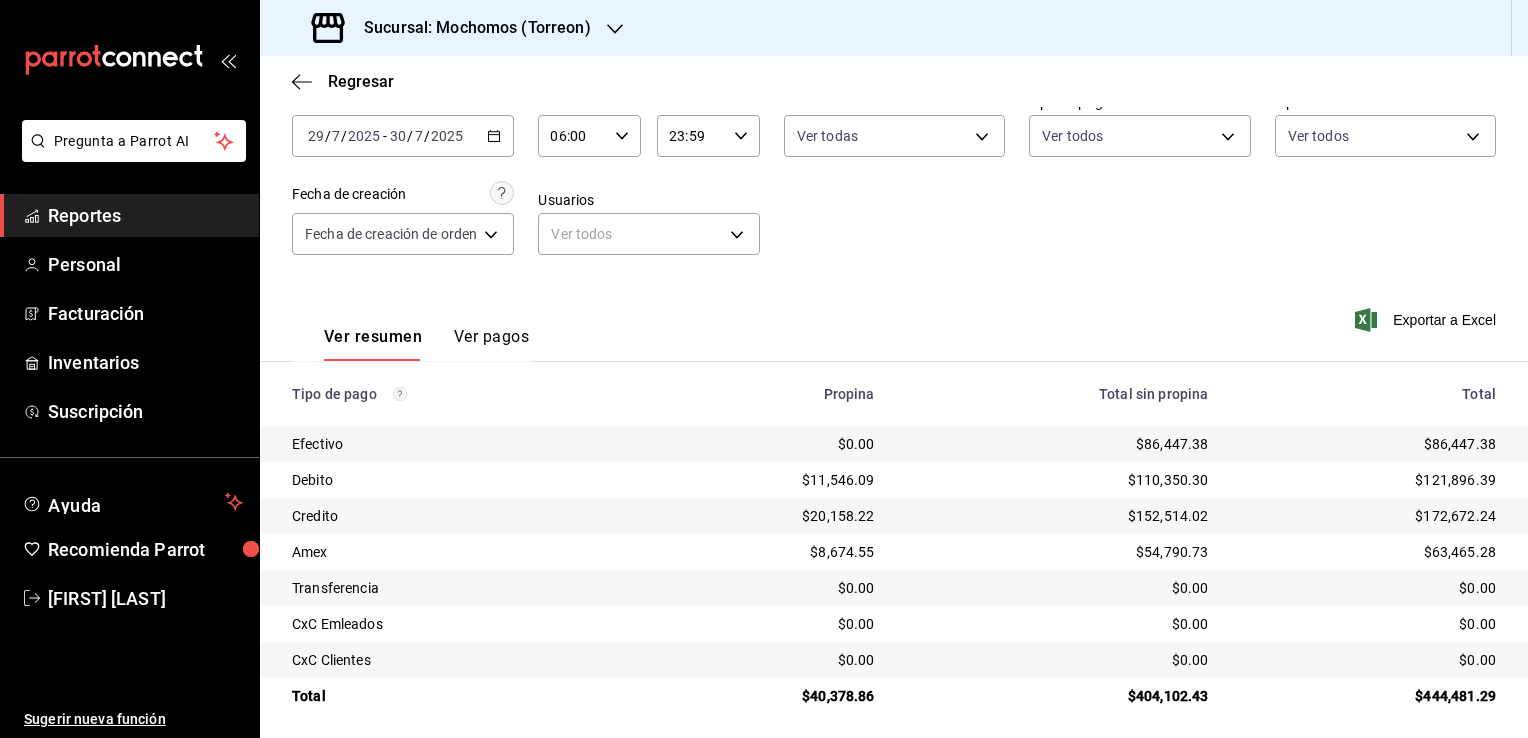 click 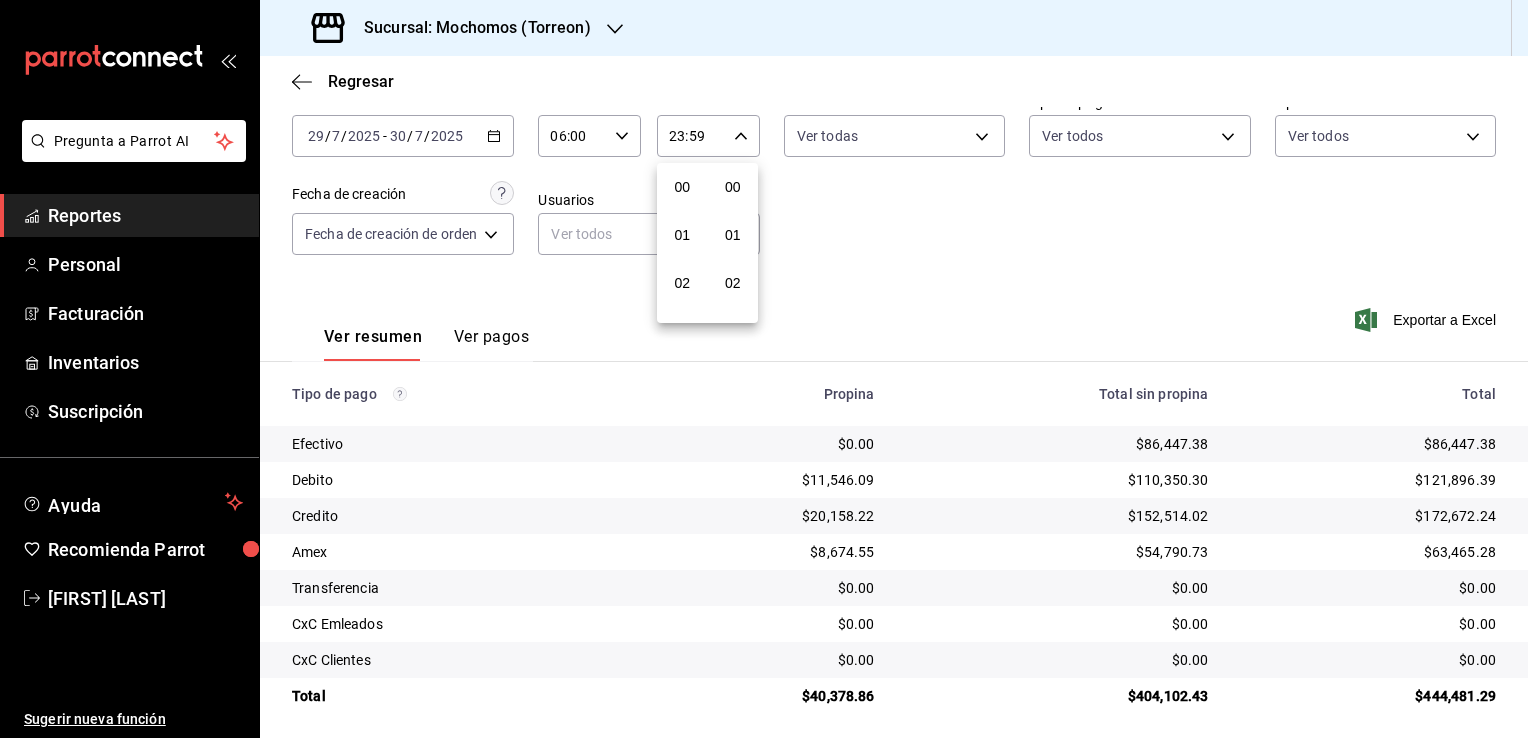 scroll, scrollTop: 1011, scrollLeft: 0, axis: vertical 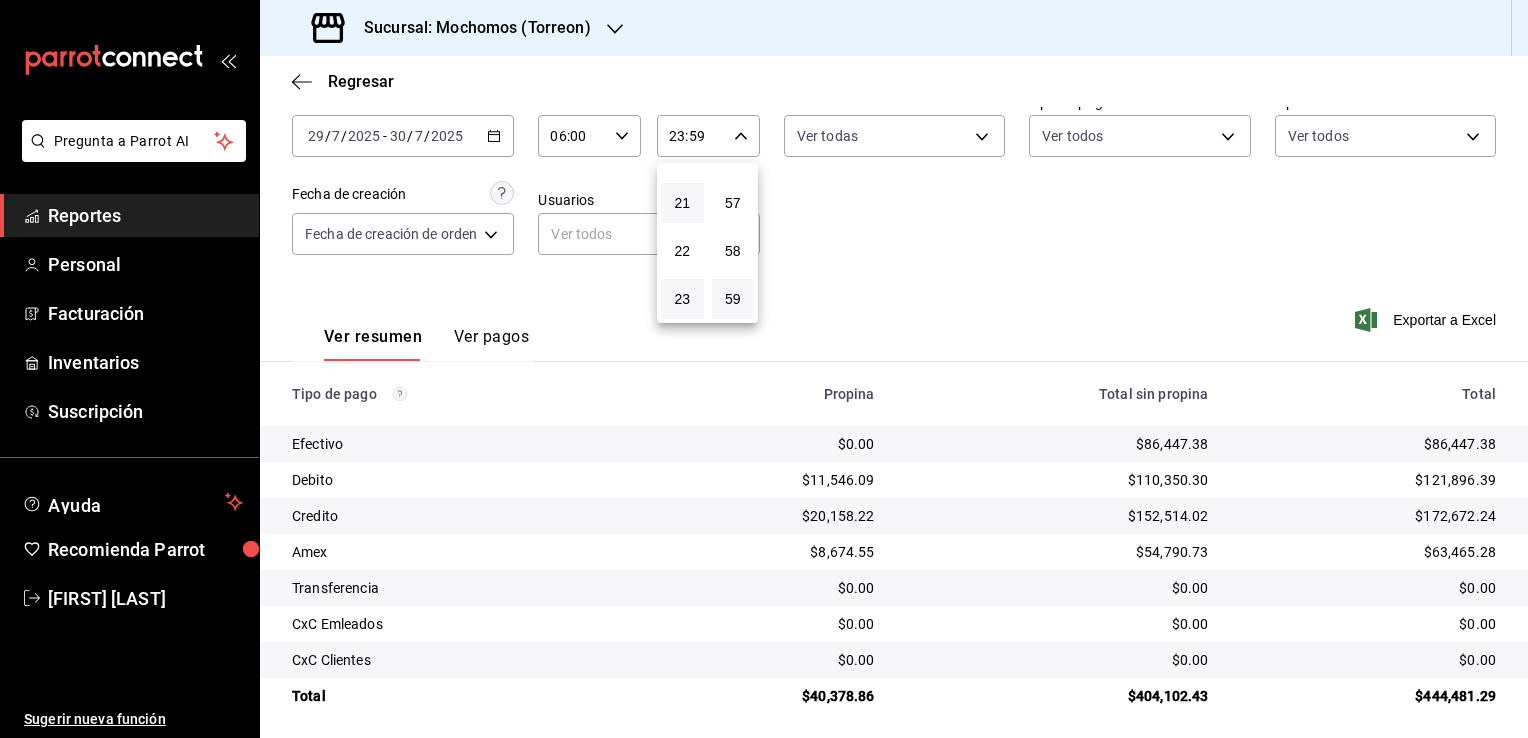 click on "21" at bounding box center [682, 203] 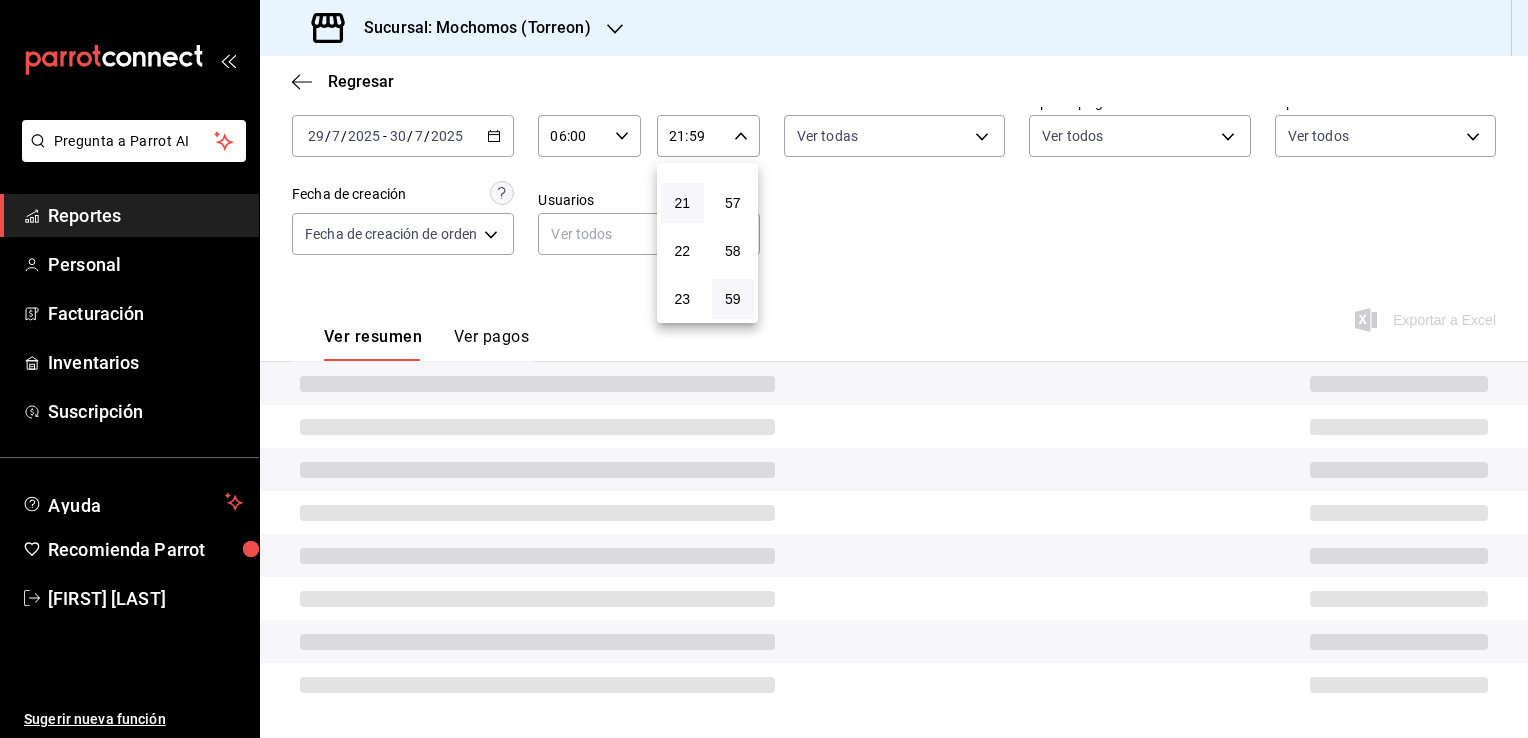 type 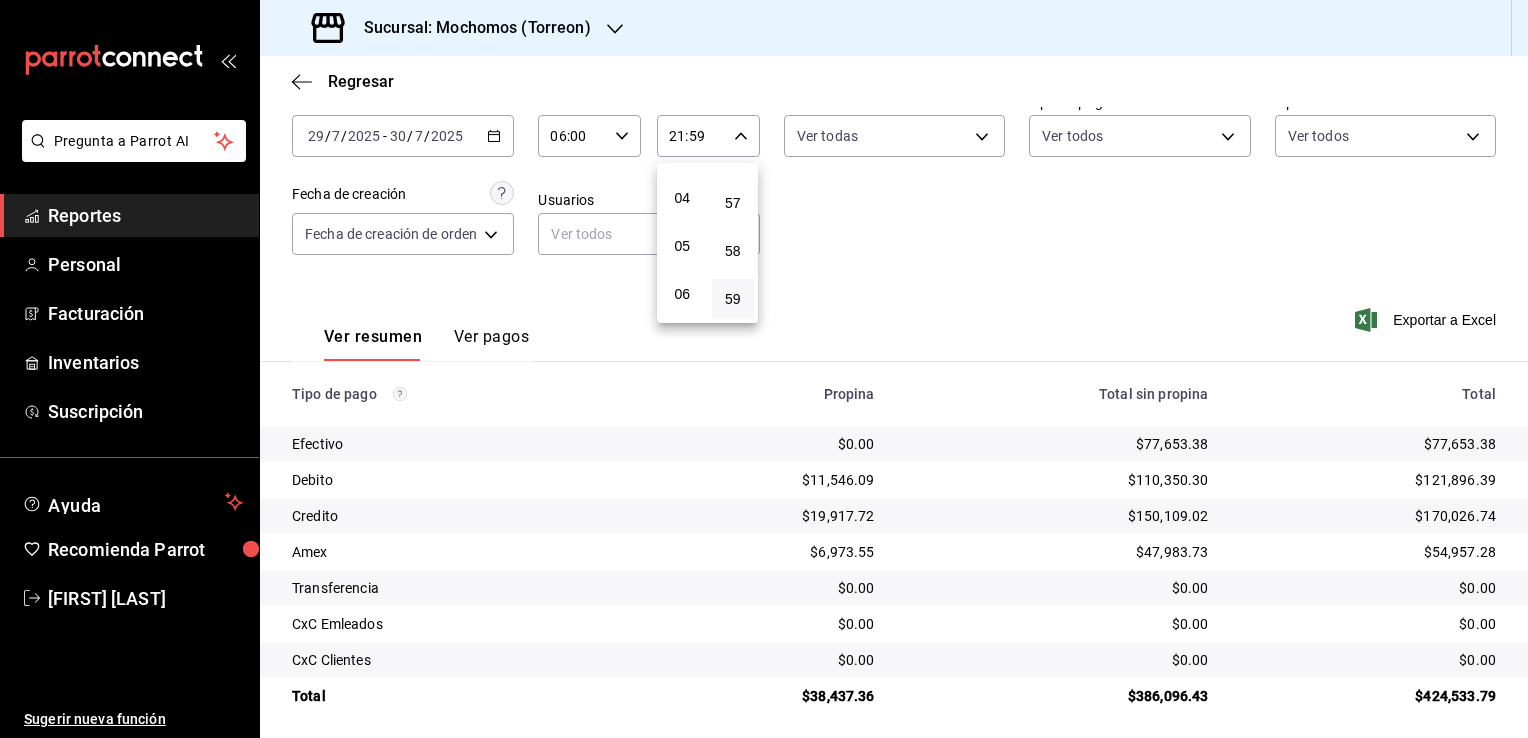 scroll, scrollTop: 171, scrollLeft: 0, axis: vertical 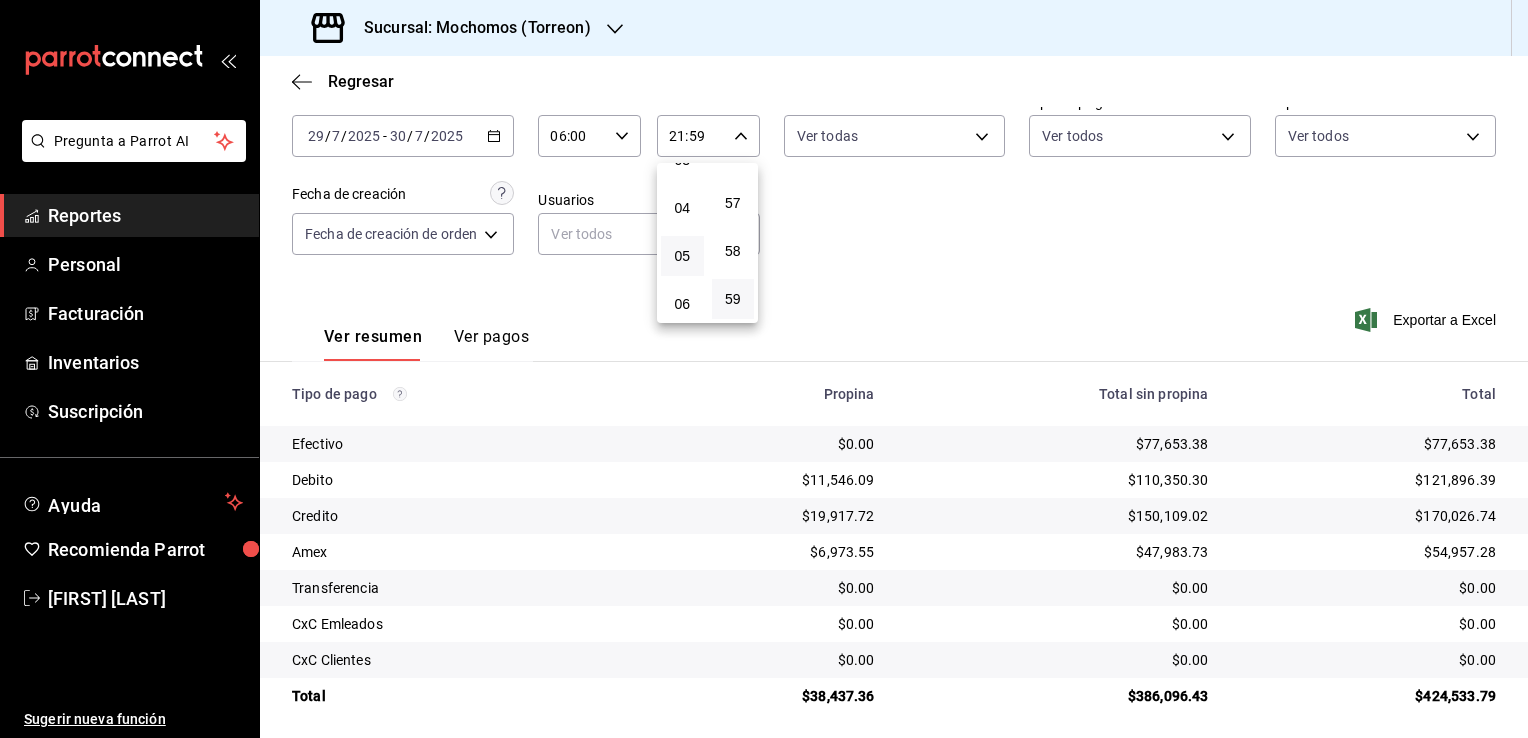 click on "05" at bounding box center [682, 256] 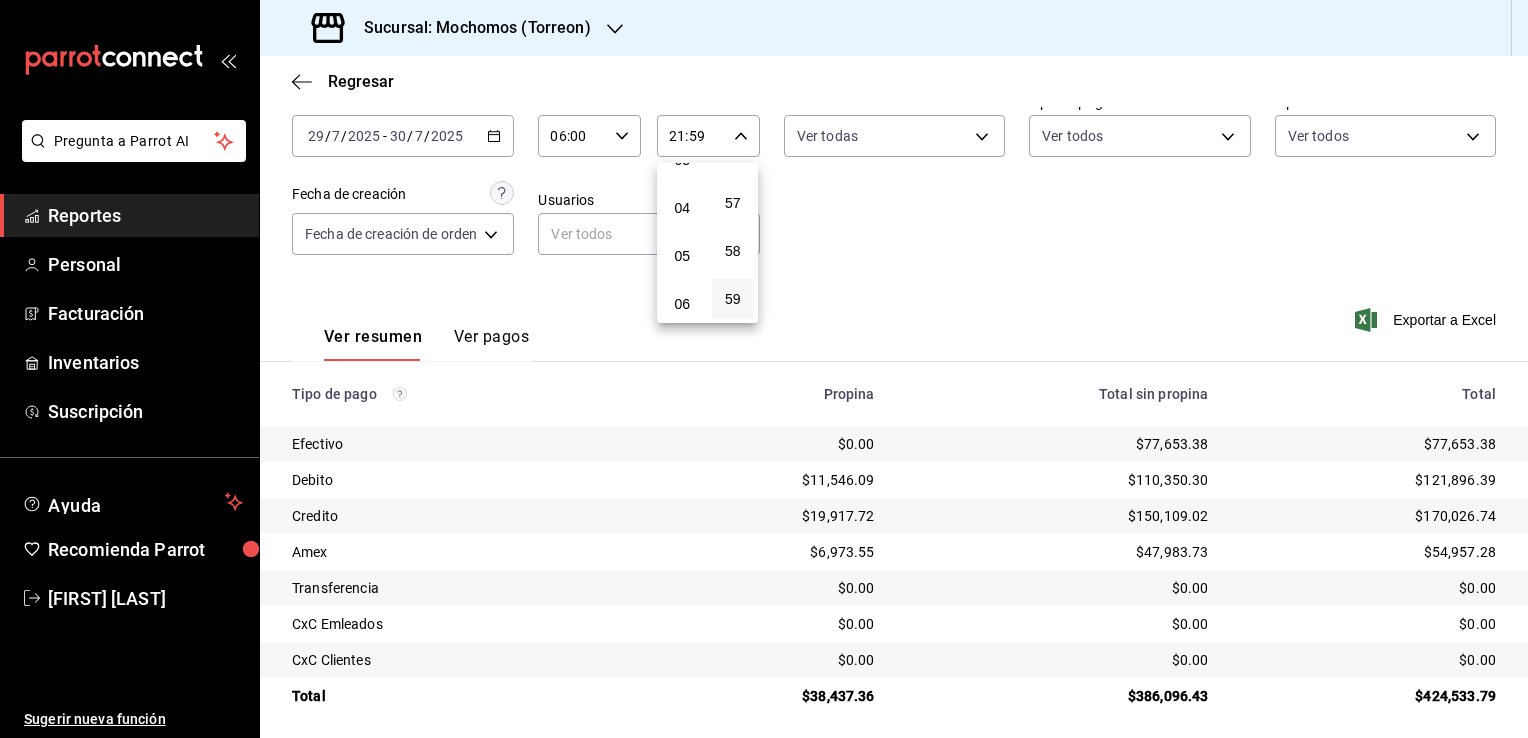 type on "05:59" 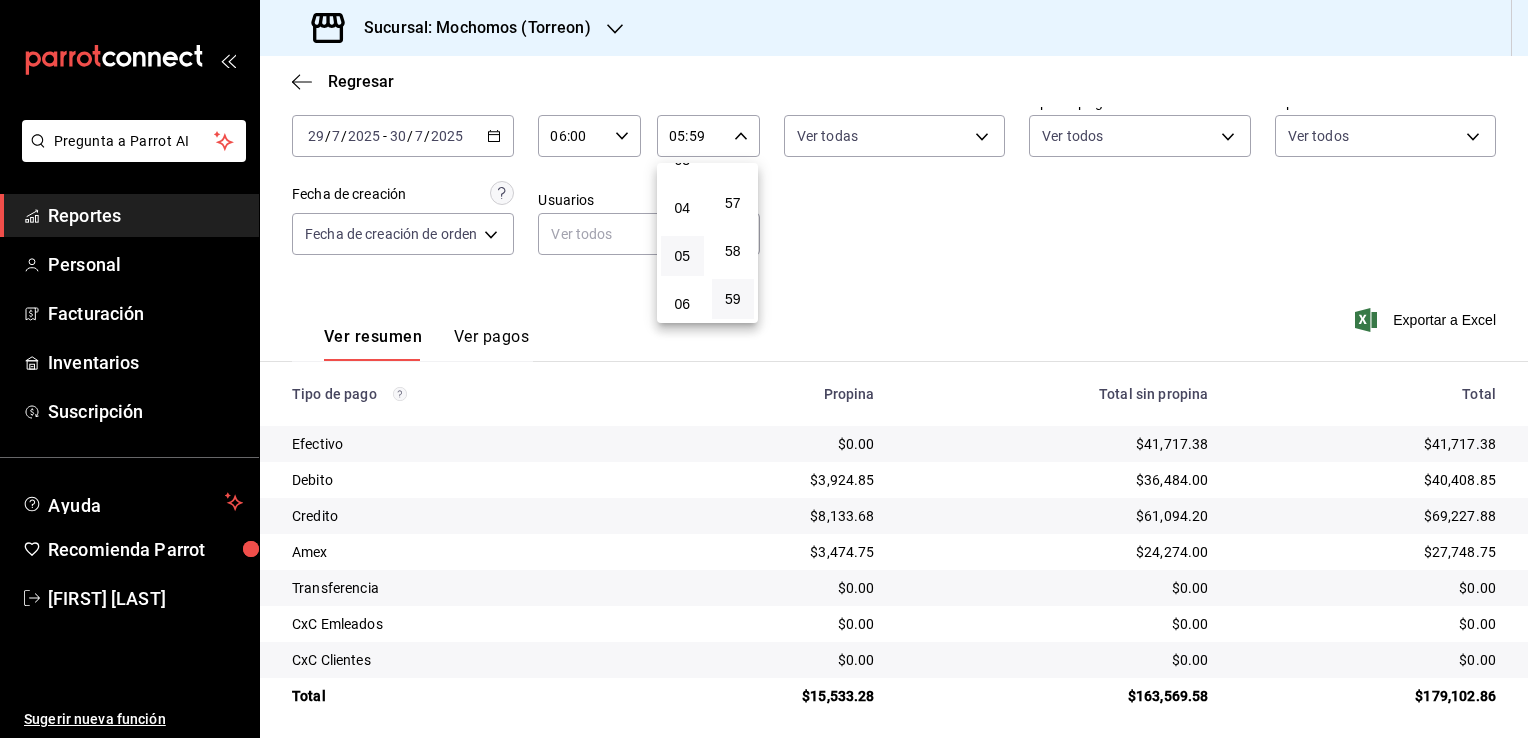 click at bounding box center [764, 369] 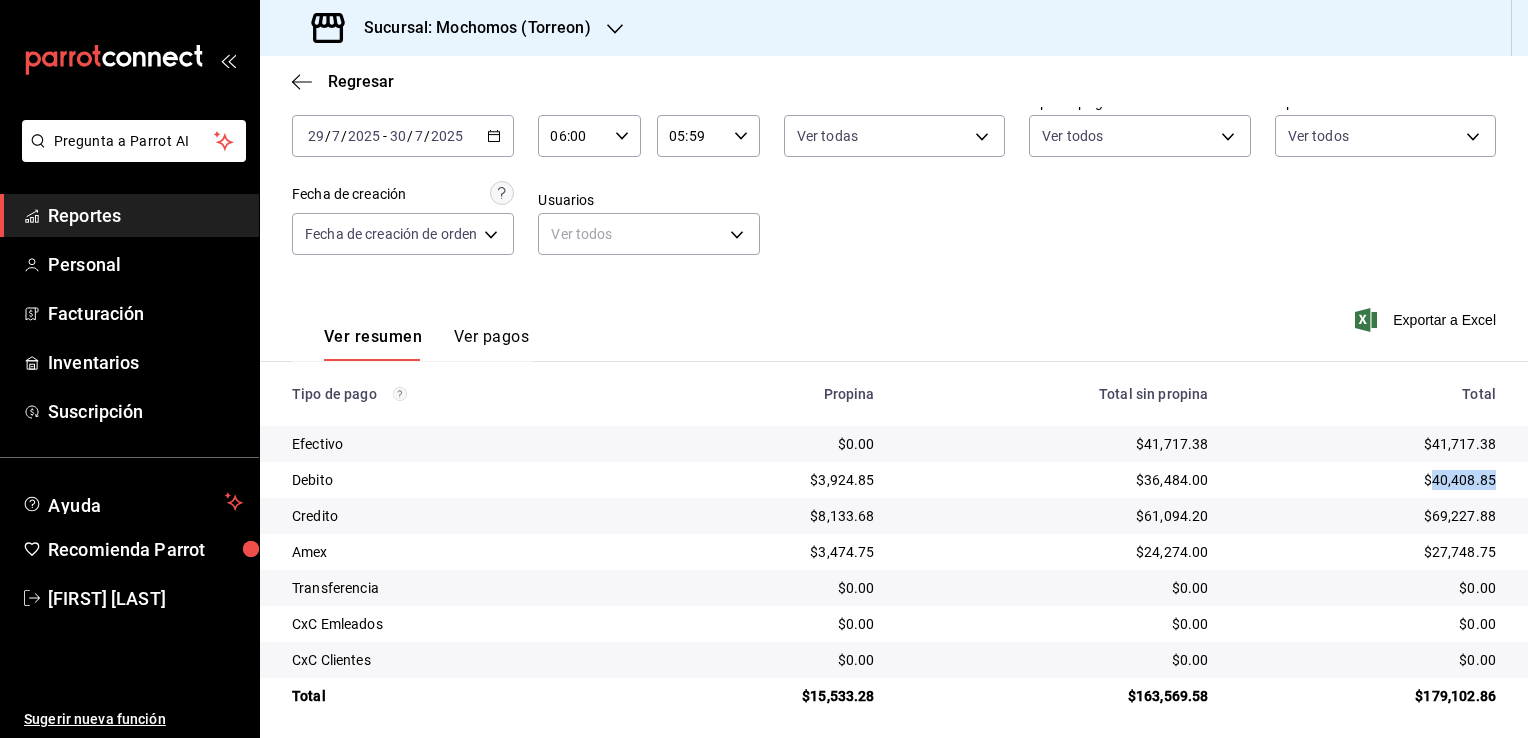 drag, startPoint x: 1418, startPoint y: 476, endPoint x: 1480, endPoint y: 477, distance: 62.008064 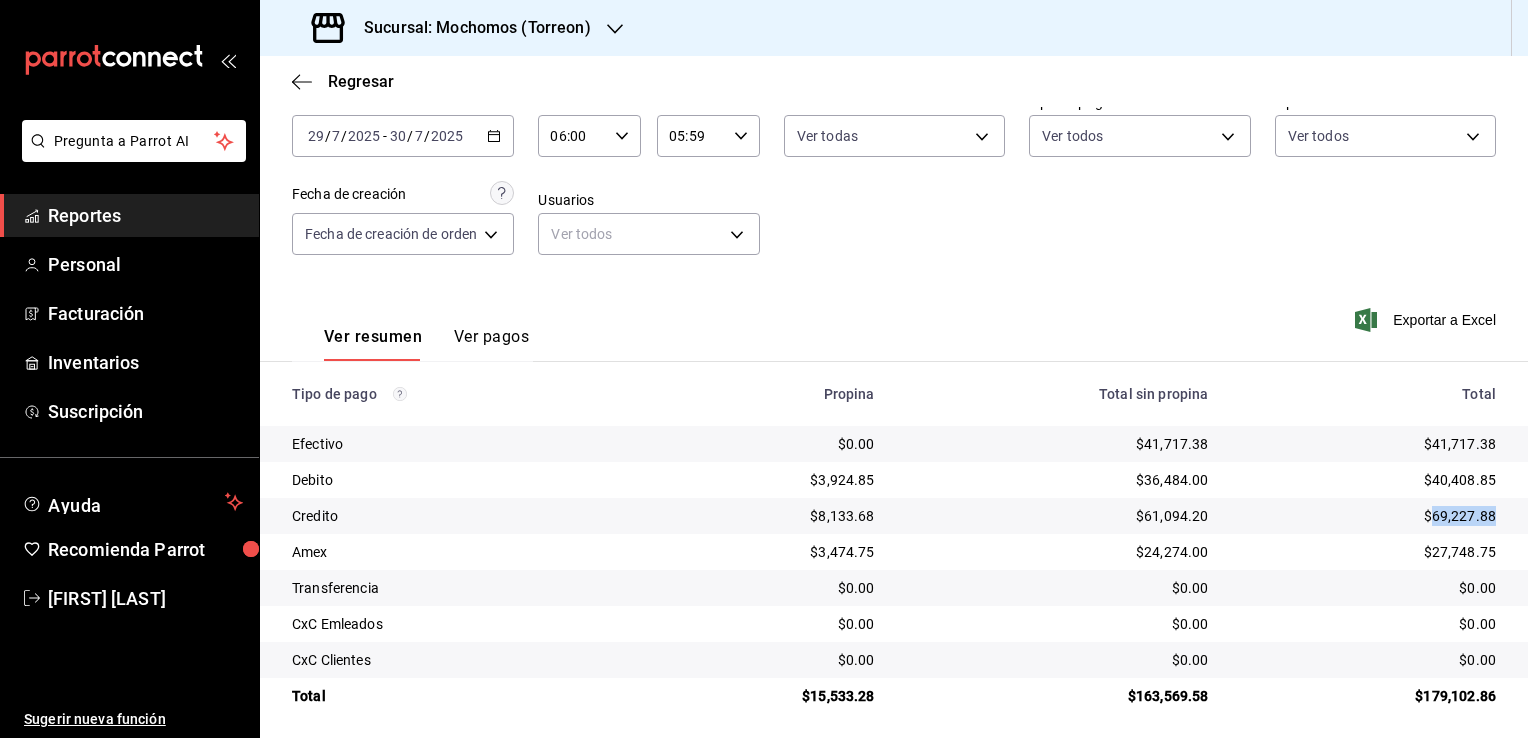 drag, startPoint x: 1419, startPoint y: 518, endPoint x: 1487, endPoint y: 513, distance: 68.18358 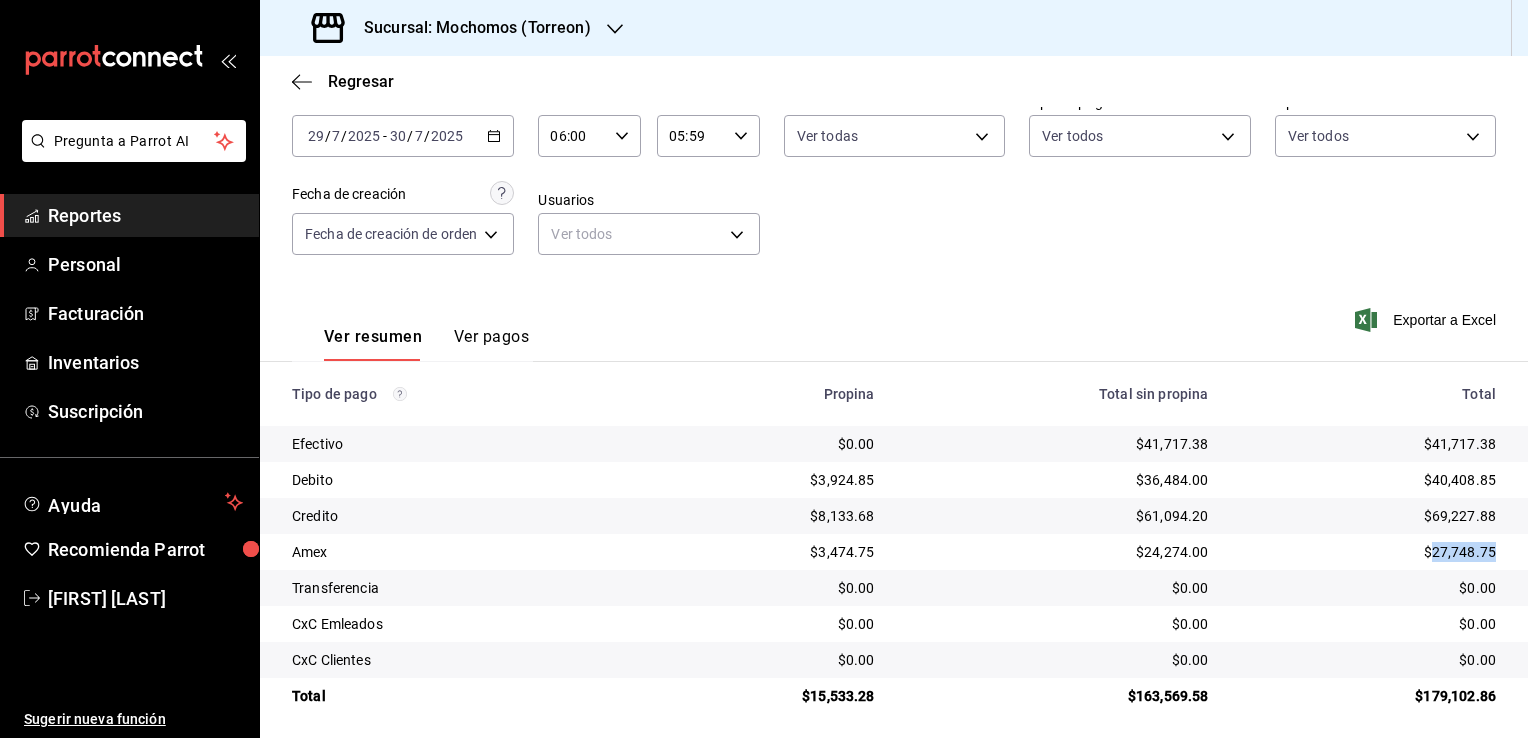 drag, startPoint x: 1420, startPoint y: 556, endPoint x: 1479, endPoint y: 560, distance: 59.135437 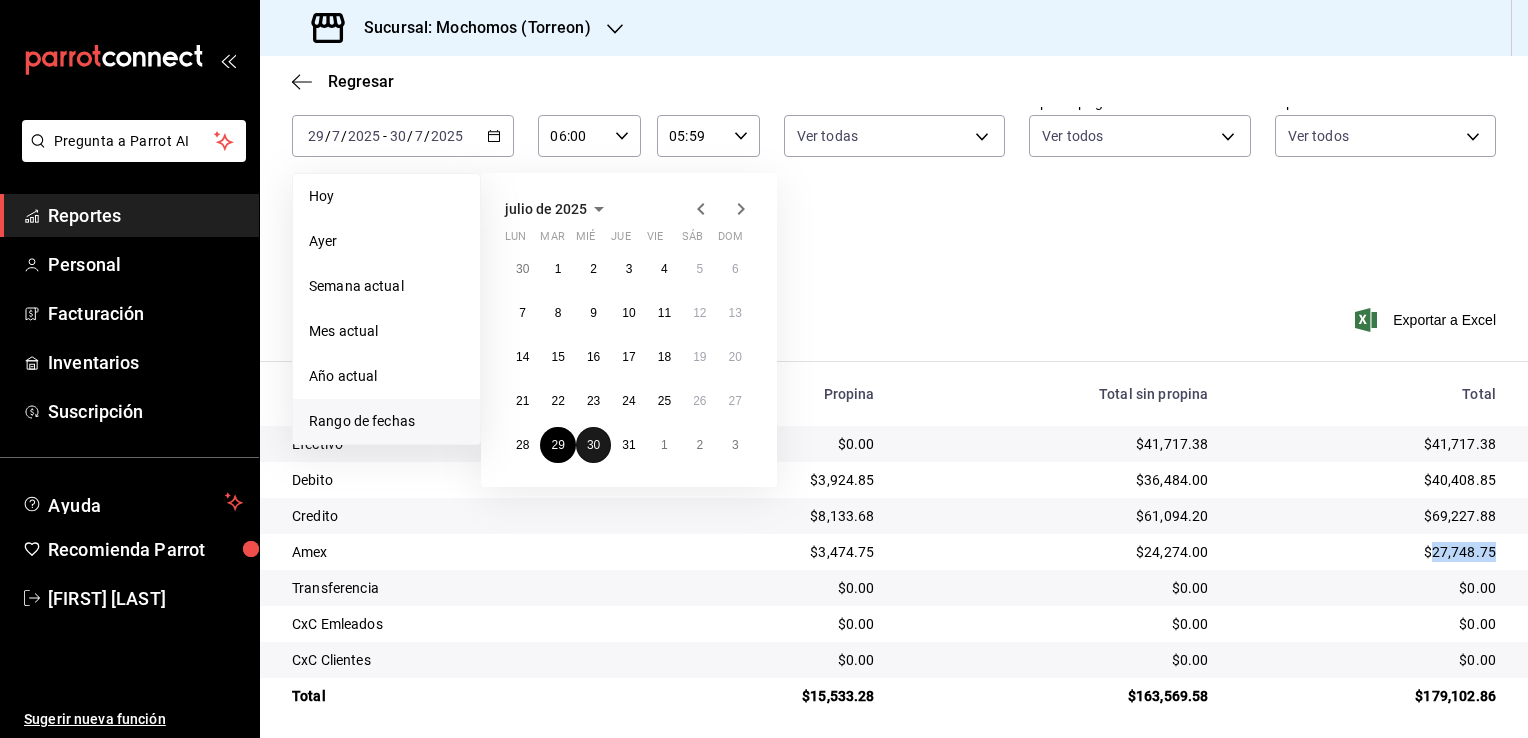 click on "30" at bounding box center [593, 445] 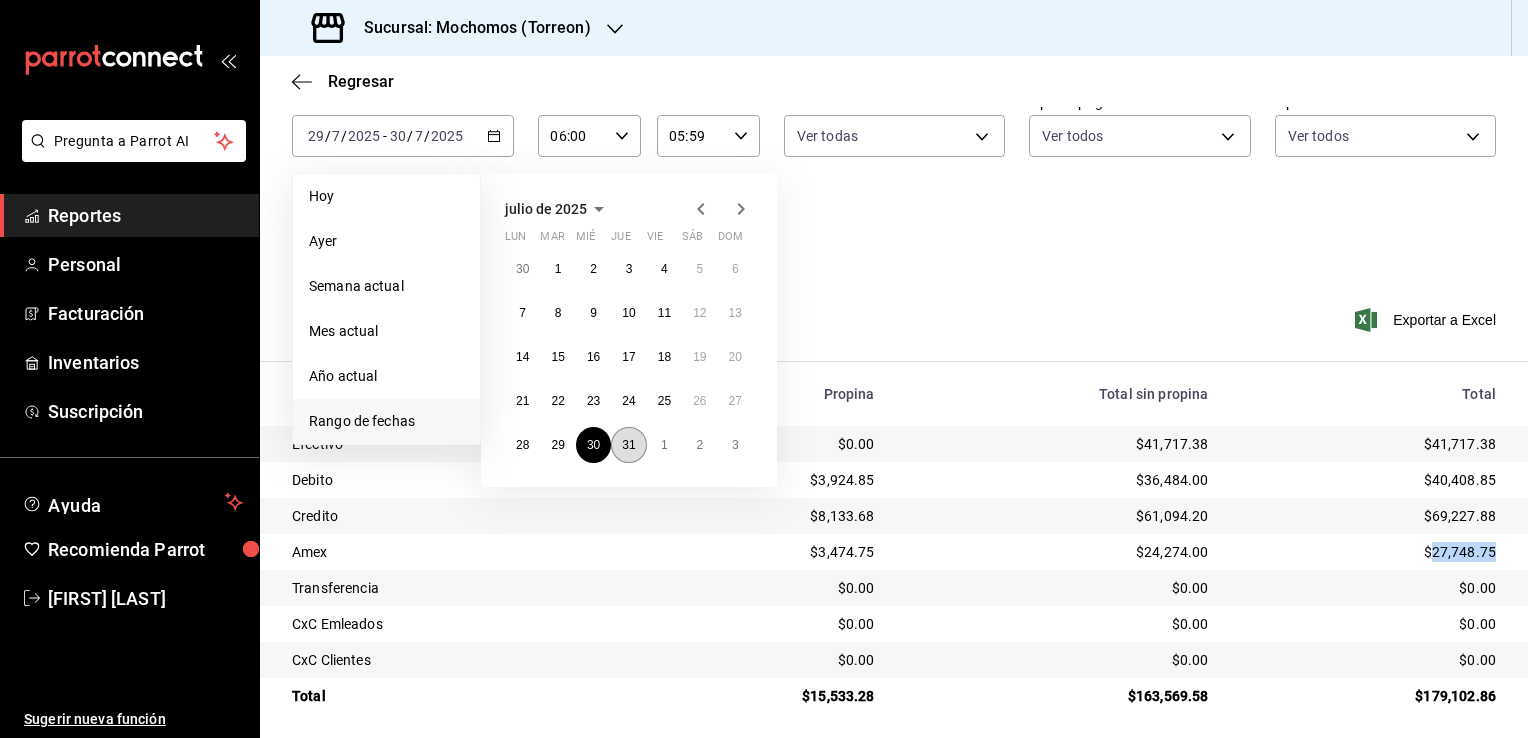 click on "31" at bounding box center [628, 445] 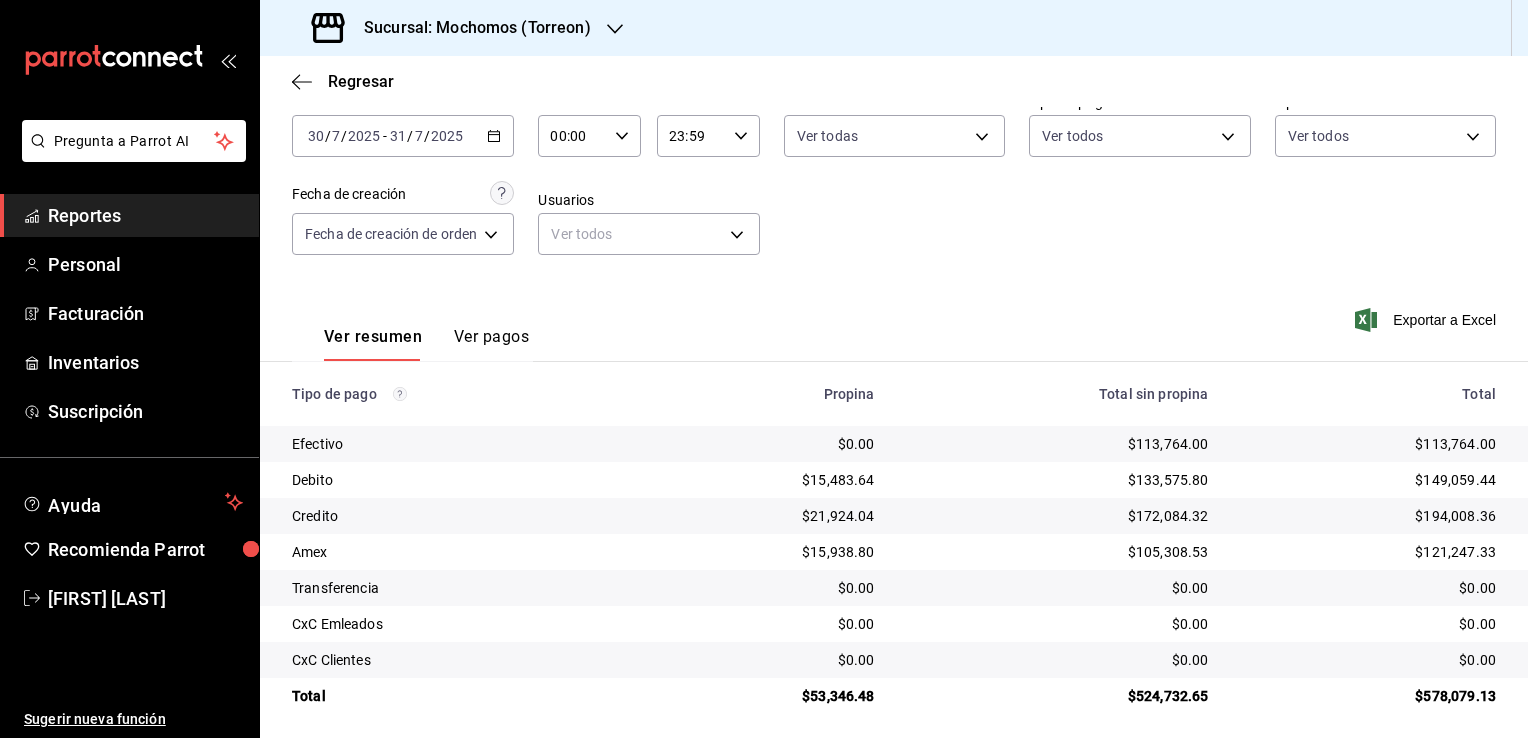 click 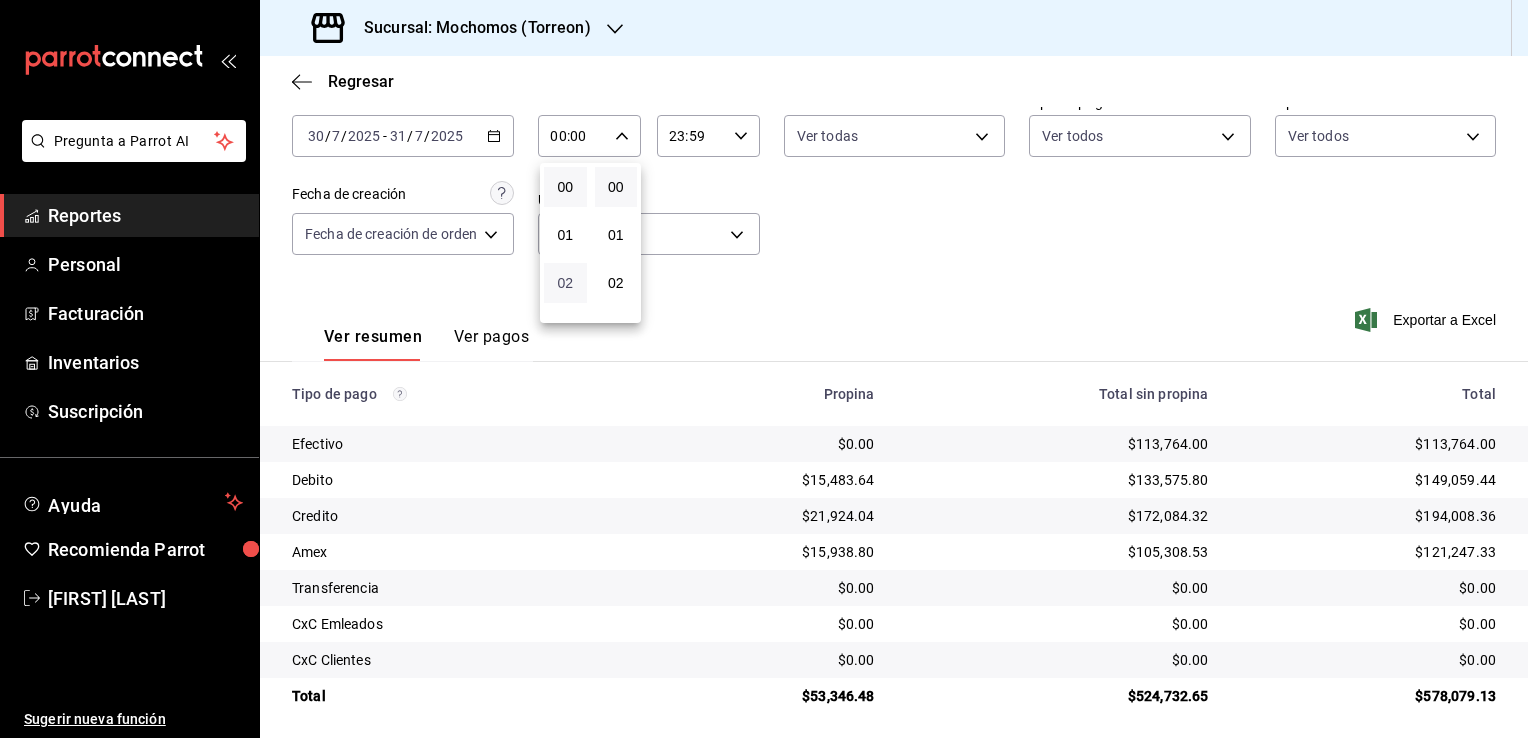 click on "02" at bounding box center [565, 283] 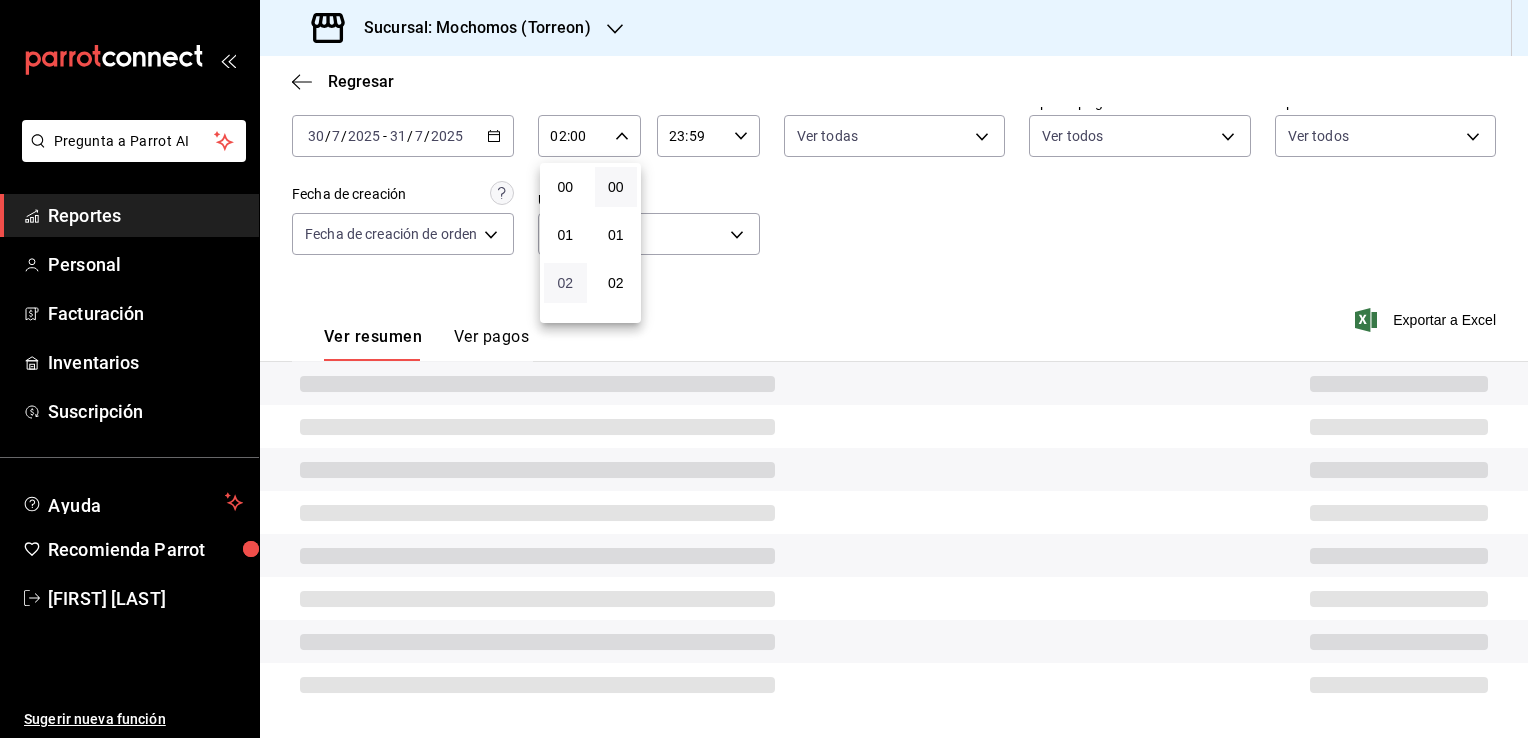 type 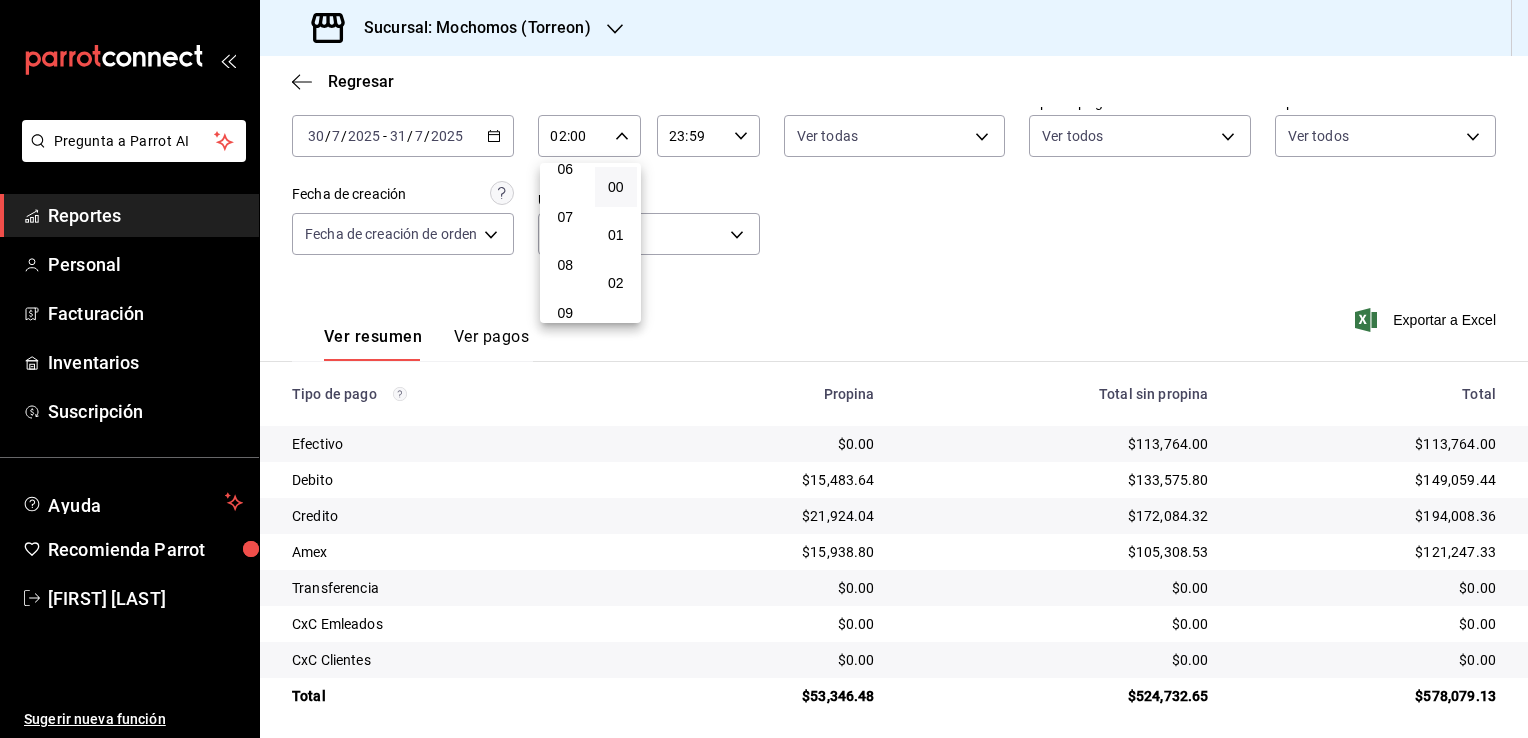 scroll, scrollTop: 280, scrollLeft: 0, axis: vertical 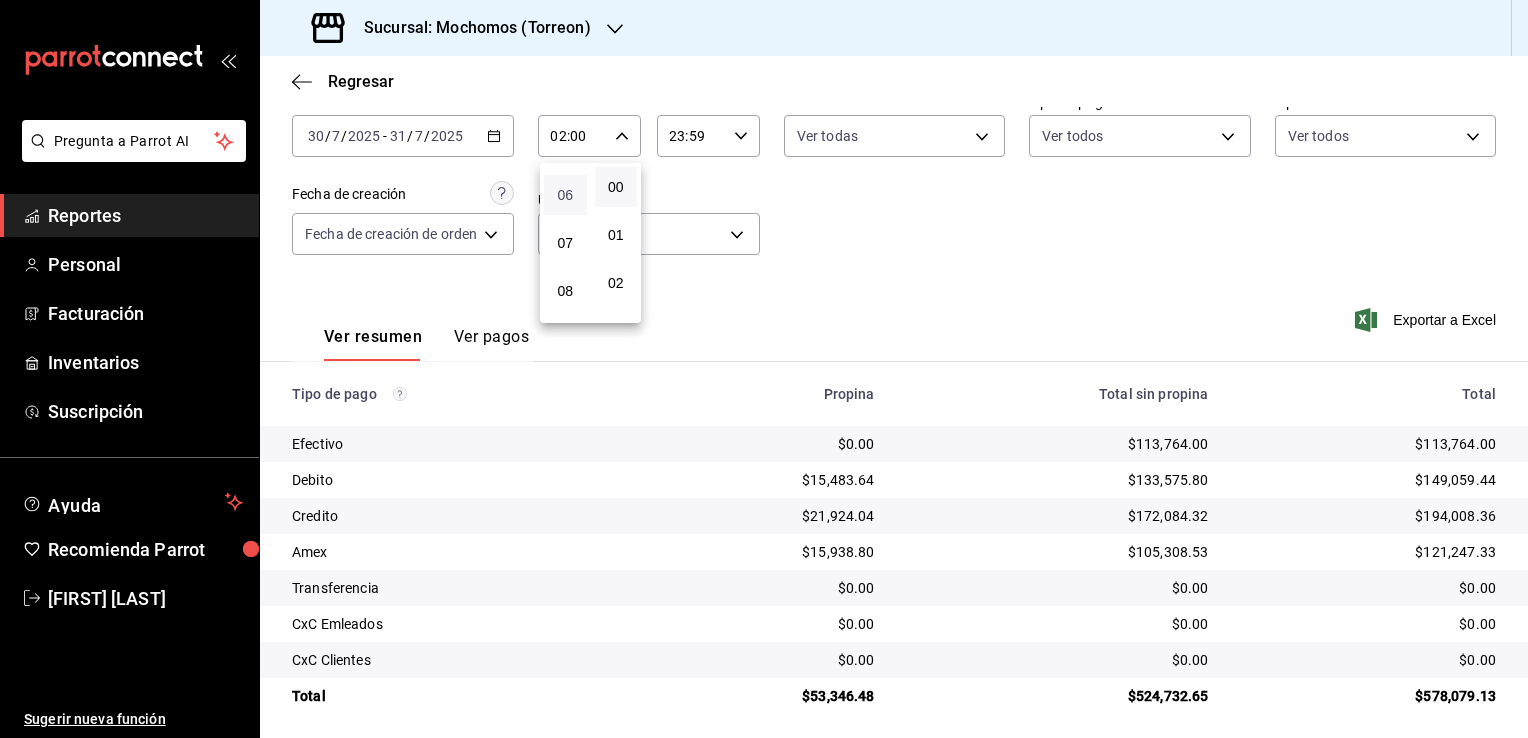 click on "06" at bounding box center [565, 195] 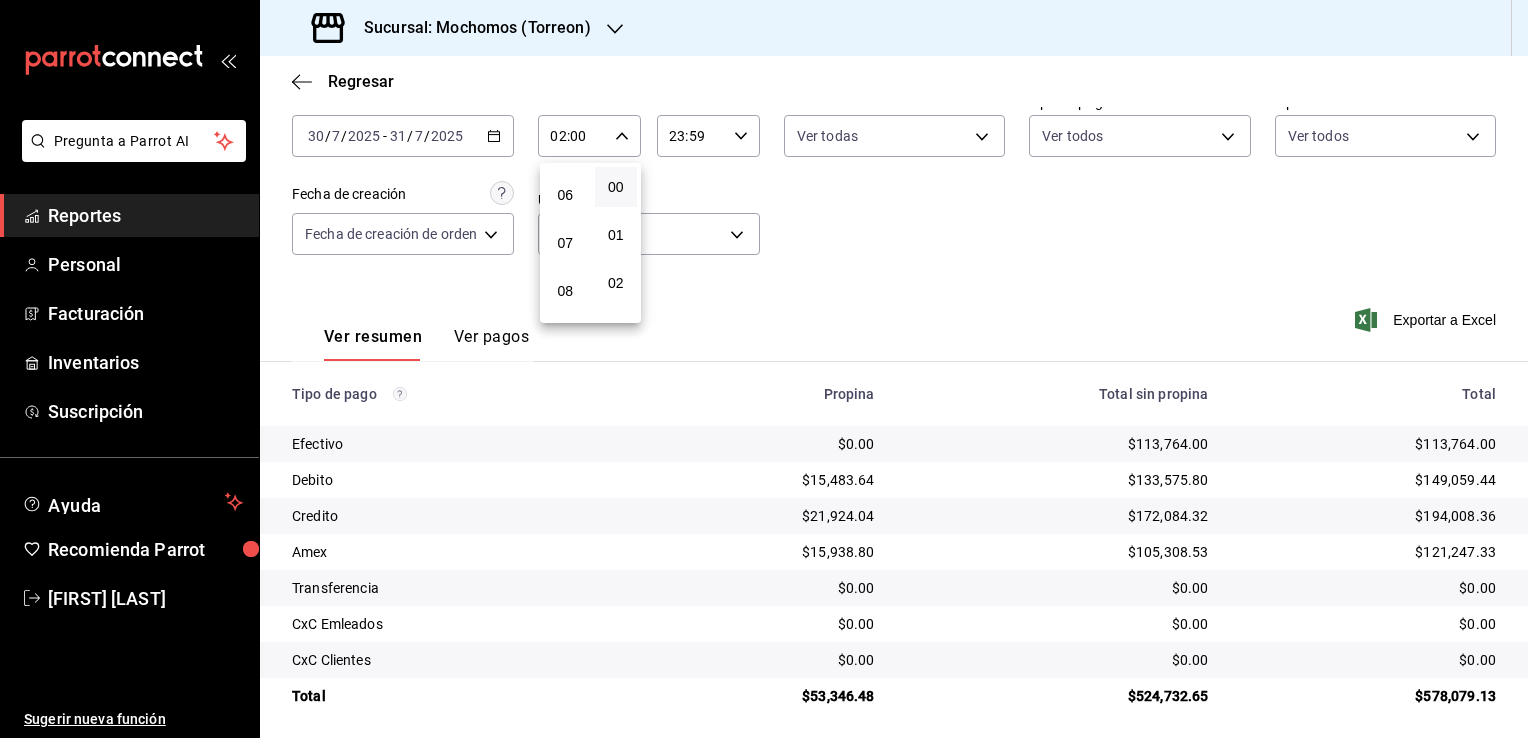 type on "06:00" 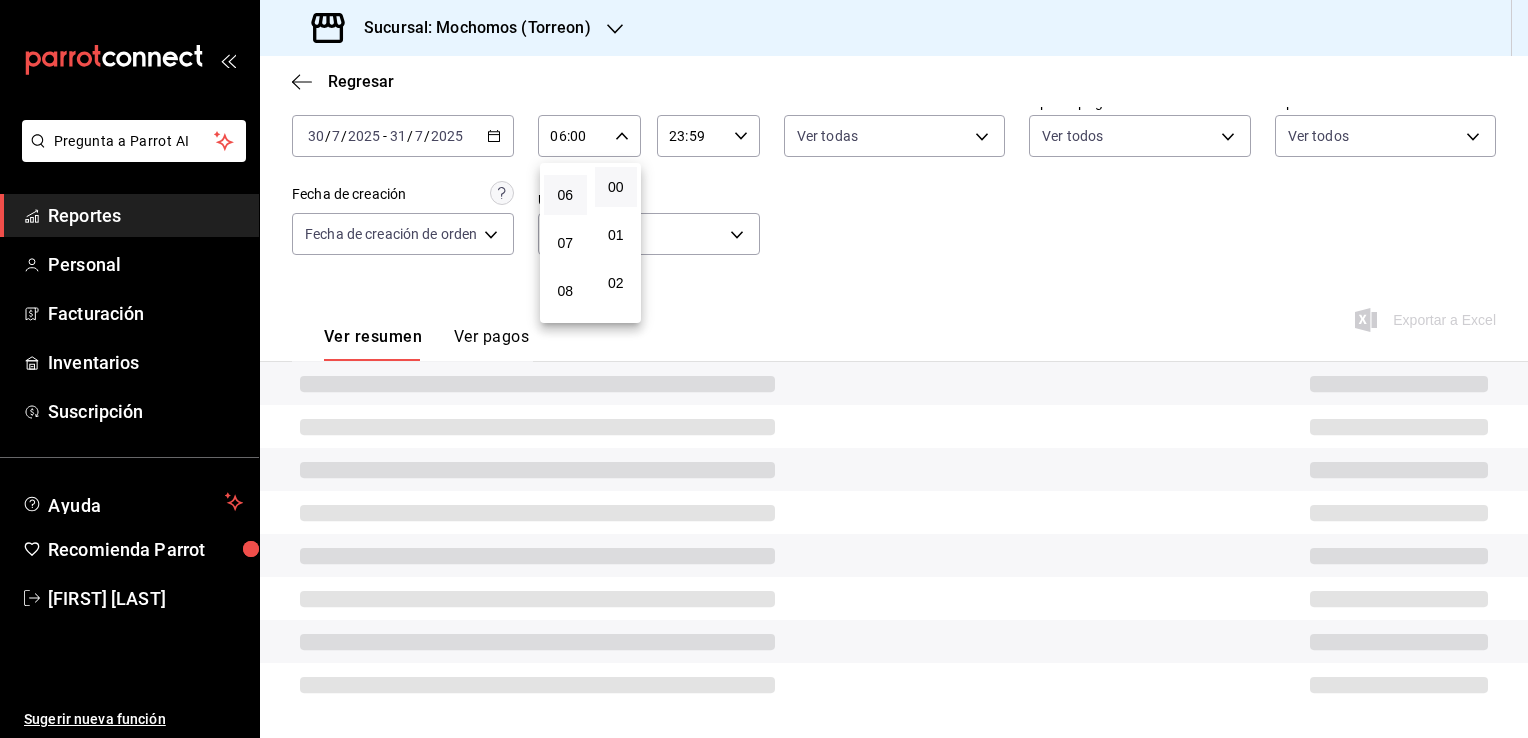 click at bounding box center [764, 369] 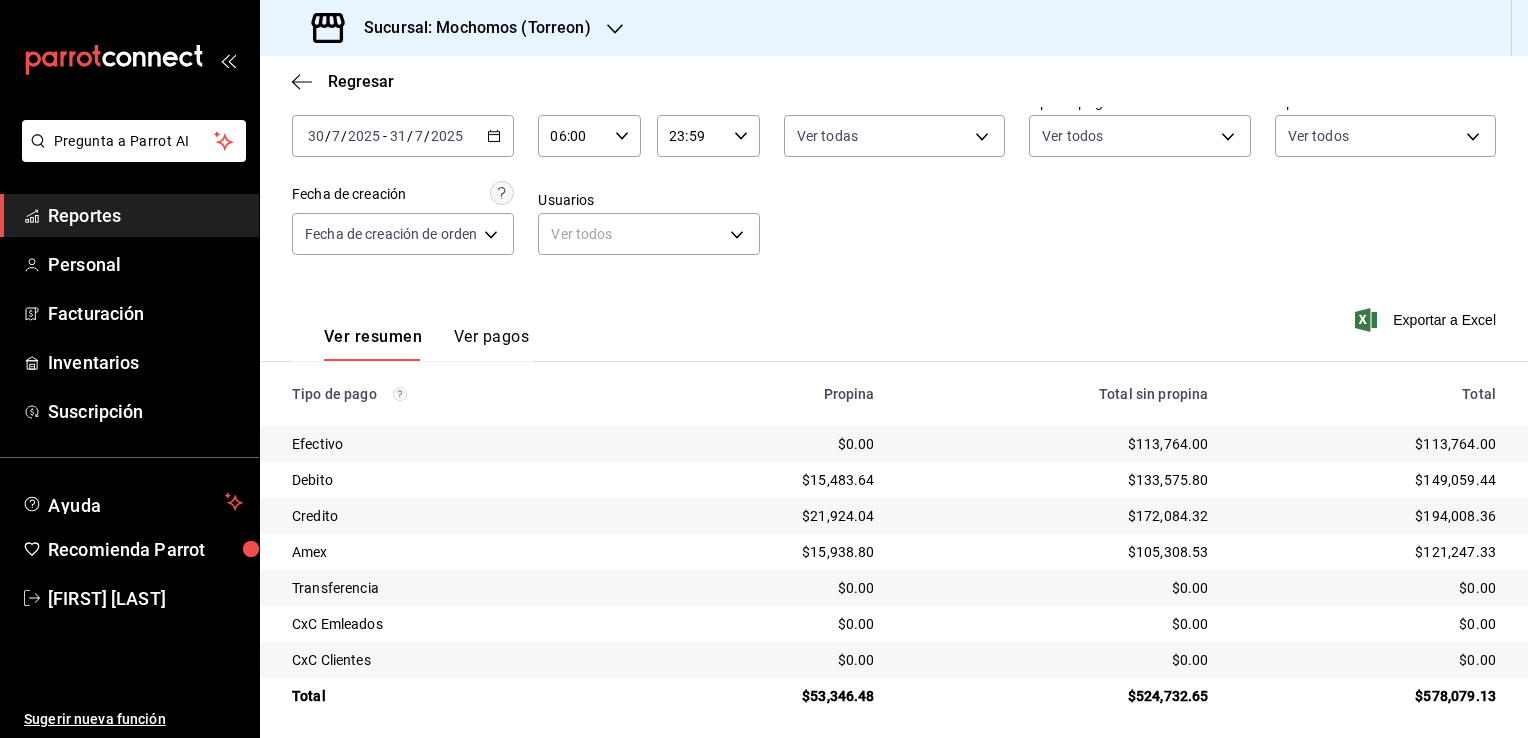 click 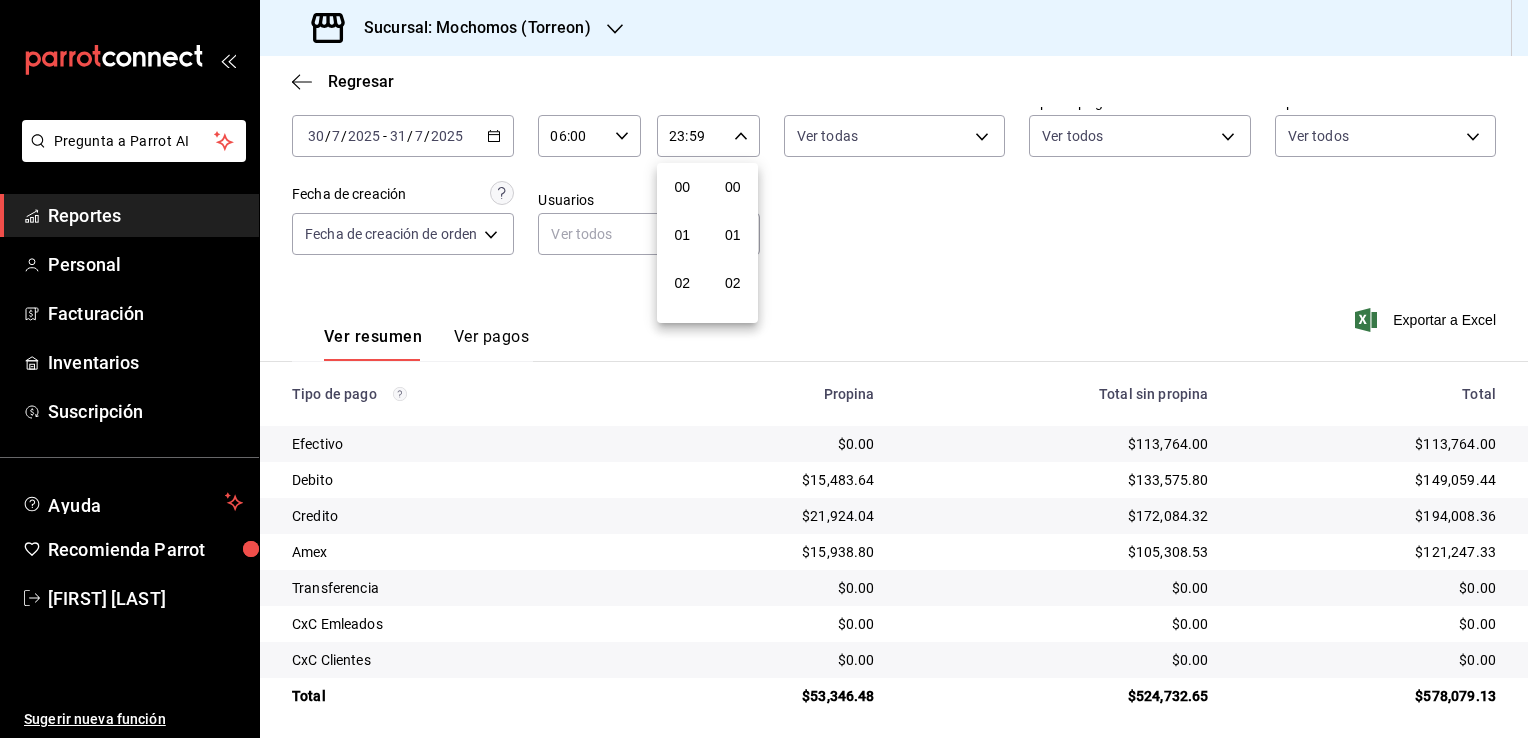 scroll, scrollTop: 1011, scrollLeft: 0, axis: vertical 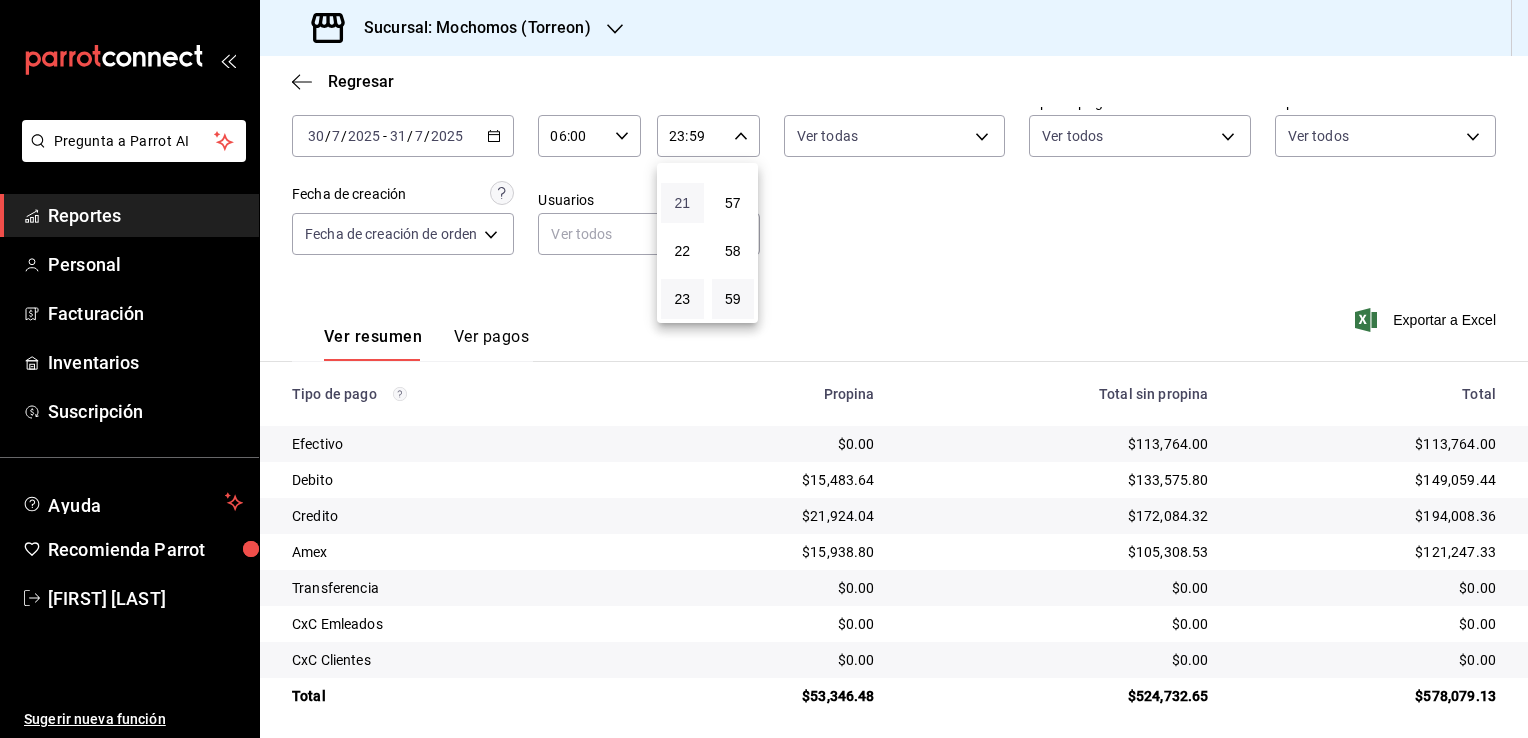 click on "21" at bounding box center [682, 203] 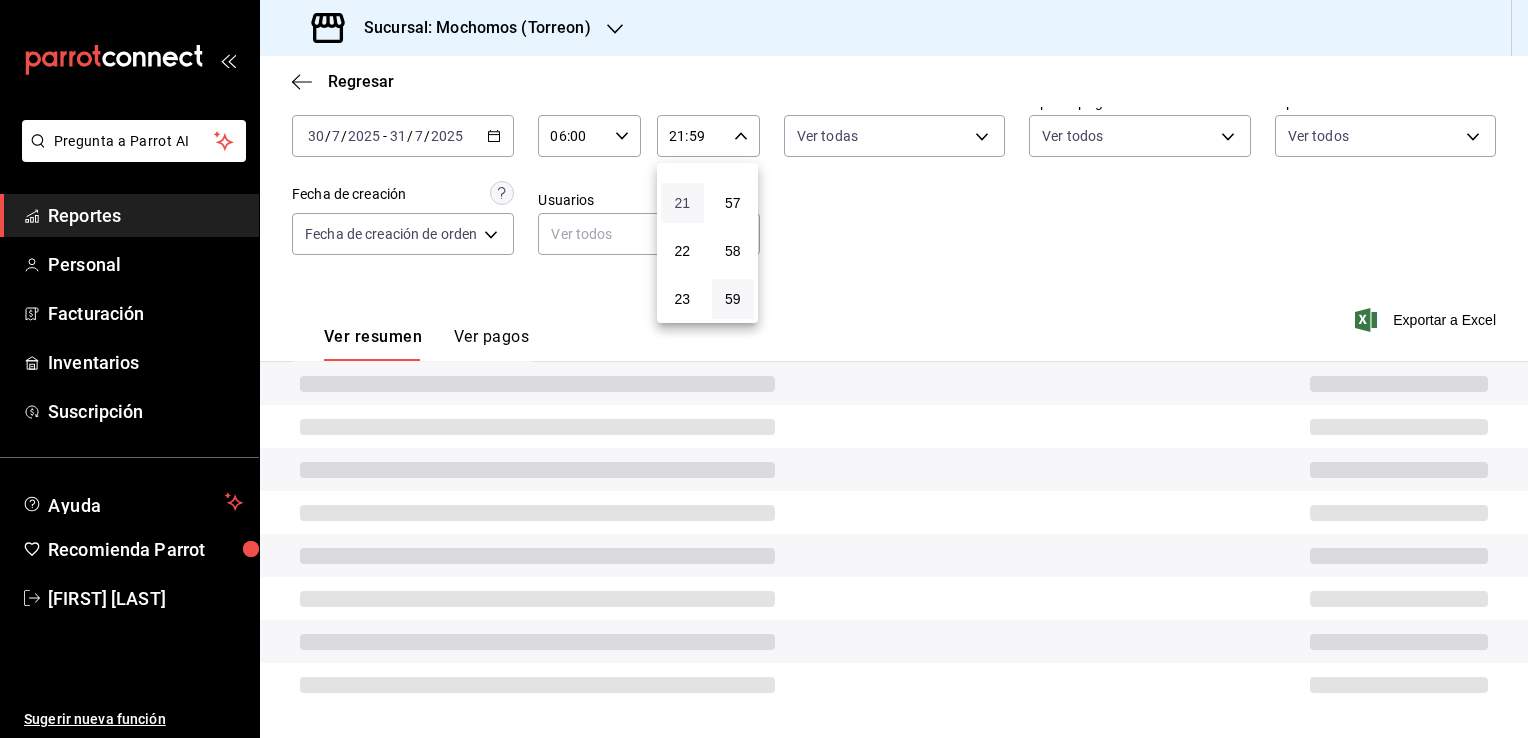 type 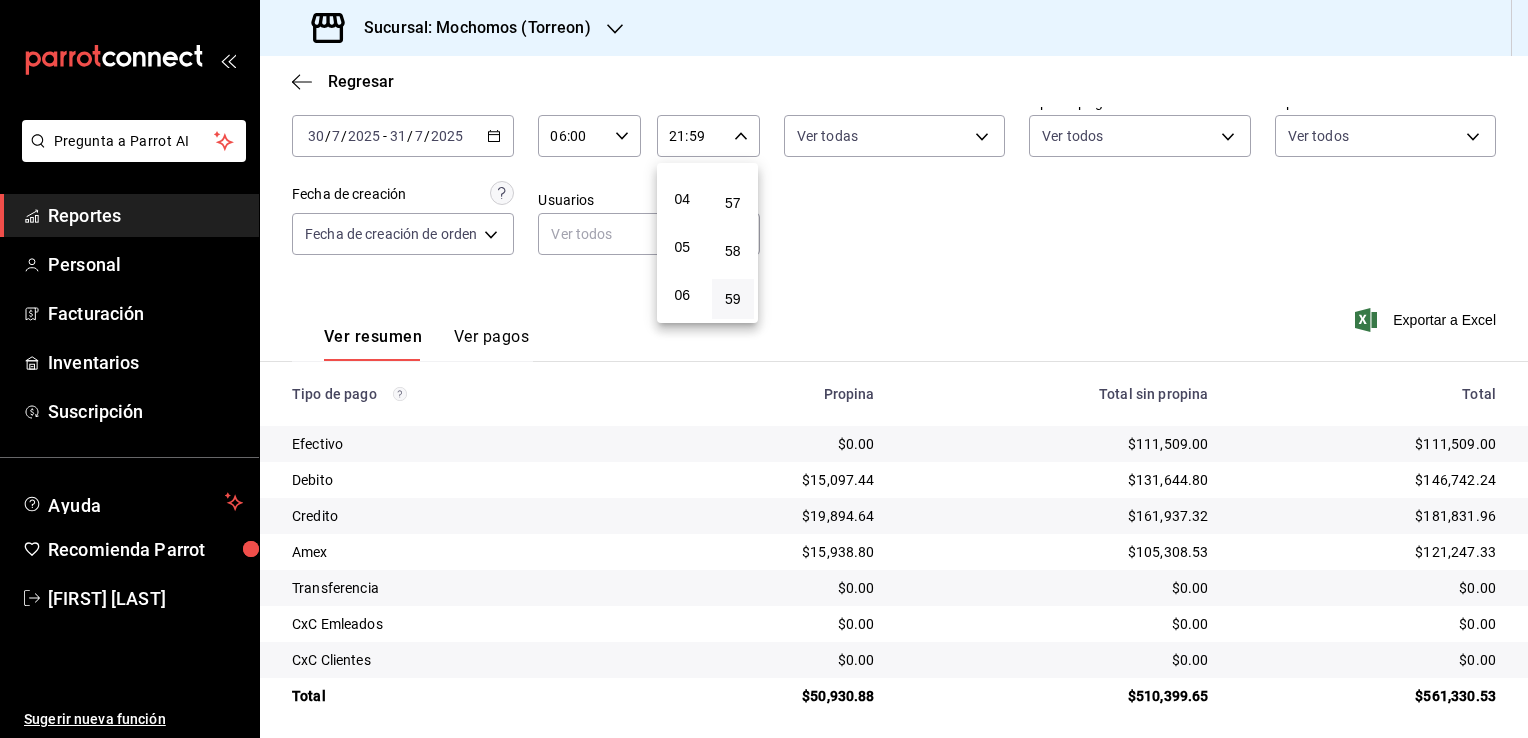 scroll, scrollTop: 171, scrollLeft: 0, axis: vertical 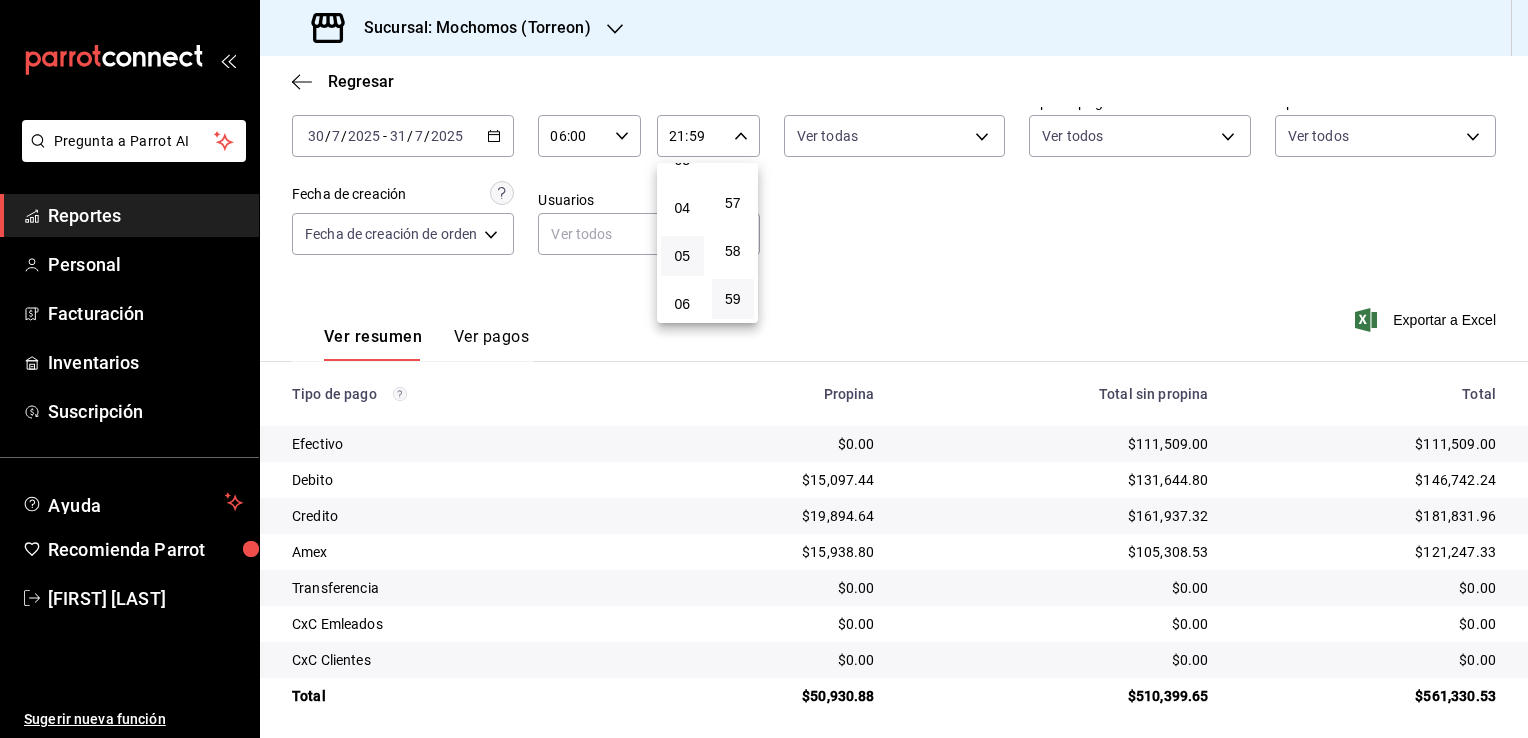 click on "05" at bounding box center [682, 256] 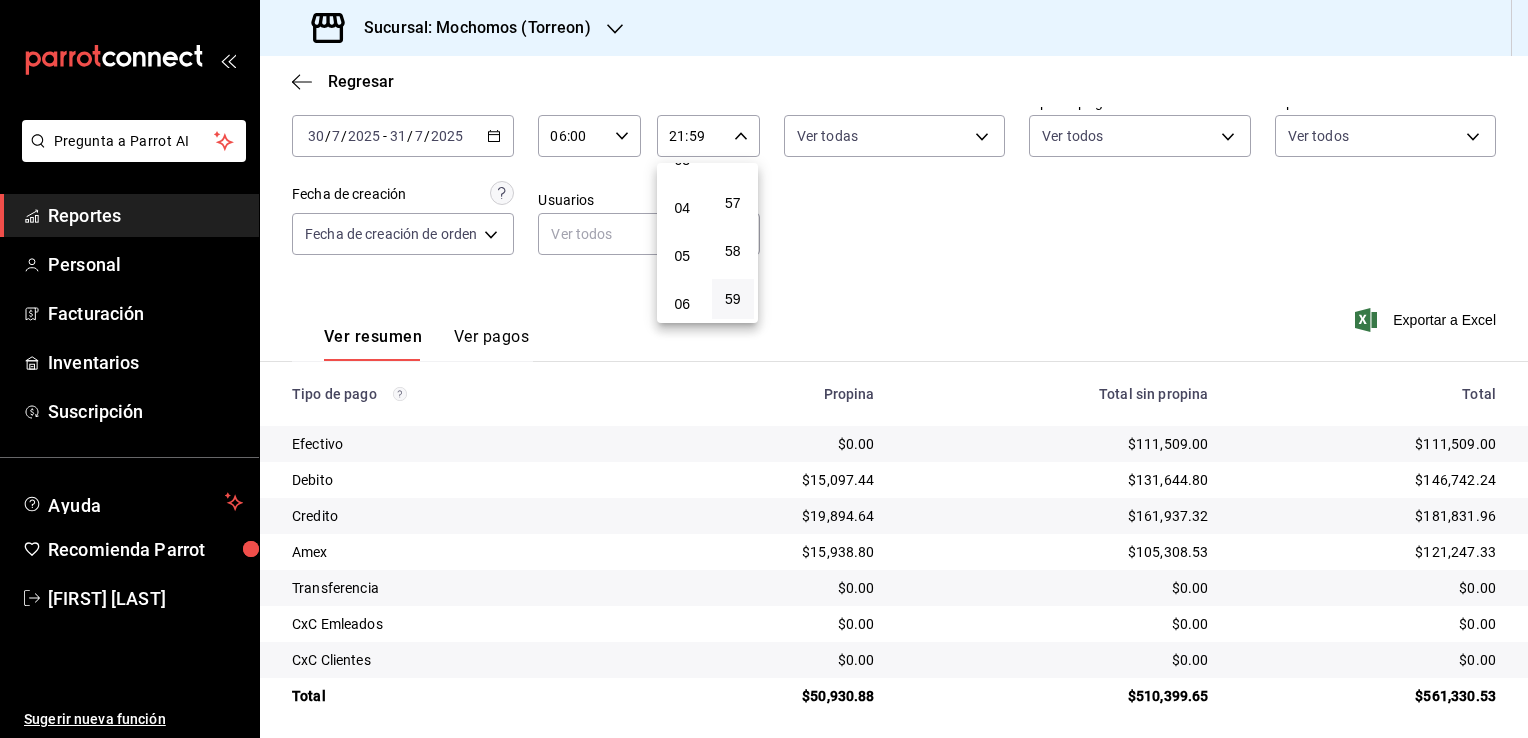 type on "05:59" 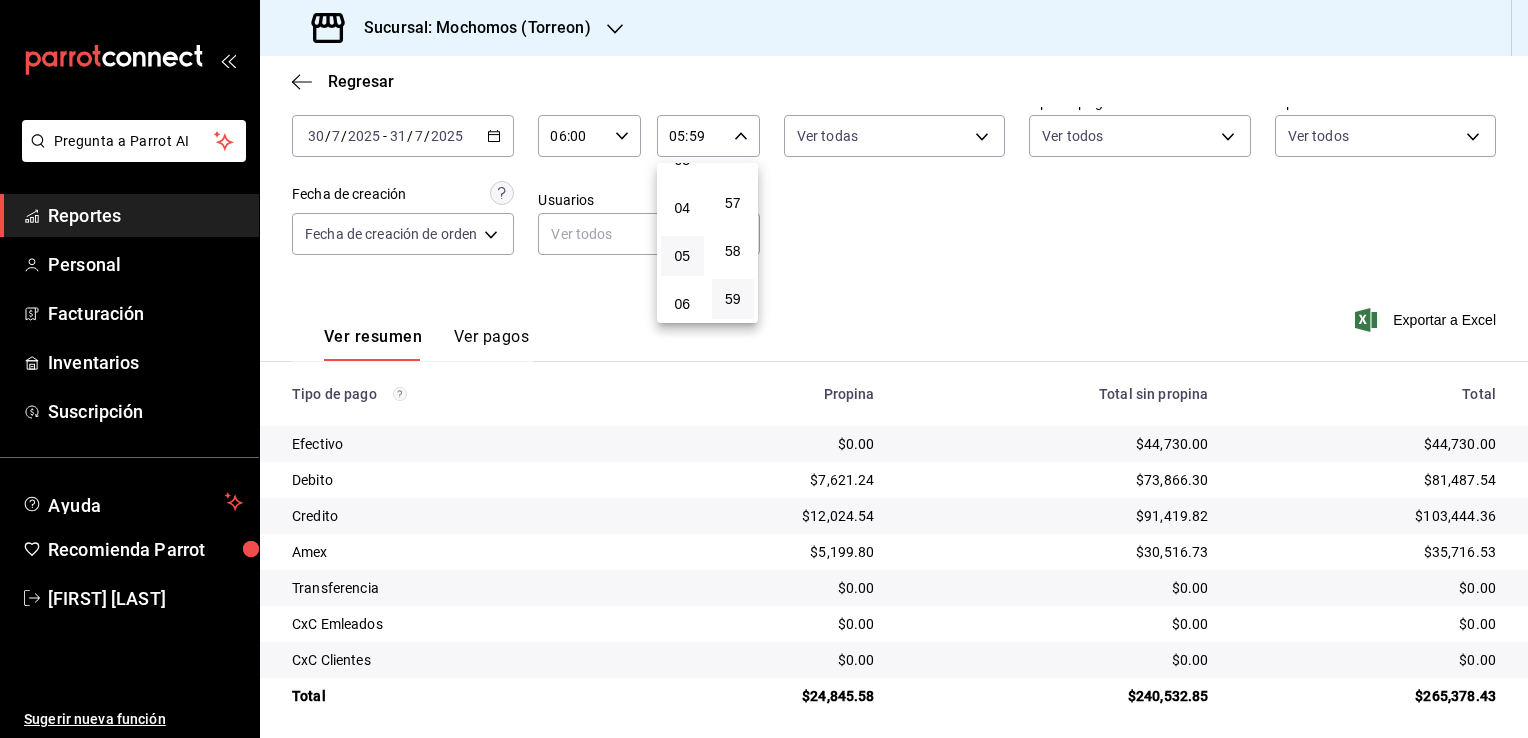 click at bounding box center [764, 369] 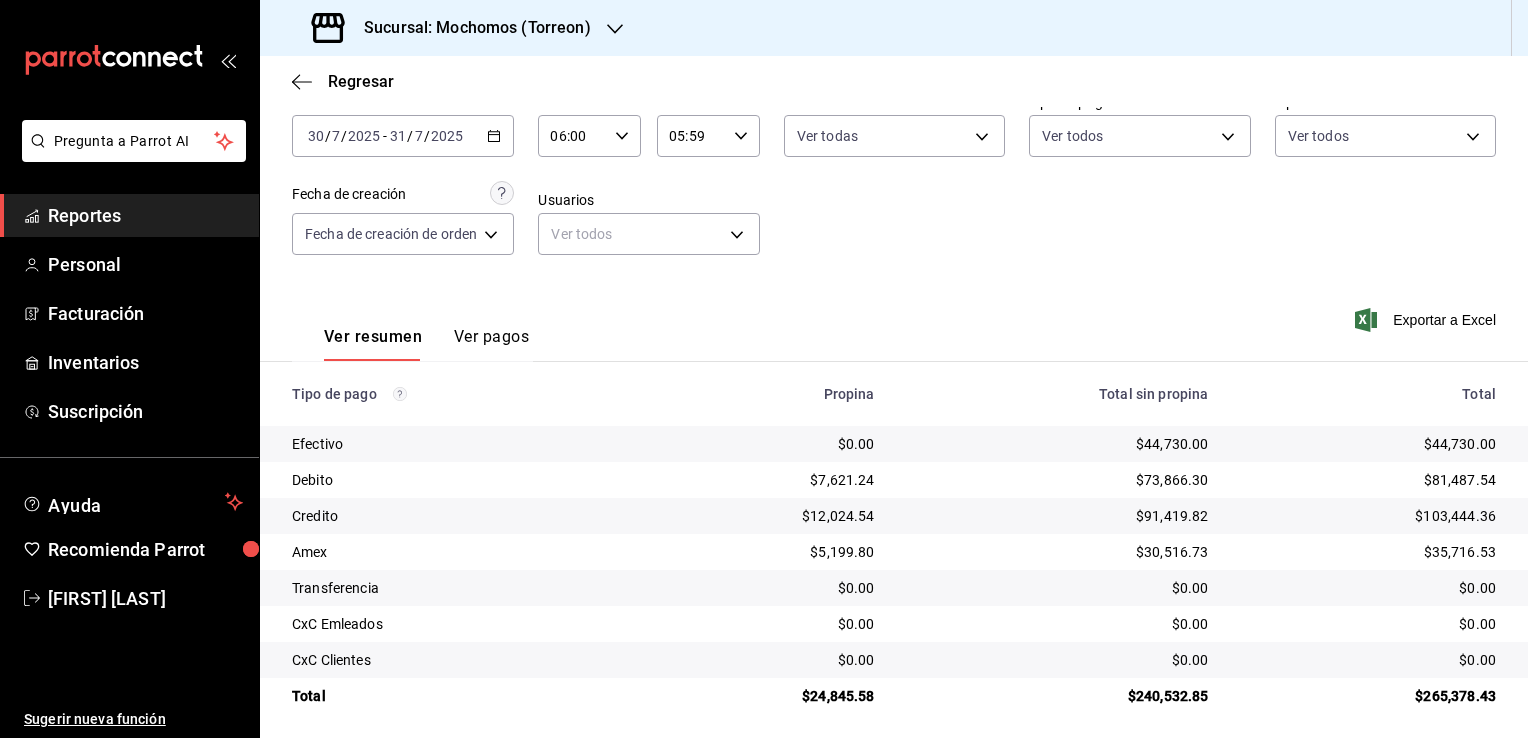 click 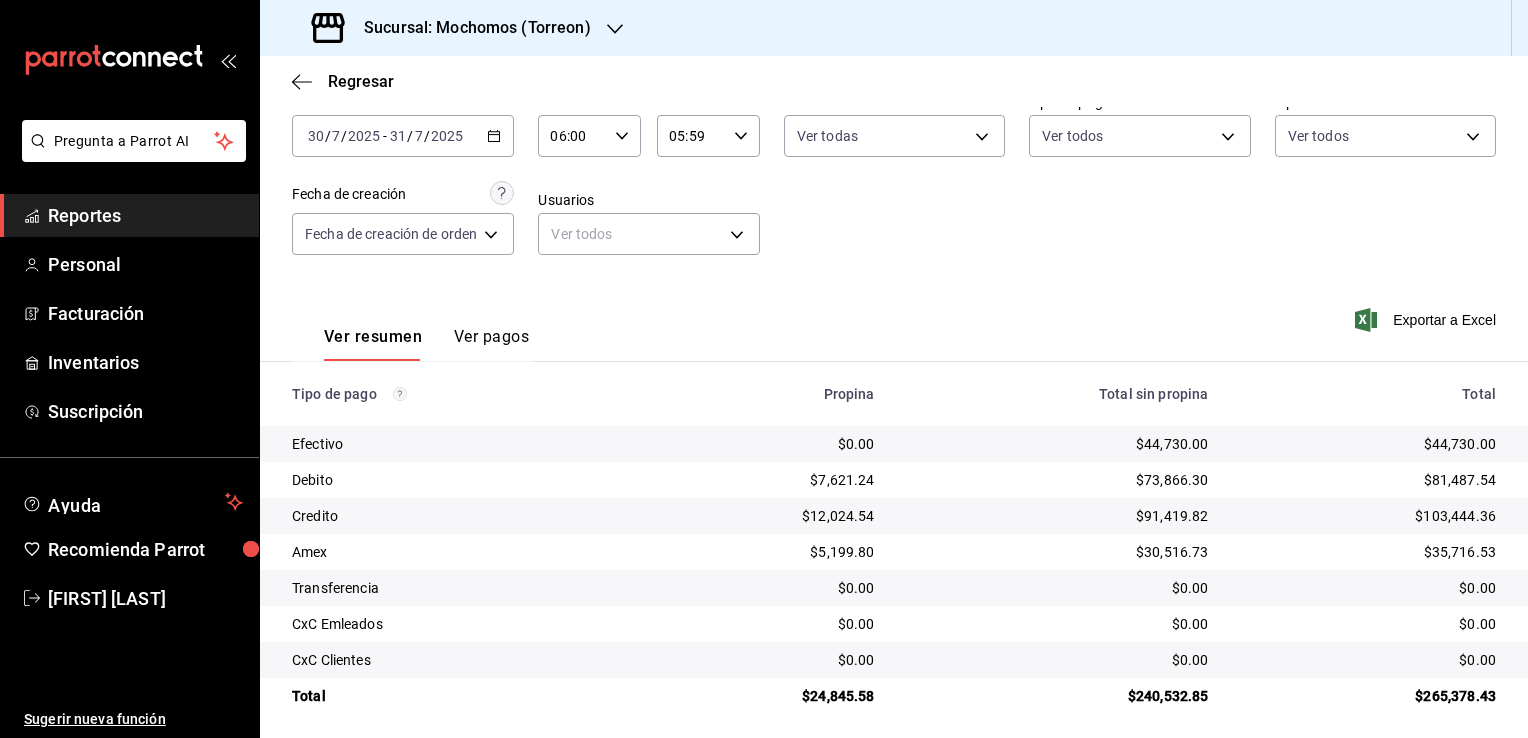 click on "Reportes" at bounding box center (145, 215) 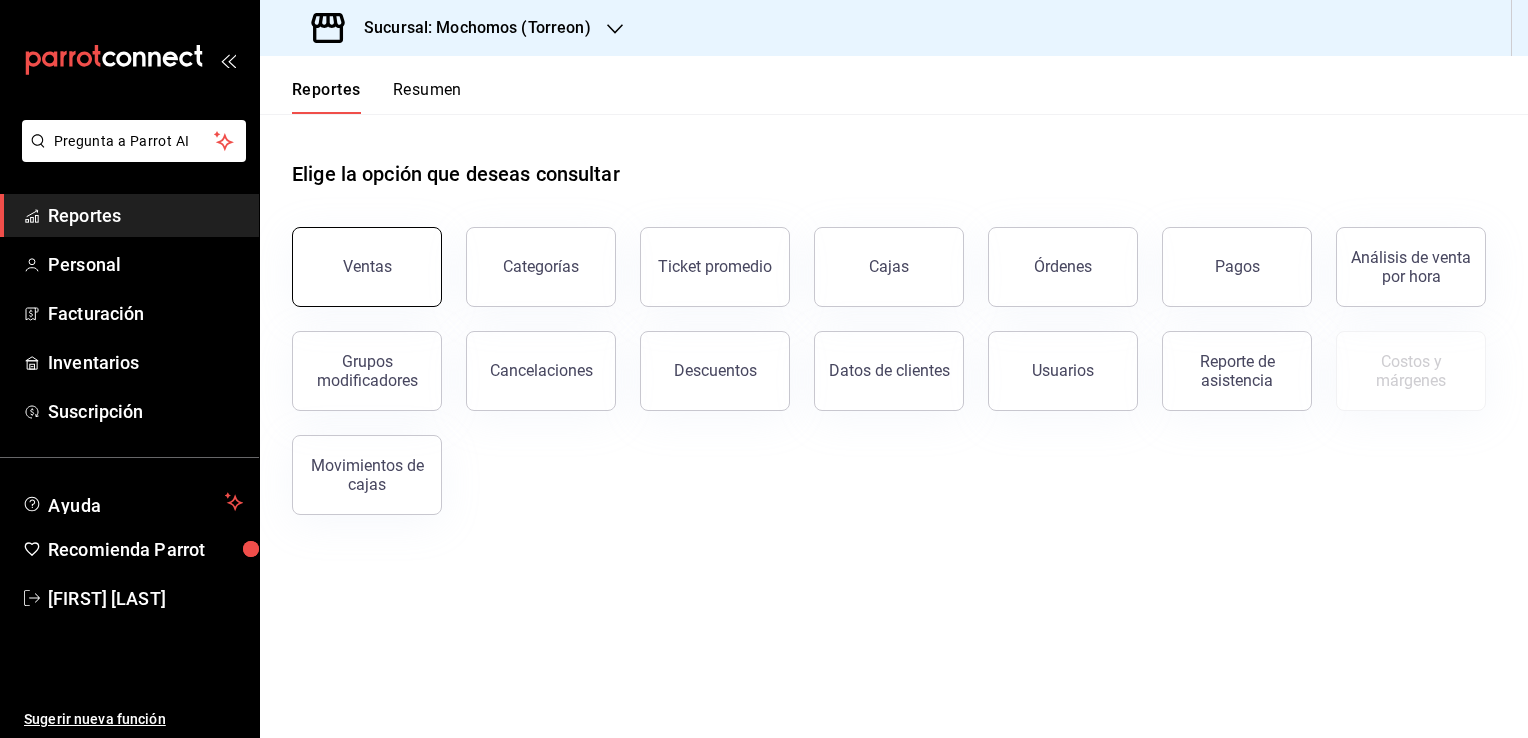 click on "Ventas" at bounding box center (367, 266) 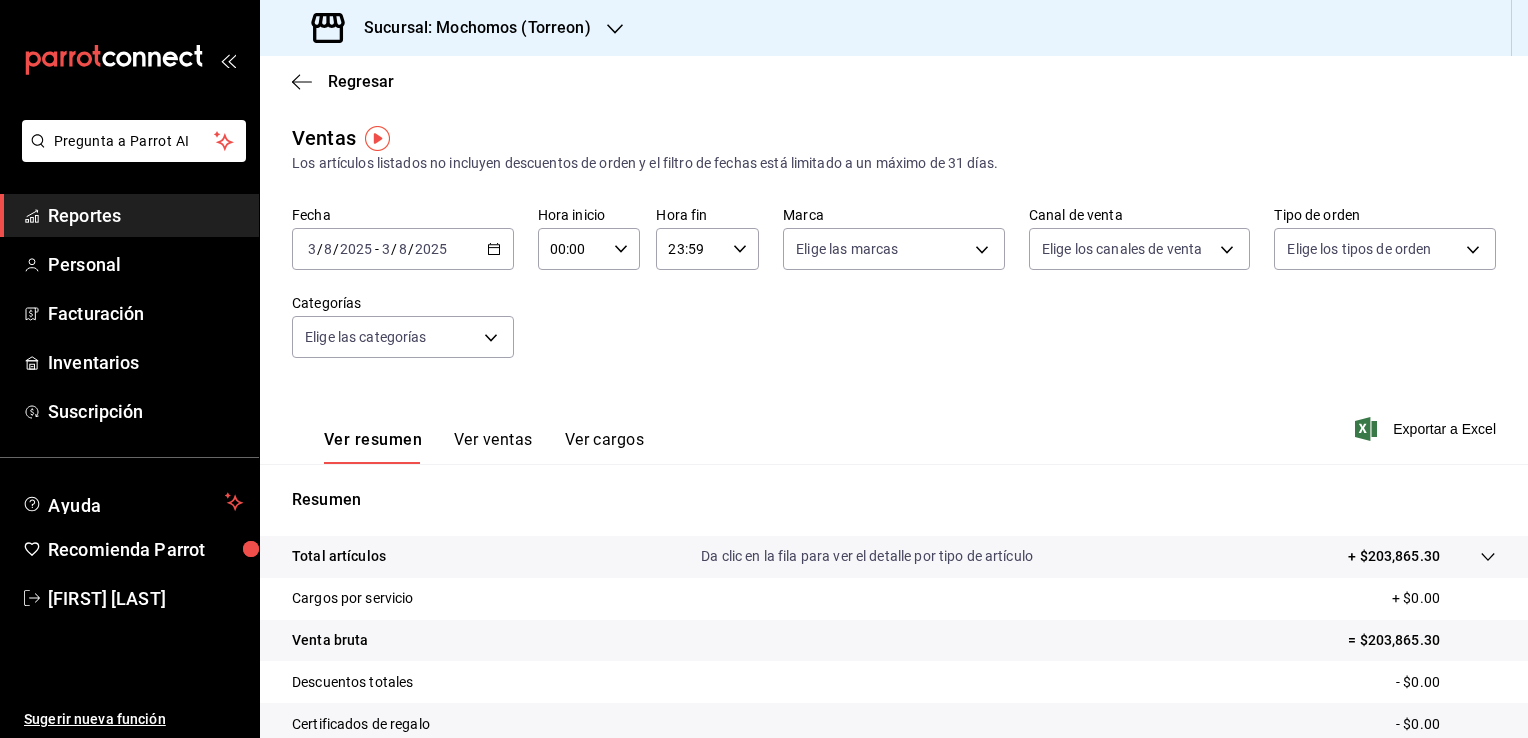 click 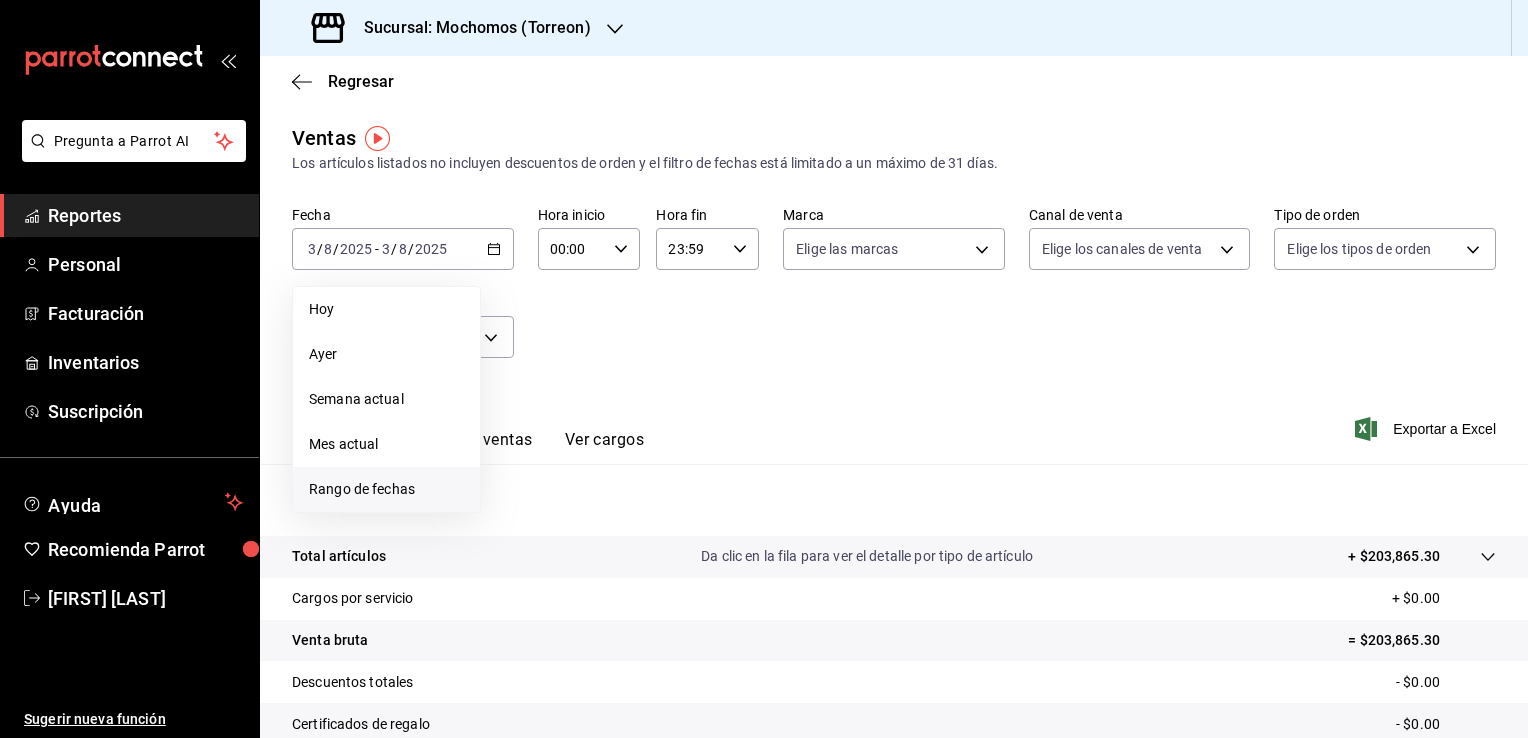 click on "Rango de fechas" at bounding box center [386, 489] 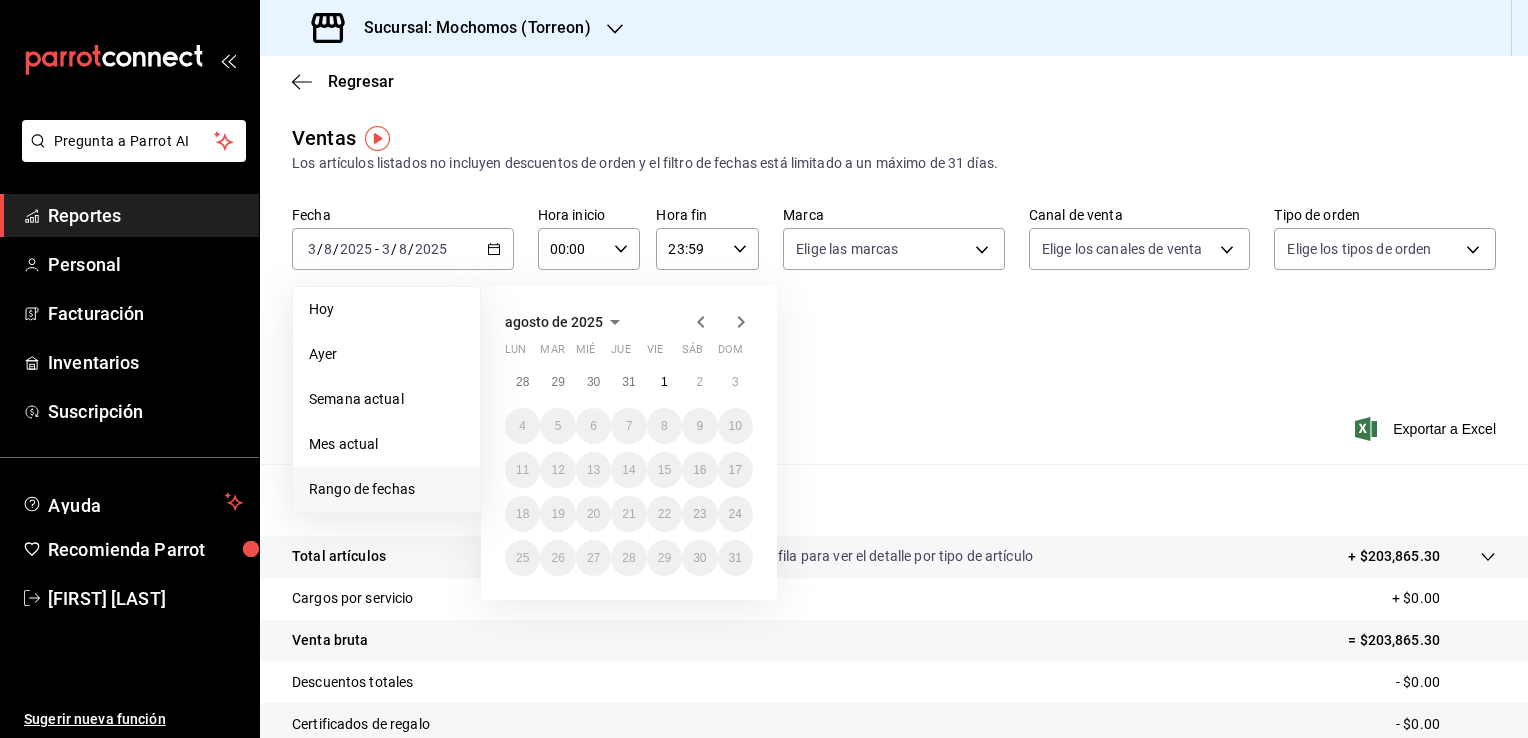 click 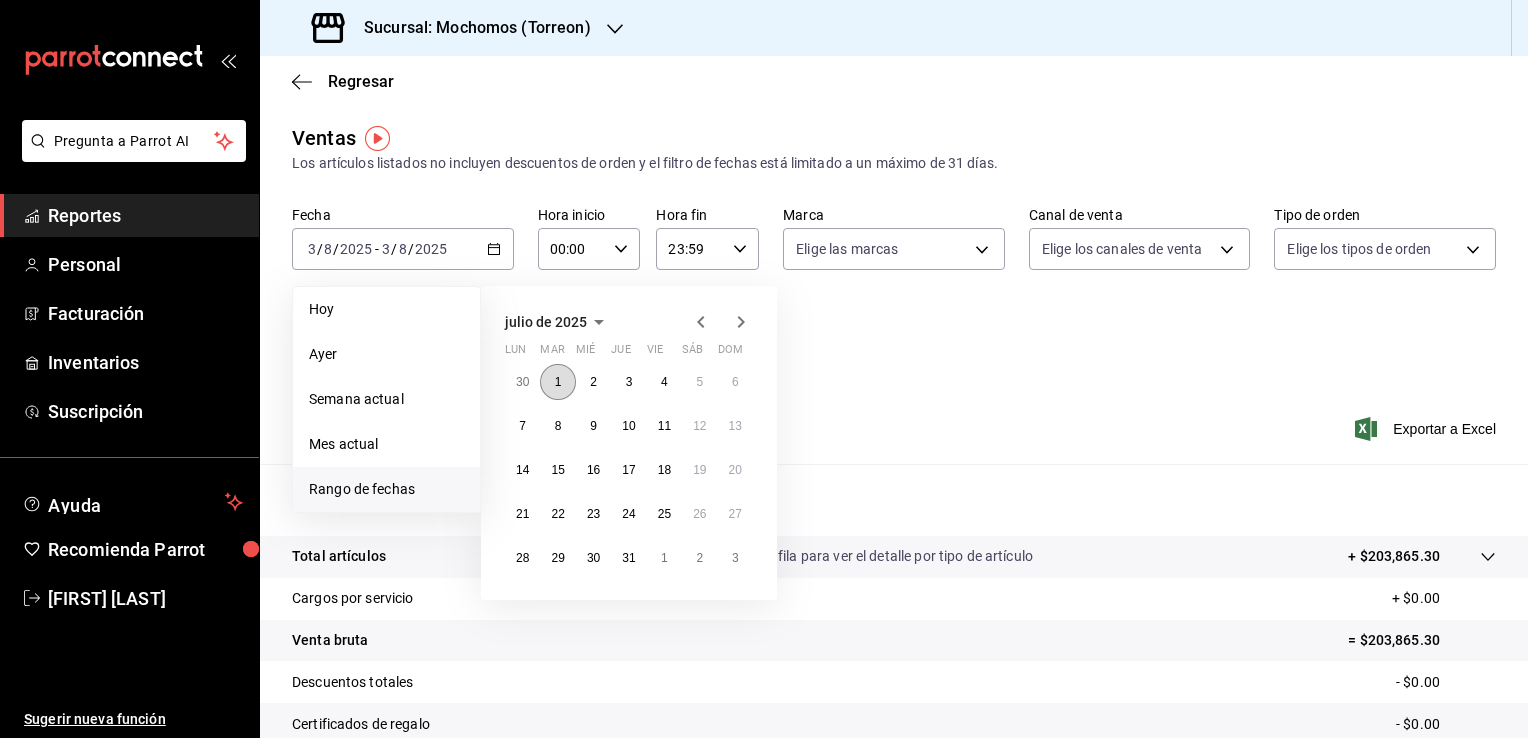 click on "1" at bounding box center (557, 382) 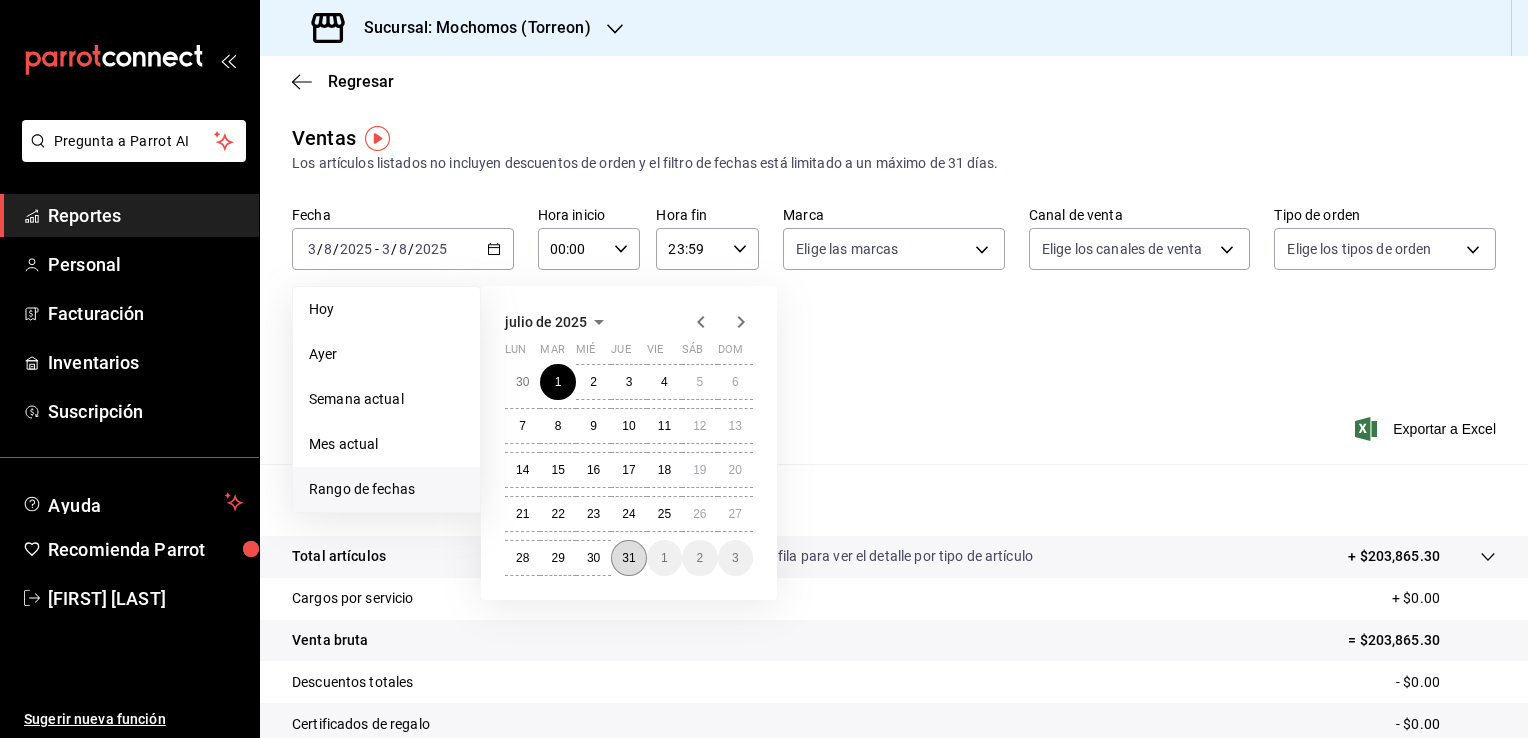 click on "31" at bounding box center (628, 558) 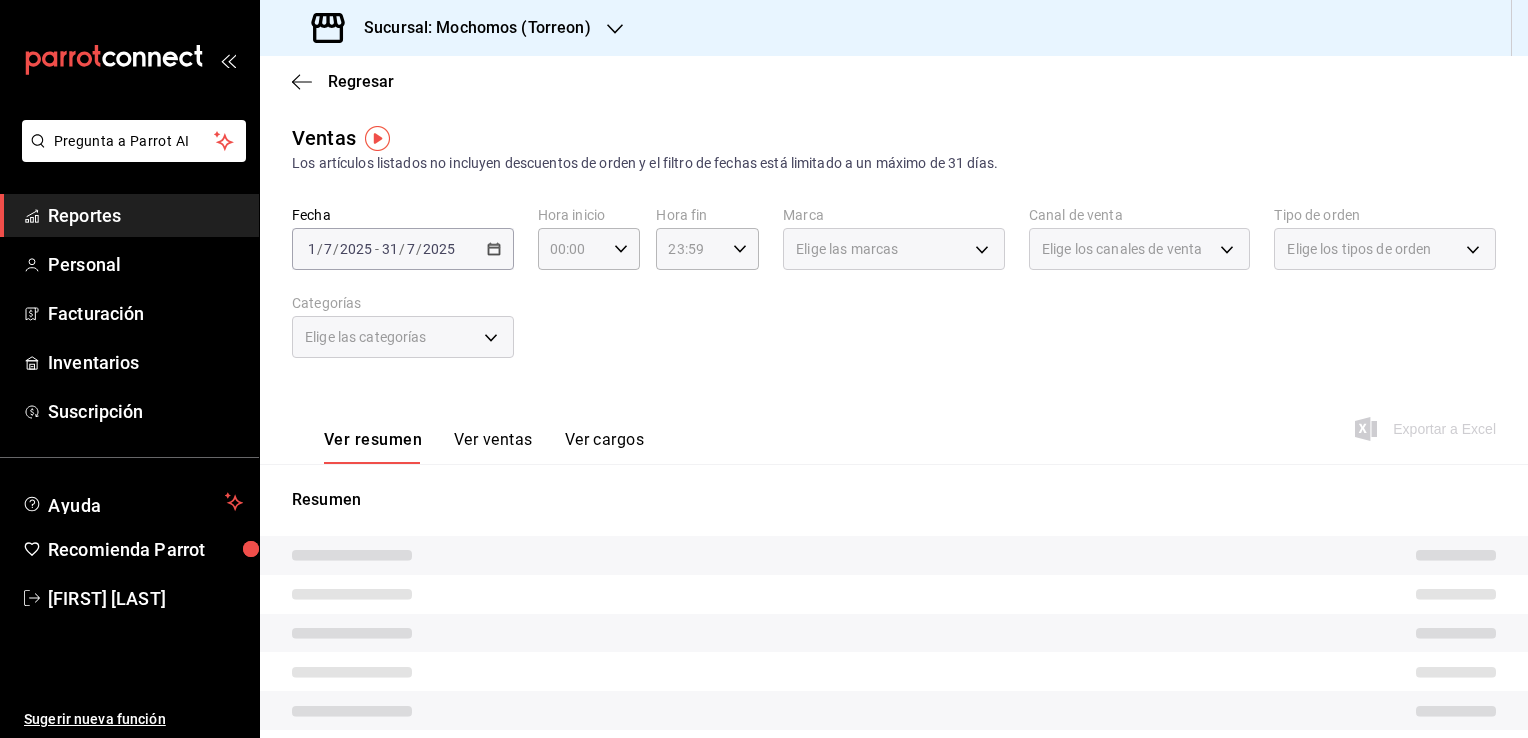 click on "2025-07-31 31 / 7 / 2025" at bounding box center (418, 249) 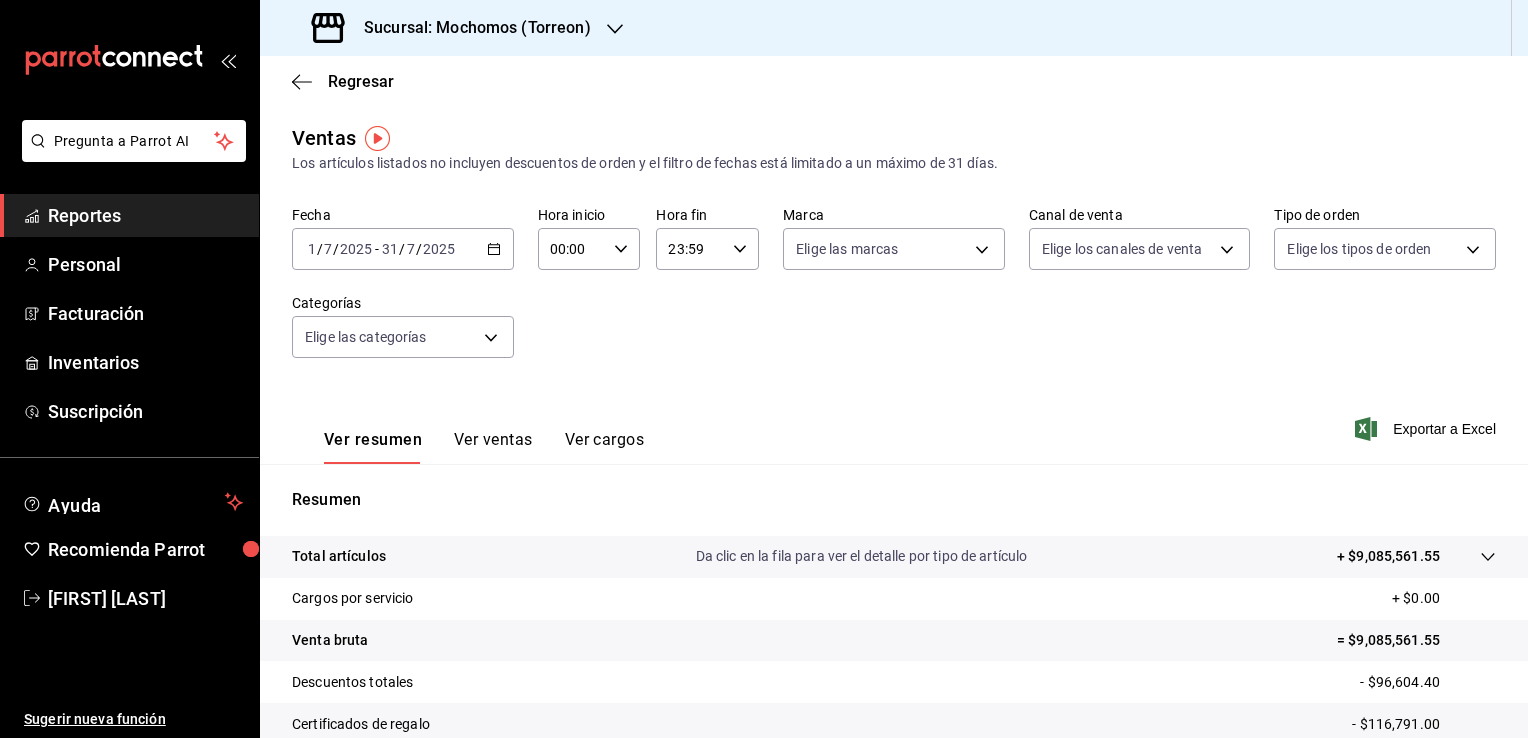 type on "0" 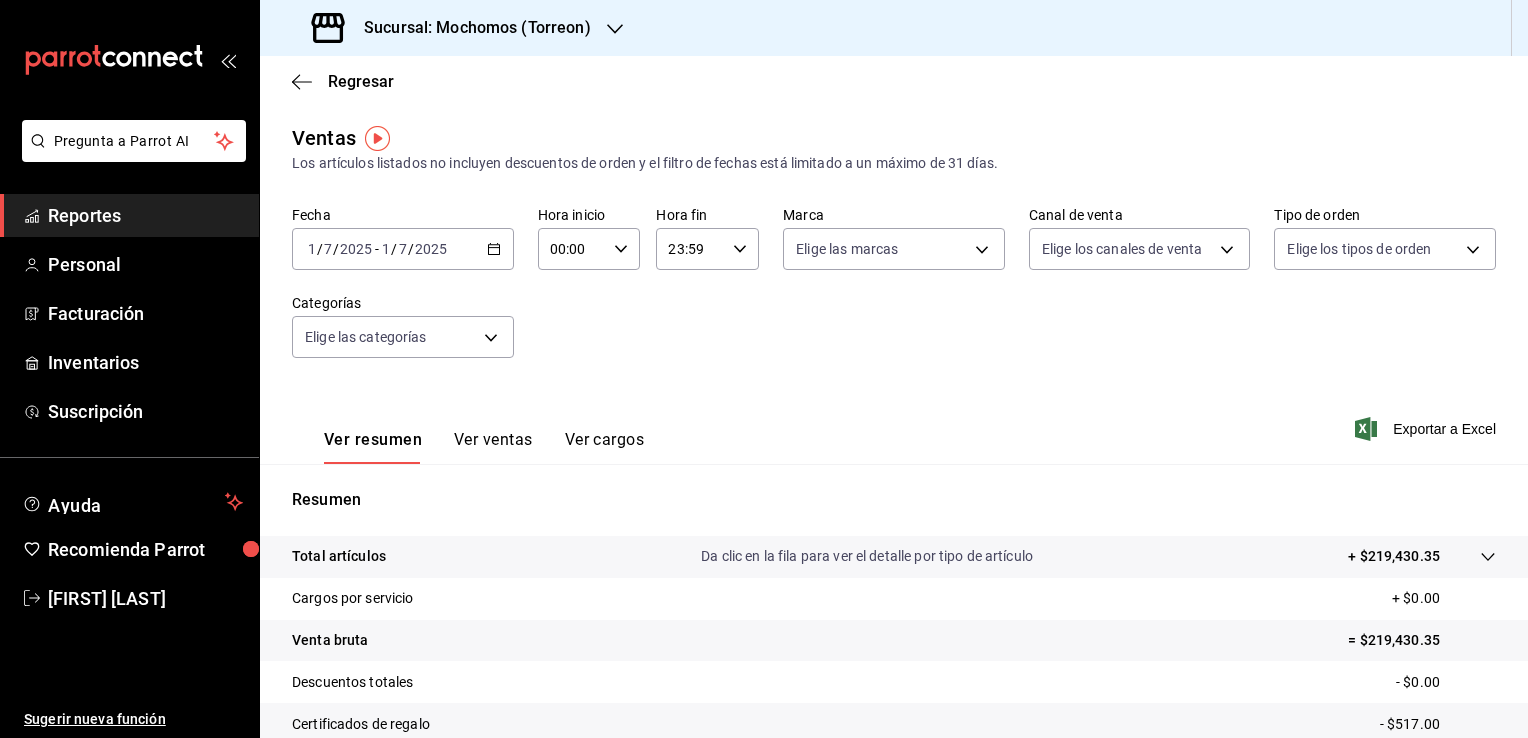 click on "7" at bounding box center [403, 249] 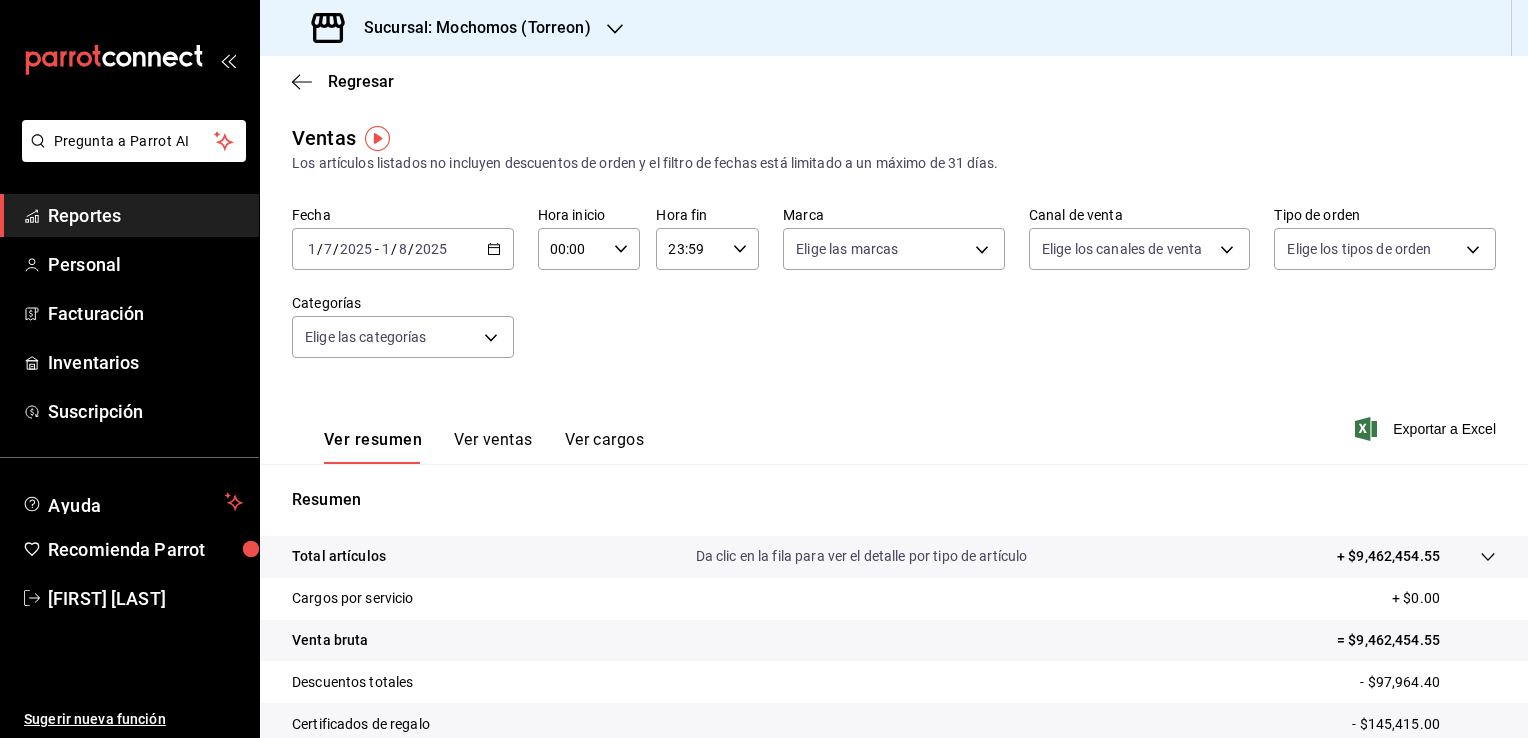 click 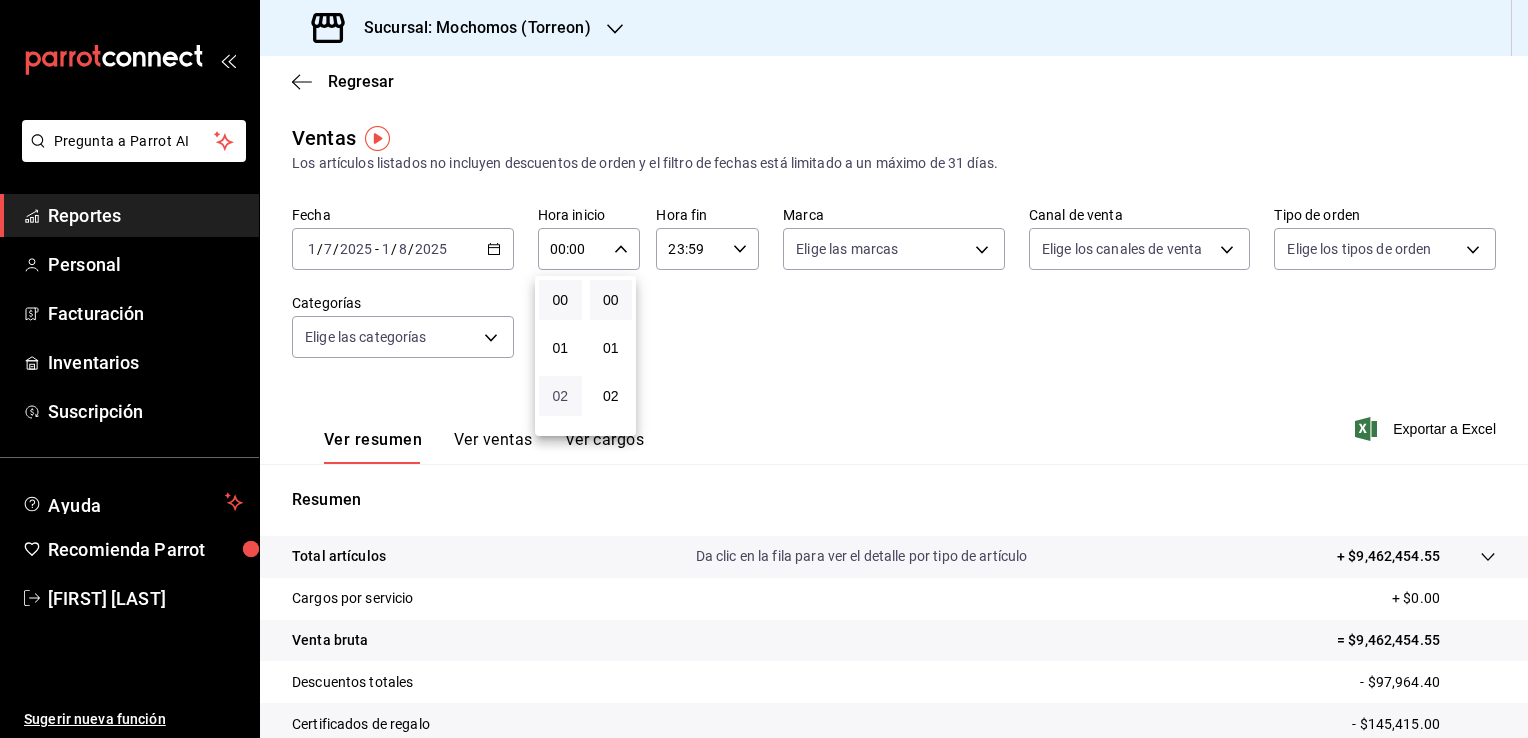 click on "02" at bounding box center [560, 396] 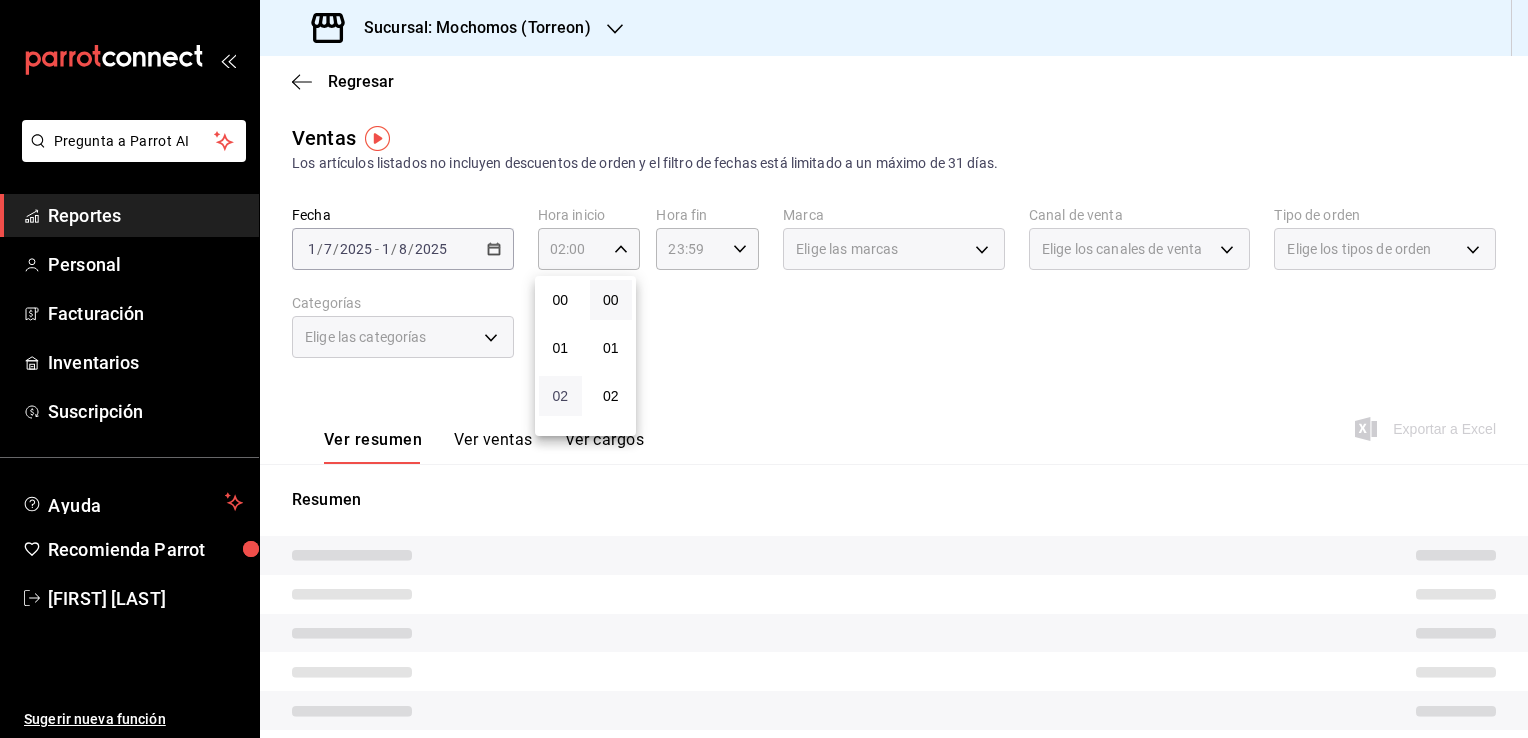 type 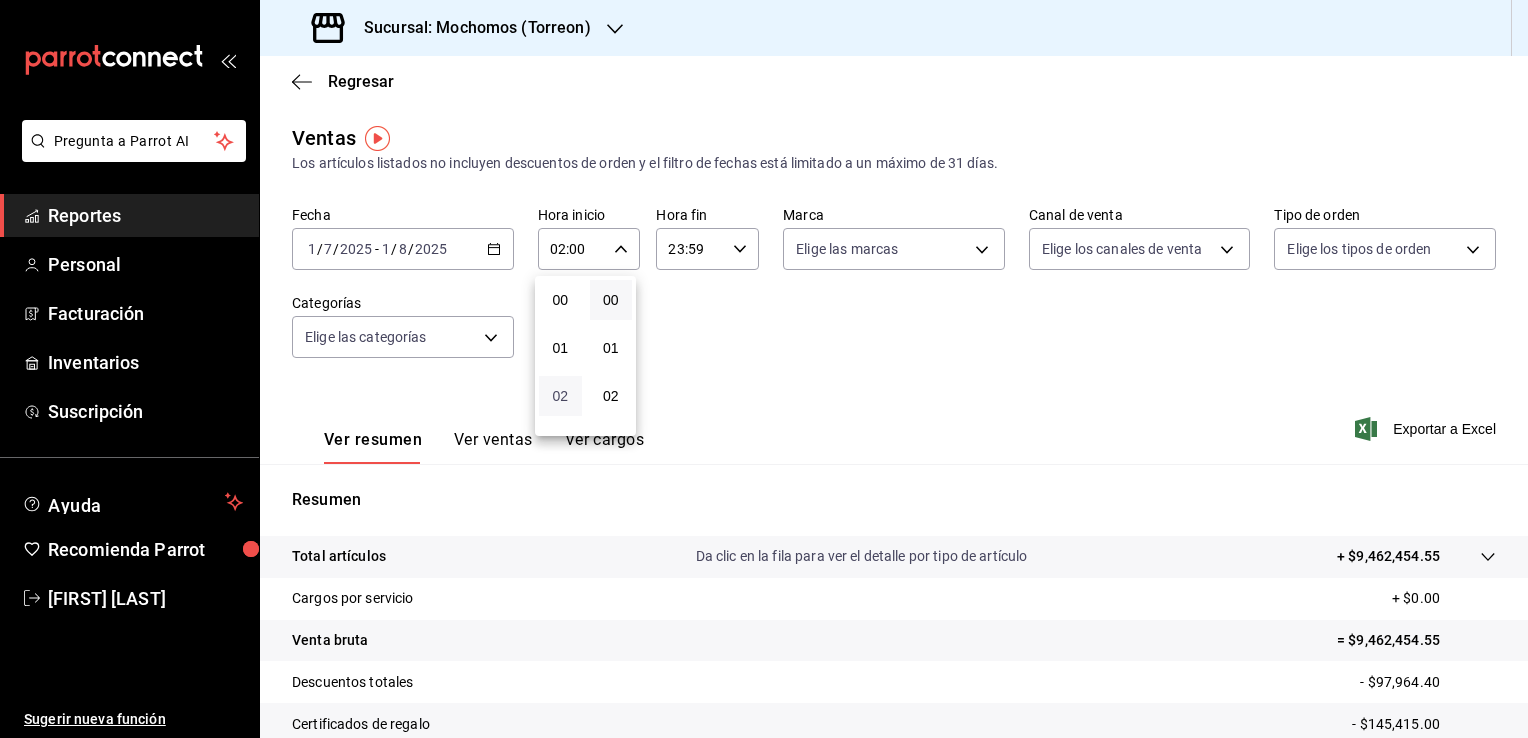 click on "02" at bounding box center [560, 396] 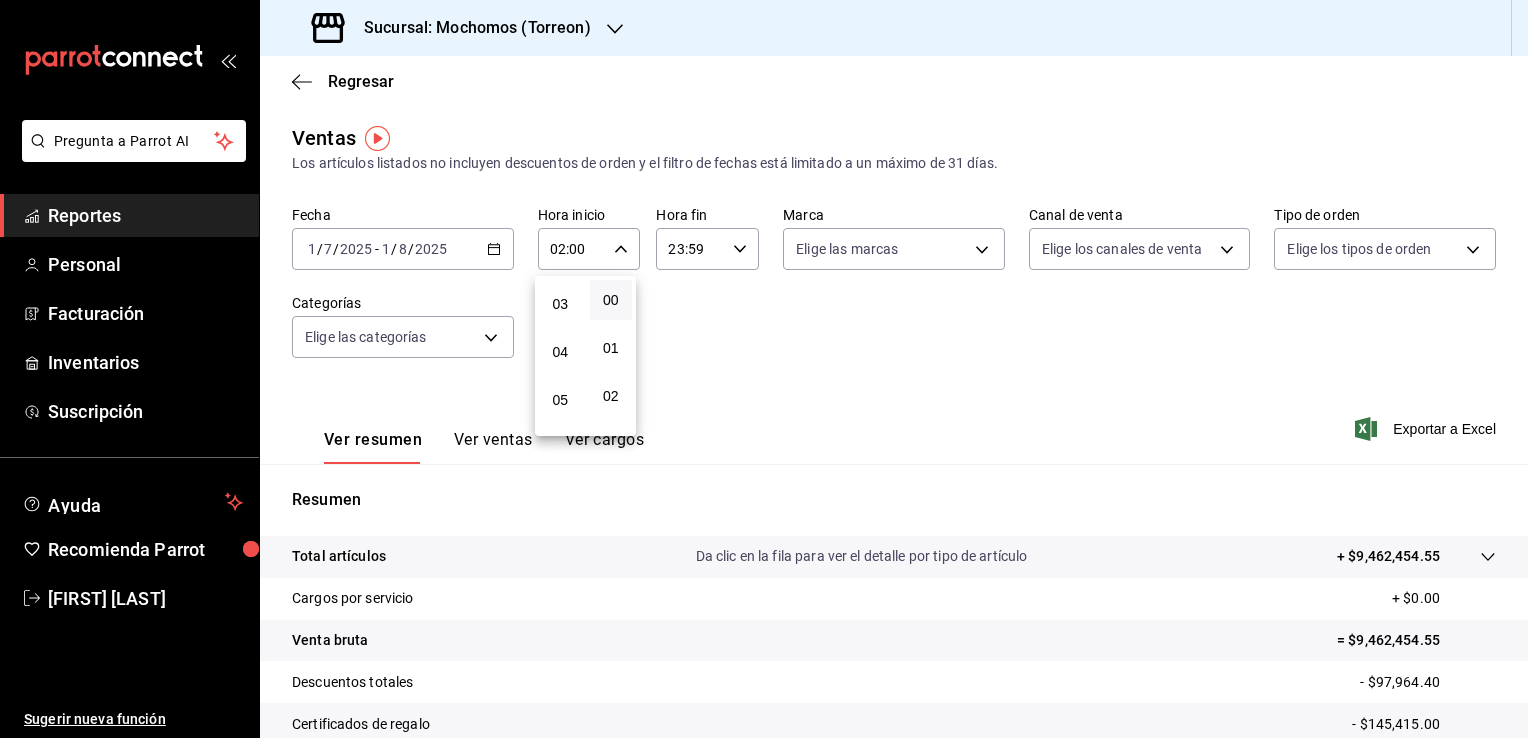 scroll, scrollTop: 280, scrollLeft: 0, axis: vertical 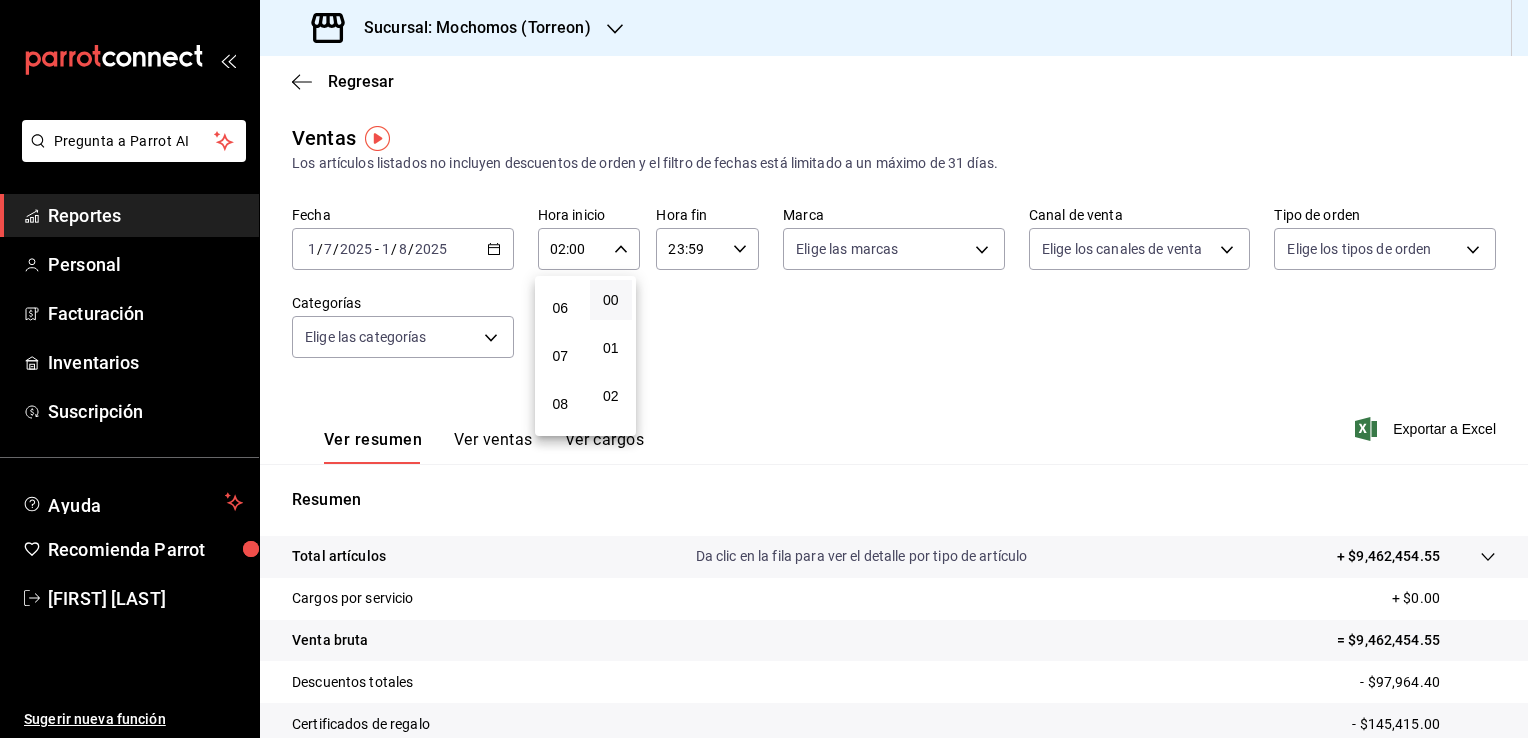 click on "06" at bounding box center (560, 308) 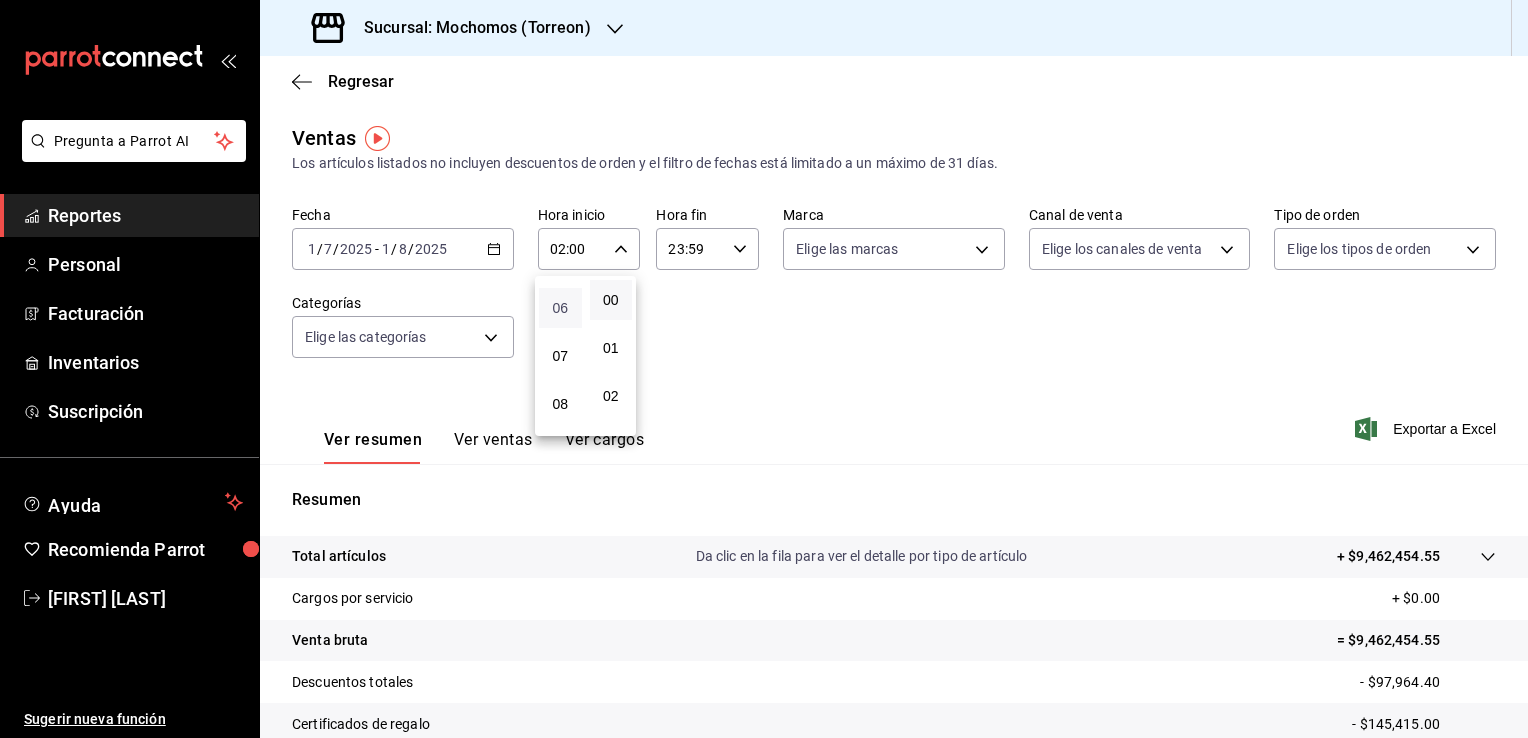 click on "06" at bounding box center (560, 308) 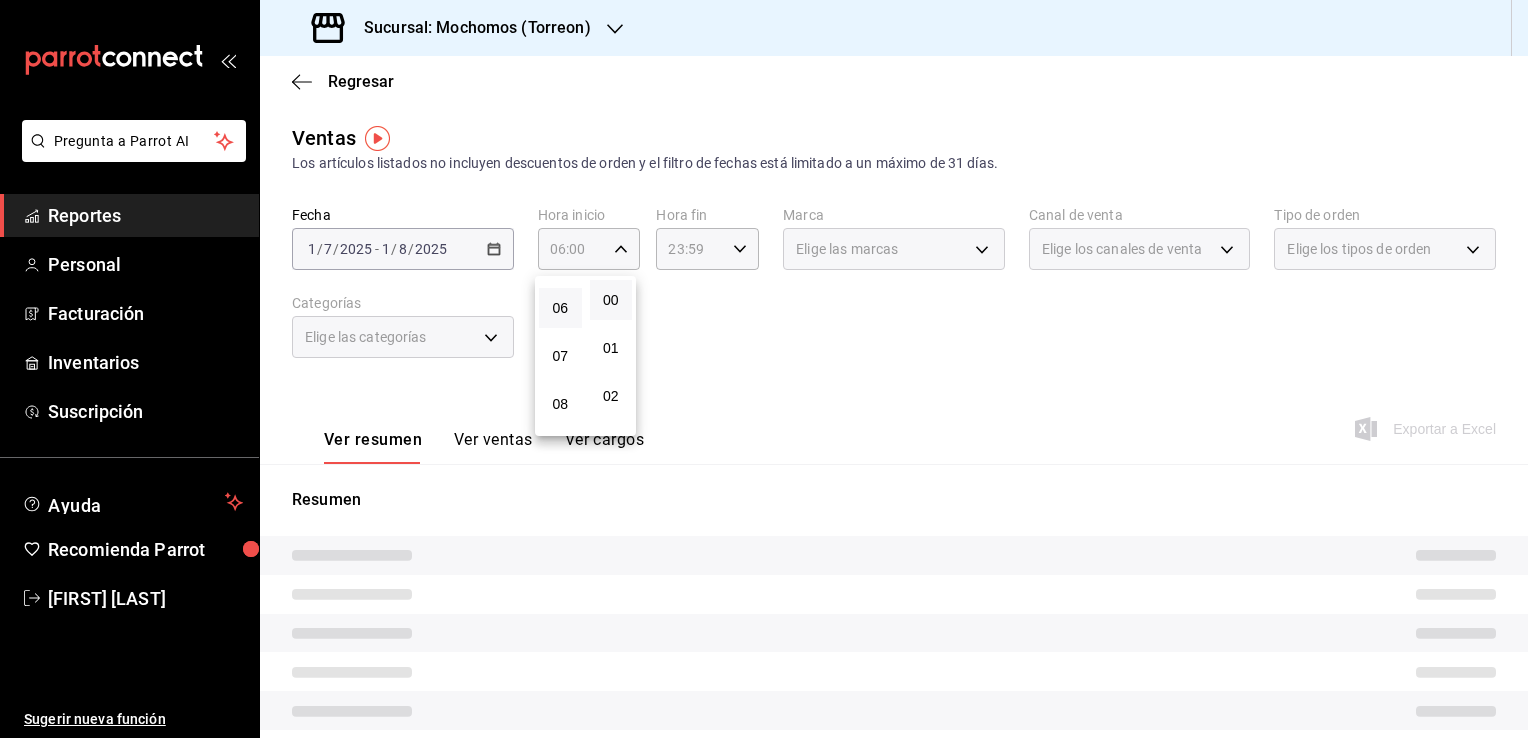 click at bounding box center (764, 369) 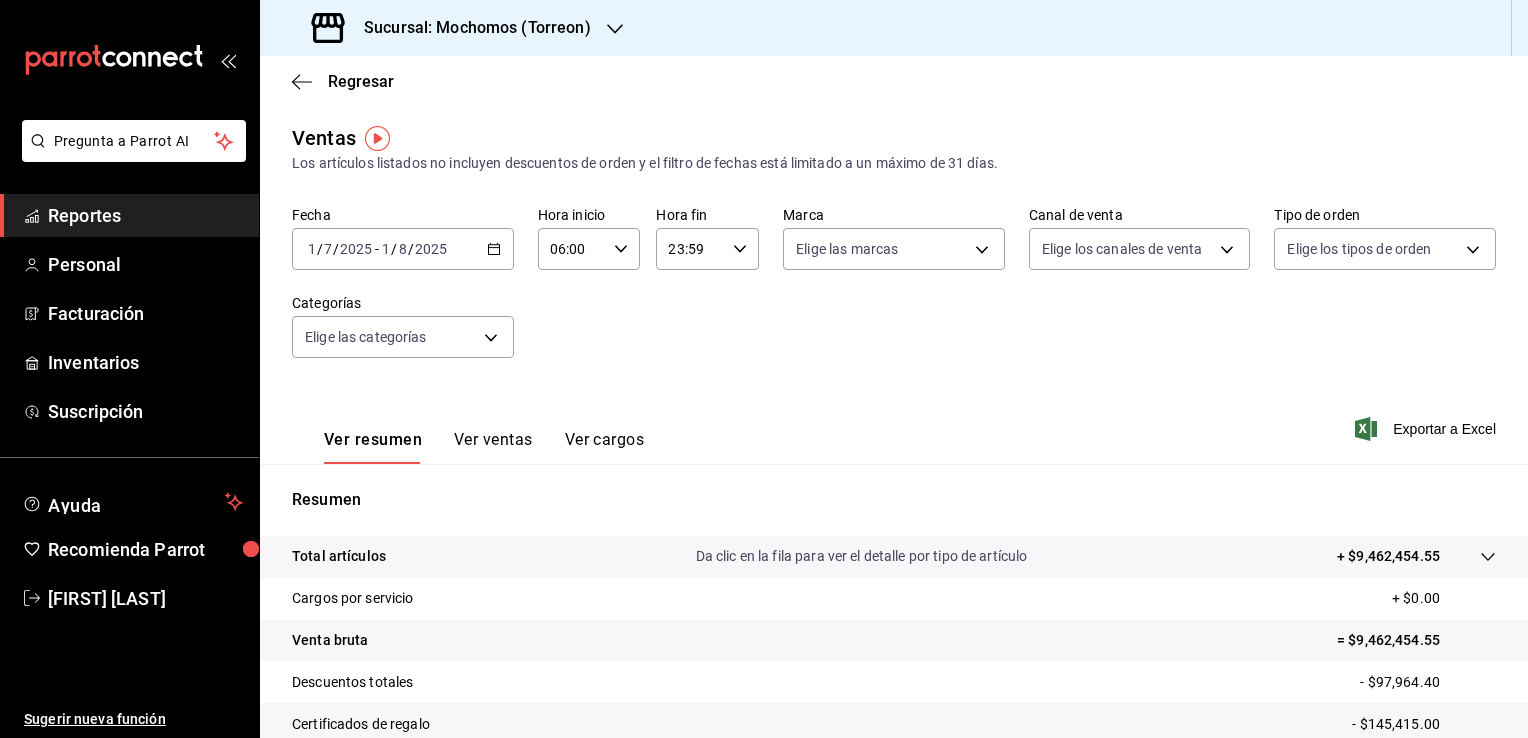 click 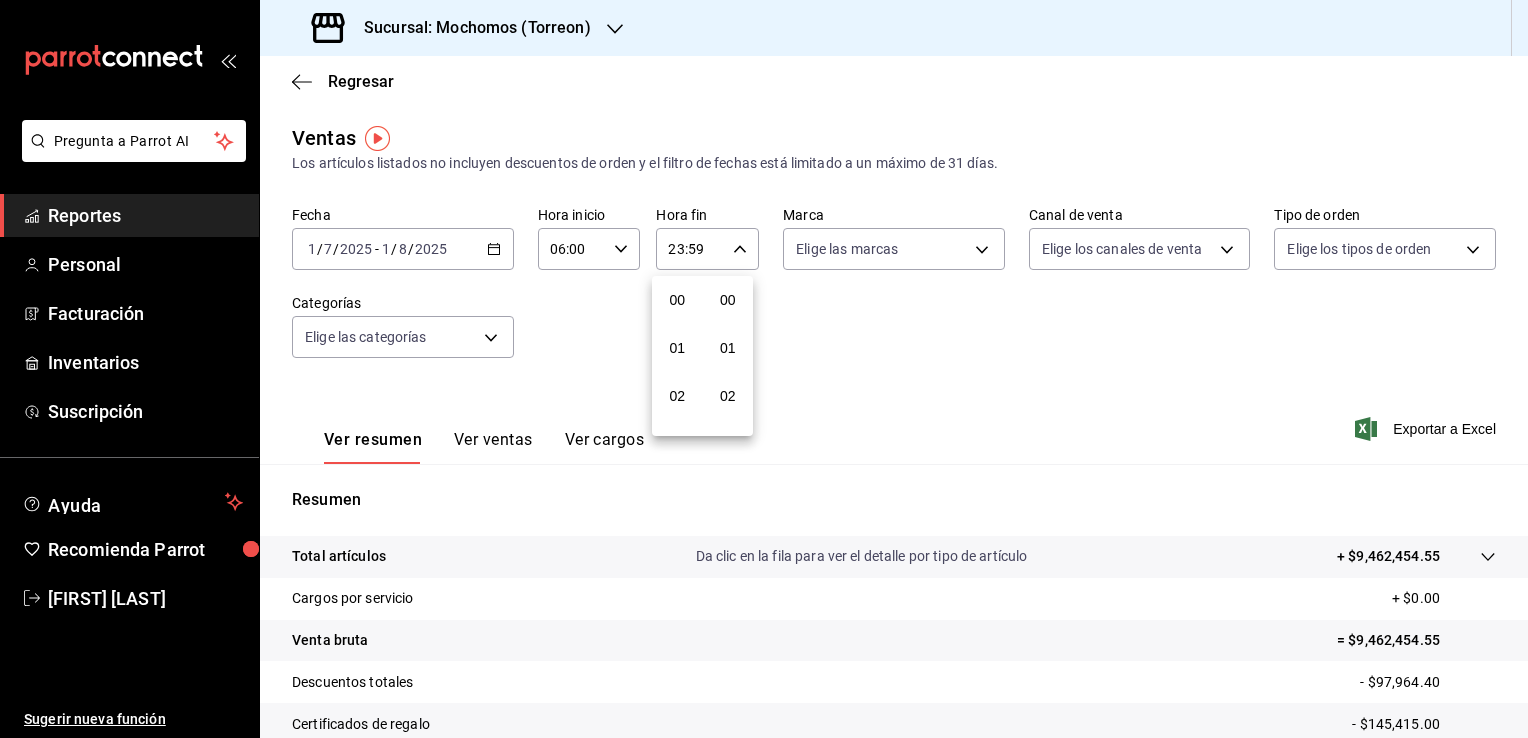 scroll, scrollTop: 1011, scrollLeft: 0, axis: vertical 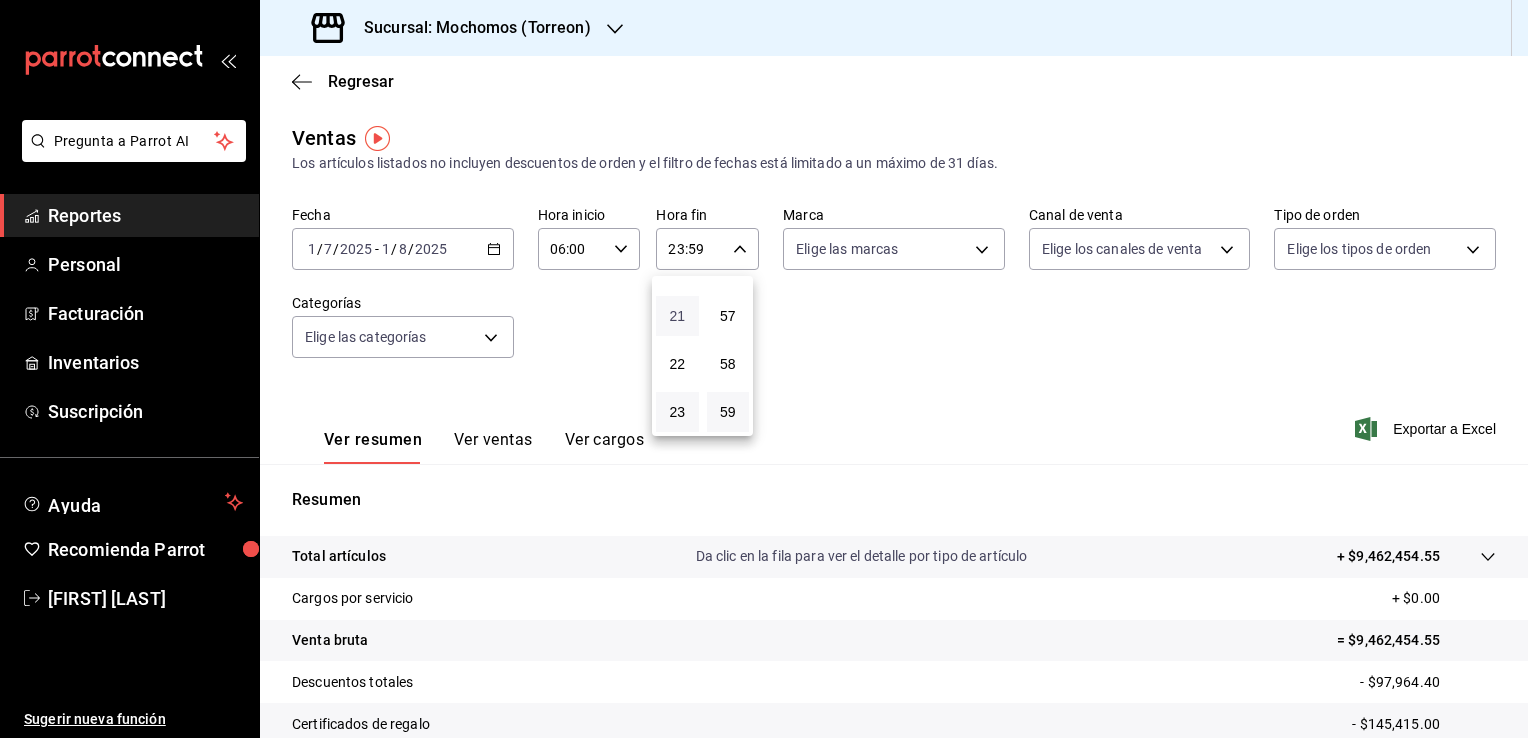 click on "21" at bounding box center [677, 316] 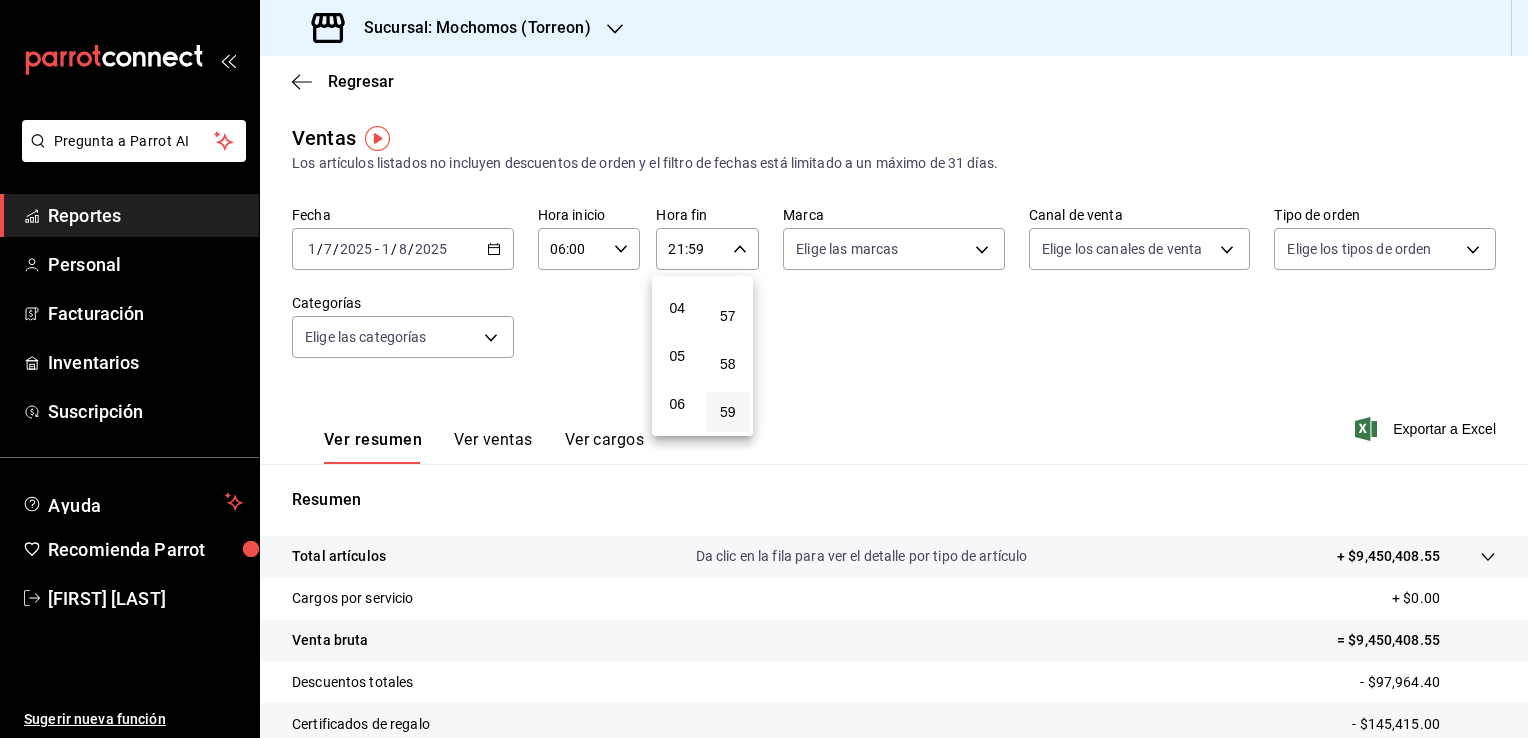 scroll, scrollTop: 171, scrollLeft: 0, axis: vertical 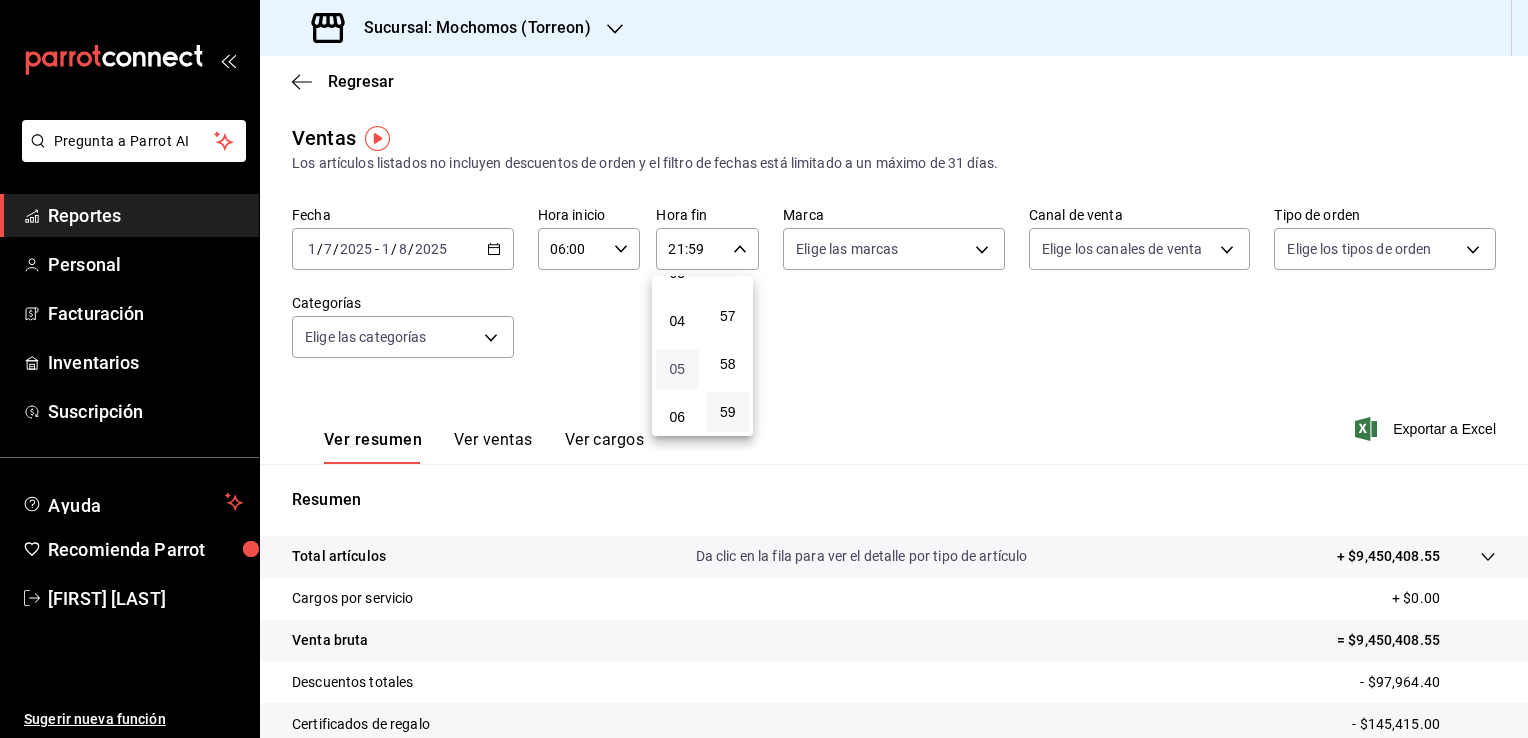 click on "05" at bounding box center (677, 369) 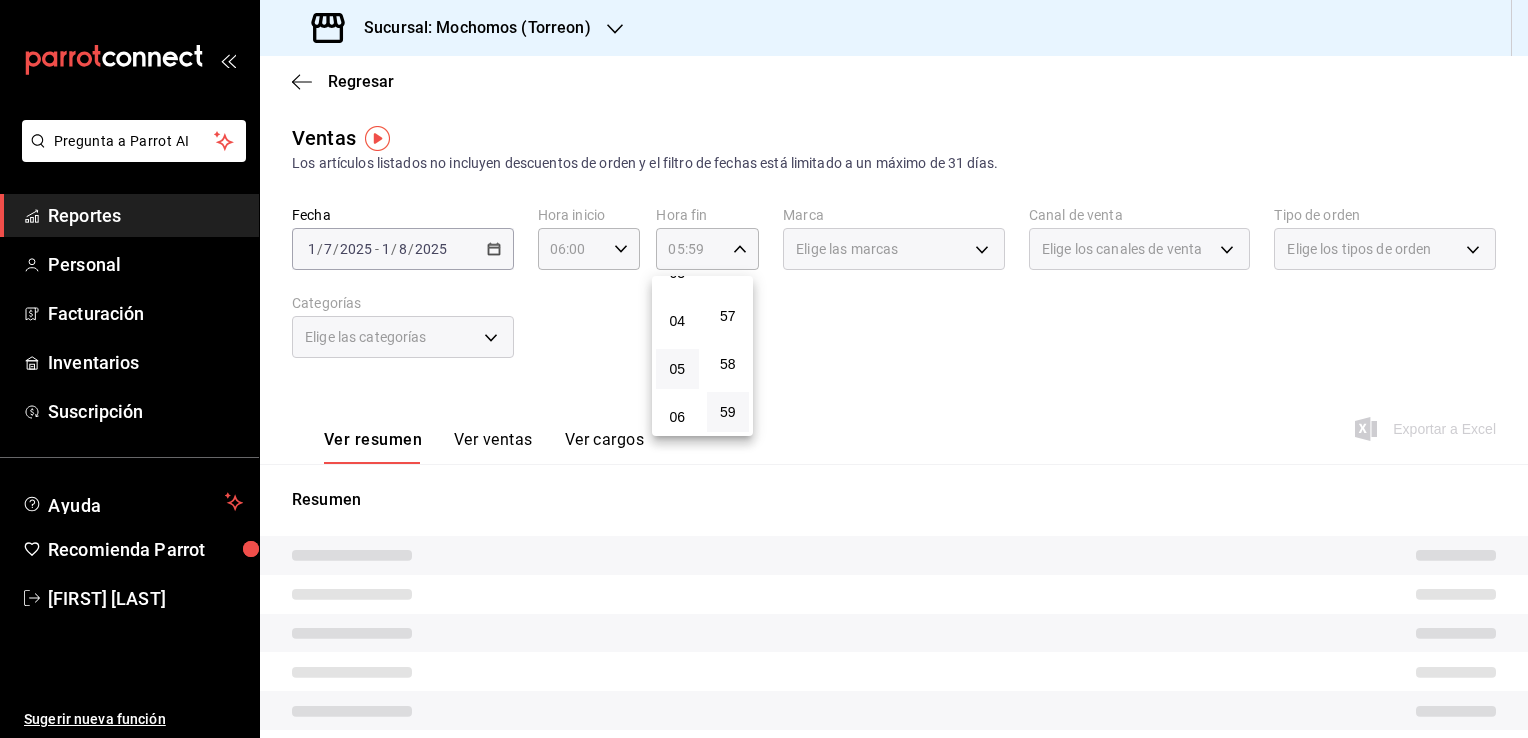 click at bounding box center [764, 369] 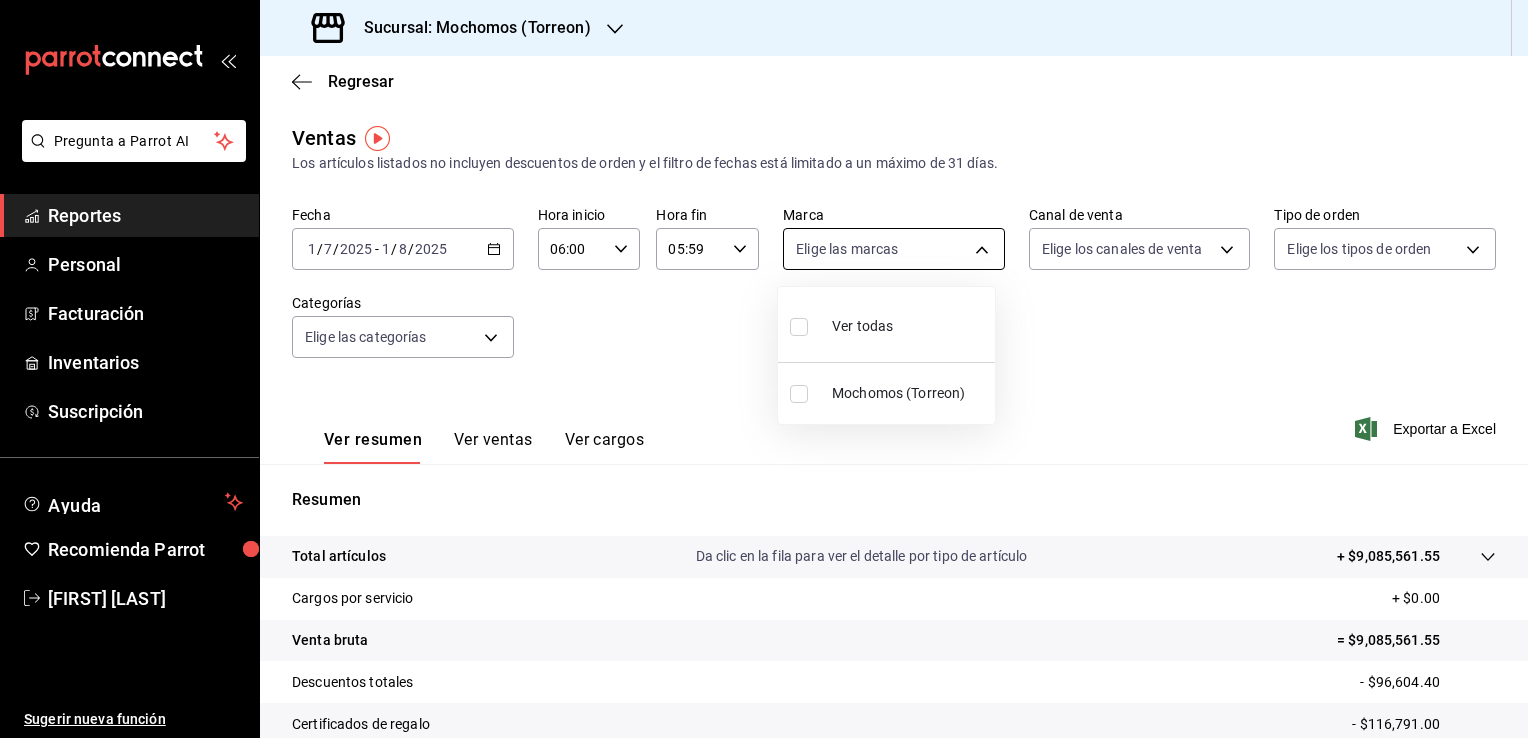 click on "Pregunta a Parrot AI Reportes   Personal   Facturación   Inventarios   Suscripción   Ayuda Recomienda Parrot   [FIRST] [LAST]   Sugerir nueva función   Sucursal: [BRANCH] ([CITY]) Regresar Ventas Los artículos listados no incluyen descuentos de orden y el filtro de fechas está limitado a un máximo de 31 días. Fecha 2025-07-01 1 / 7 / 2025 - 2025-08-01 1 / 8 / 2025 Hora inicio 06:00 Hora inicio Hora fin 05:59 Hora fin Marca Elige las marcas Canal de venta Elige los canales de venta Tipo de orden Elige los tipos de orden Categorías Elige las categorías Ver resumen Ver ventas Ver cargos Exportar a Excel Resumen Total artículos Da clic en la fila para ver el detalle por tipo de artículo + $9,085,561.55 Cargos por servicio + $0.00 Venta bruta = $9,085,561.55 Descuentos totales - $96,604.40 Certificados de regalo - $116,791.00 Venta total = $8,872,166.15 Impuestos - $1,223,747.06 Venta neta = $7,648,419.09 GANA 1 MES GRATIS EN TU SUSCRIPCIÓN AQUÍ Ver video tutorial Ir a video Pregunta a Parrot AI" at bounding box center [764, 369] 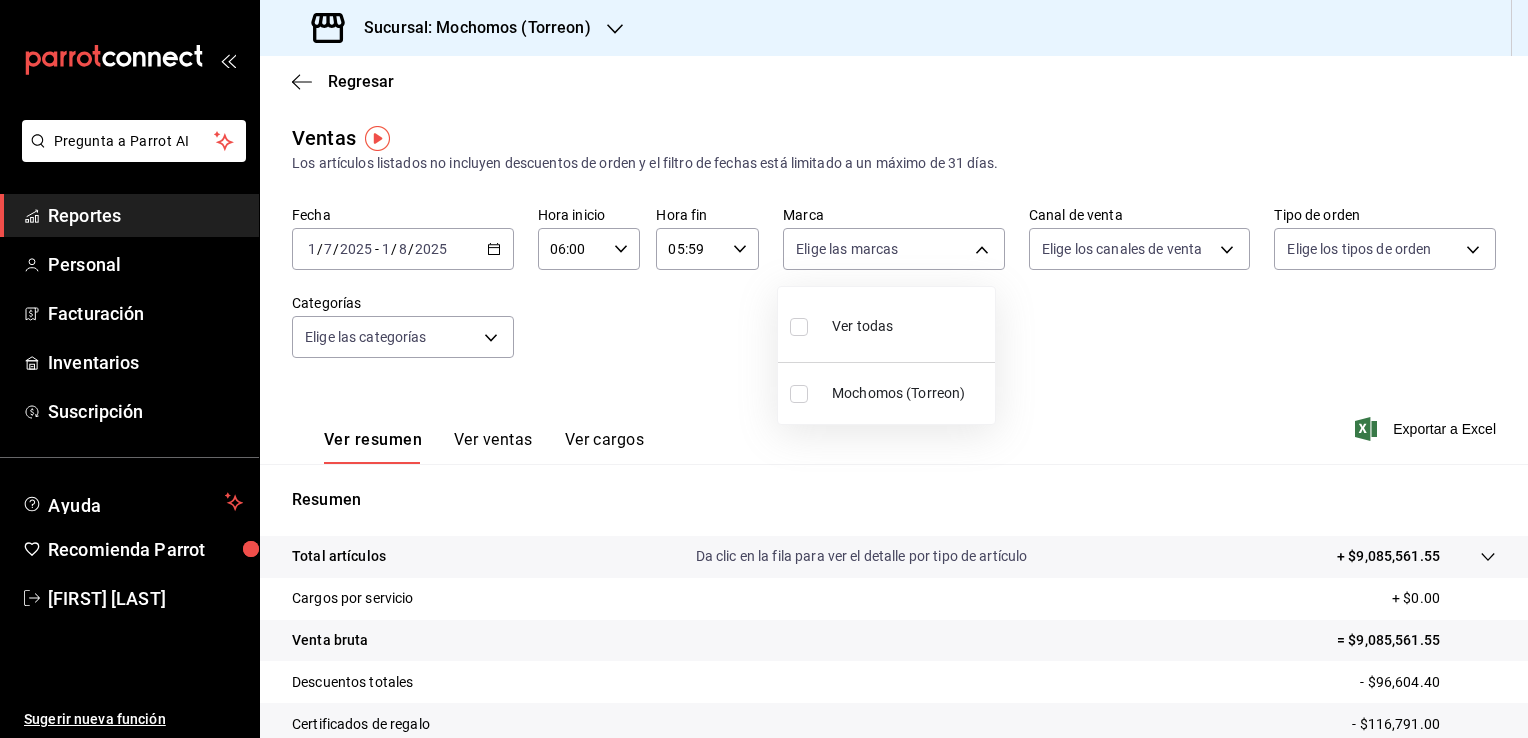 click on "Ver todas" at bounding box center (886, 324) 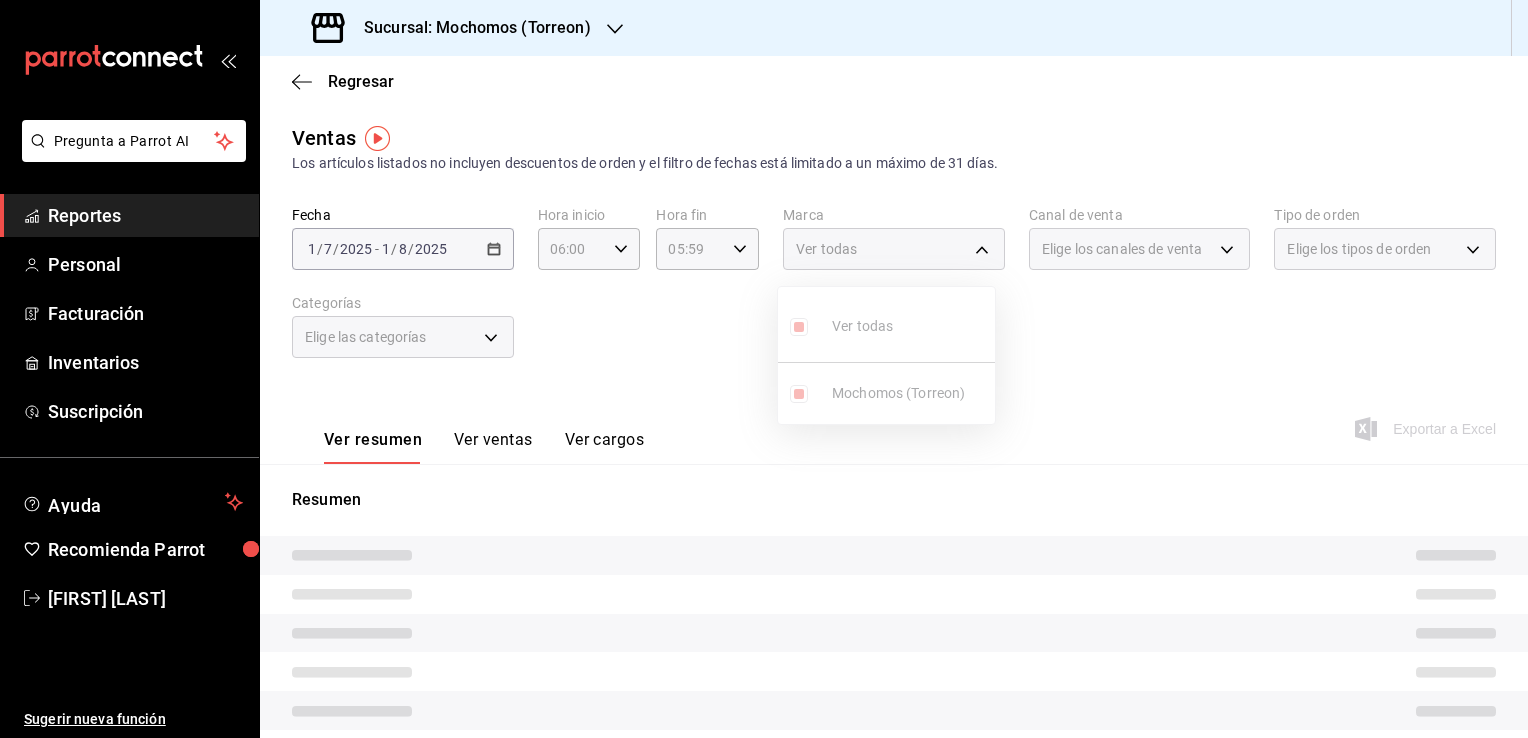 drag, startPoint x: 1519, startPoint y: 293, endPoint x: 1527, endPoint y: 423, distance: 130.24593 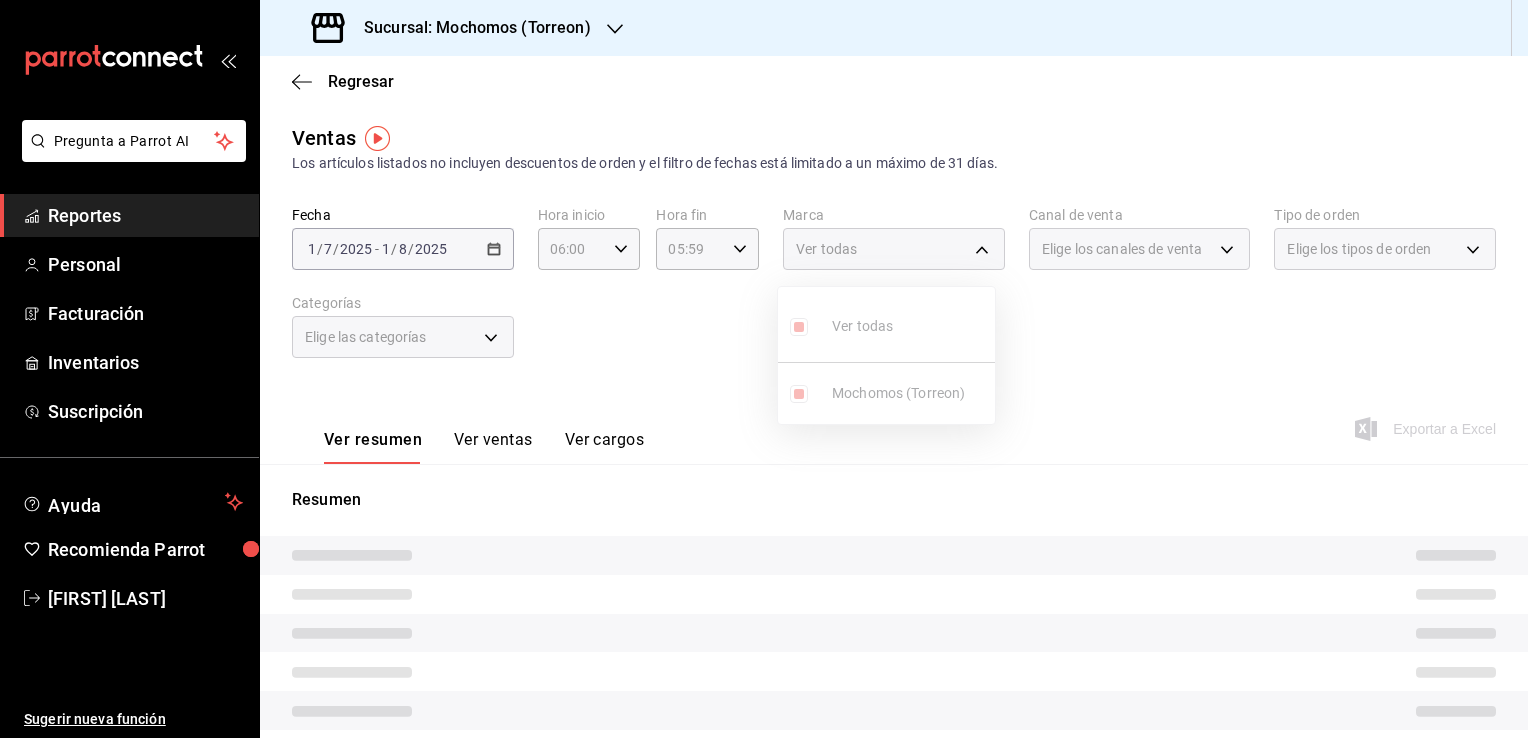 drag, startPoint x: 1515, startPoint y: 402, endPoint x: 1524, endPoint y: 529, distance: 127.3185 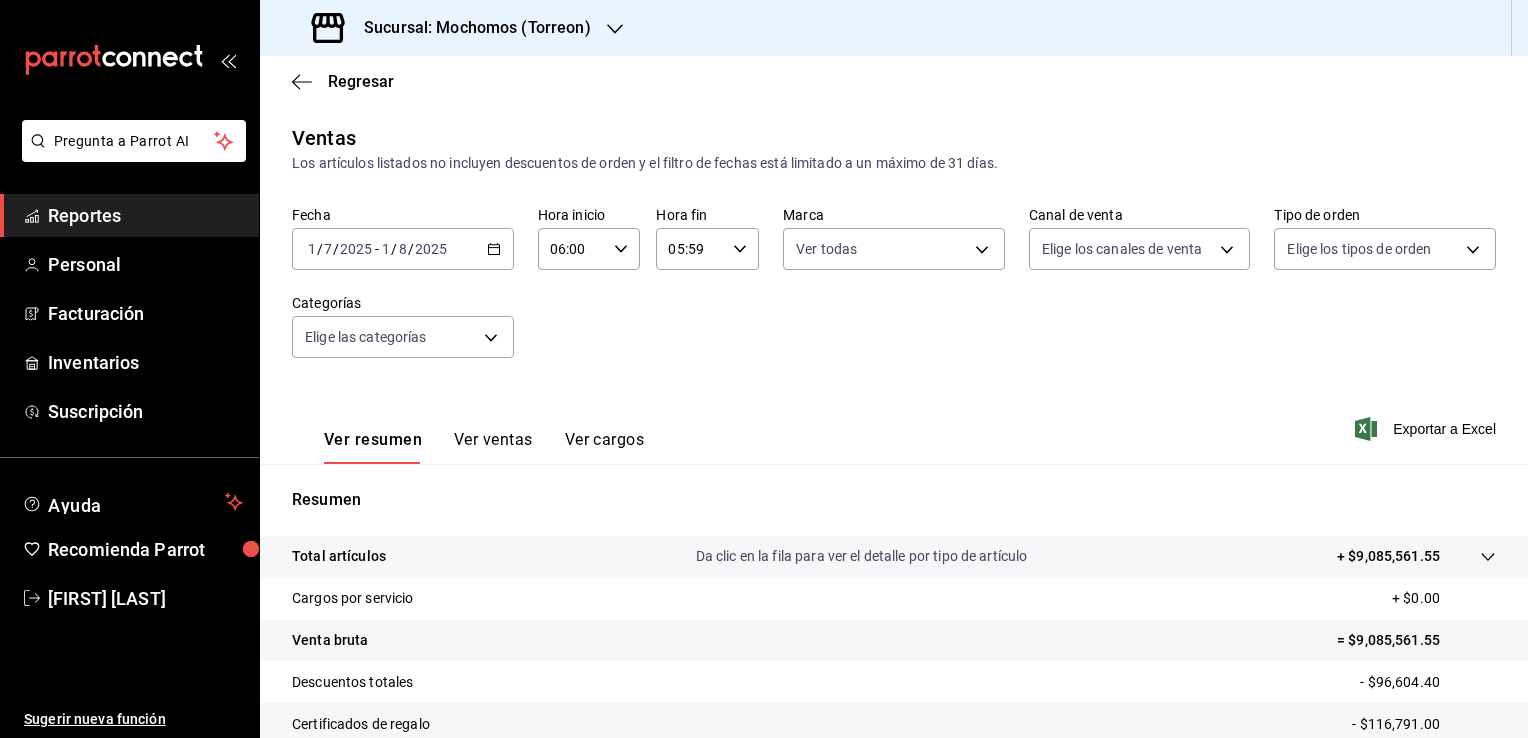 scroll, scrollTop: 220, scrollLeft: 0, axis: vertical 